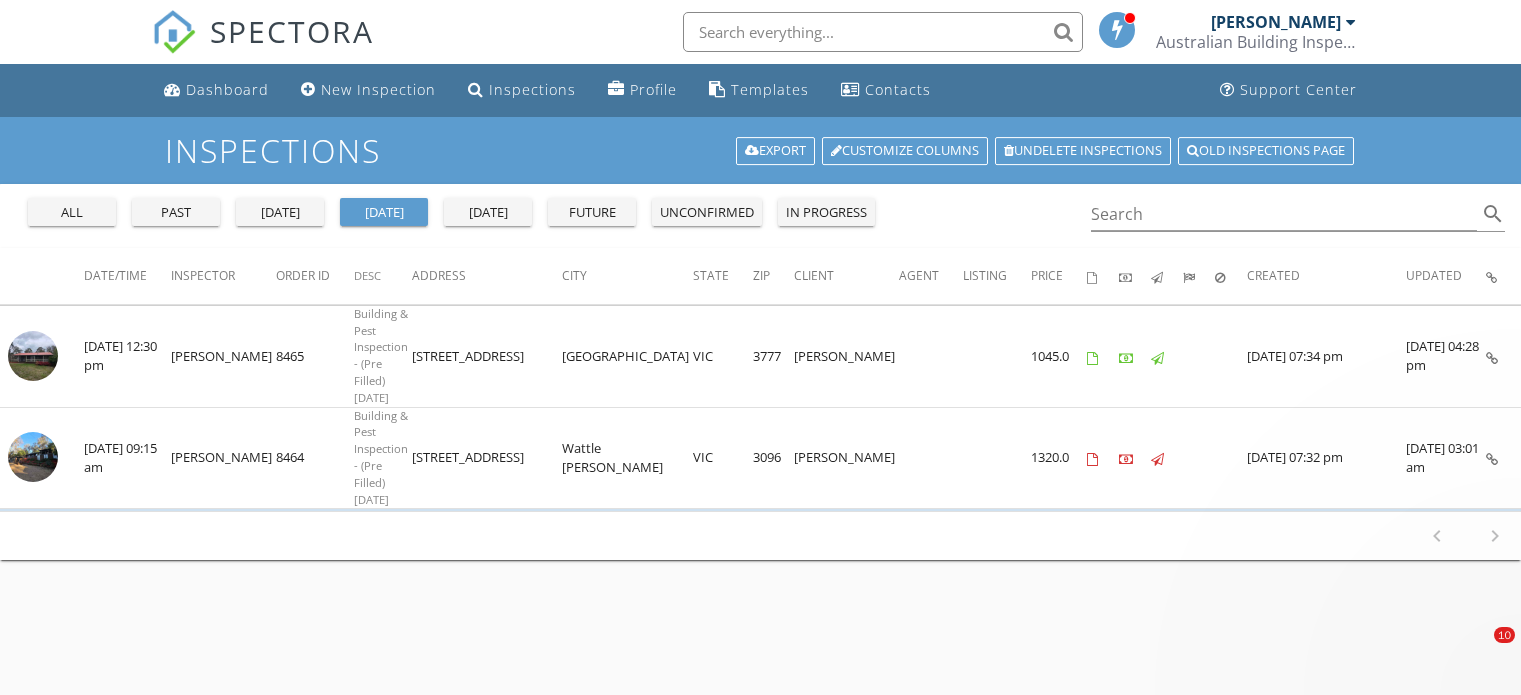 scroll, scrollTop: 0, scrollLeft: 0, axis: both 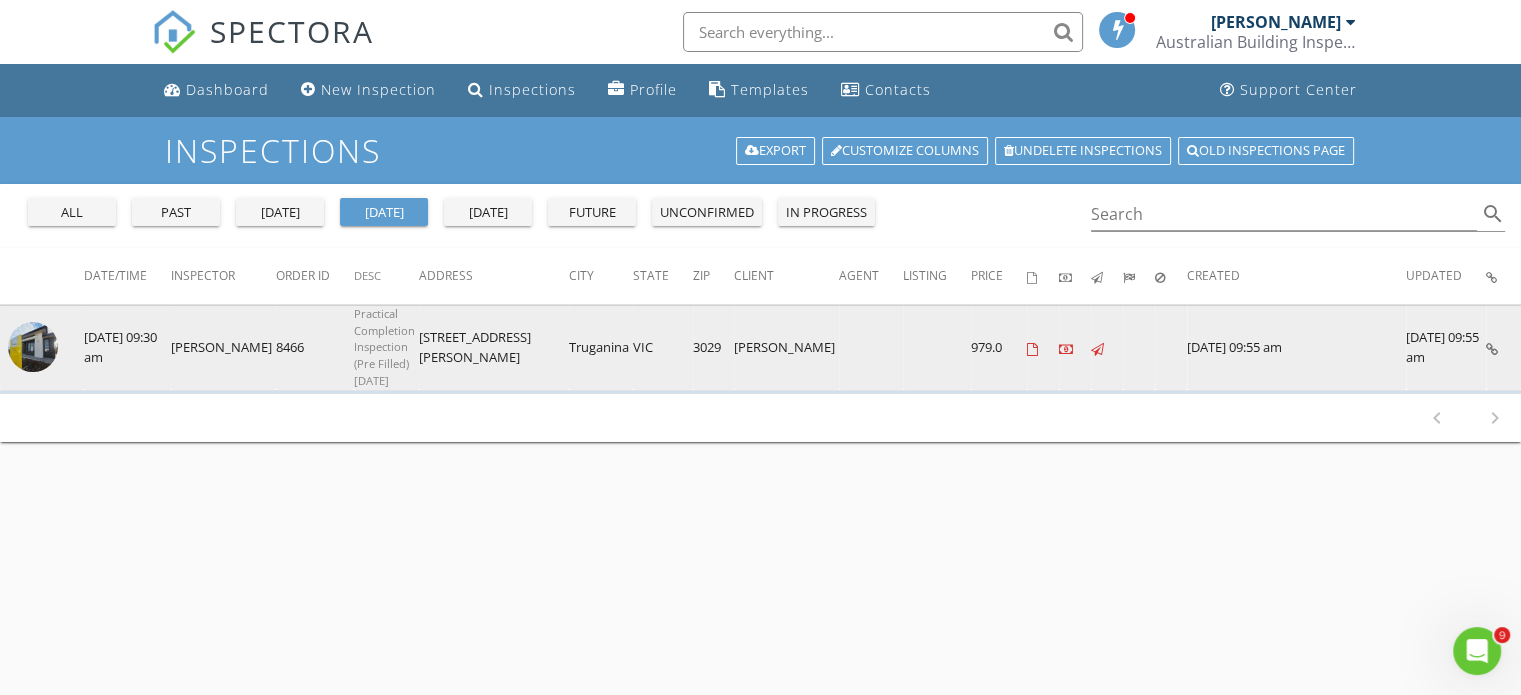 click at bounding box center (33, 347) 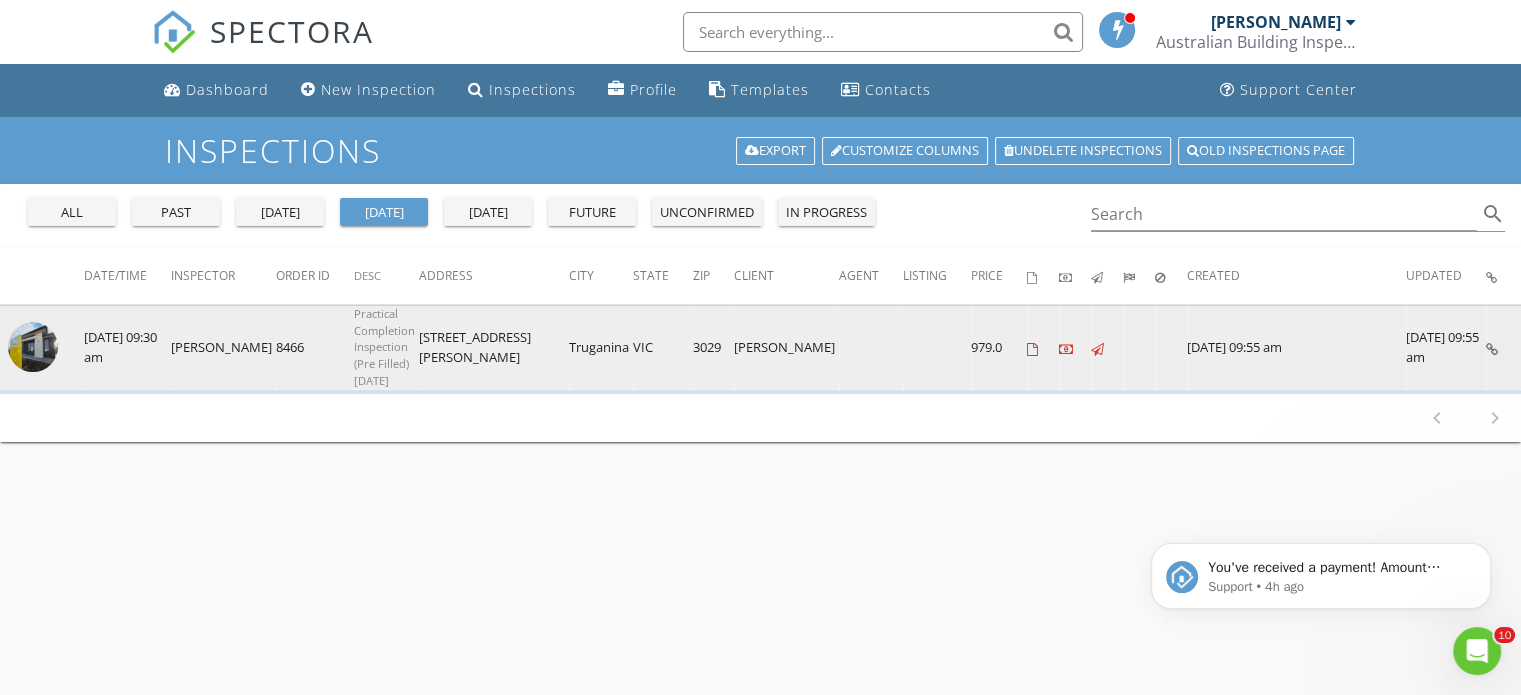 scroll, scrollTop: 0, scrollLeft: 0, axis: both 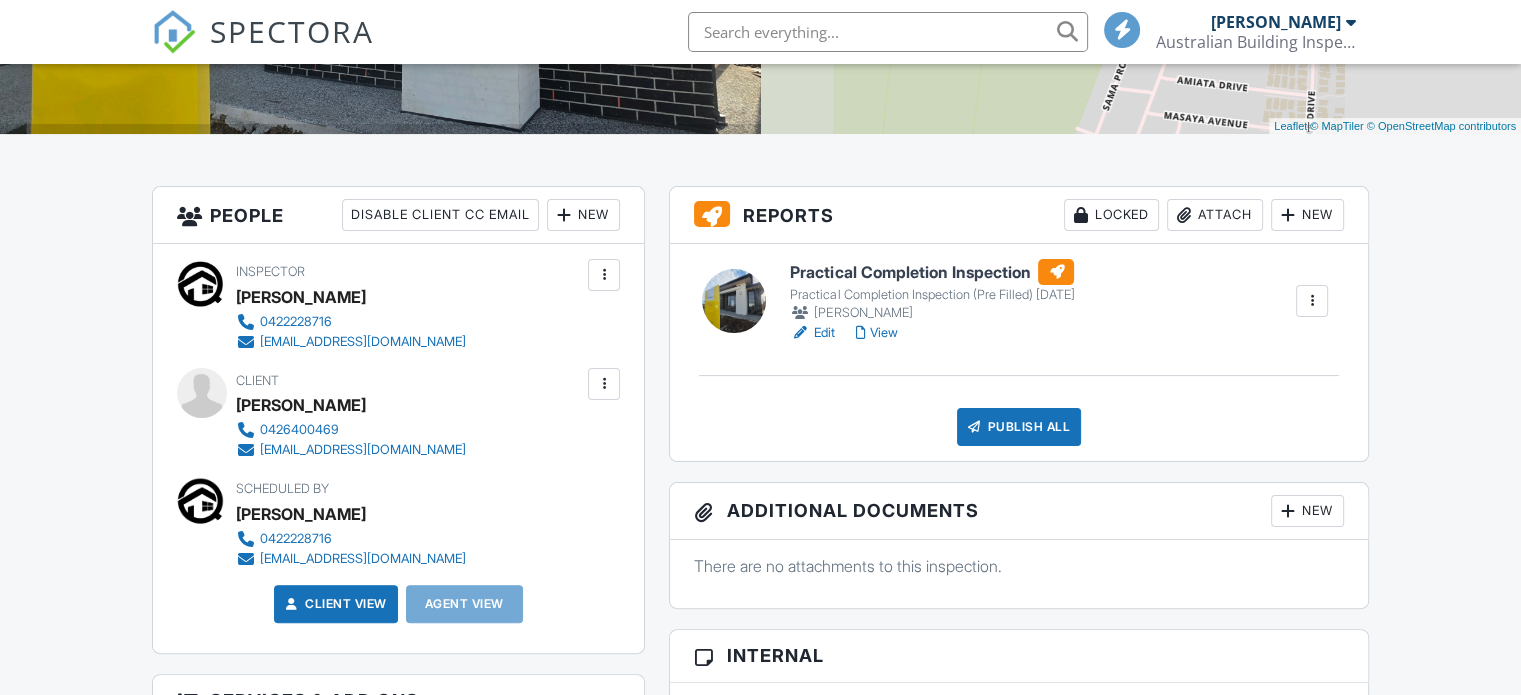 click on "View" at bounding box center [876, 333] 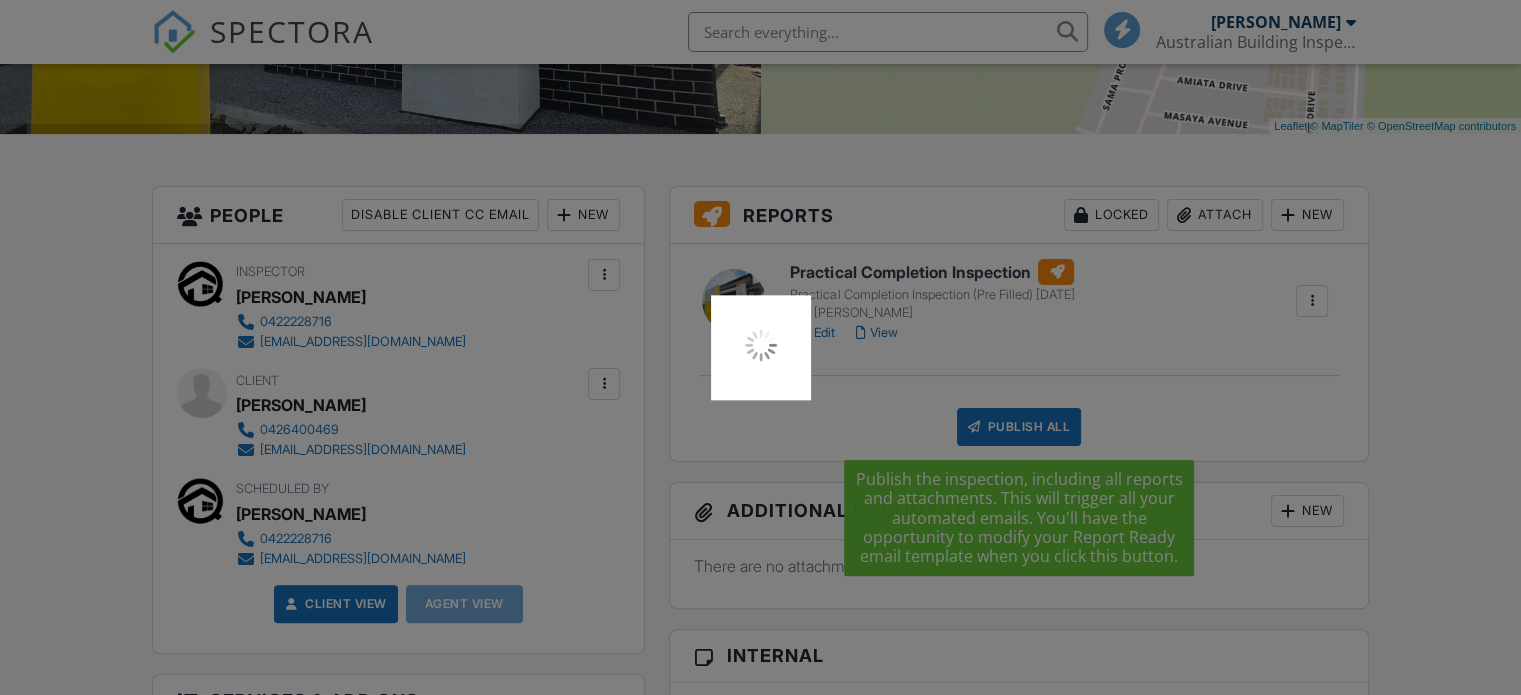 scroll, scrollTop: 0, scrollLeft: 0, axis: both 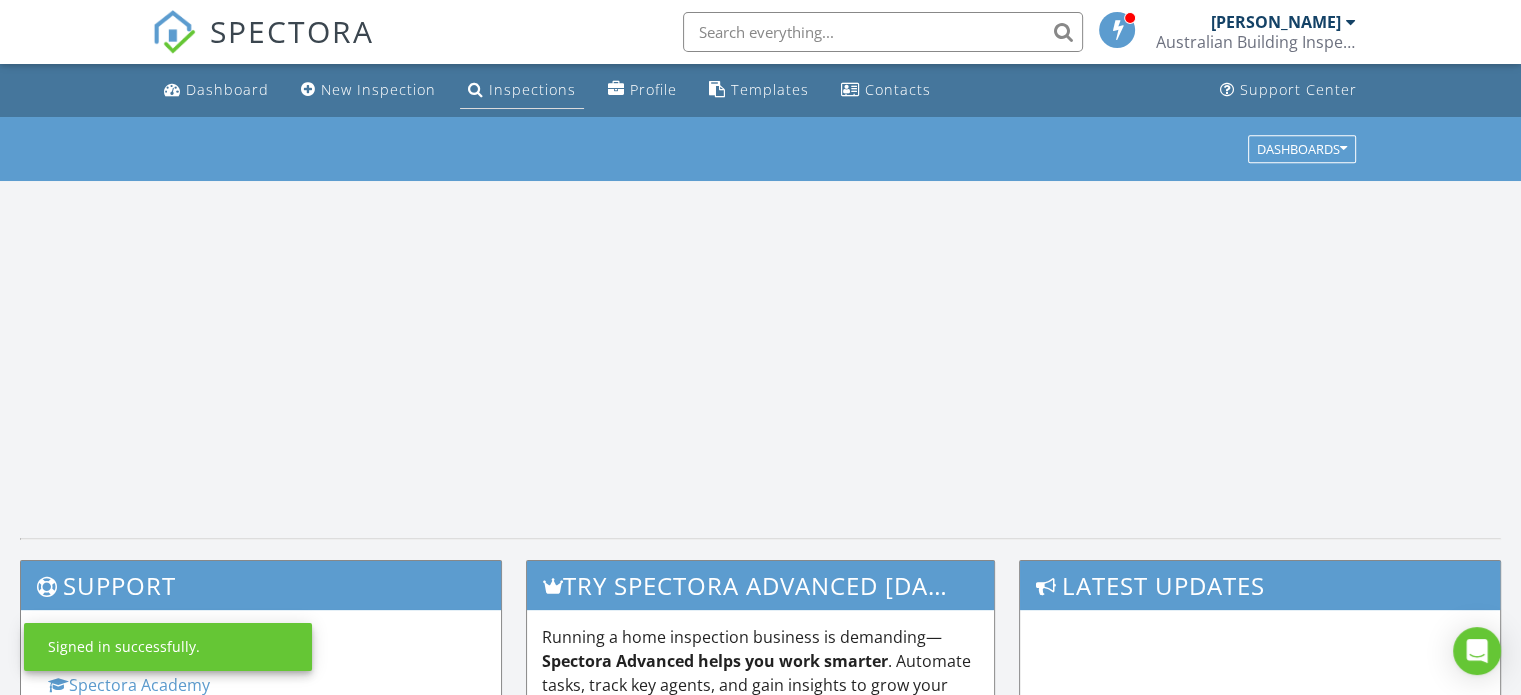 click on "Inspections" at bounding box center (532, 89) 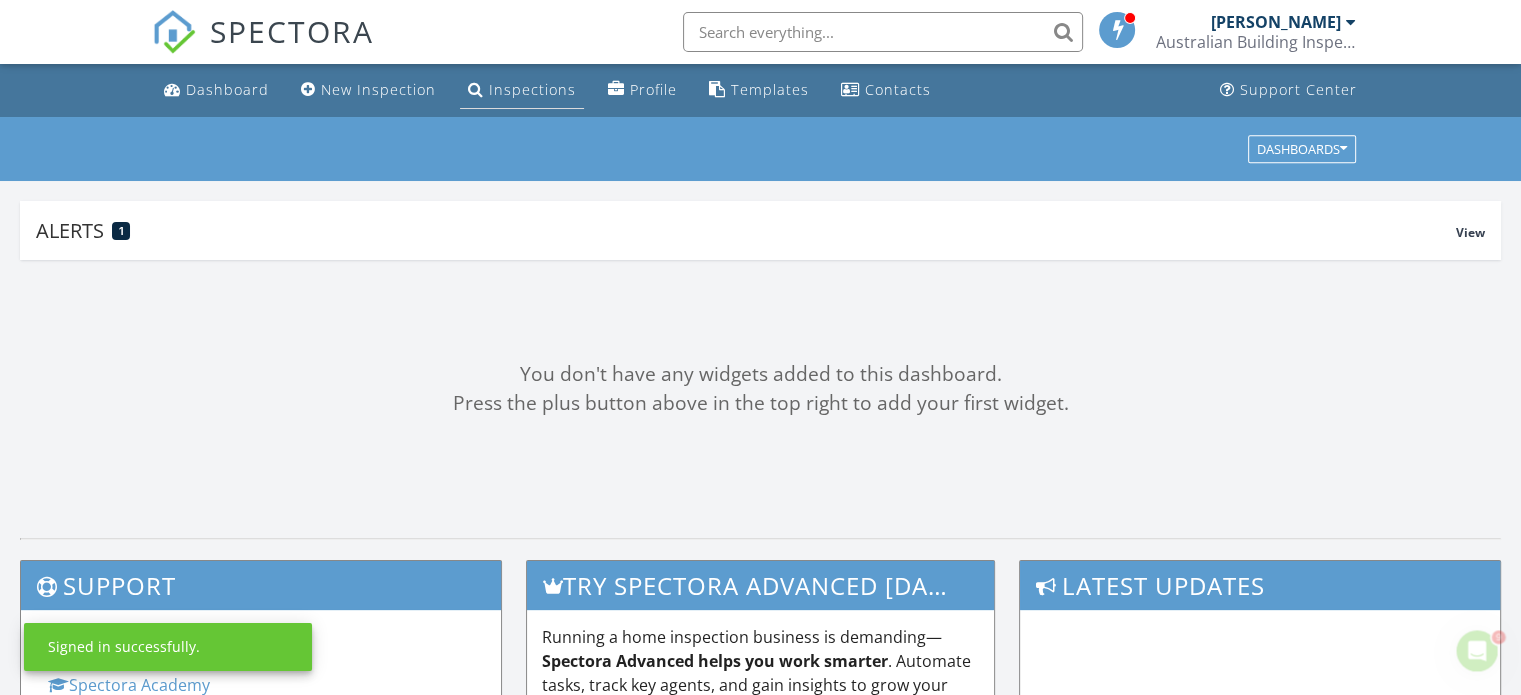 scroll, scrollTop: 0, scrollLeft: 0, axis: both 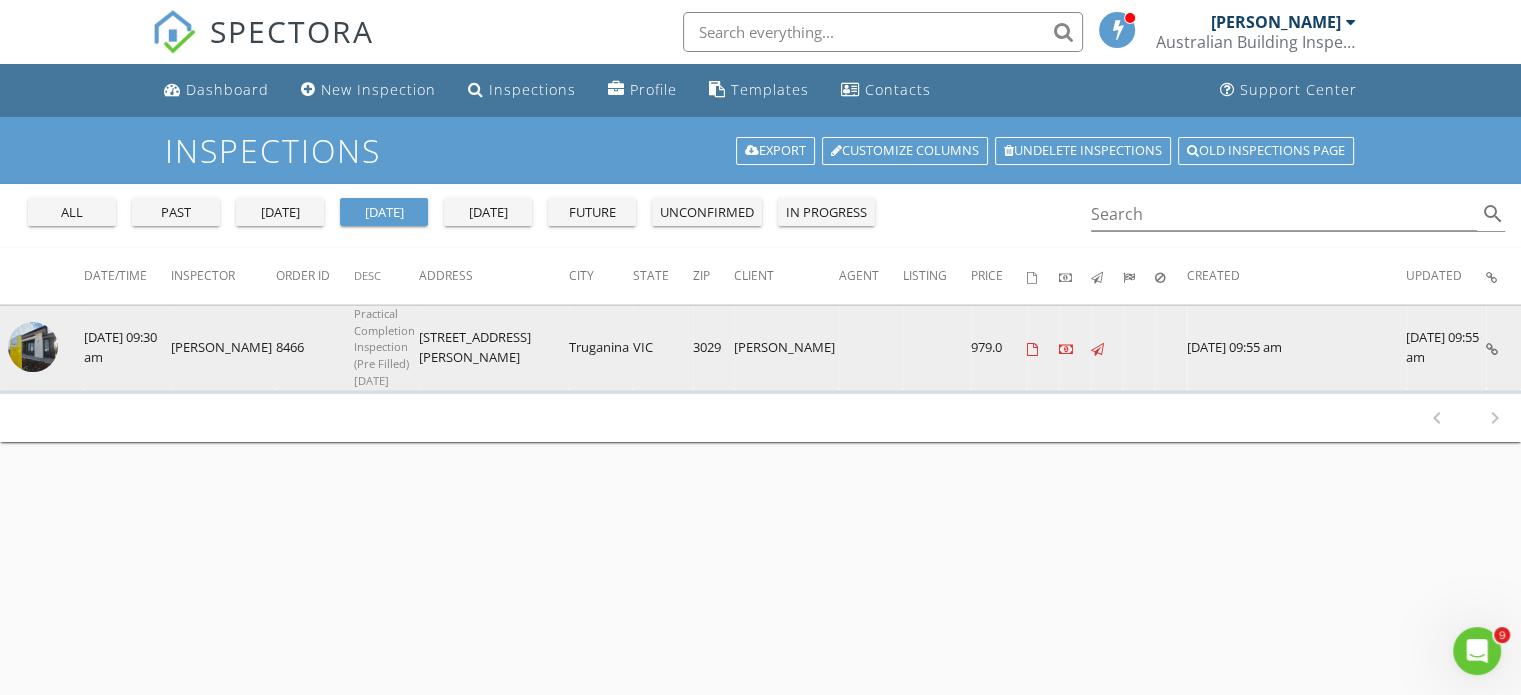 click at bounding box center (33, 347) 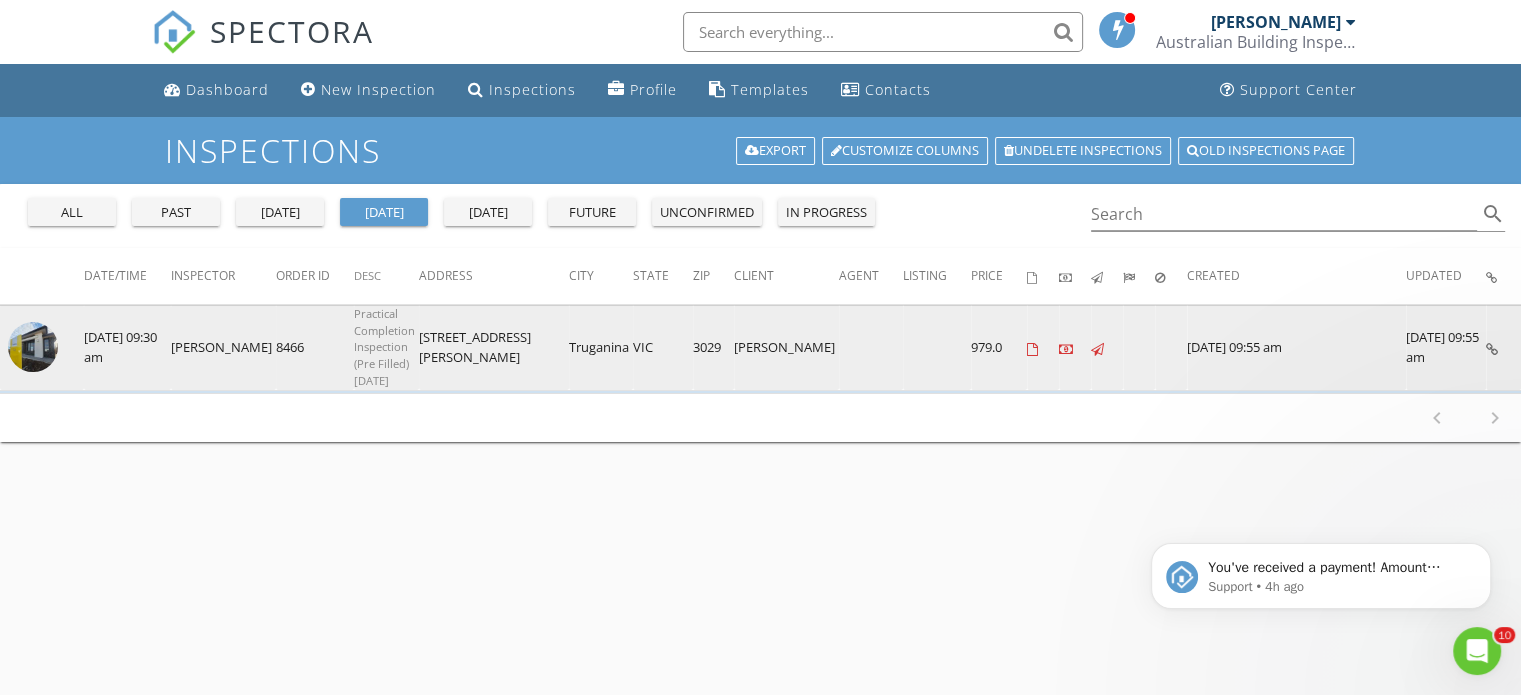 scroll, scrollTop: 0, scrollLeft: 0, axis: both 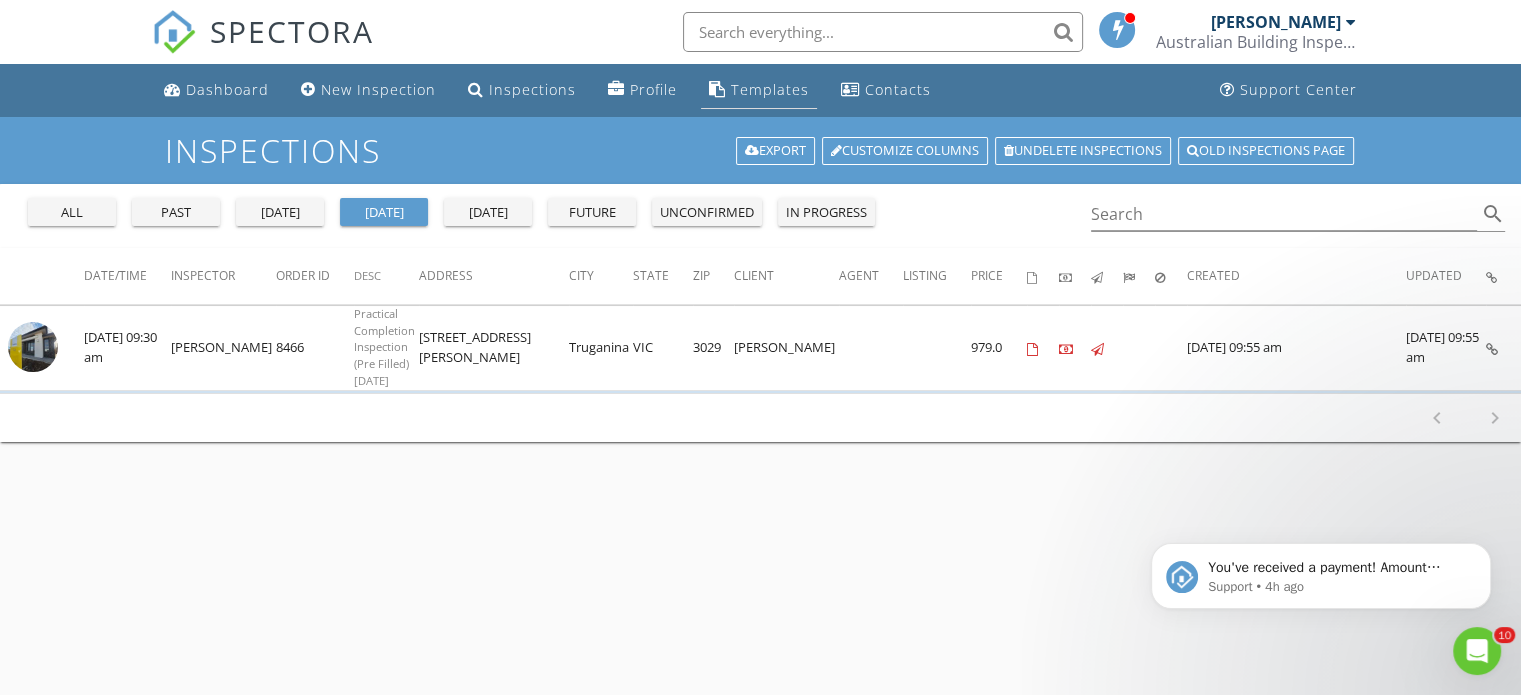 click on "Templates" at bounding box center (770, 89) 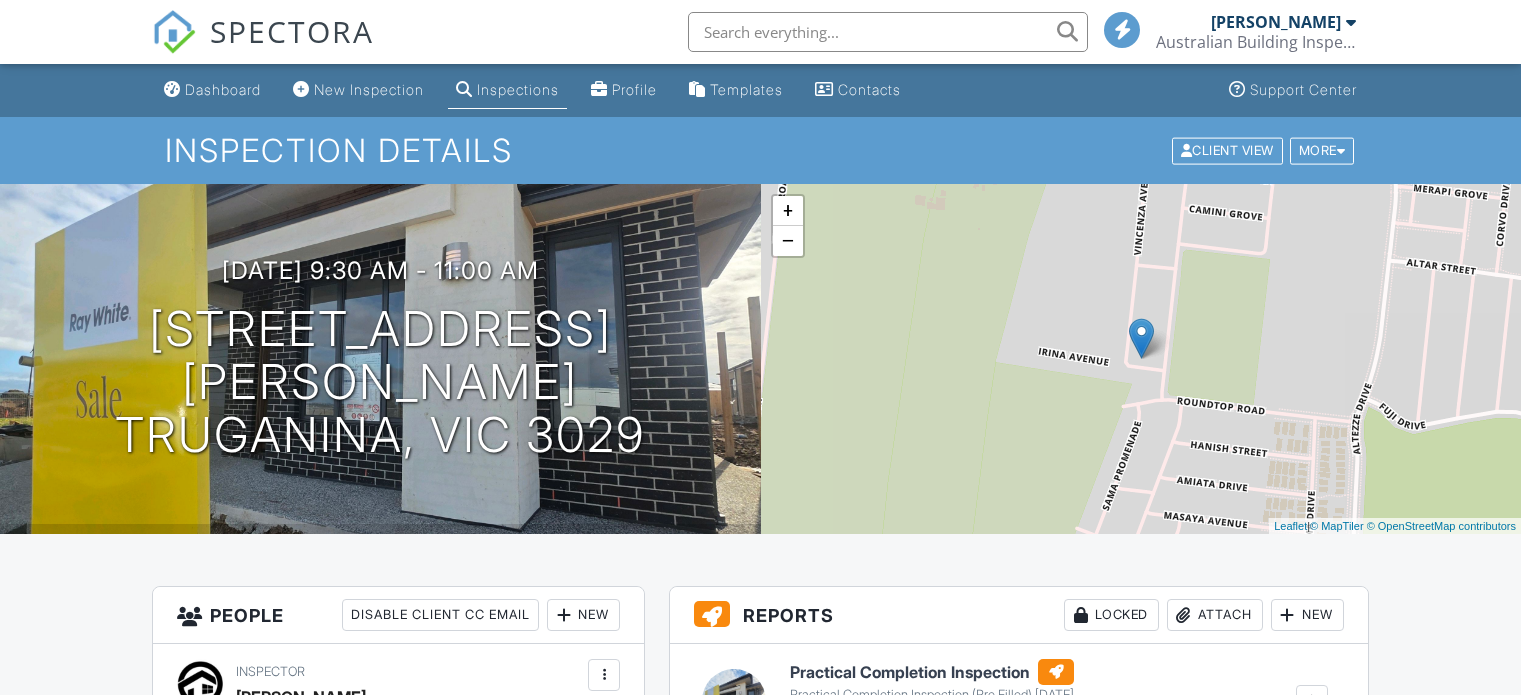 scroll, scrollTop: 500, scrollLeft: 0, axis: vertical 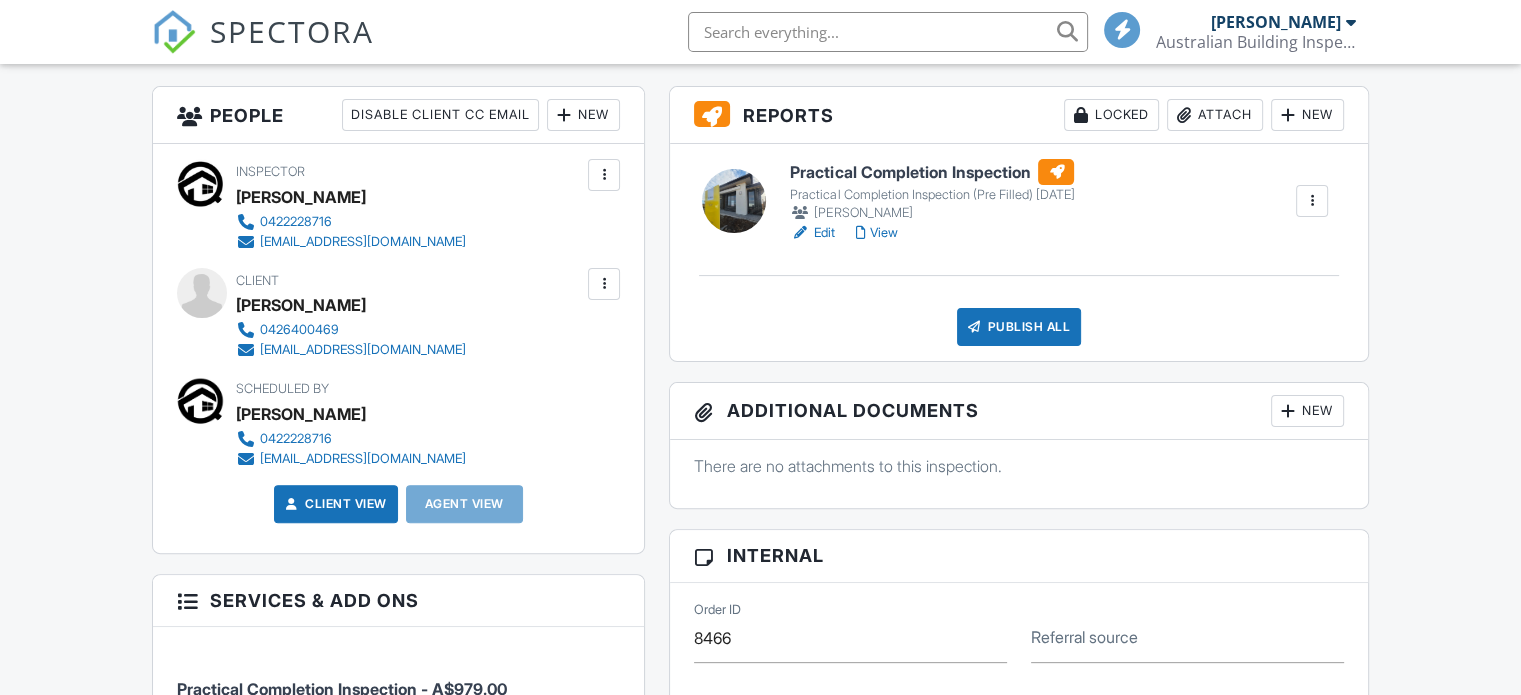 click on "View" at bounding box center (876, 233) 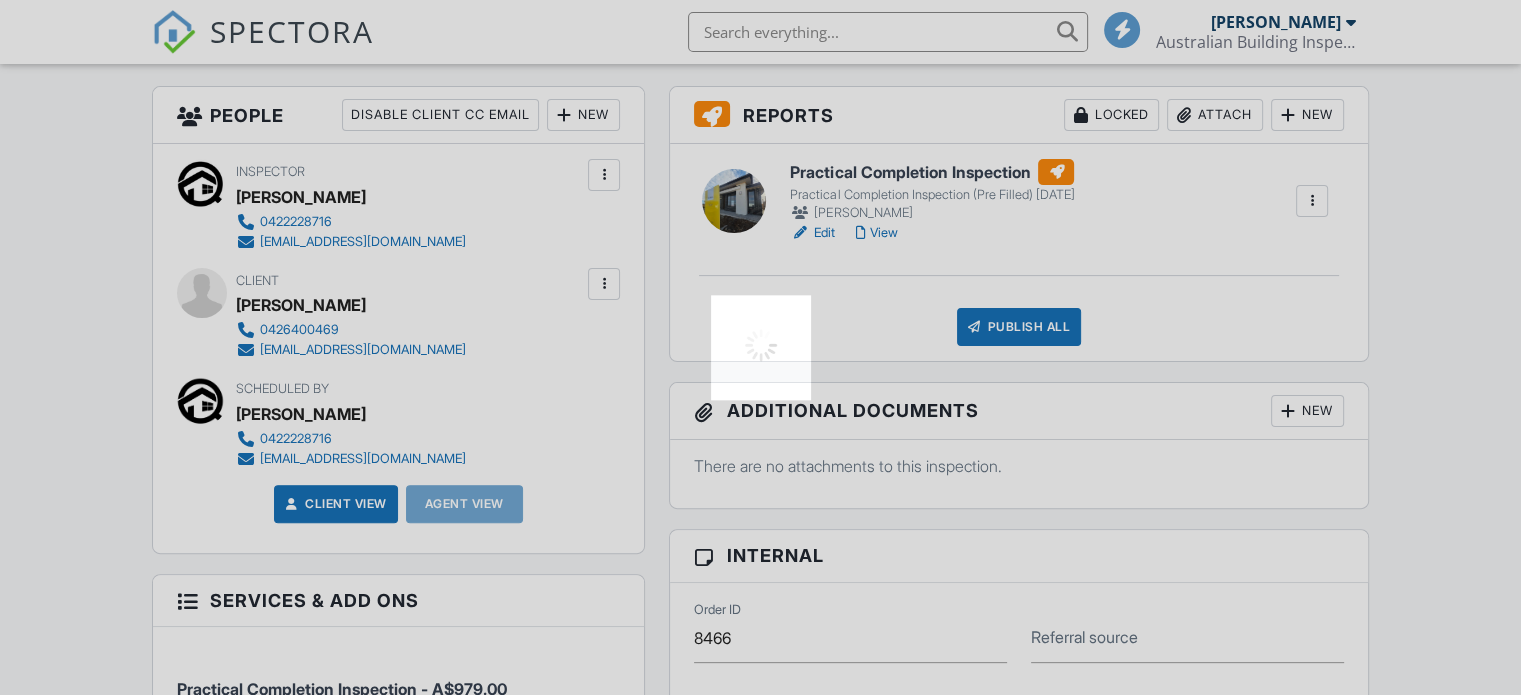 scroll, scrollTop: 0, scrollLeft: 0, axis: both 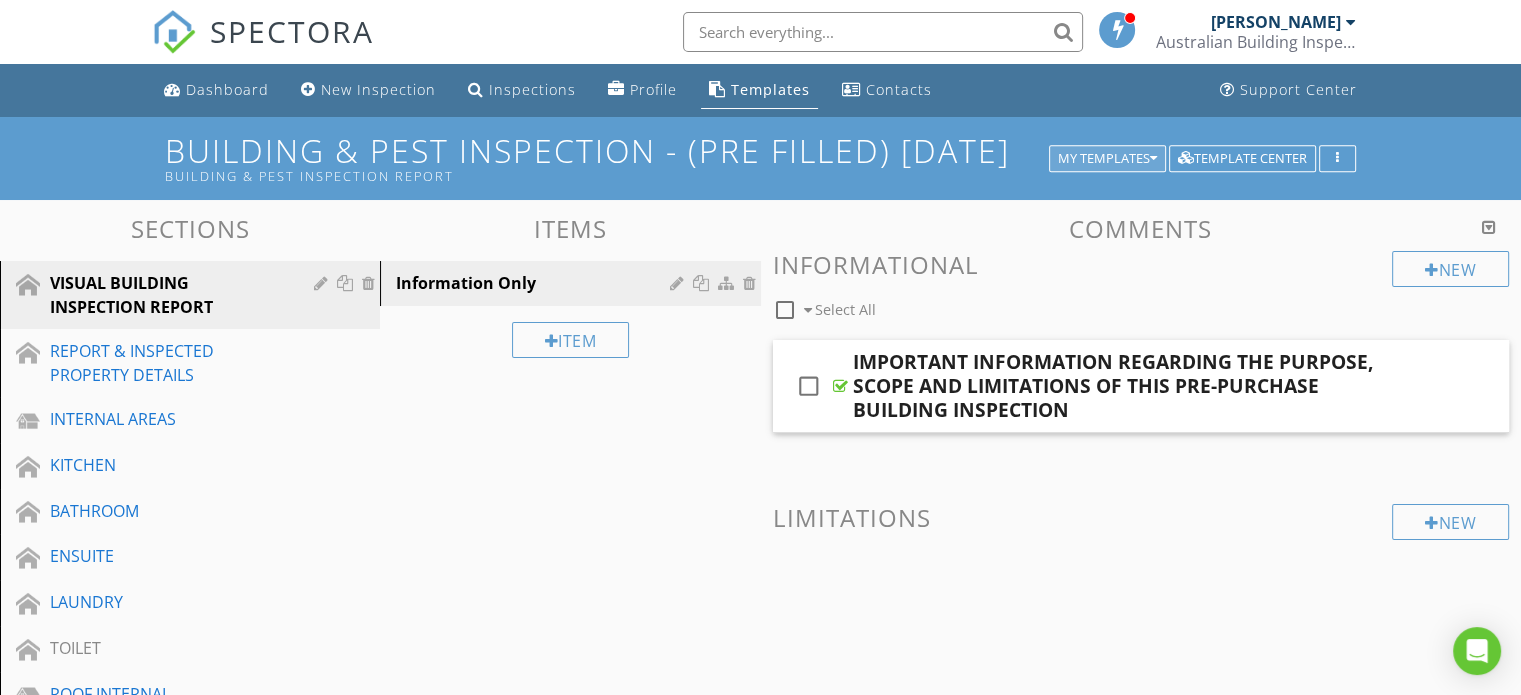 click on "My Templates" at bounding box center [1107, 159] 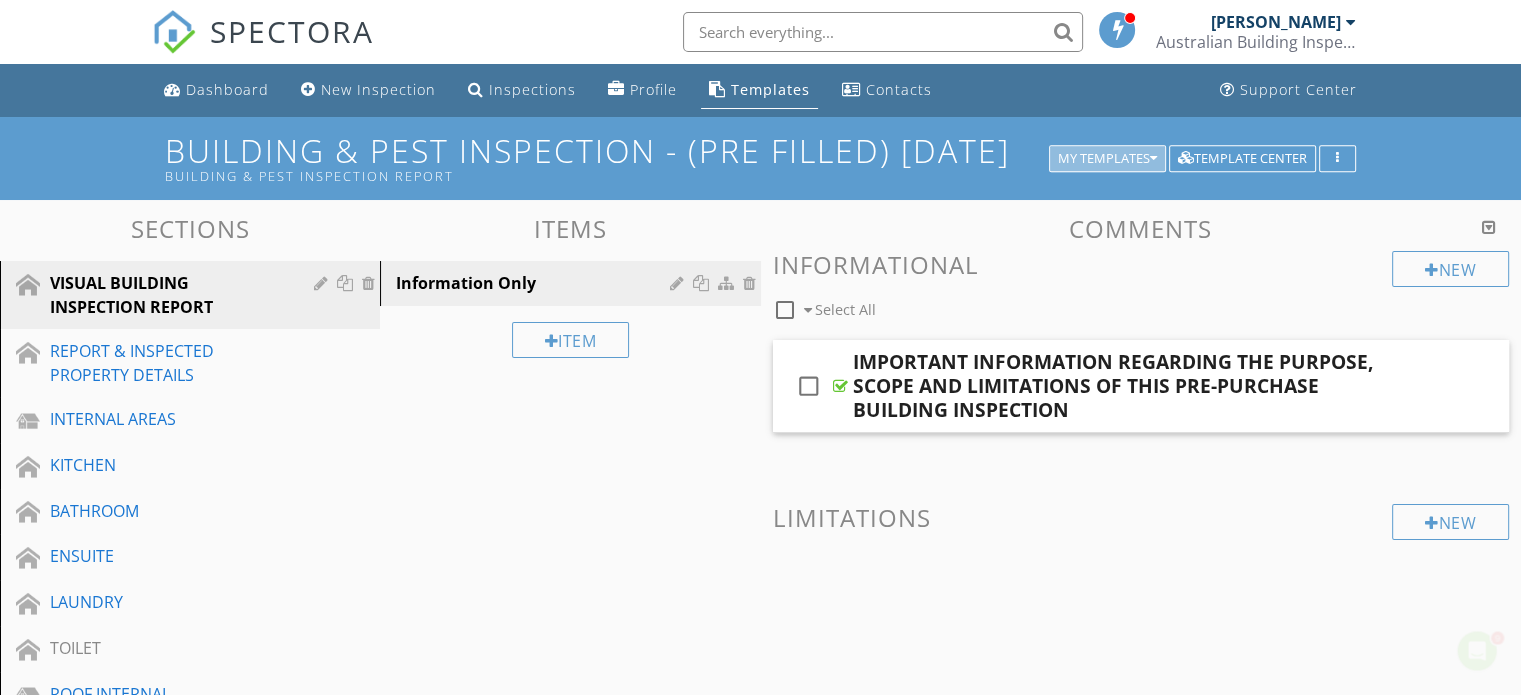 scroll, scrollTop: 0, scrollLeft: 0, axis: both 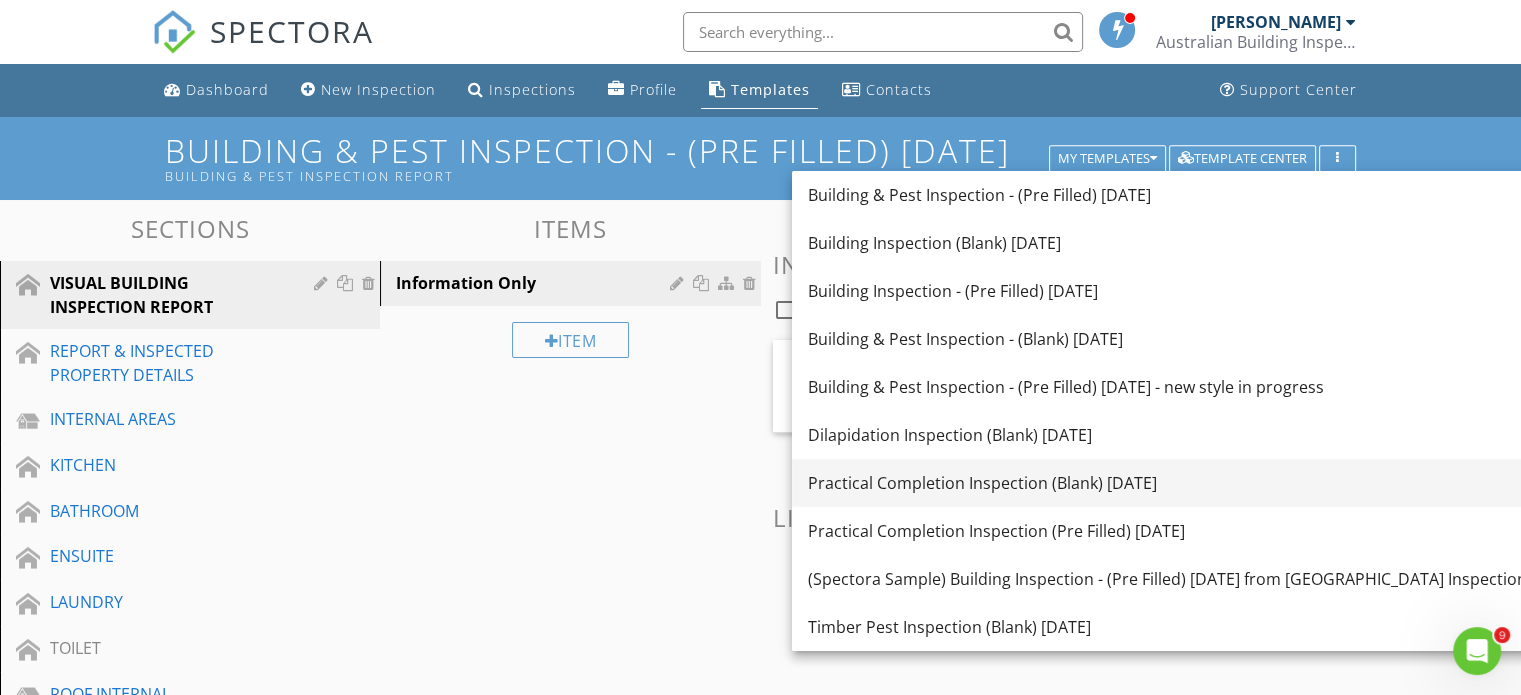click on "Practical Completion Inspection (Blank) [DATE]" at bounding box center [1171, 483] 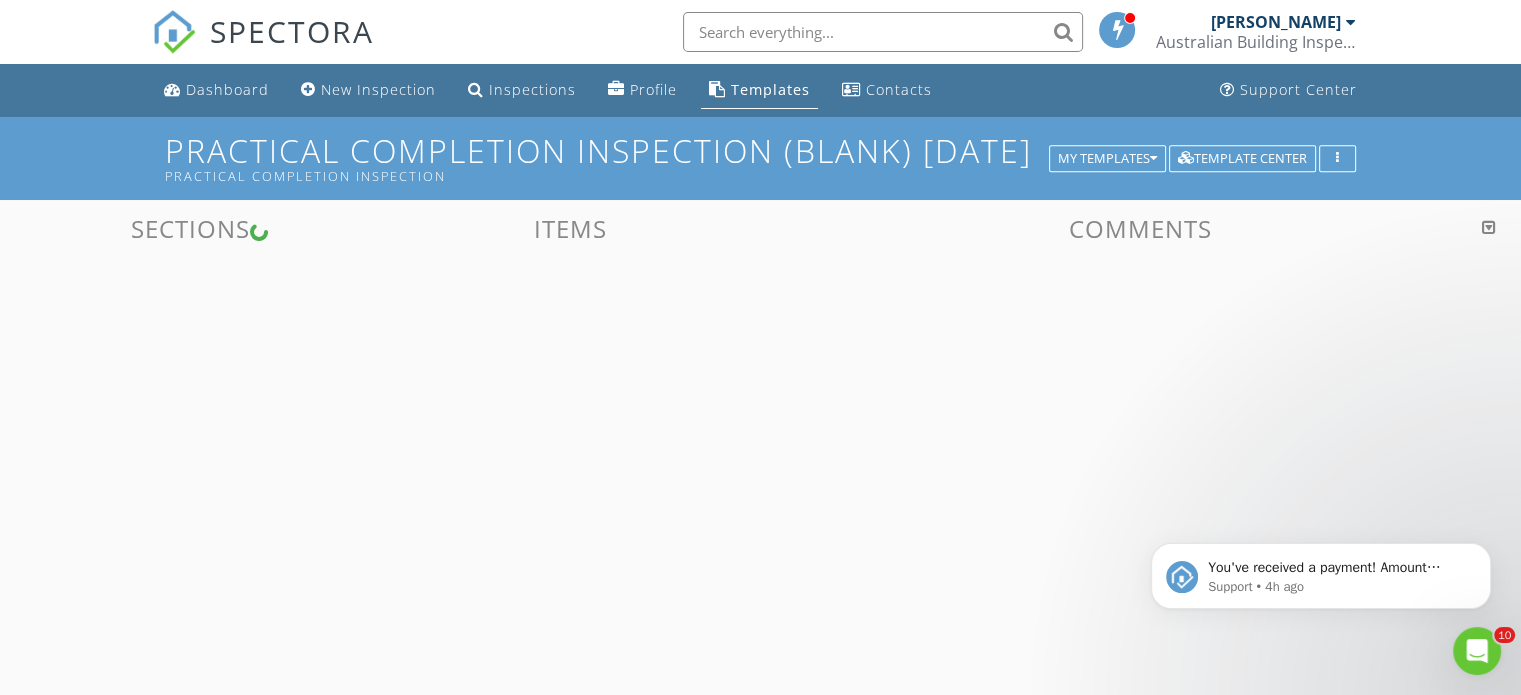 scroll, scrollTop: 0, scrollLeft: 0, axis: both 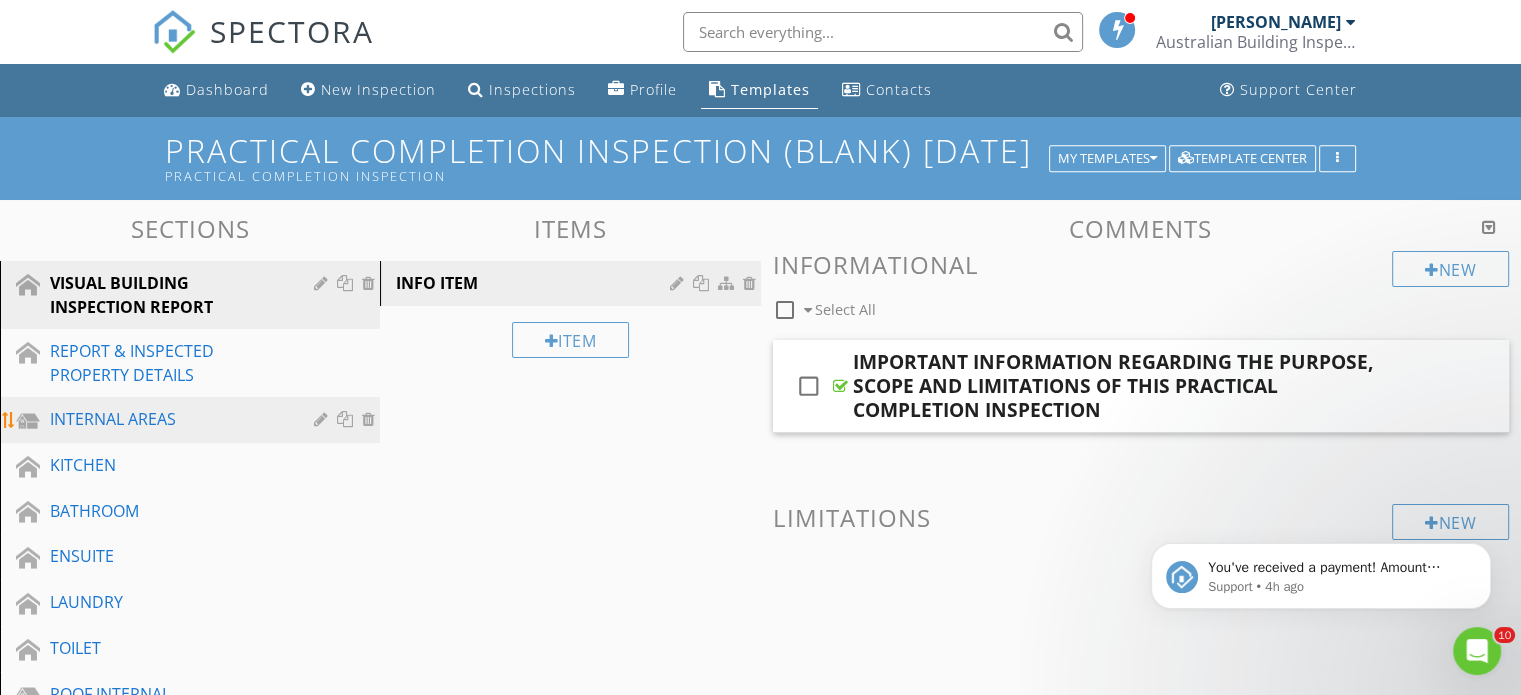 click on "INTERNAL AREAS" at bounding box center [167, 419] 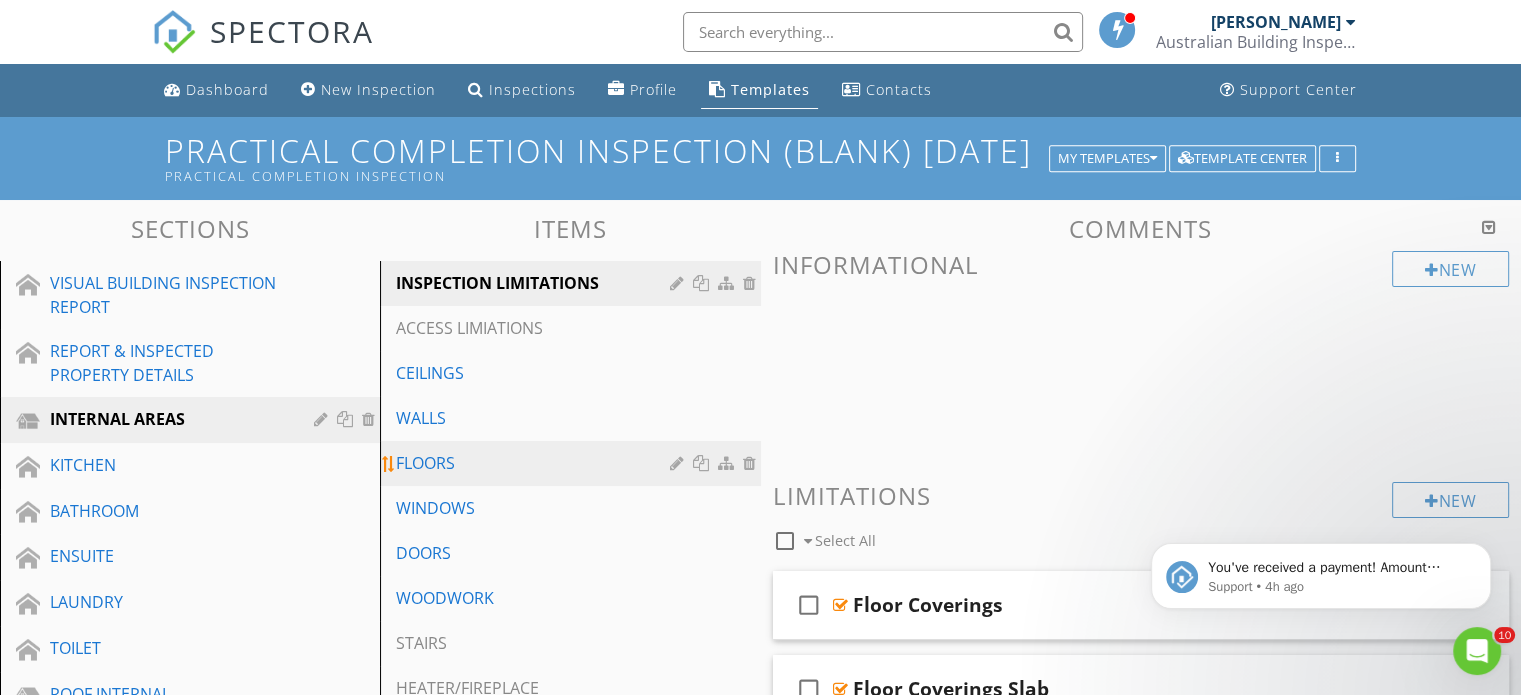 click on "FLOORS" at bounding box center (535, 463) 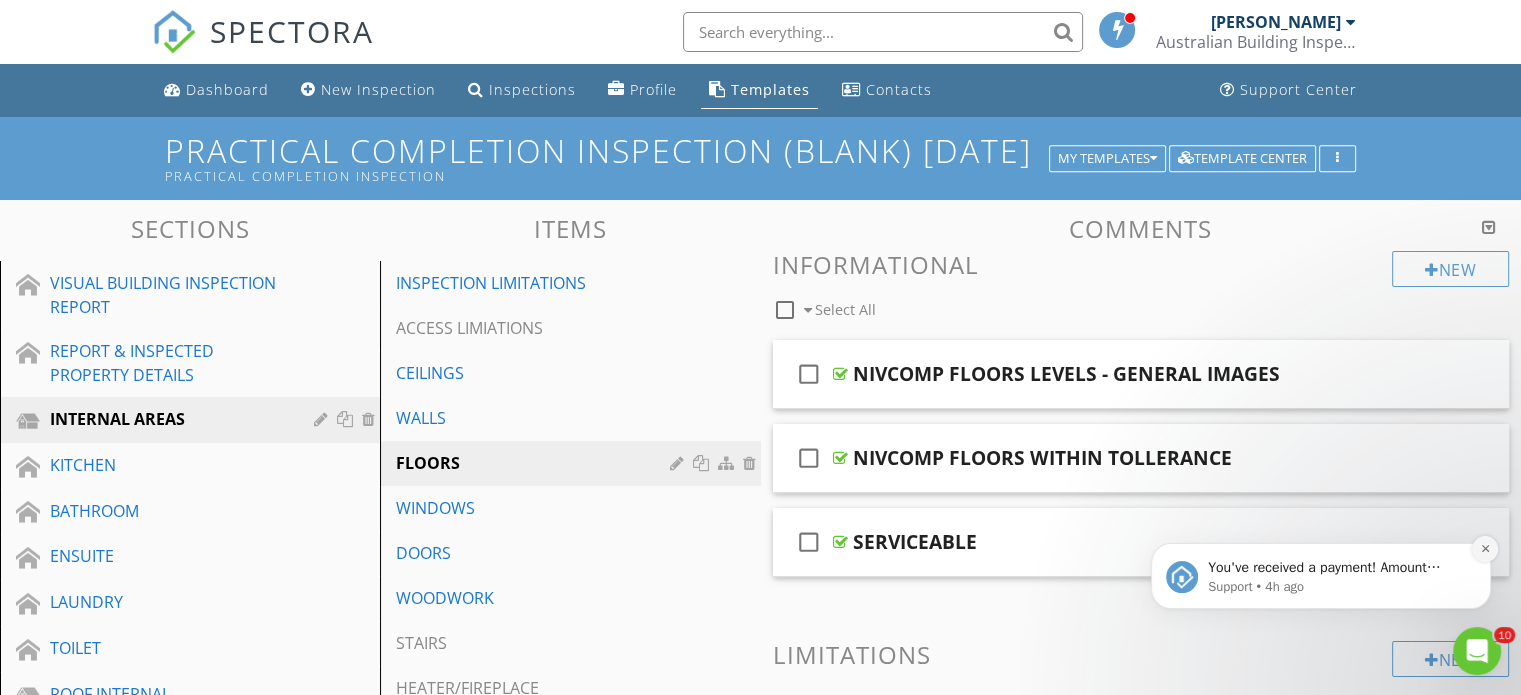 click 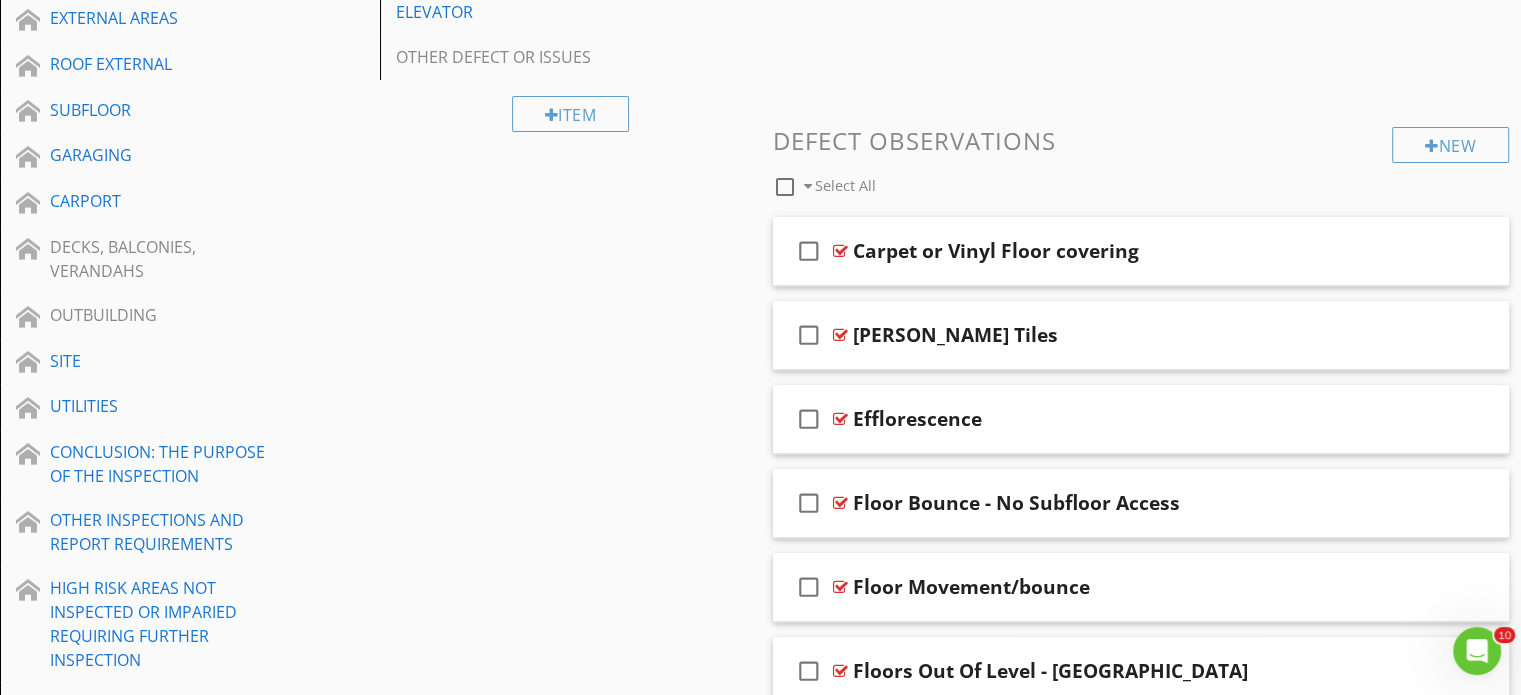 scroll, scrollTop: 719, scrollLeft: 0, axis: vertical 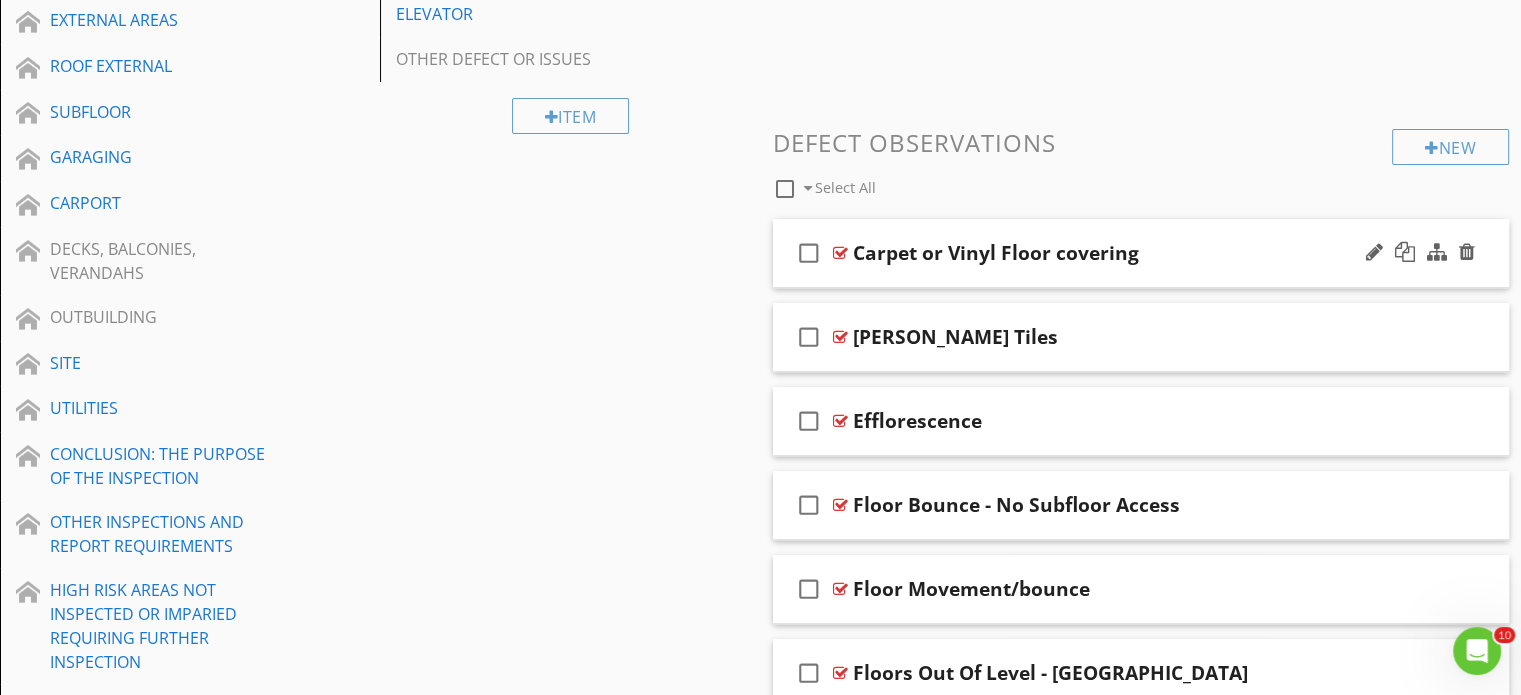 click on "check_box_outline_blank
Carpet or Vinyl Floor covering" at bounding box center [1141, 253] 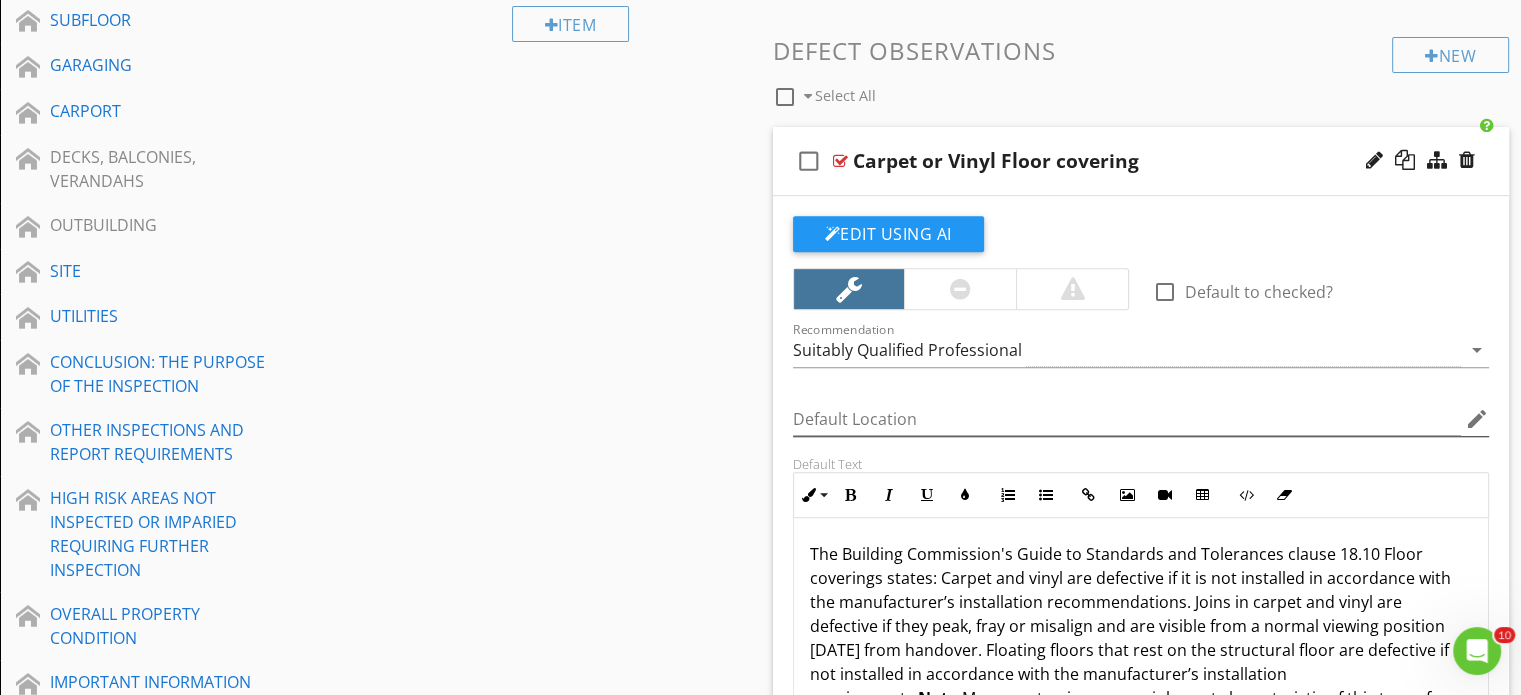 scroll, scrollTop: 1019, scrollLeft: 0, axis: vertical 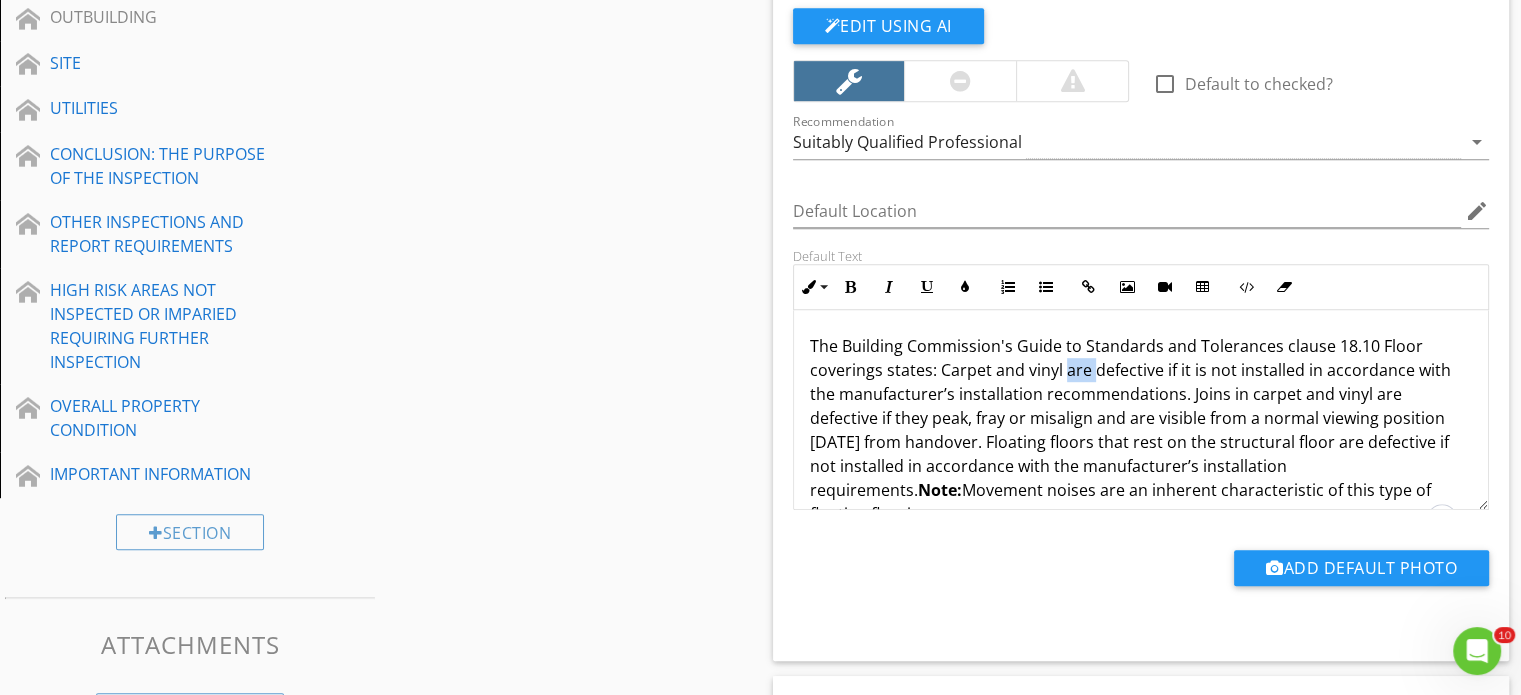 drag, startPoint x: 1090, startPoint y: 373, endPoint x: 1060, endPoint y: 372, distance: 30.016663 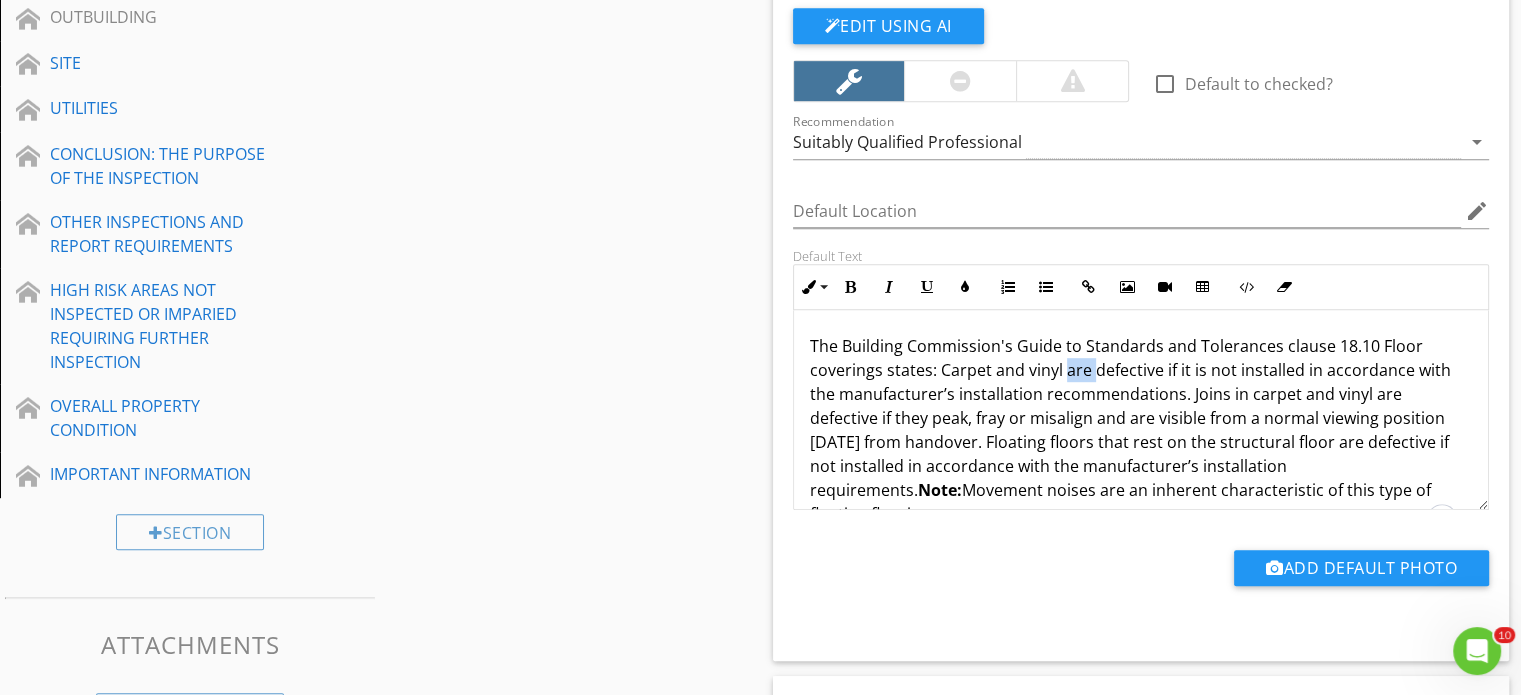 click on "The Building Commission's Guide to Standards and Tolerances clause 18.10 Floor coverings states: Carpet and vinyl are defective if it is not installed in accordance with the manufacturer’s installation recommendations. Joins in carpet and vinyl are defective if they peak, fray or misalign and are visible from a normal viewing position [DATE] from handover. Floating floors that rest on the structural floor are defective if not installed in accordance with the manufacturer’s installation requirements.  Note:  Movement noises are an inherent characteristic of this type of floating flooring." at bounding box center (1141, 430) 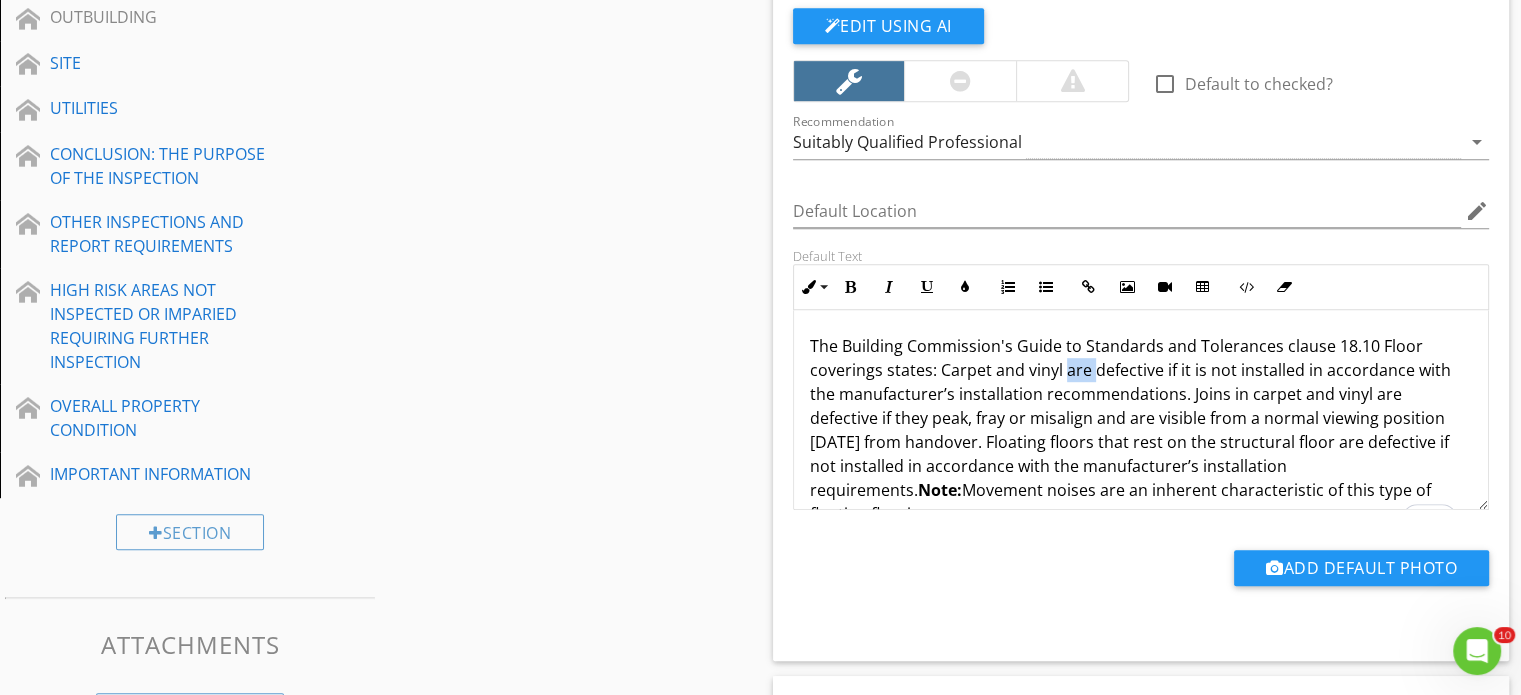 type 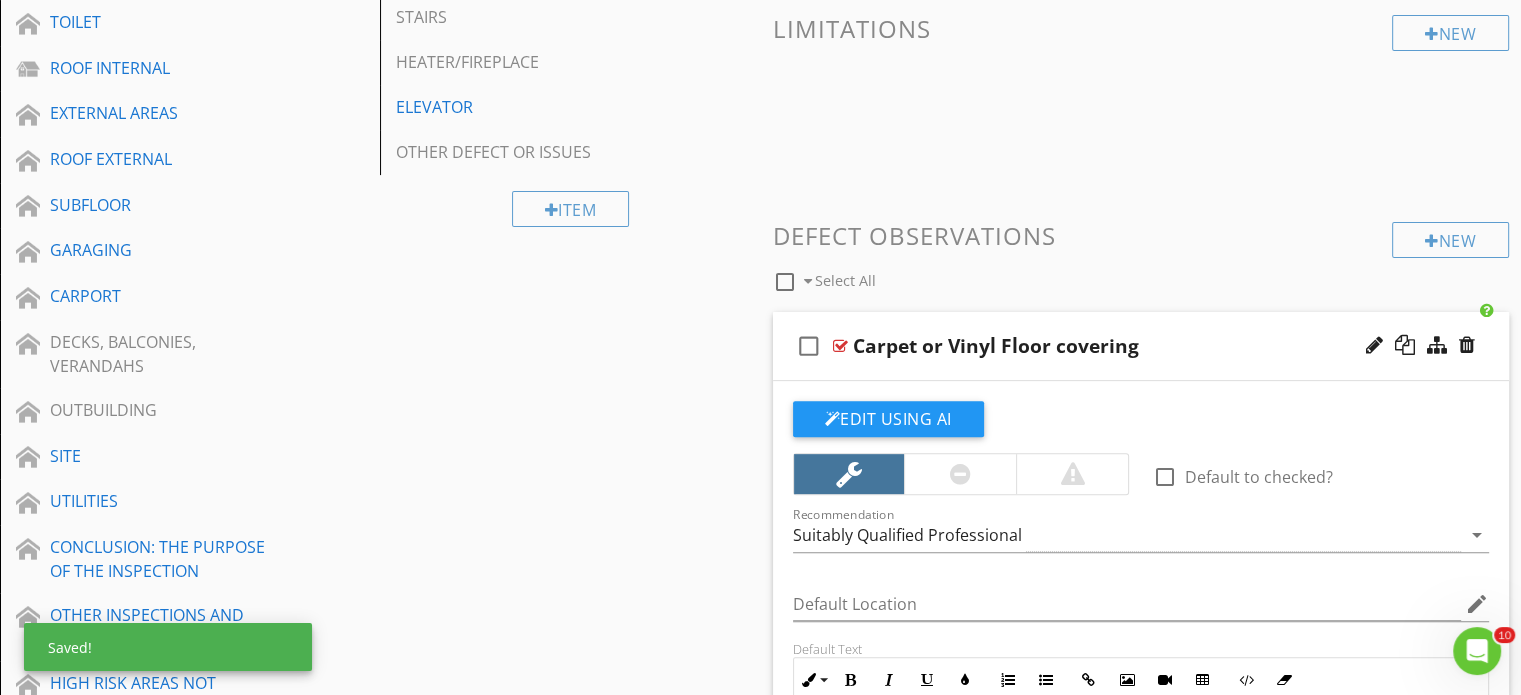 scroll, scrollTop: 619, scrollLeft: 0, axis: vertical 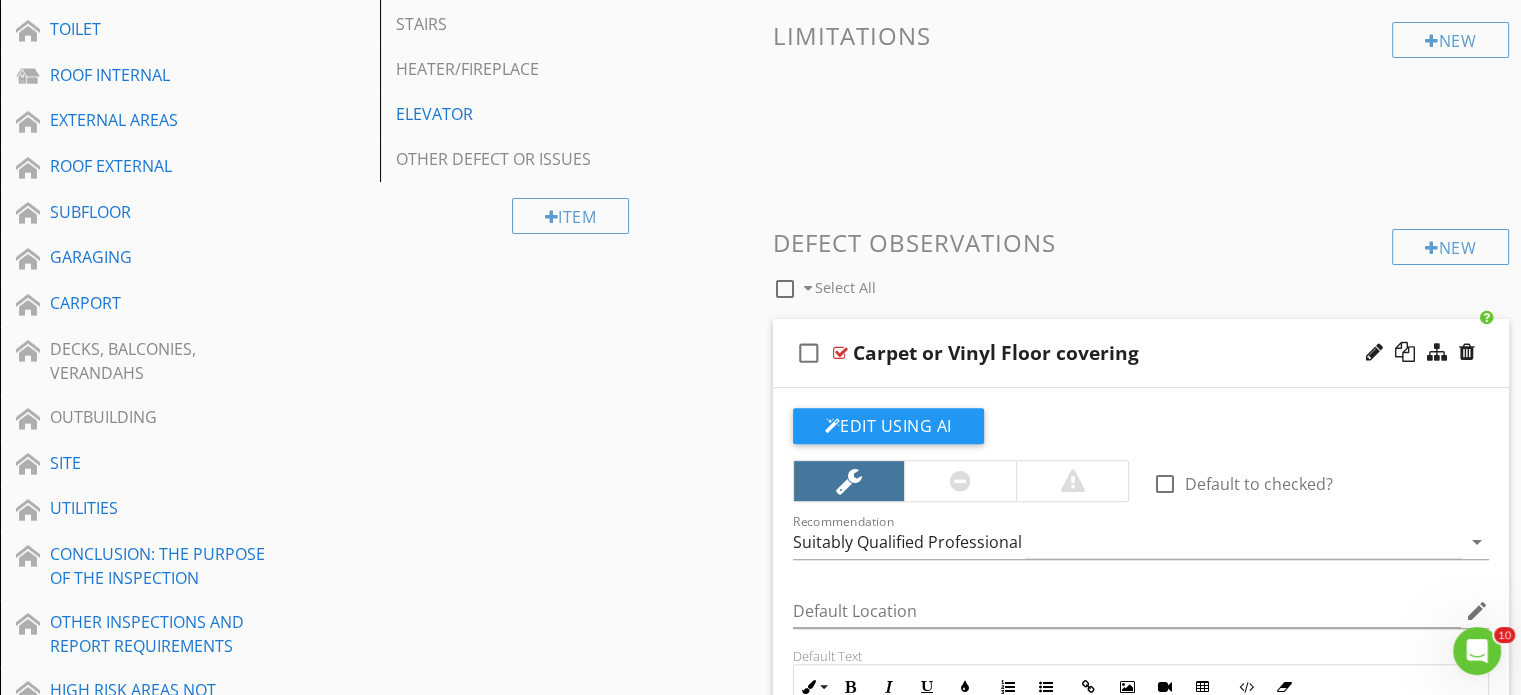 click on "check_box_outline_blank
Carpet or Vinyl Floor covering" at bounding box center [1141, 353] 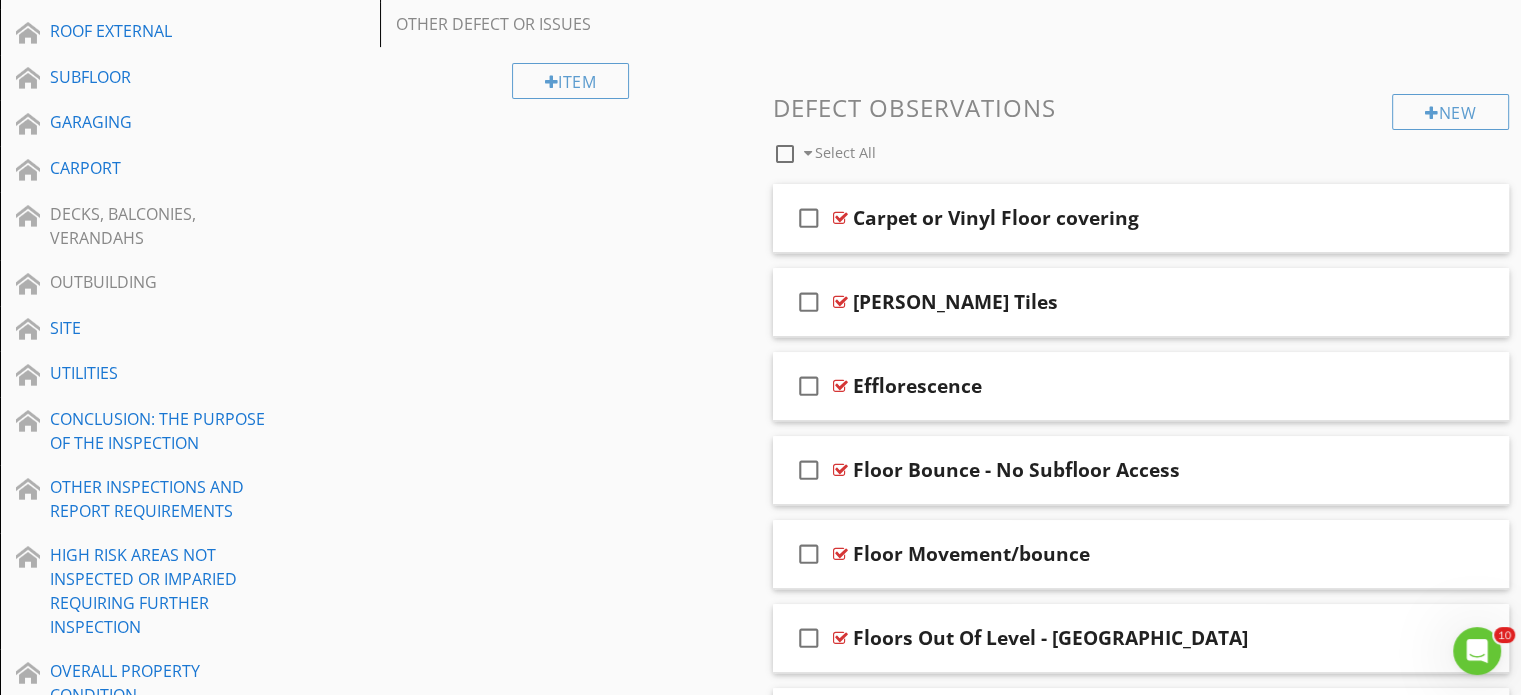 scroll, scrollTop: 819, scrollLeft: 0, axis: vertical 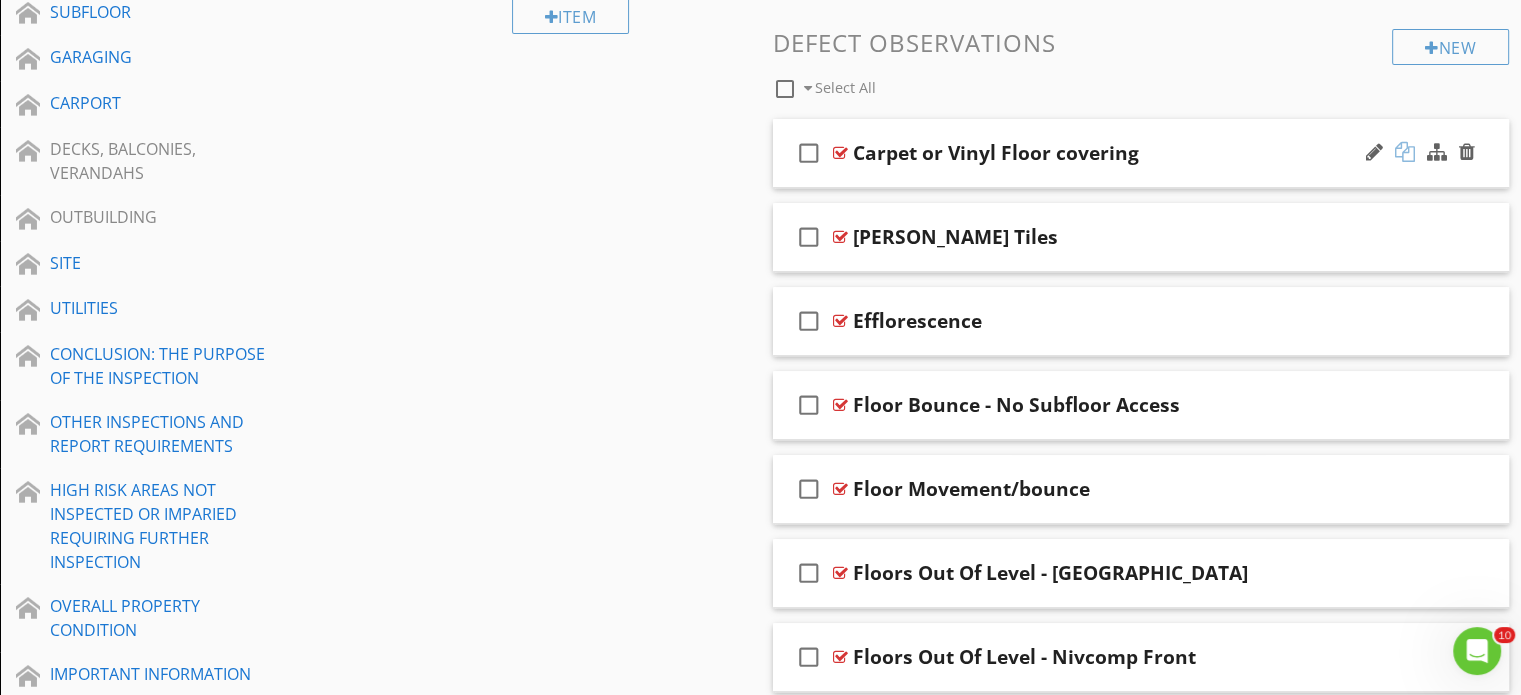 click at bounding box center [1405, 152] 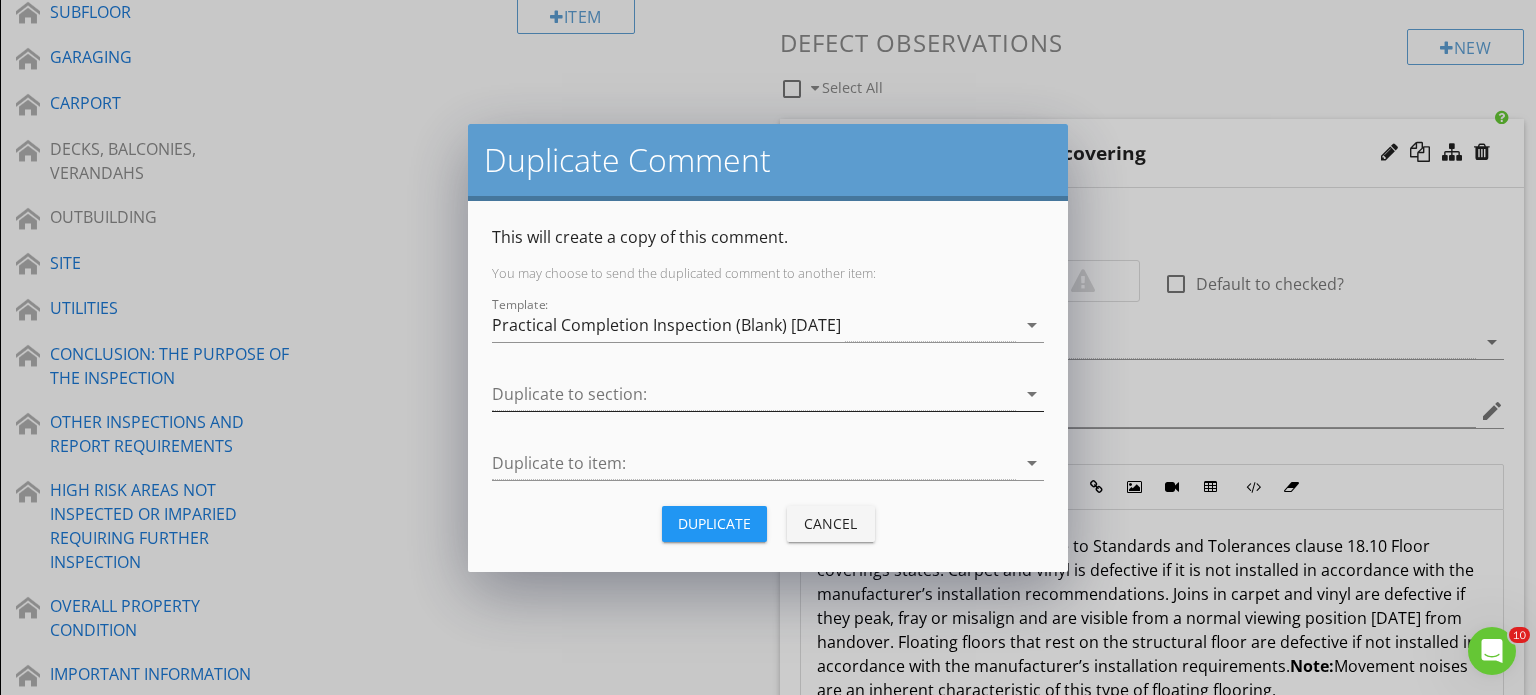 click at bounding box center [754, 394] 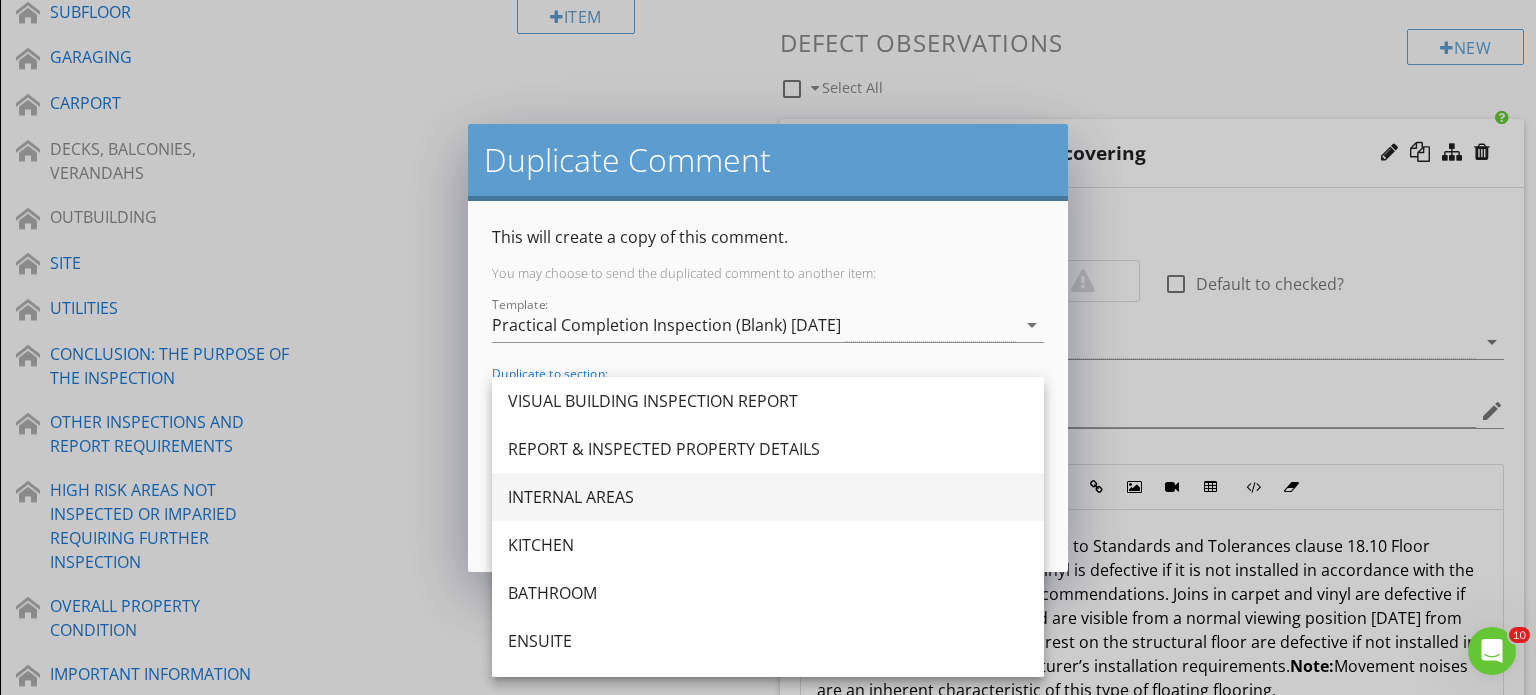click on "INTERNAL AREAS" at bounding box center (768, 497) 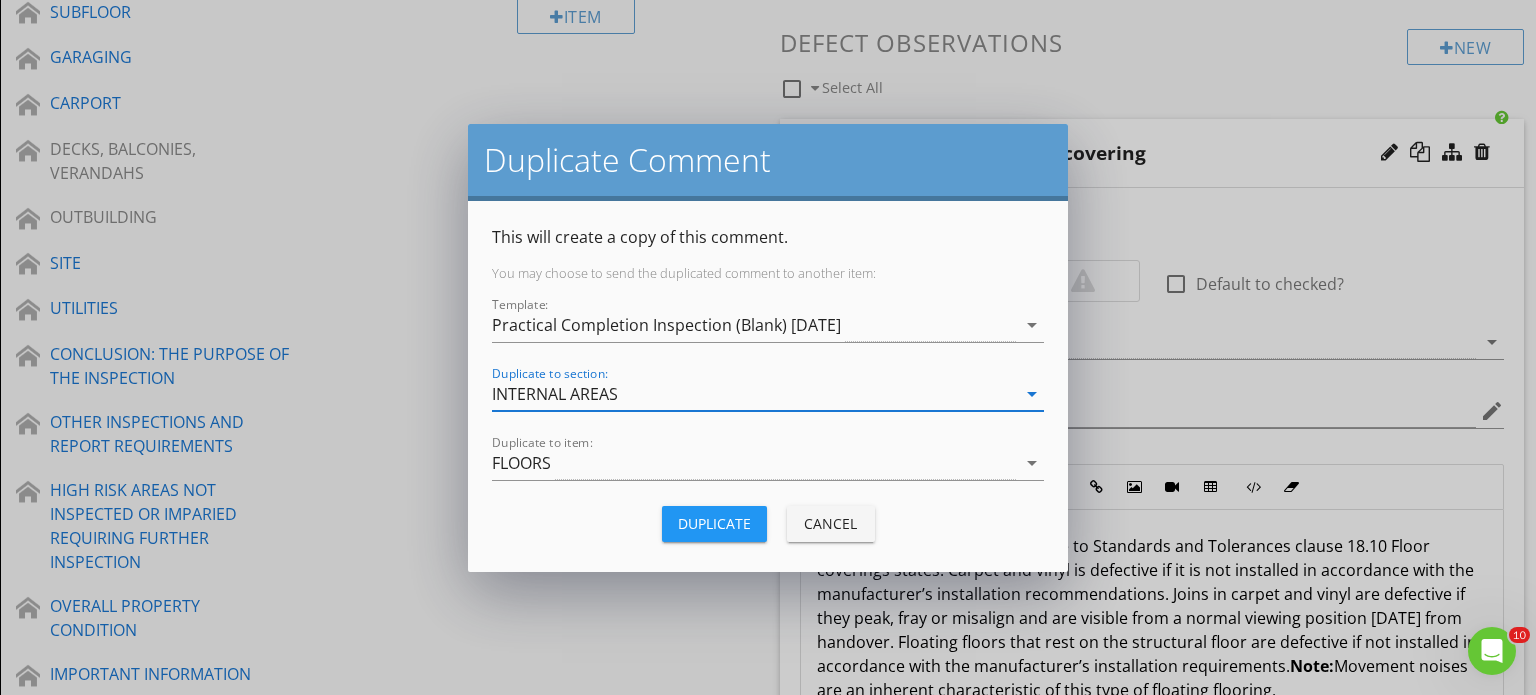 click on "Duplicate" at bounding box center (714, 523) 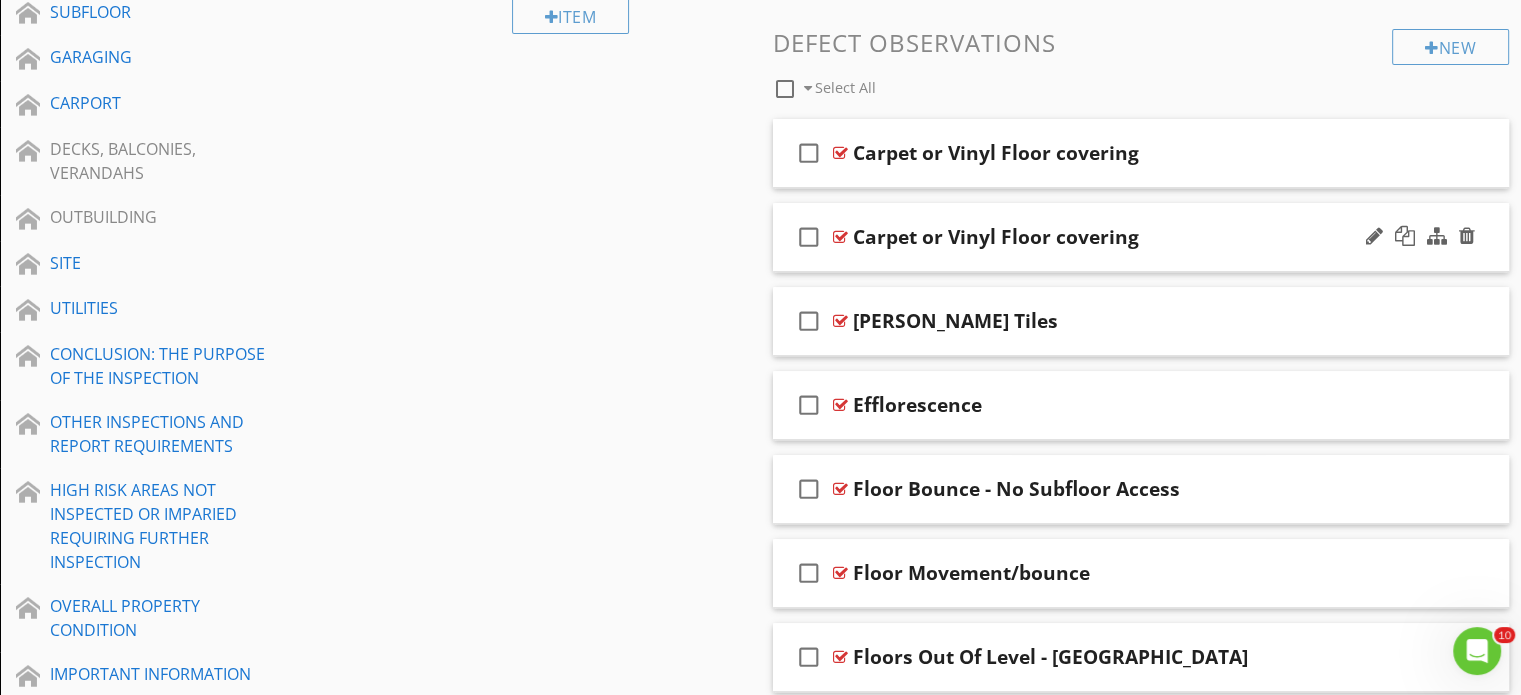 click on "check_box_outline_blank
Carpet or Vinyl Floor covering" at bounding box center [1141, 237] 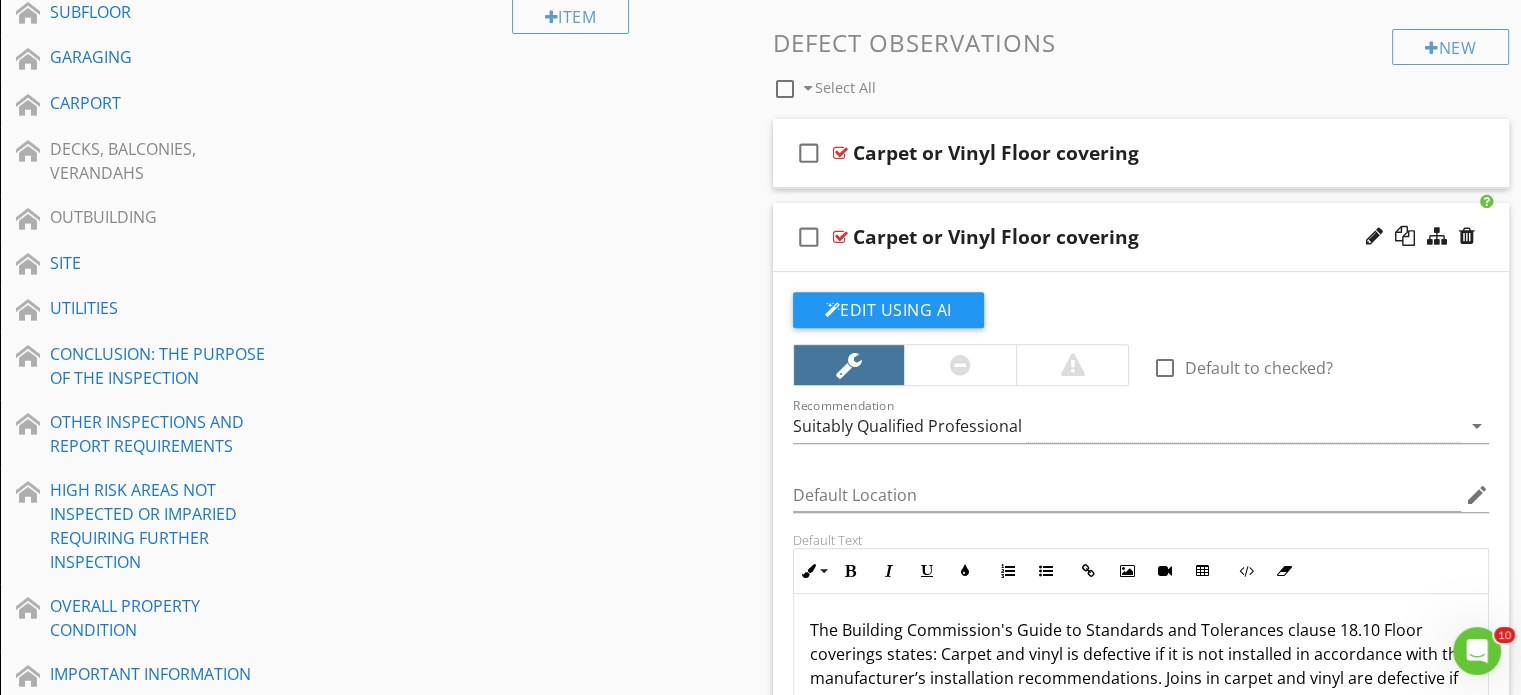 click on "Carpet or Vinyl Floor covering" at bounding box center [996, 237] 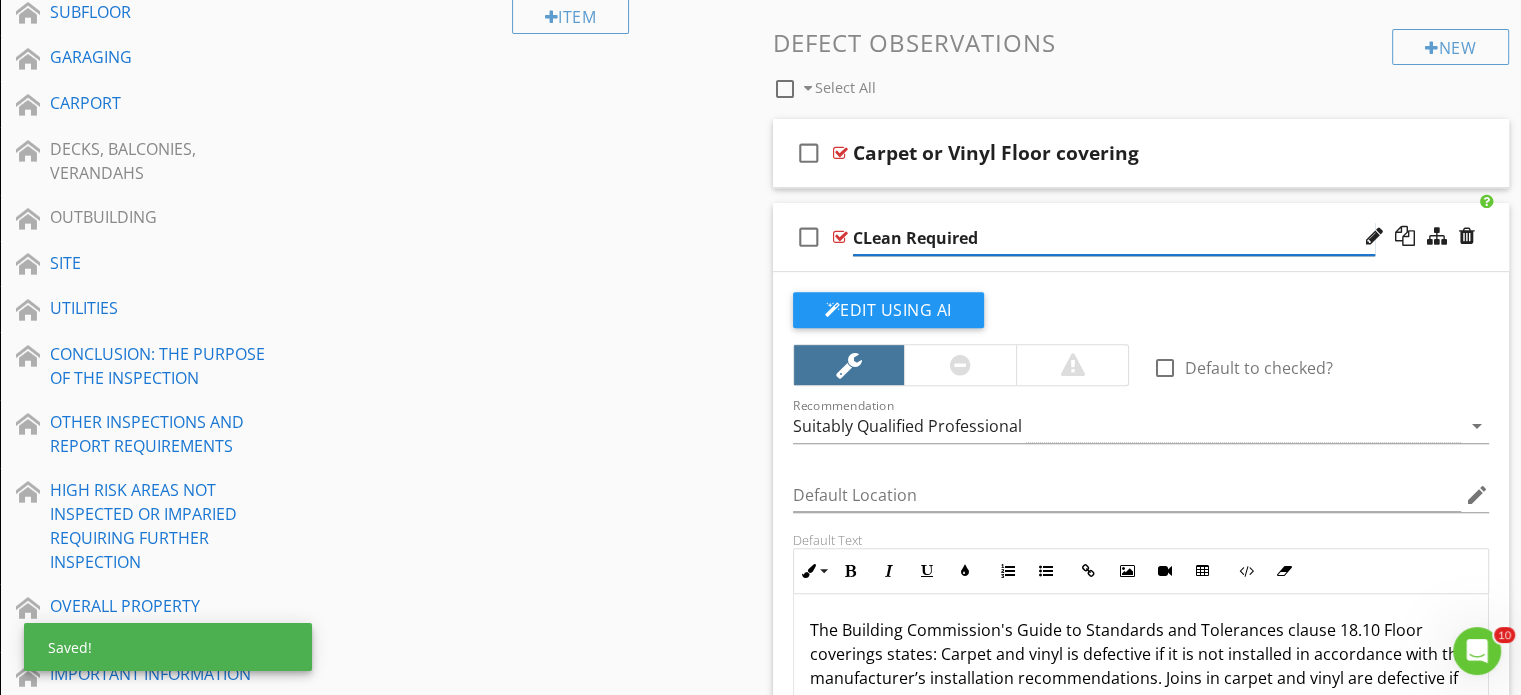 click on "CLean Required" at bounding box center (1114, 238) 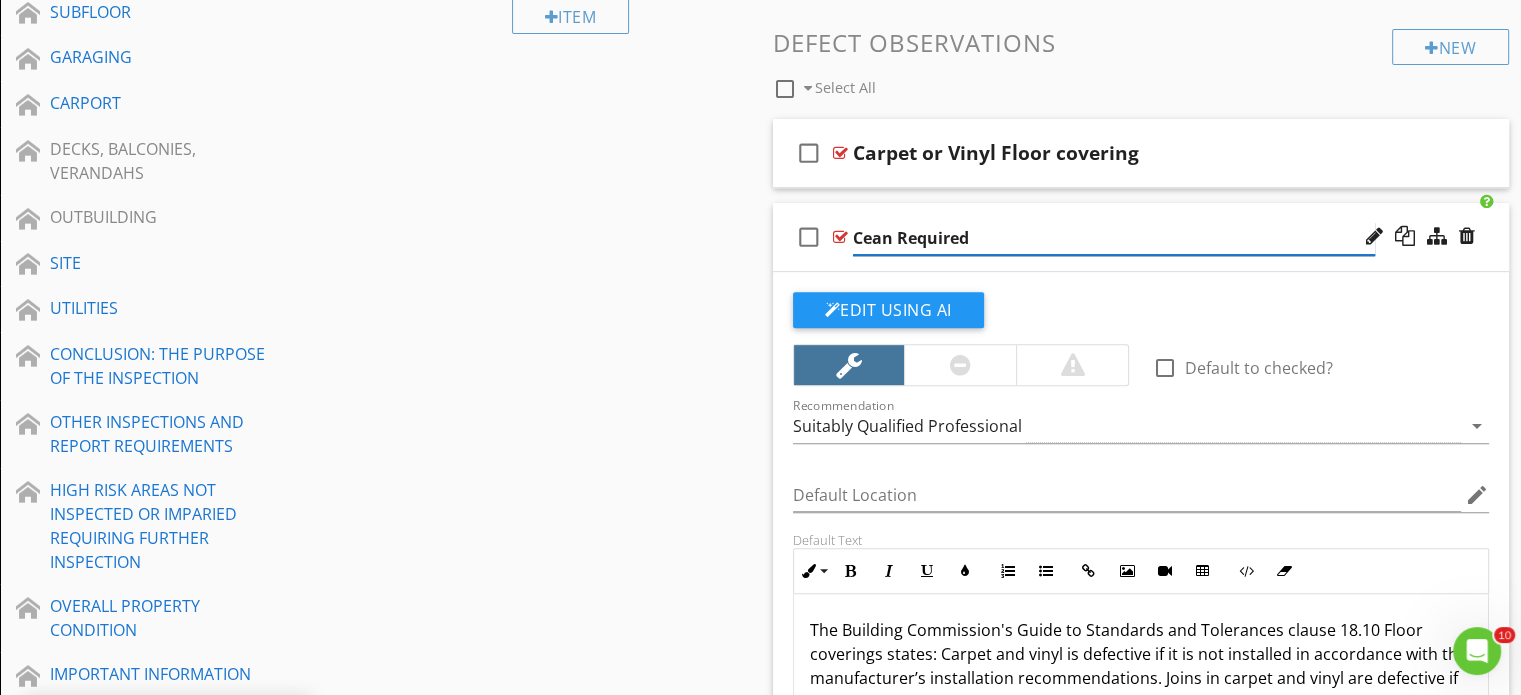 type on "Clean Required" 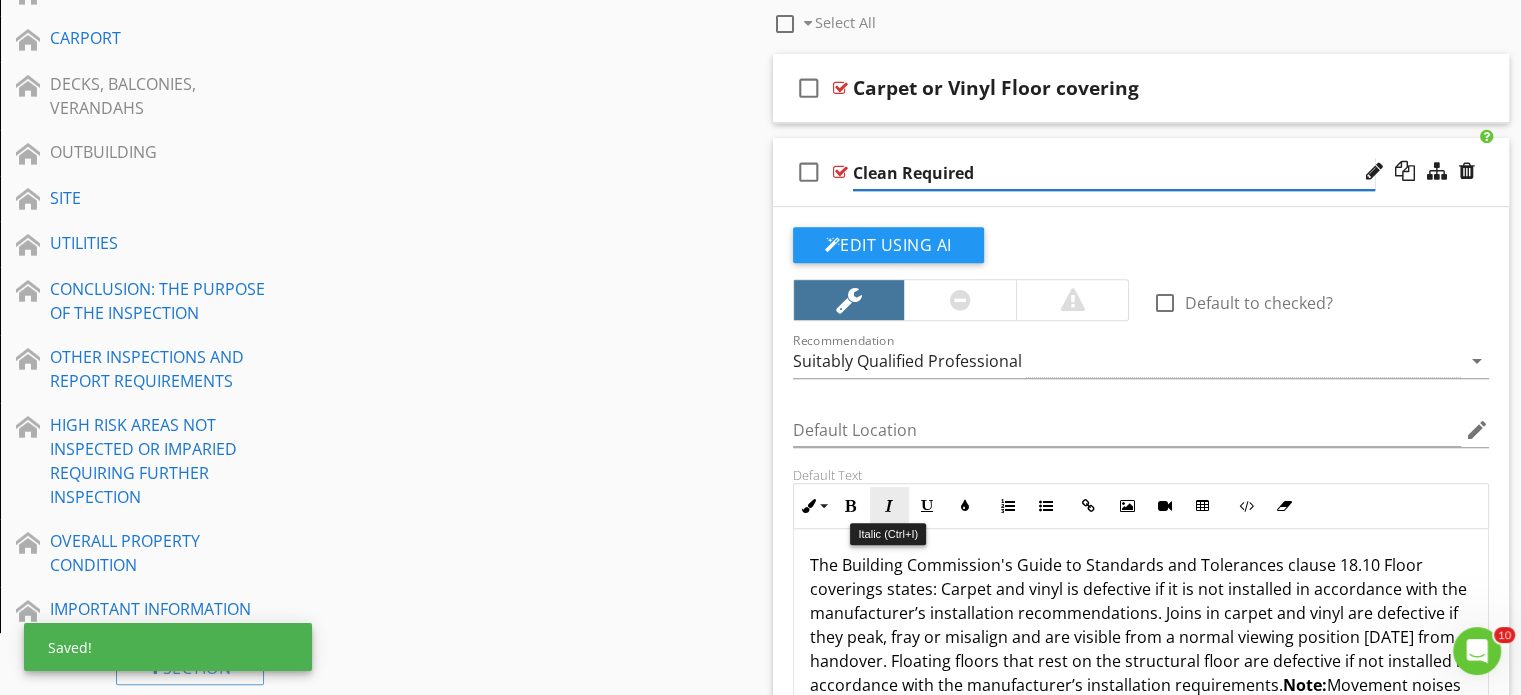 scroll, scrollTop: 919, scrollLeft: 0, axis: vertical 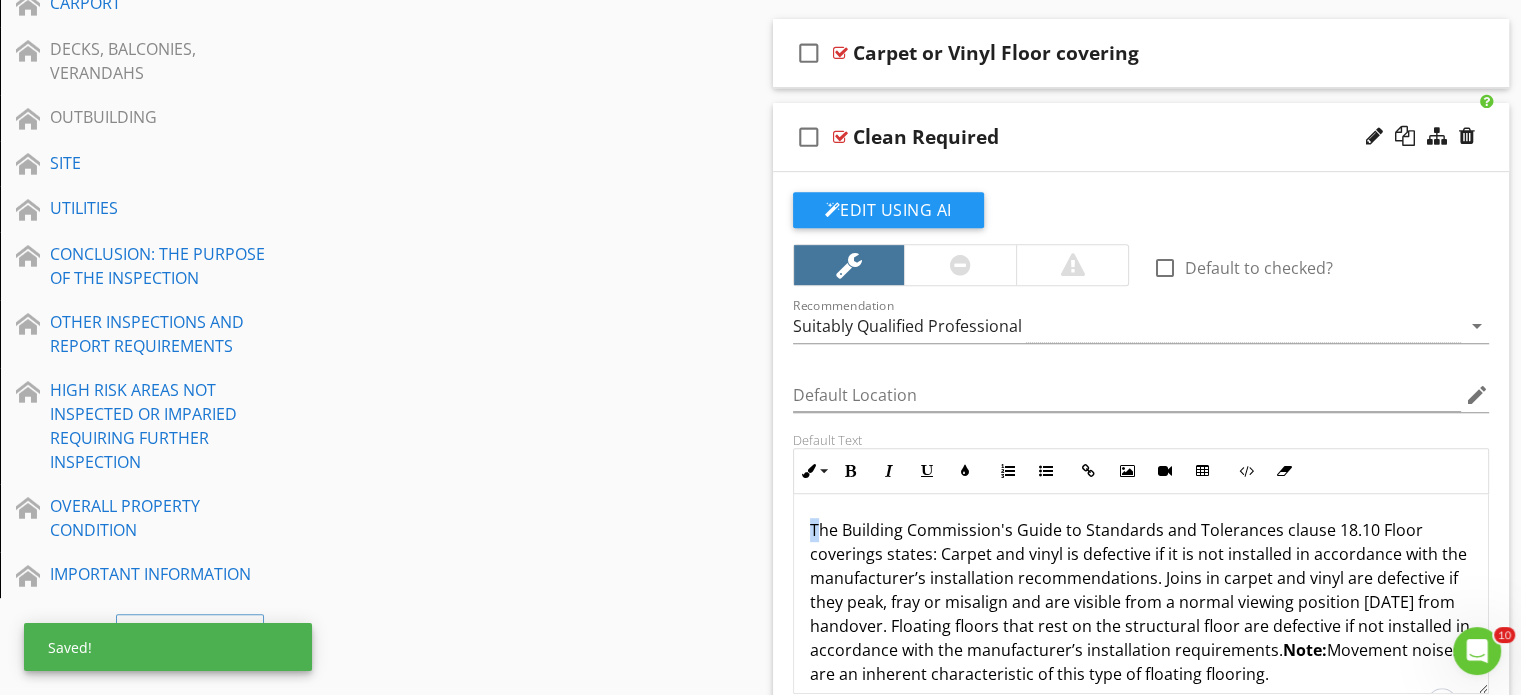 click on "The Building Commission's Guide to Standards and Tolerances clause 18.10 Floor coverings states: Carpet and vinyl is defective if it is not installed in accordance with the manufacturer’s installation recommendations. Joins in carpet and vinyl are defective if they peak, fray or misalign and are visible from a normal viewing position within 12 months from handover. Floating floors that rest on the structural floor are defective if not installed in accordance with the manufacturer’s installation requirements.  Note:  Movement noises are an inherent characteristic of this type of floating flooring." at bounding box center [1141, 602] 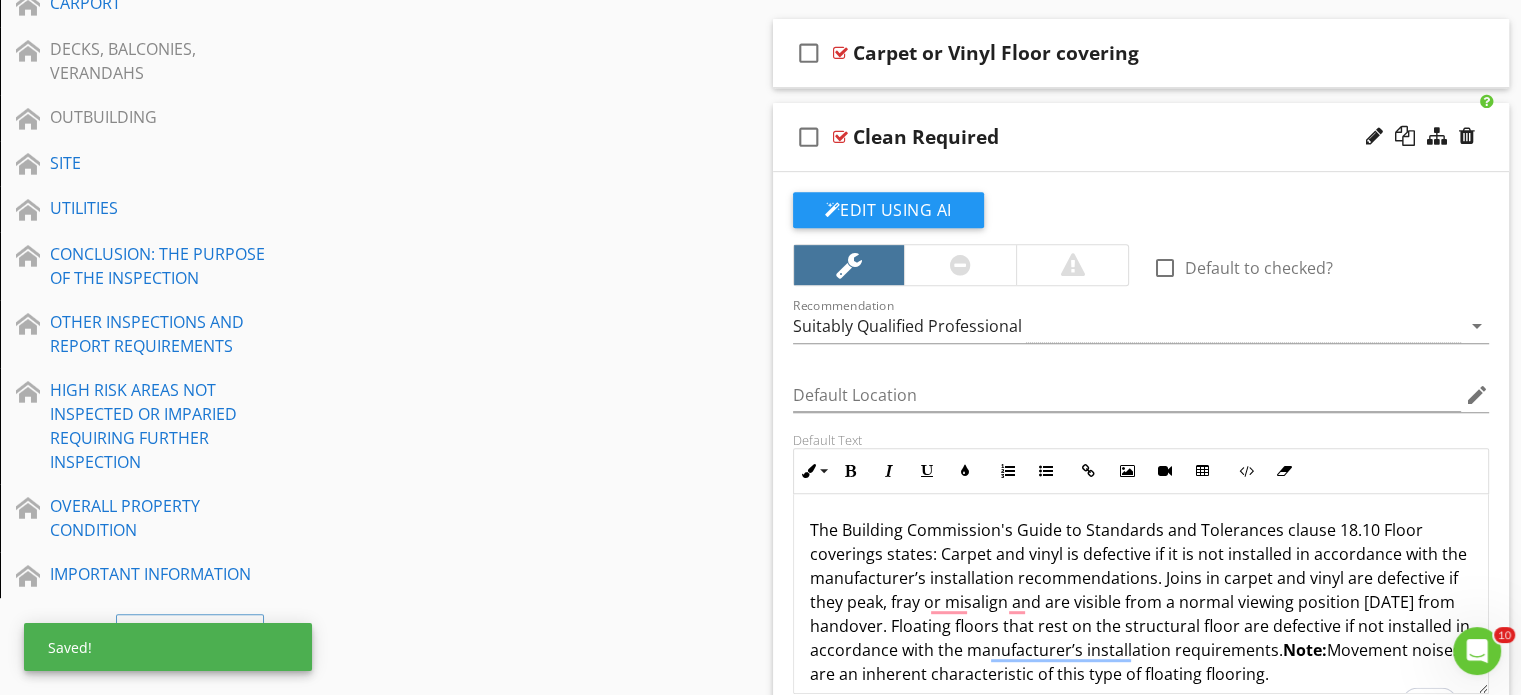 drag, startPoint x: 808, startPoint y: 527, endPoint x: 1136, endPoint y: 615, distance: 339.59976 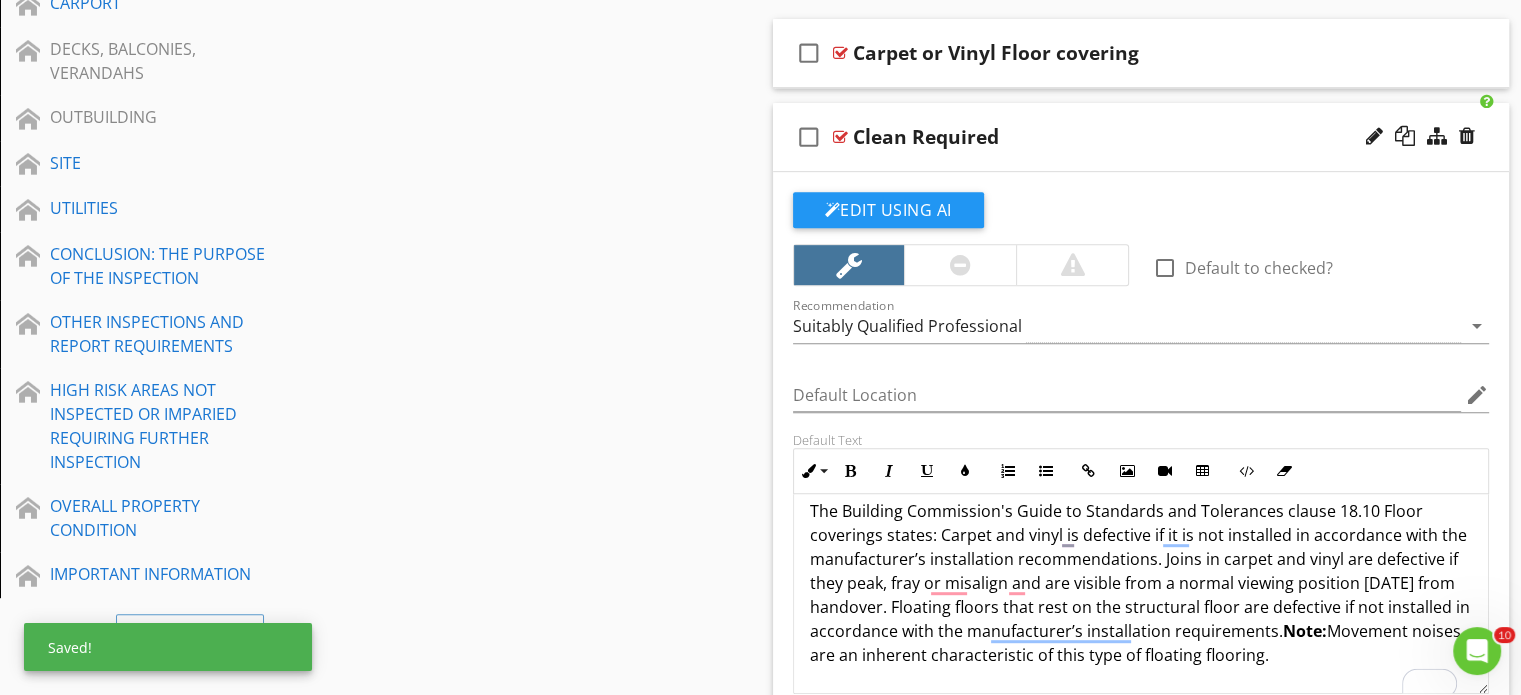 scroll, scrollTop: 40, scrollLeft: 0, axis: vertical 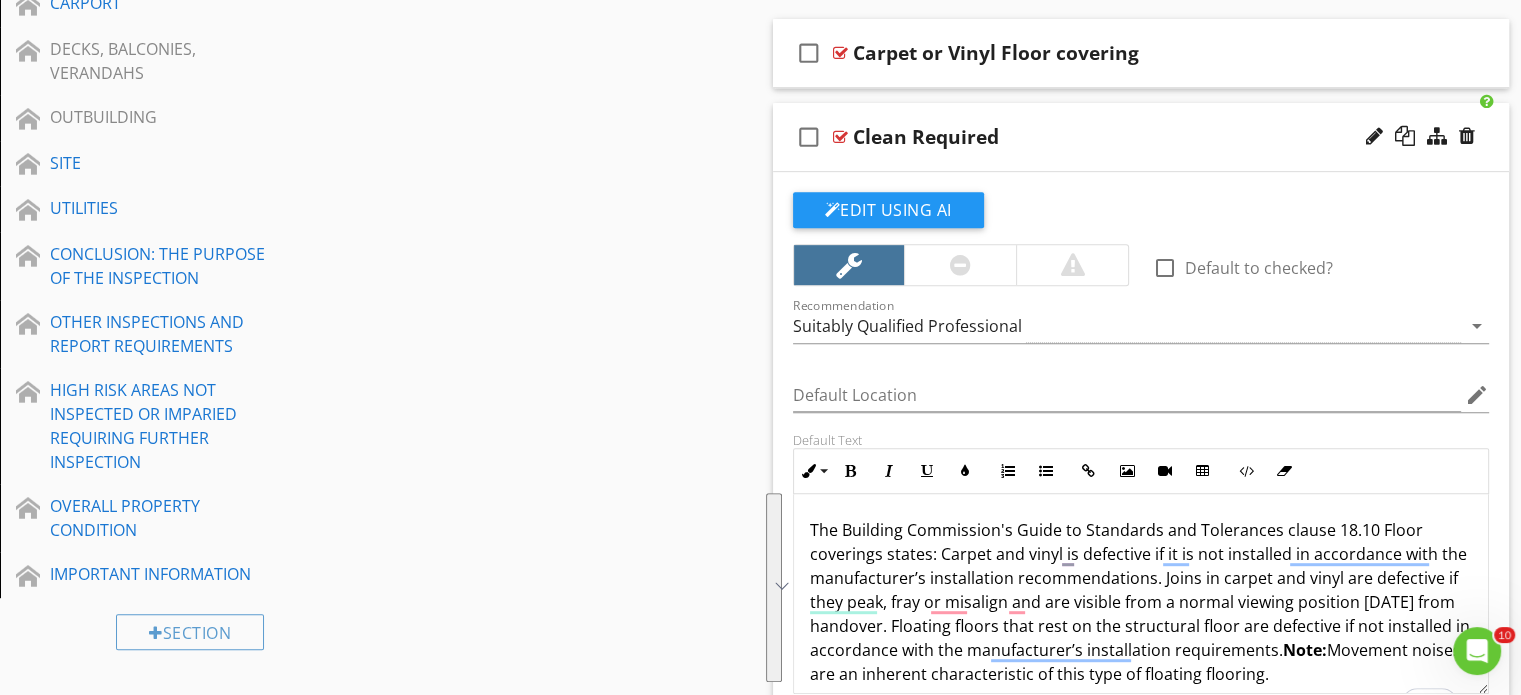 drag, startPoint x: 1008, startPoint y: 663, endPoint x: 776, endPoint y: 407, distance: 345.48517 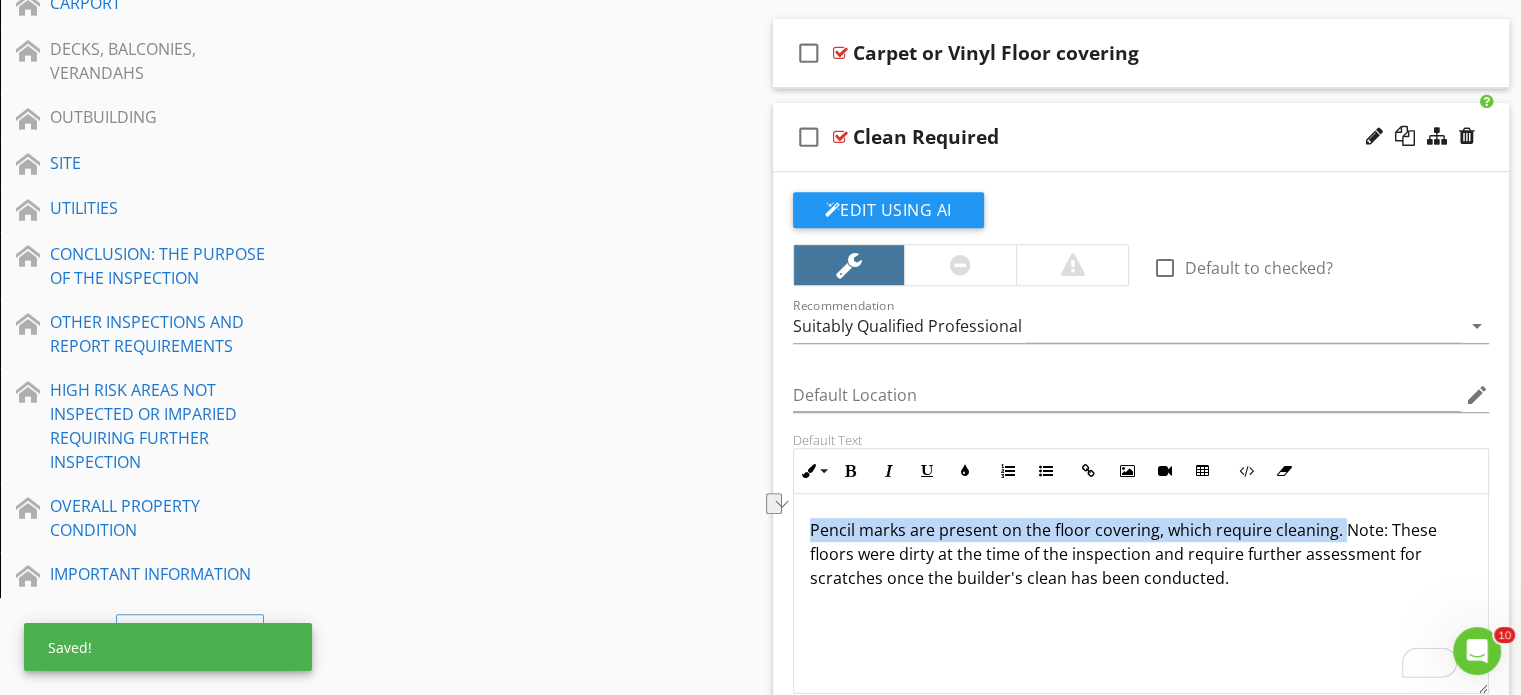 drag, startPoint x: 1336, startPoint y: 532, endPoint x: 728, endPoint y: 530, distance: 608.0033 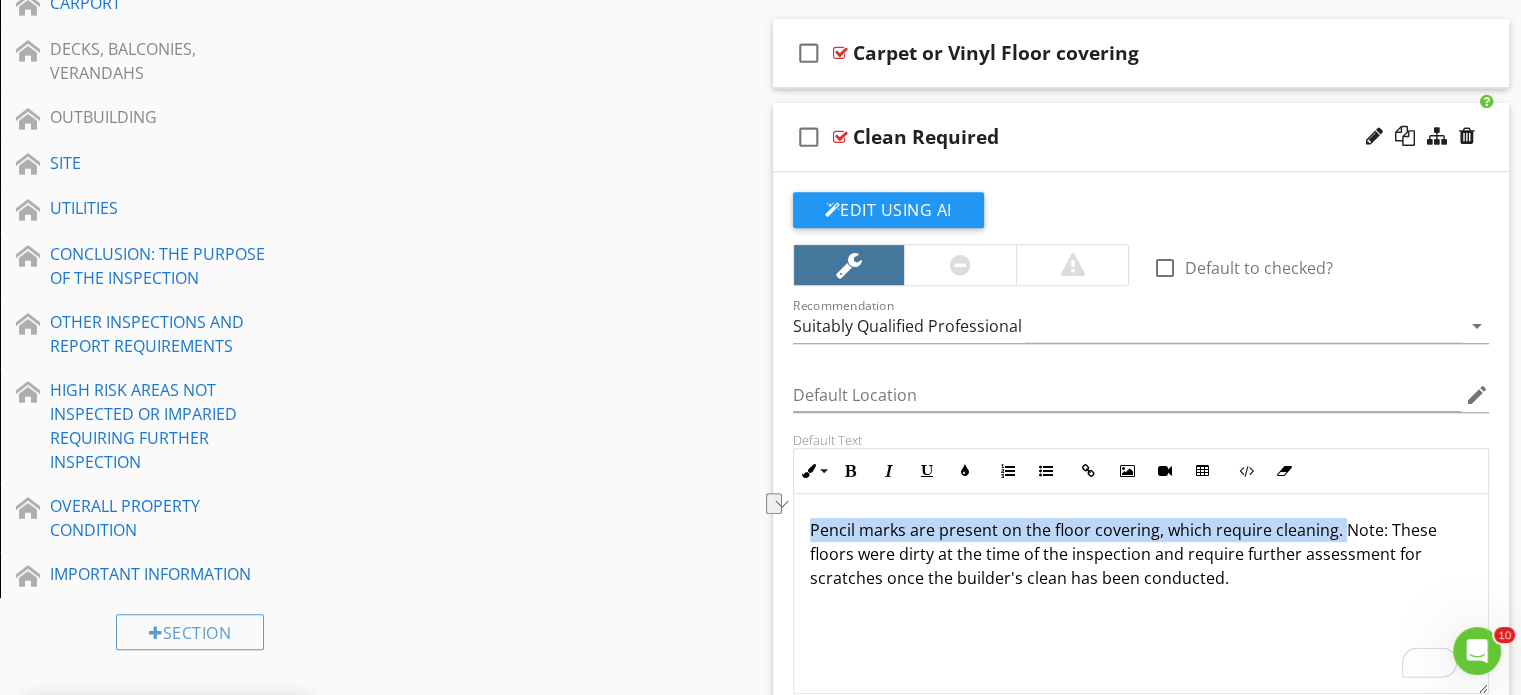 type 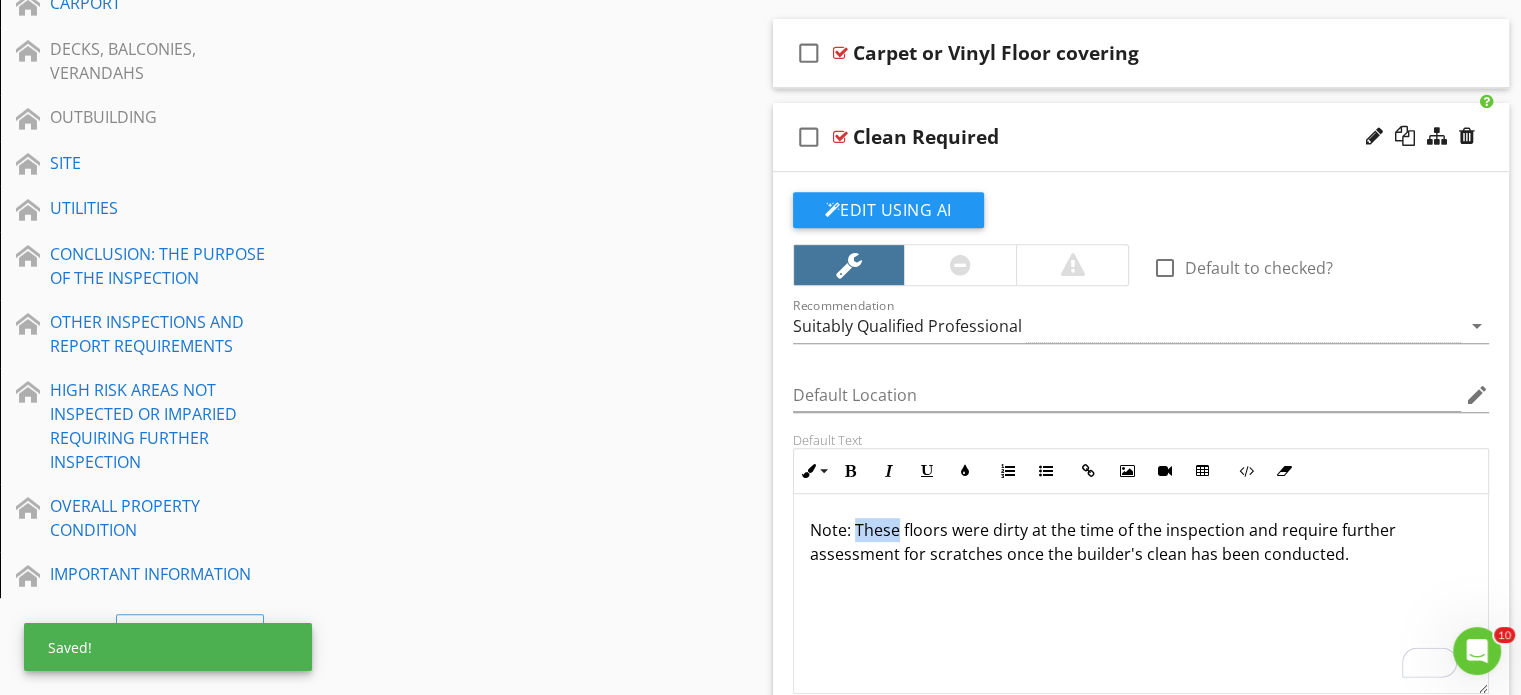 drag, startPoint x: 856, startPoint y: 525, endPoint x: 899, endPoint y: 527, distance: 43.046486 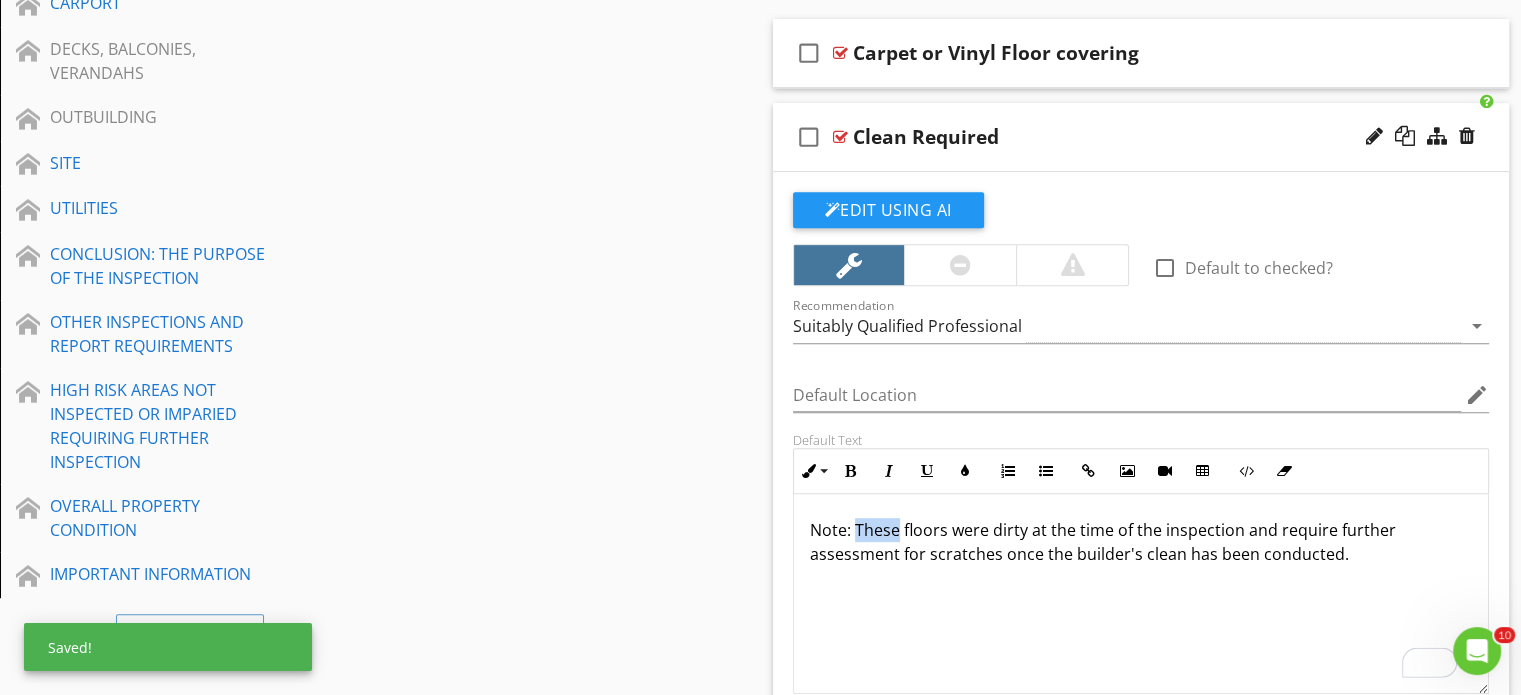 click on "Note: These floors were dirty at the time of the inspection and require further assessment for scratches once the builder's clean has been conducted." at bounding box center (1141, 542) 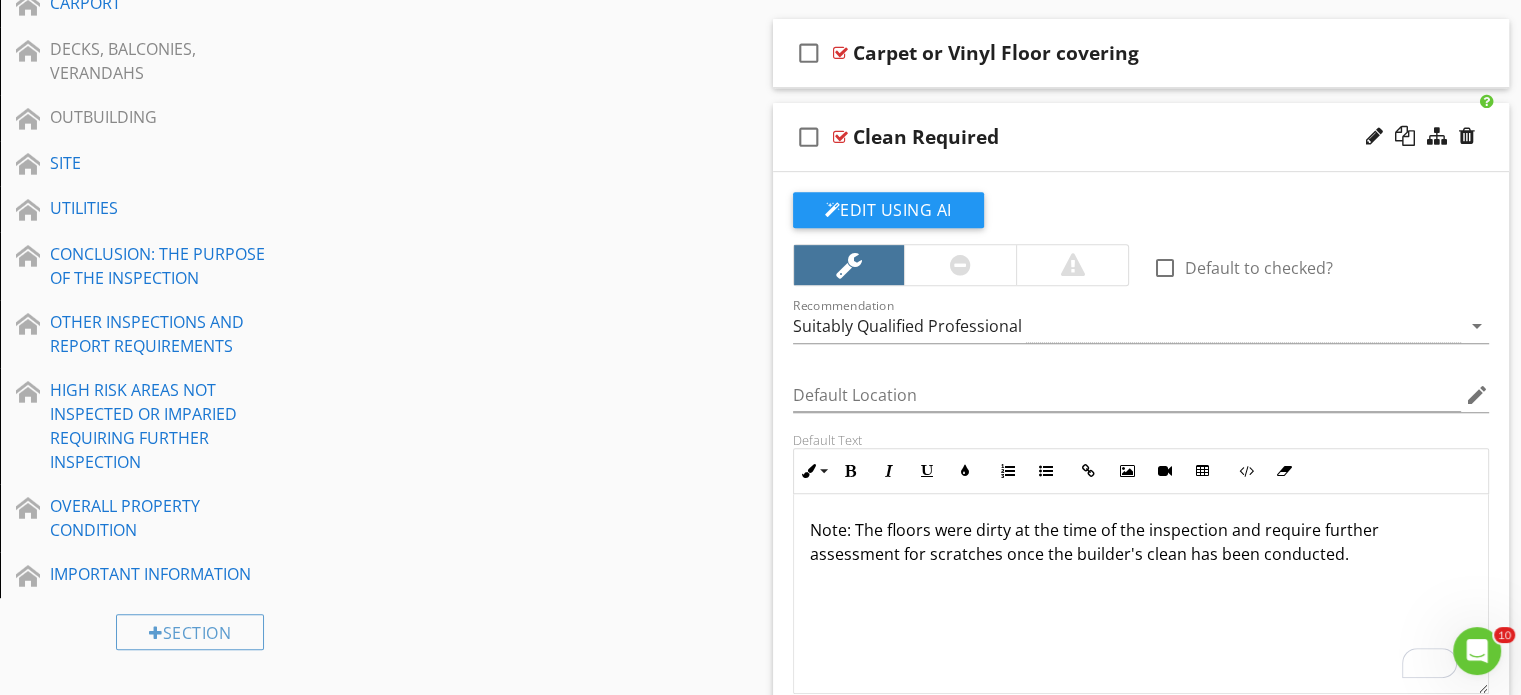 click on "Note: The floors were dirty at the time of the inspection and require further assessment for scratches once the builder's clean has been conducted." at bounding box center [1141, 542] 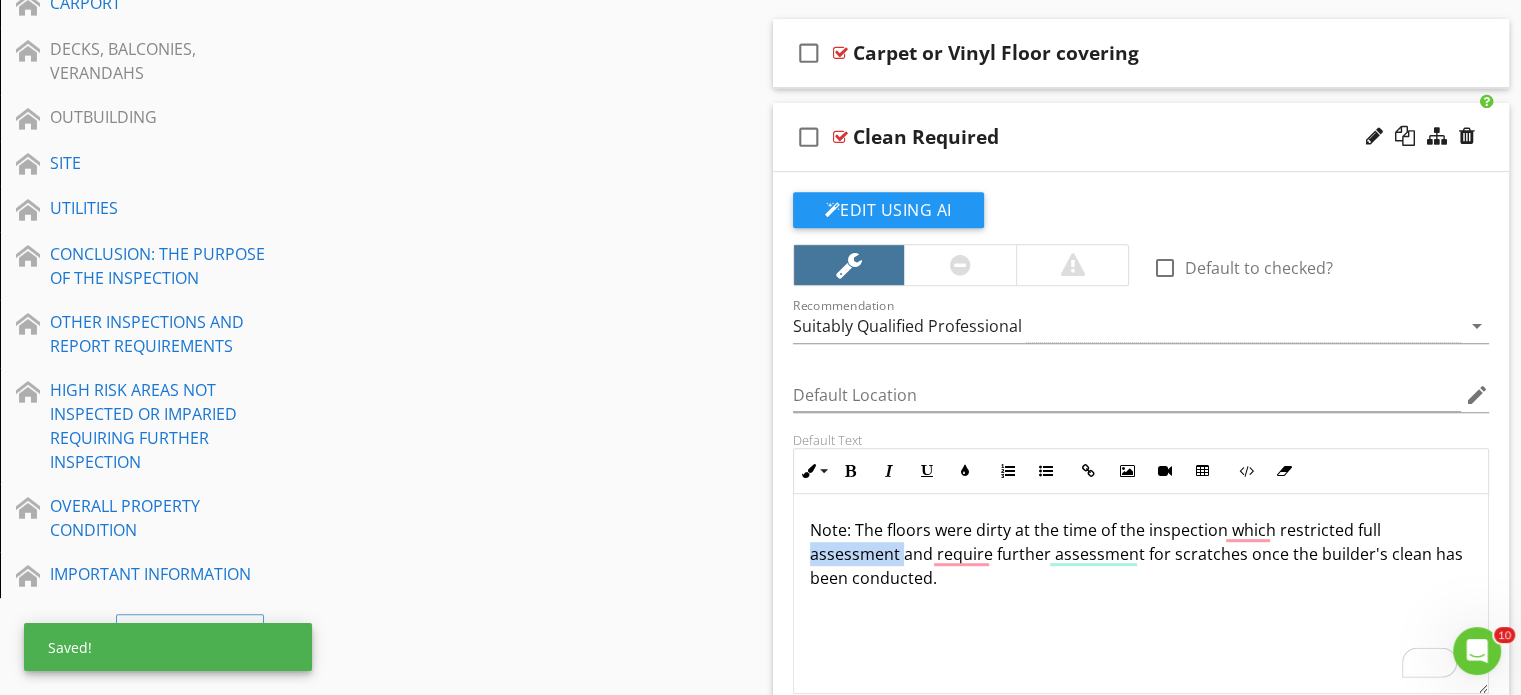 drag, startPoint x: 901, startPoint y: 546, endPoint x: 806, endPoint y: 551, distance: 95.131485 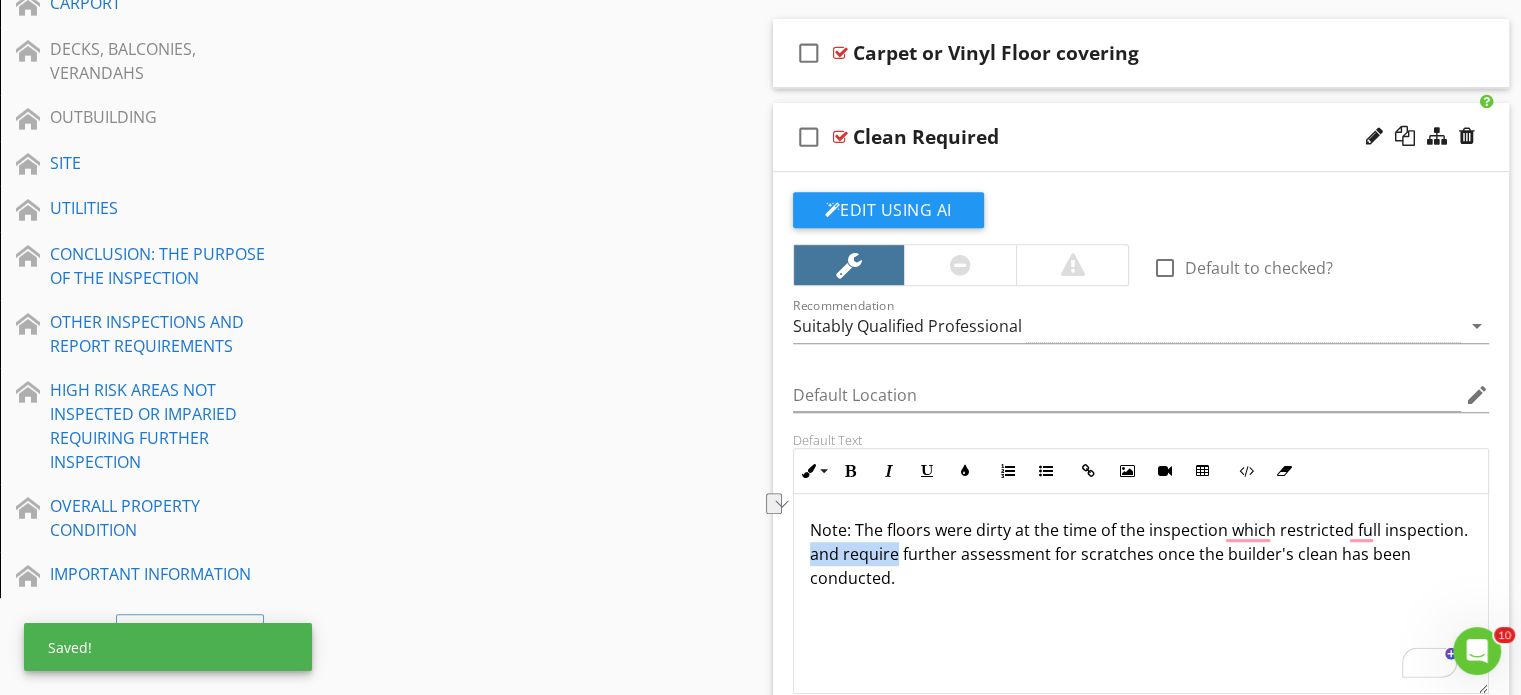 drag, startPoint x: 892, startPoint y: 552, endPoint x: 984, endPoint y: 555, distance: 92.0489 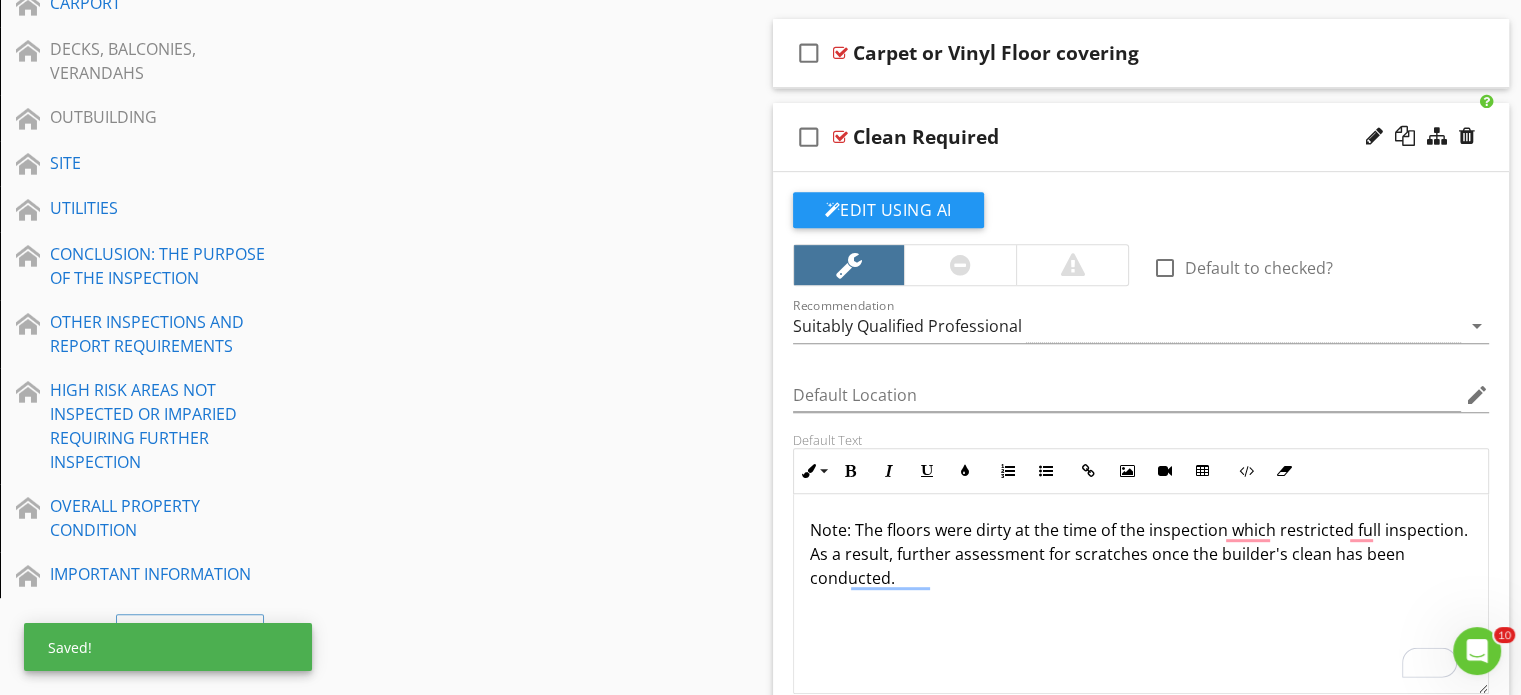click on "Note: The floors were dirty at the time of the inspection which restricted full inspection. As a result, further assessment for scratches once the builder's clean has been conducted." at bounding box center (1141, 554) 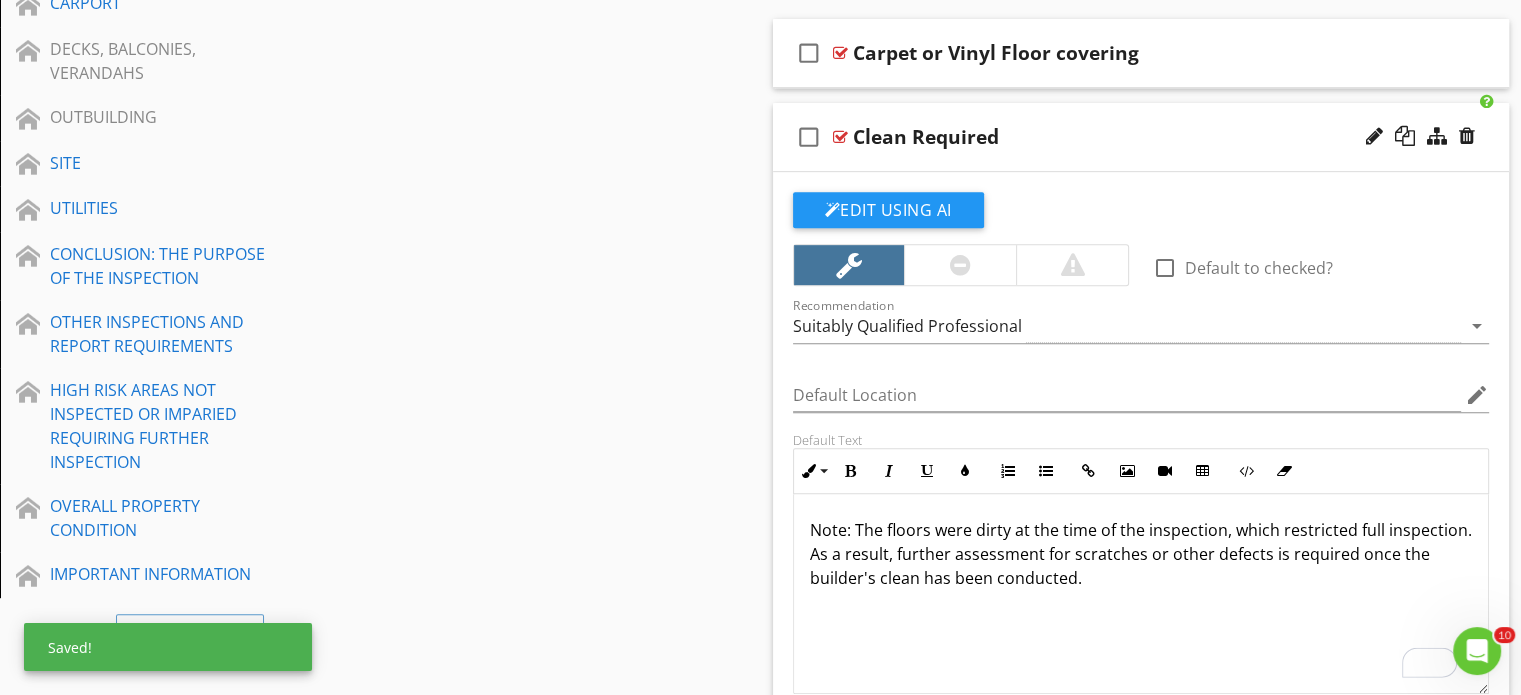 click on "Note: The floors were dirty at the time of the inspection, which restricted full inspection. As a result, further assessment for scratches or other defects is required once the builder's clean has been conducted." at bounding box center (1141, 554) 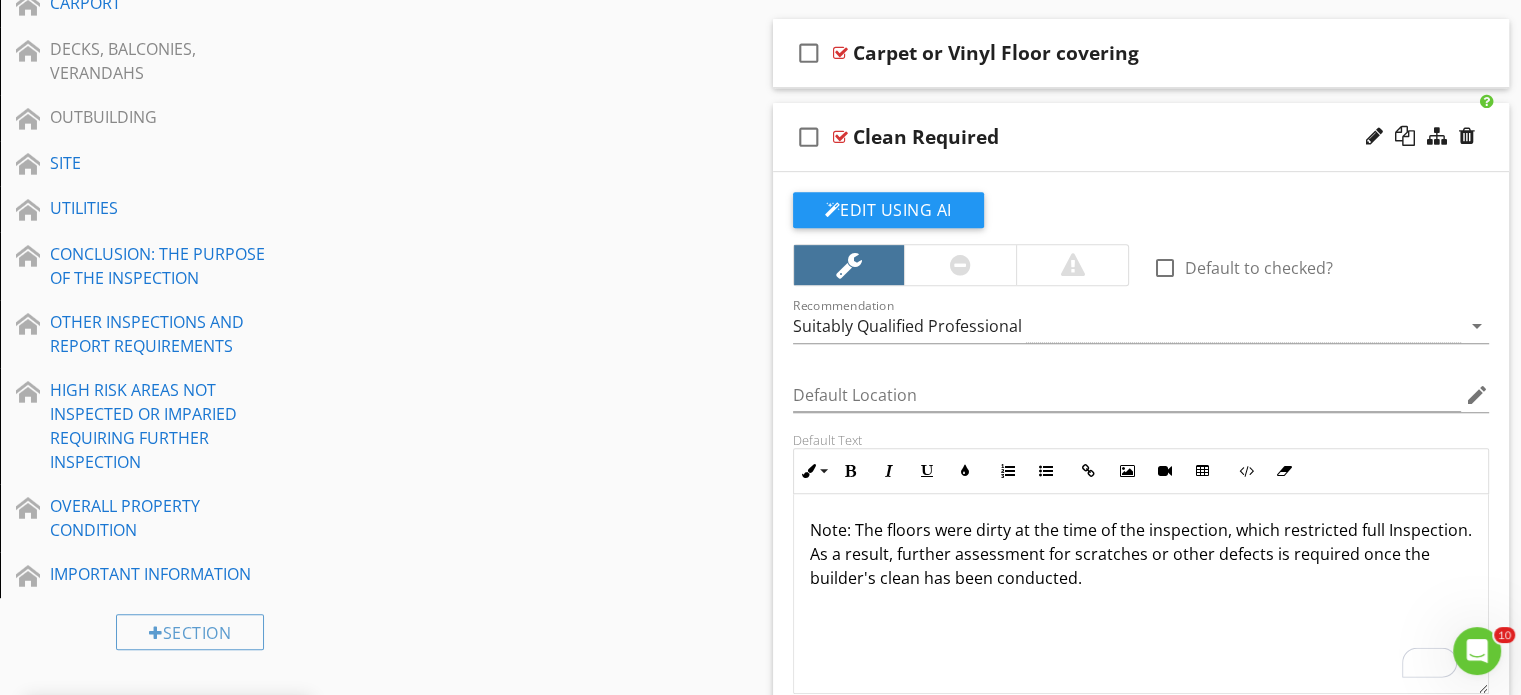 click on "Note: The floors were dirty at the time of the inspection, which restricted full Inspection. As a result, further assessment for scratches or other defects is required once the builder's clean has been conducted." at bounding box center [1141, 554] 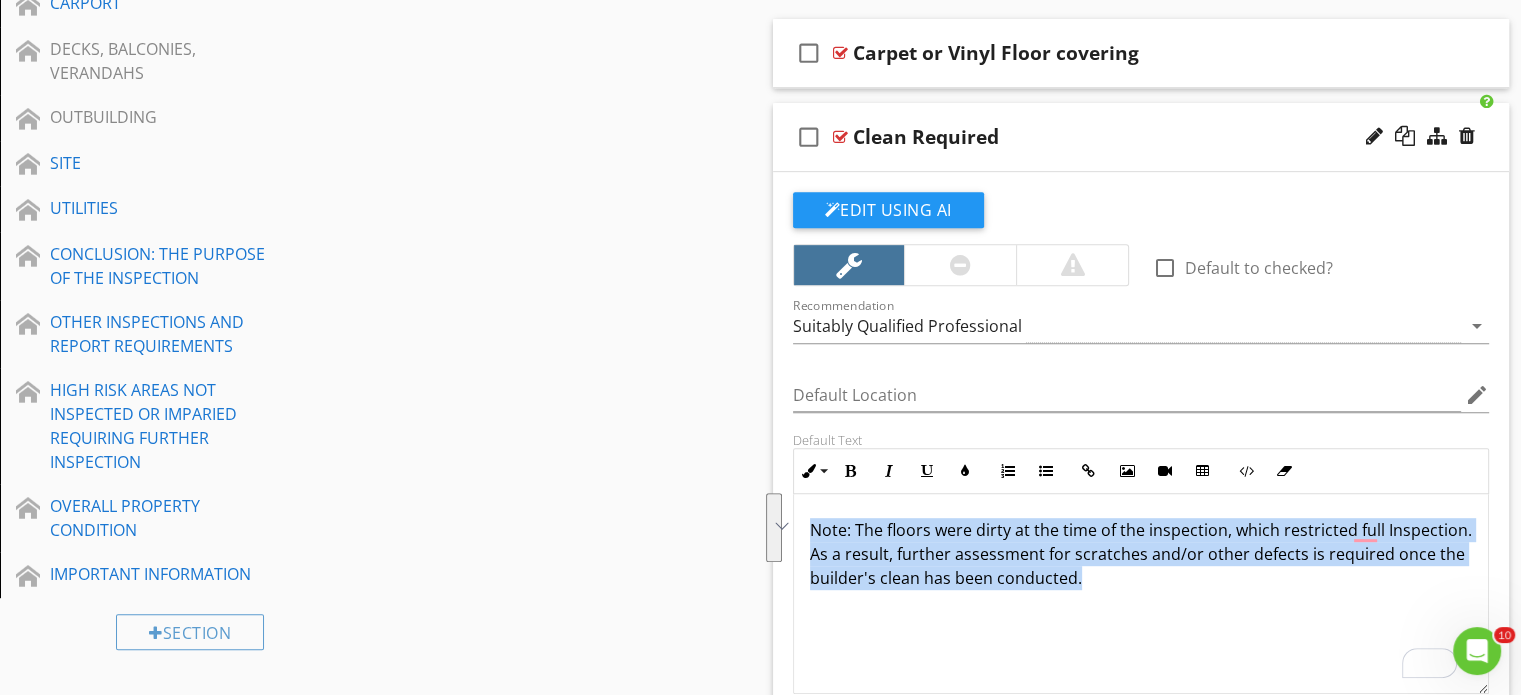 drag, startPoint x: 1220, startPoint y: 576, endPoint x: 608, endPoint y: 478, distance: 619.79675 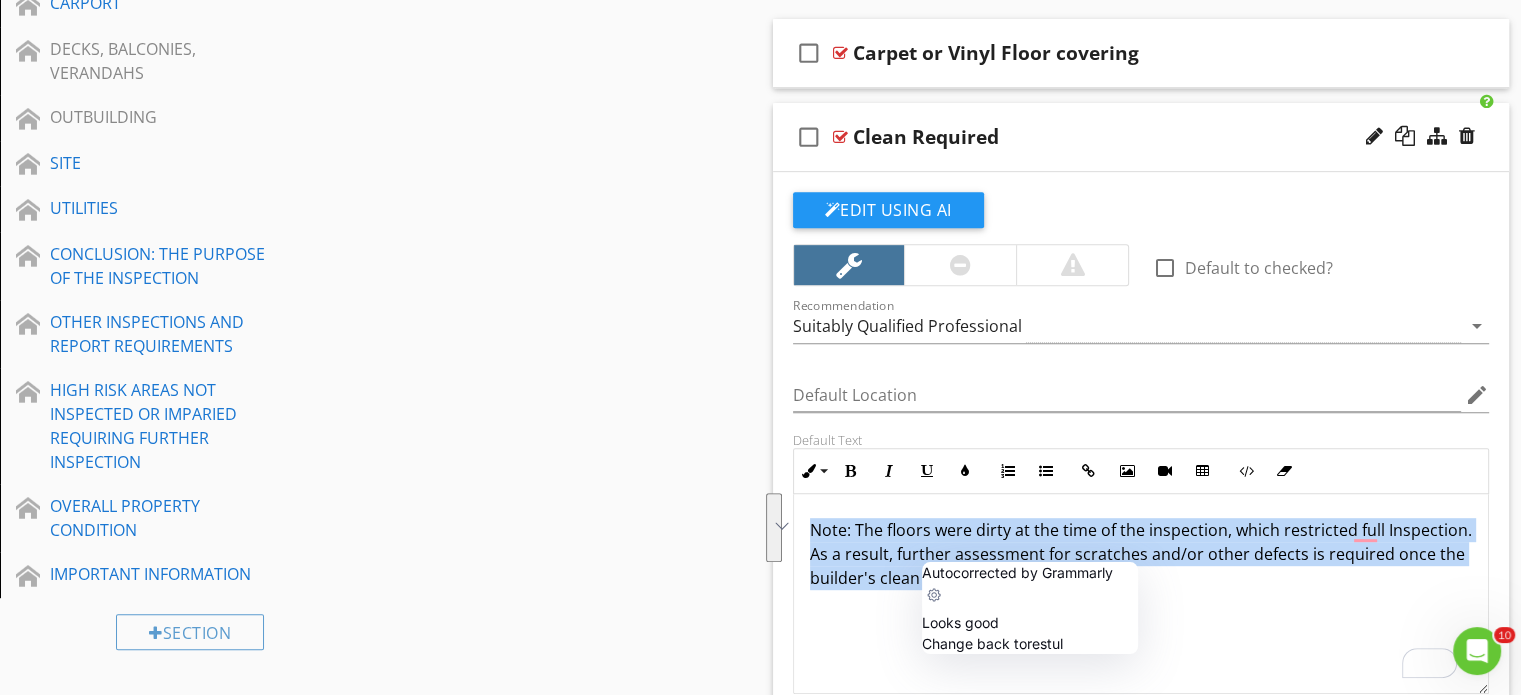 copy on "Note: The floors were dirty at the time of the inspection, which restricted full Inspection. As a result, further assessment for scratches and/or other defects is required once the builder's clean has been conducted." 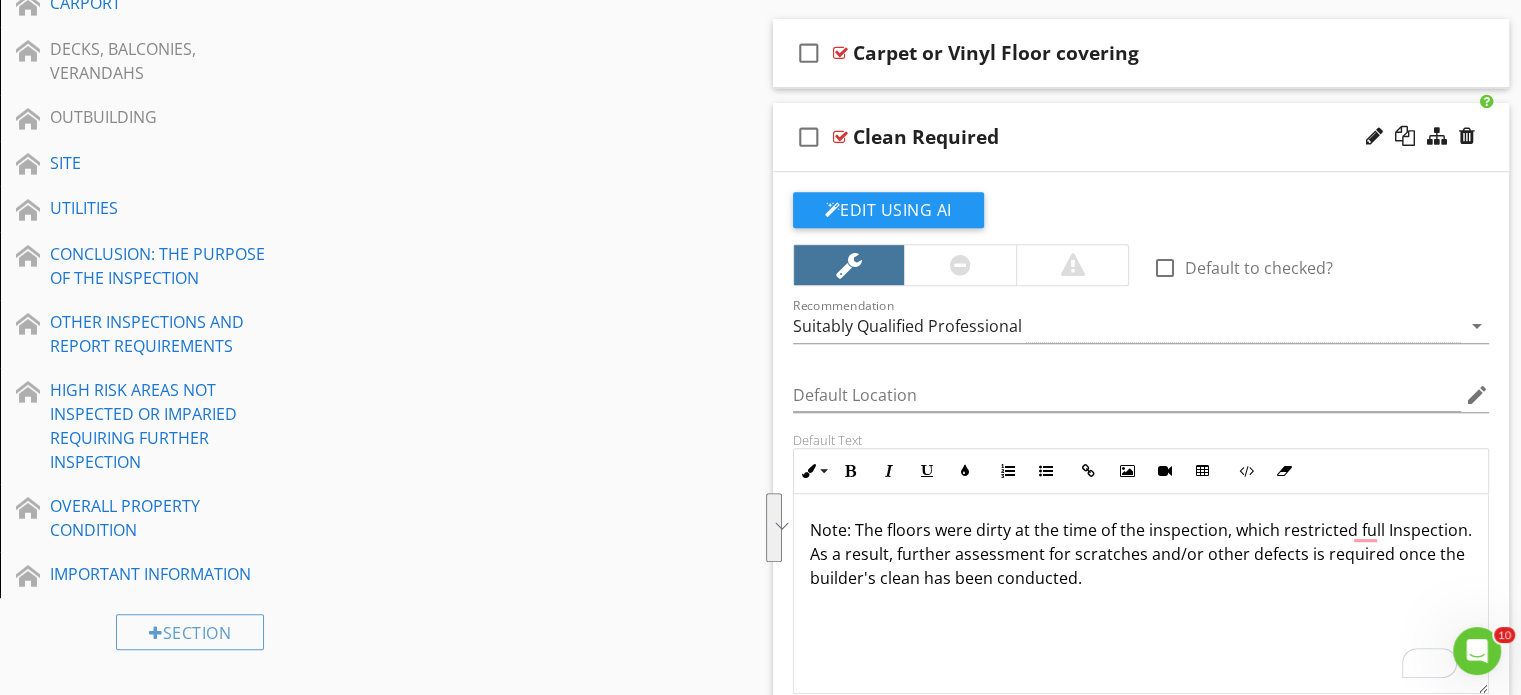 click on "check_box_outline_blank
Clean Required" at bounding box center (1141, 137) 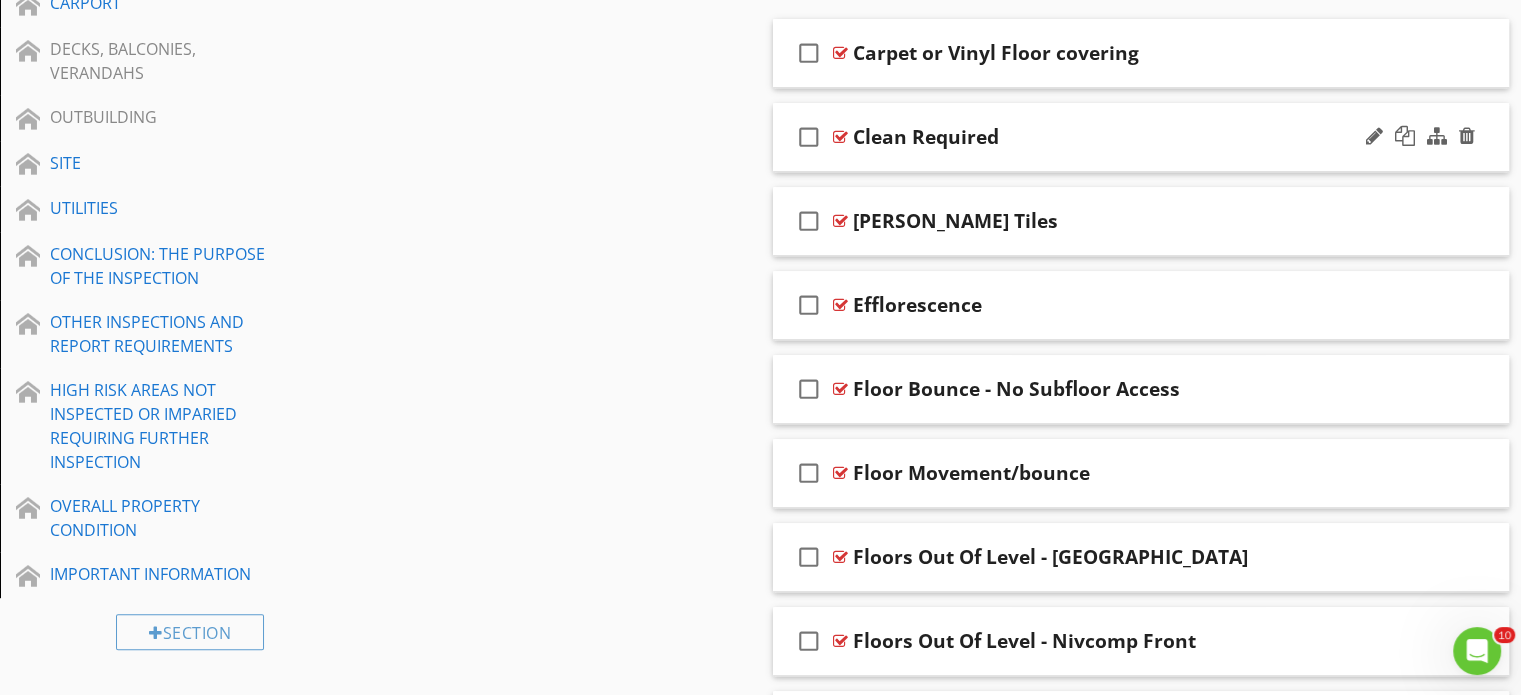 click on "check_box_outline_blank
Clean Required" at bounding box center (1141, 137) 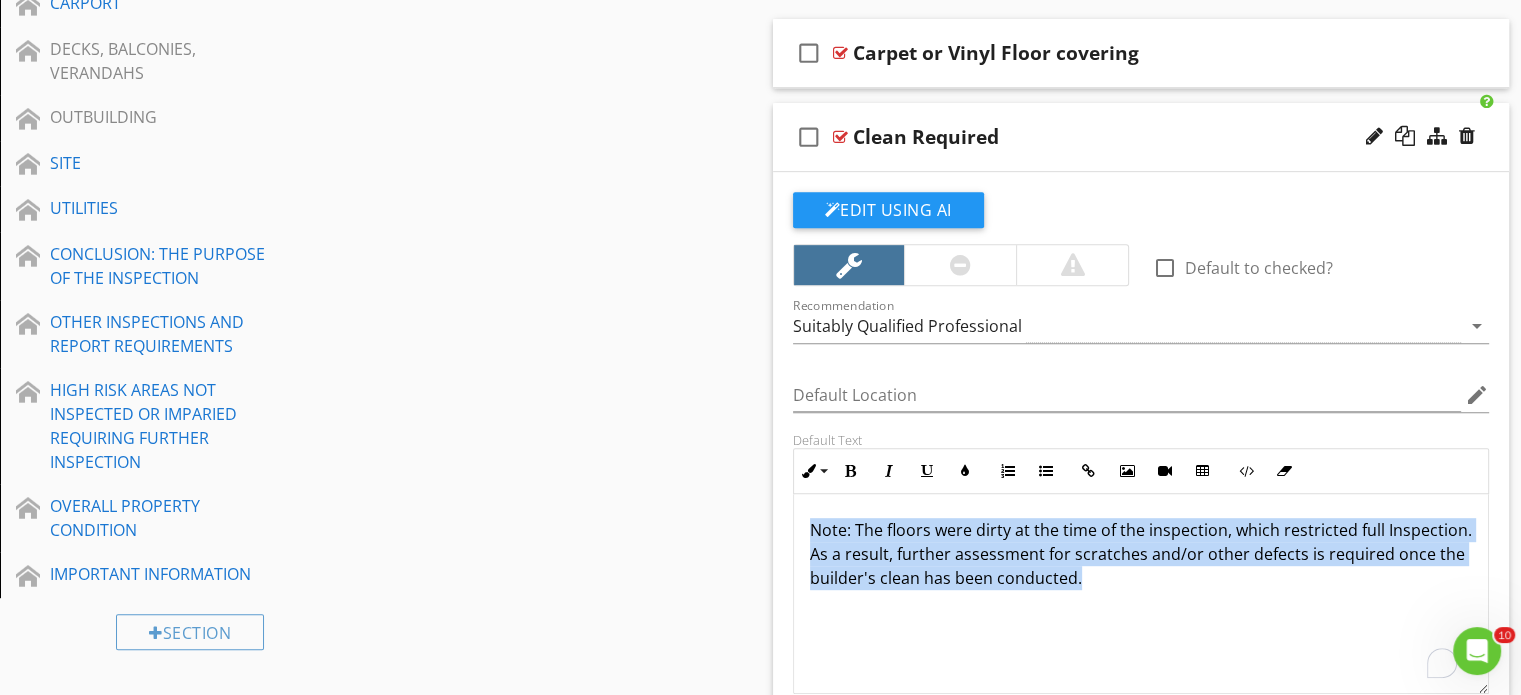 drag, startPoint x: 1230, startPoint y: 580, endPoint x: 680, endPoint y: 523, distance: 552.94574 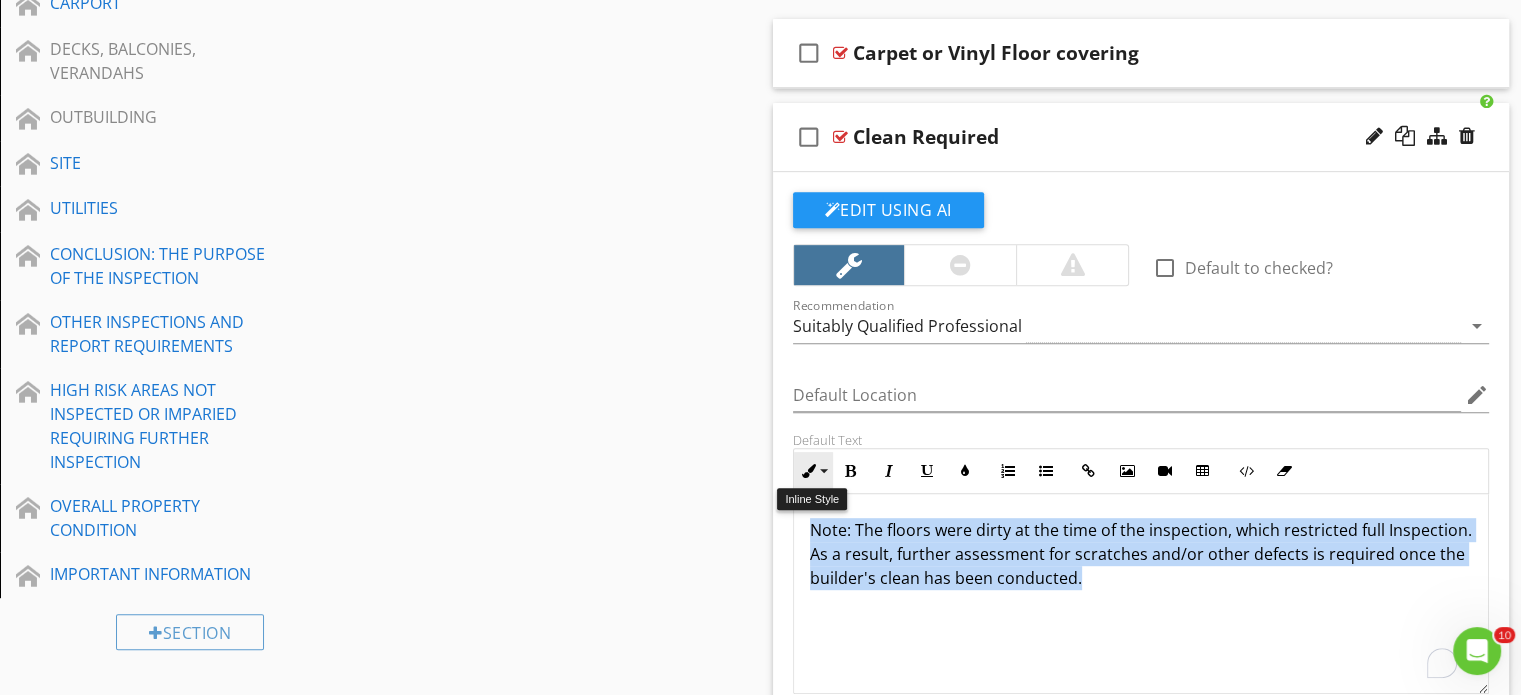 click on "Inline Style" at bounding box center (813, 471) 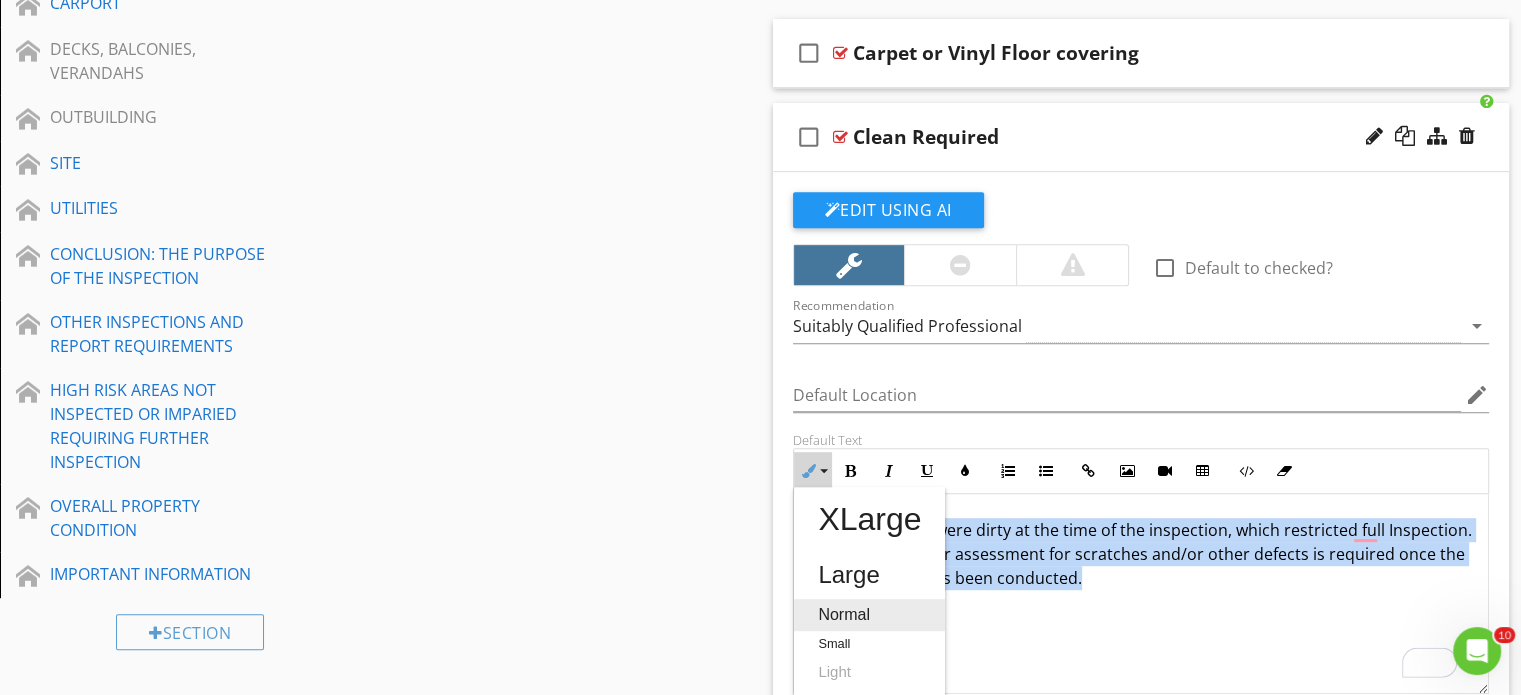 click on "Normal" at bounding box center [869, 615] 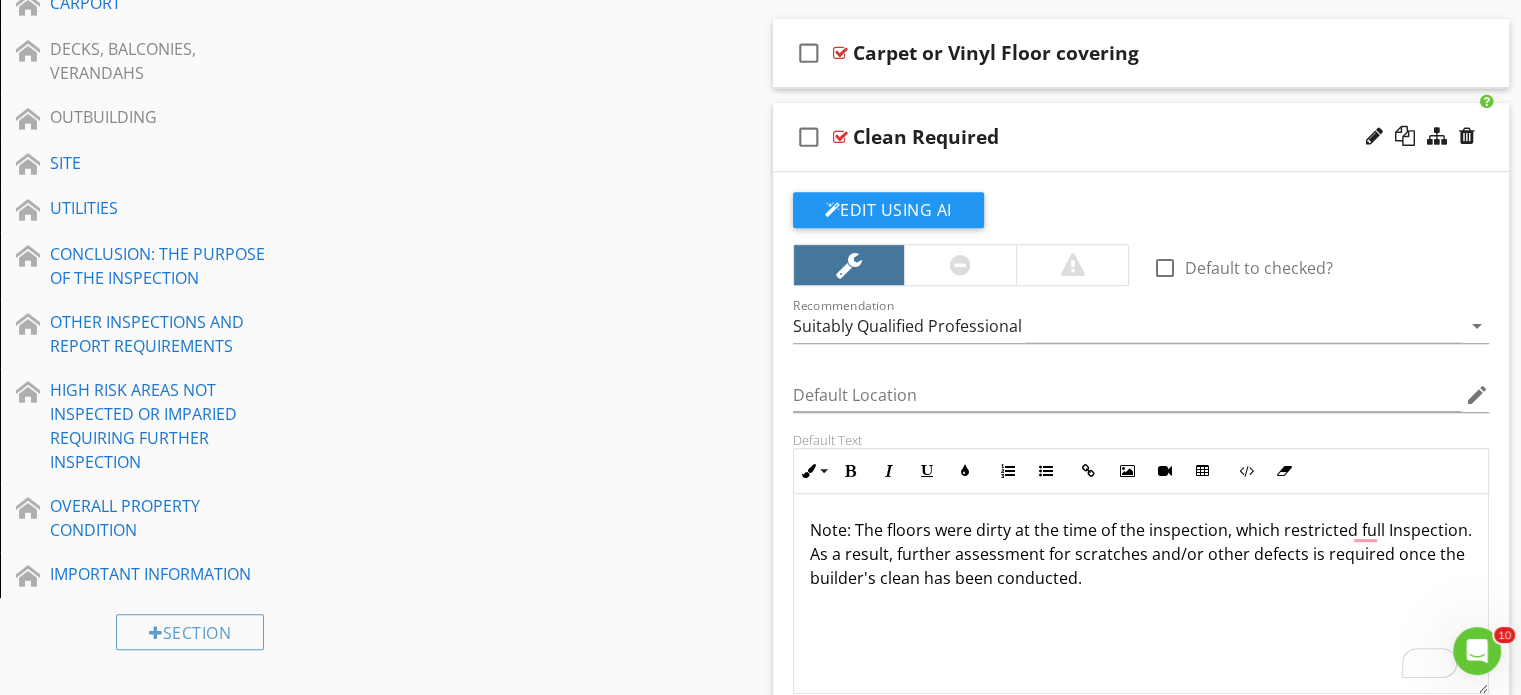 click on "Note: The floors were dirty at the time of the inspection, which restricted full Inspection. As a result, further assessment for scratches and/or other defects is required once the builder's clean has been conducted." at bounding box center [1141, 594] 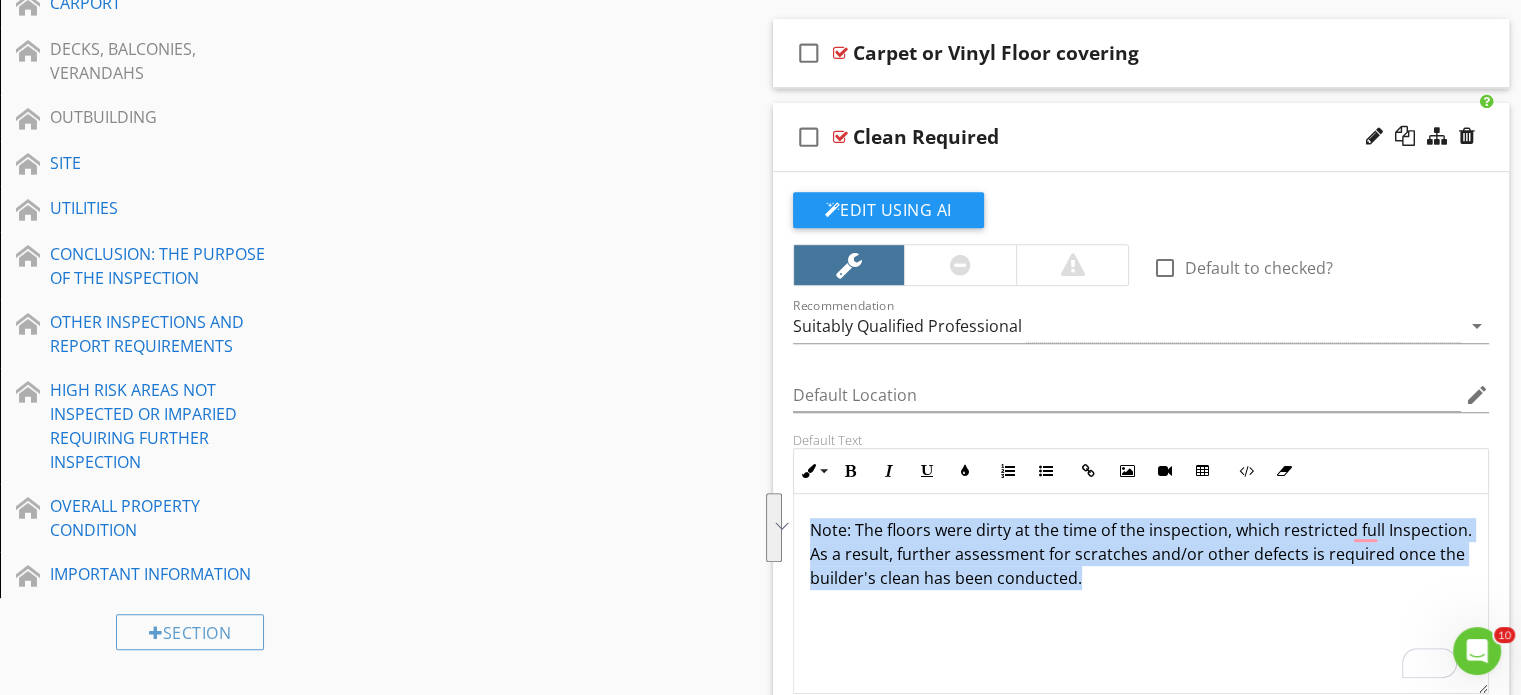 drag, startPoint x: 1234, startPoint y: 578, endPoint x: 784, endPoint y: 512, distance: 454.81424 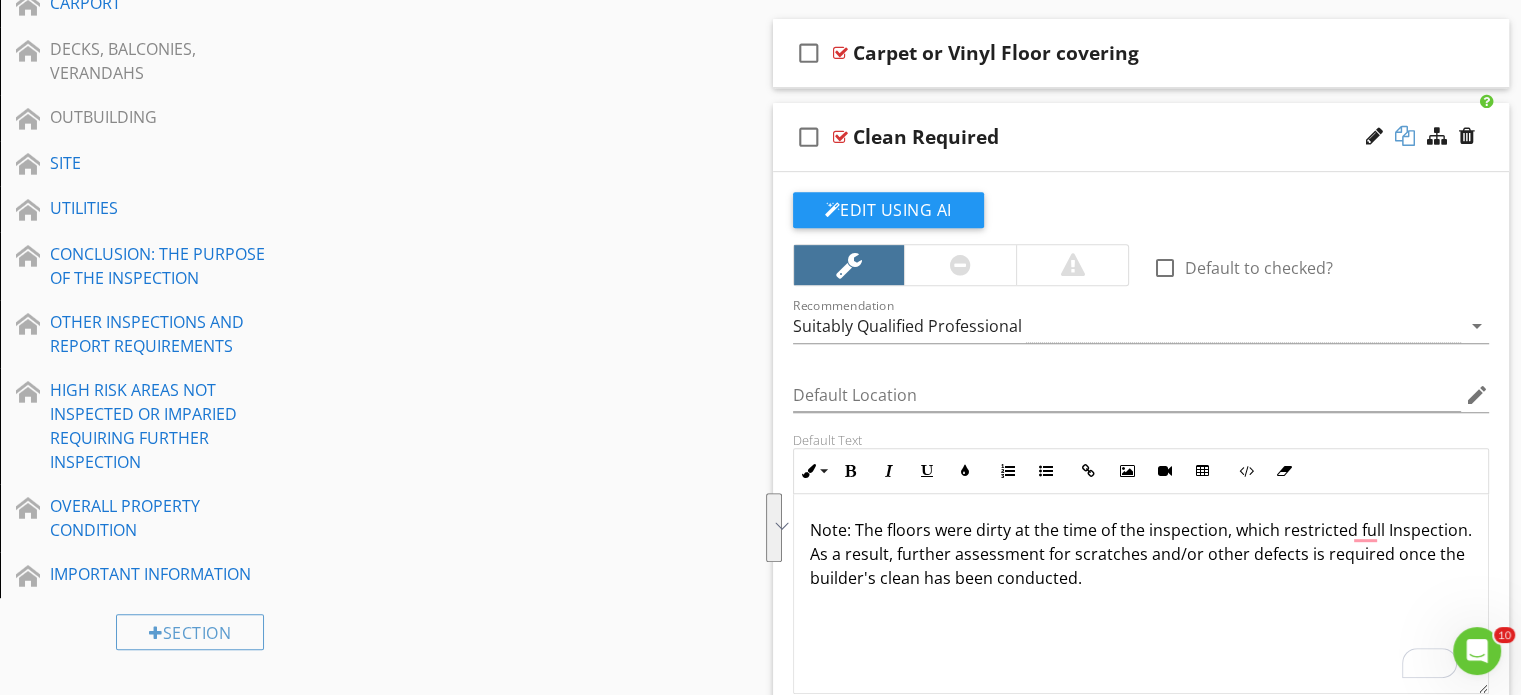 click at bounding box center (1405, 136) 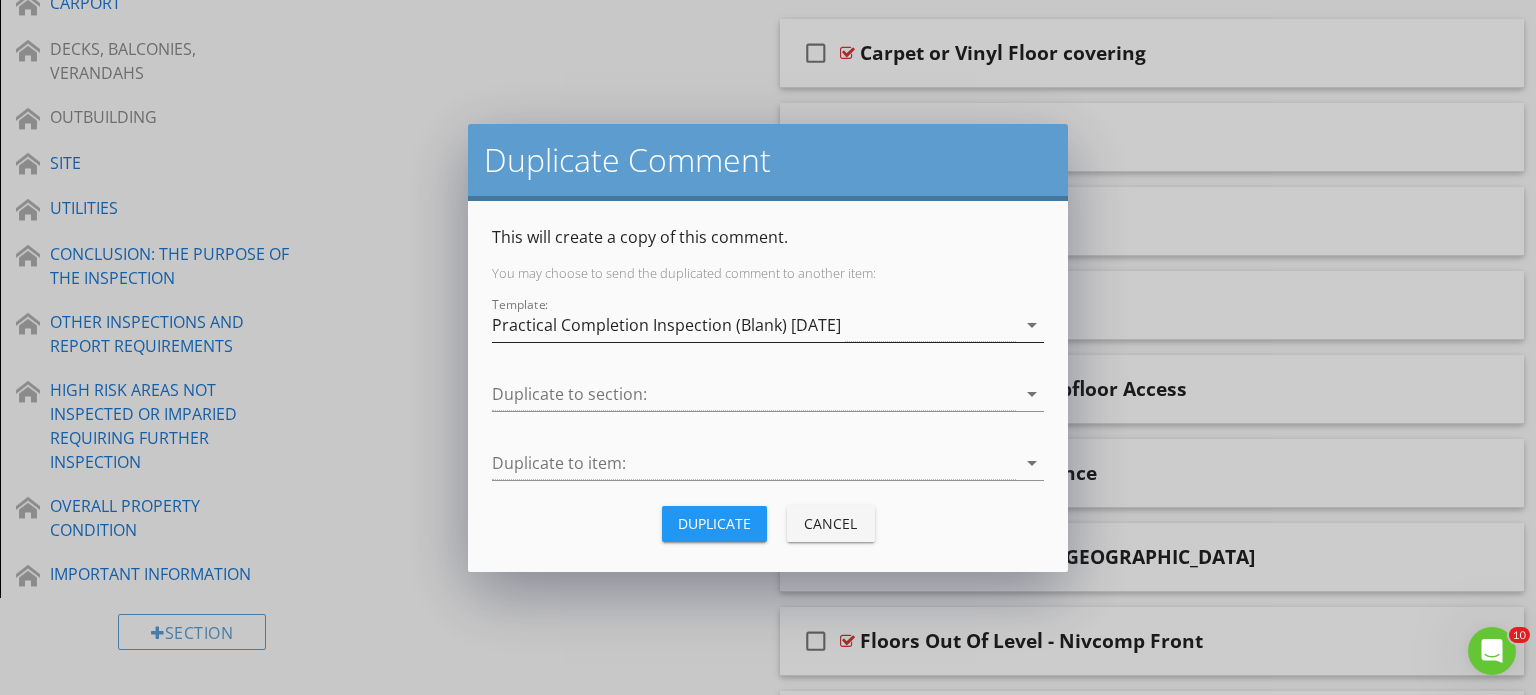 click on "Practical Completion Inspection (Blank) [DATE]" at bounding box center (666, 325) 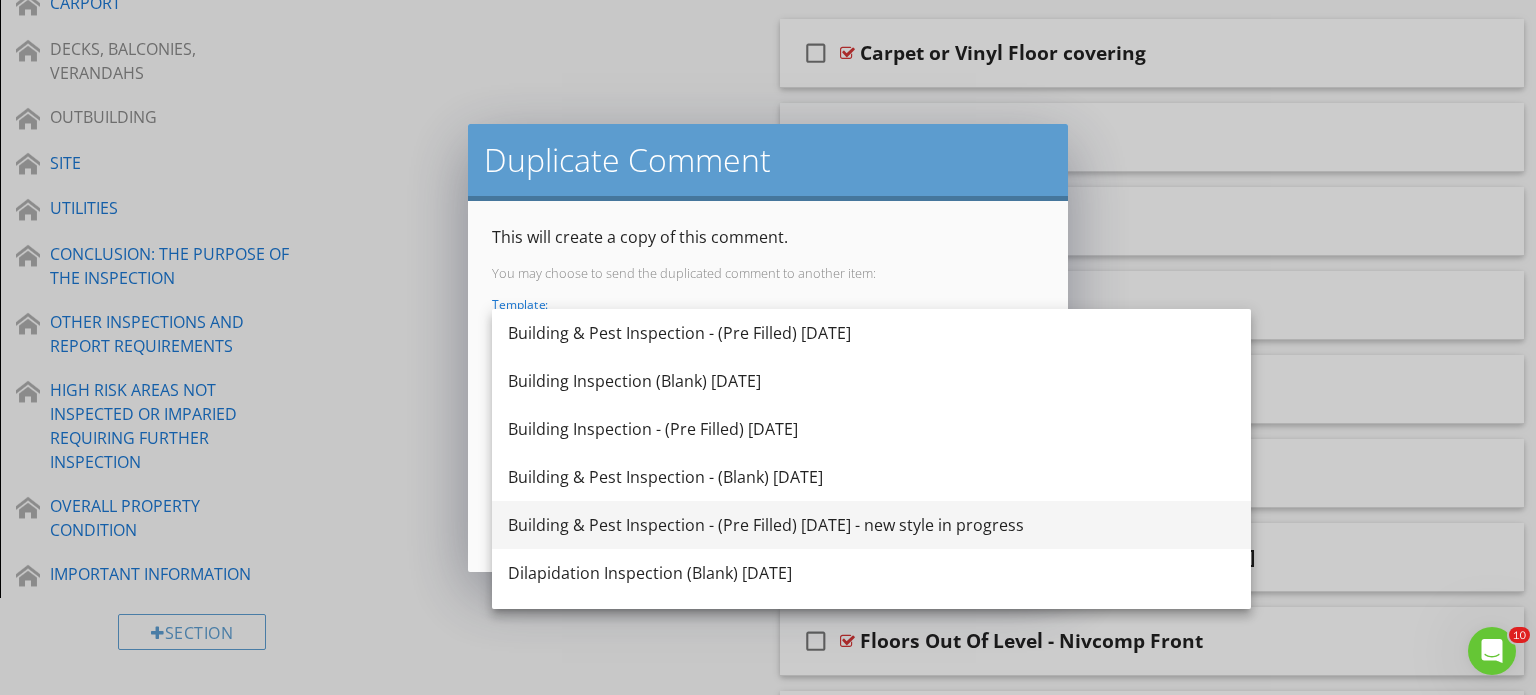 click on "Building & Pest Inspection - (Pre Filled) [DATE] - new style in progress" at bounding box center [871, 525] 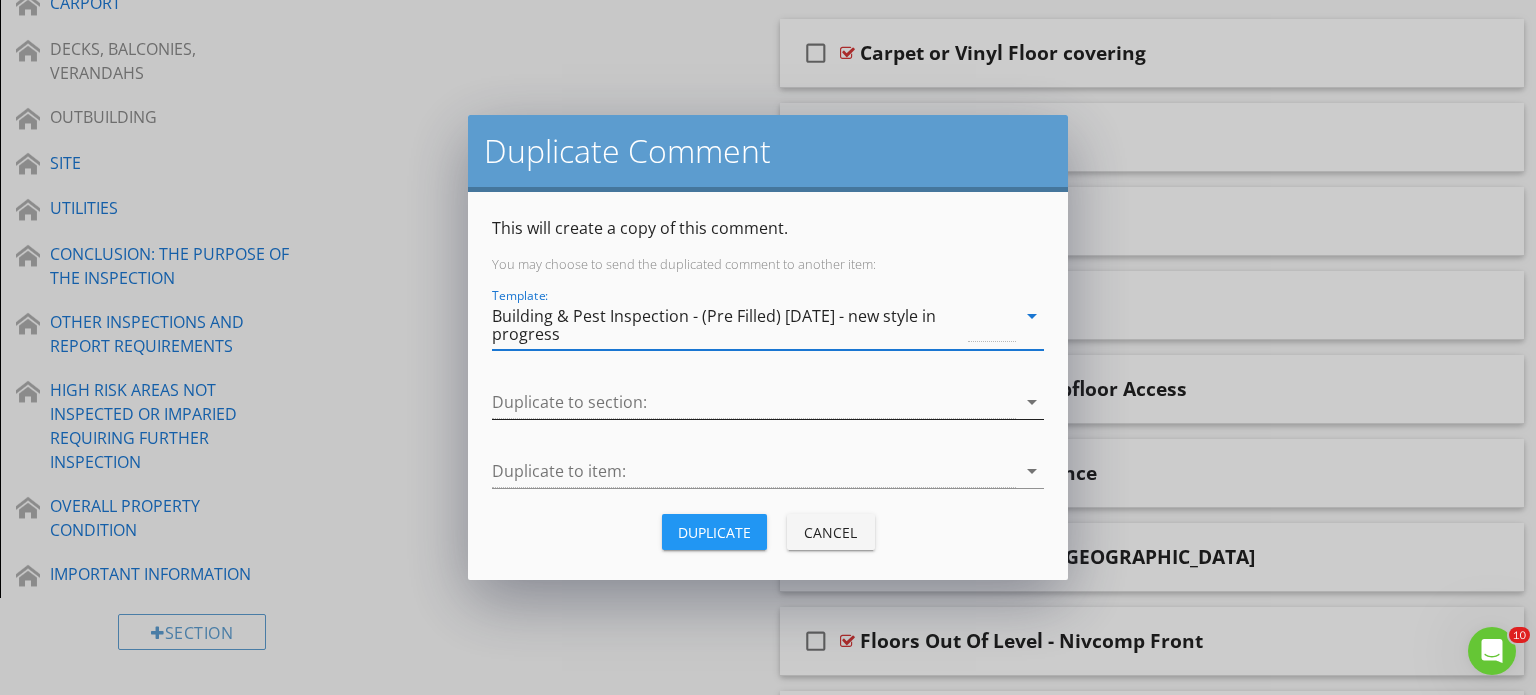 click at bounding box center (754, 402) 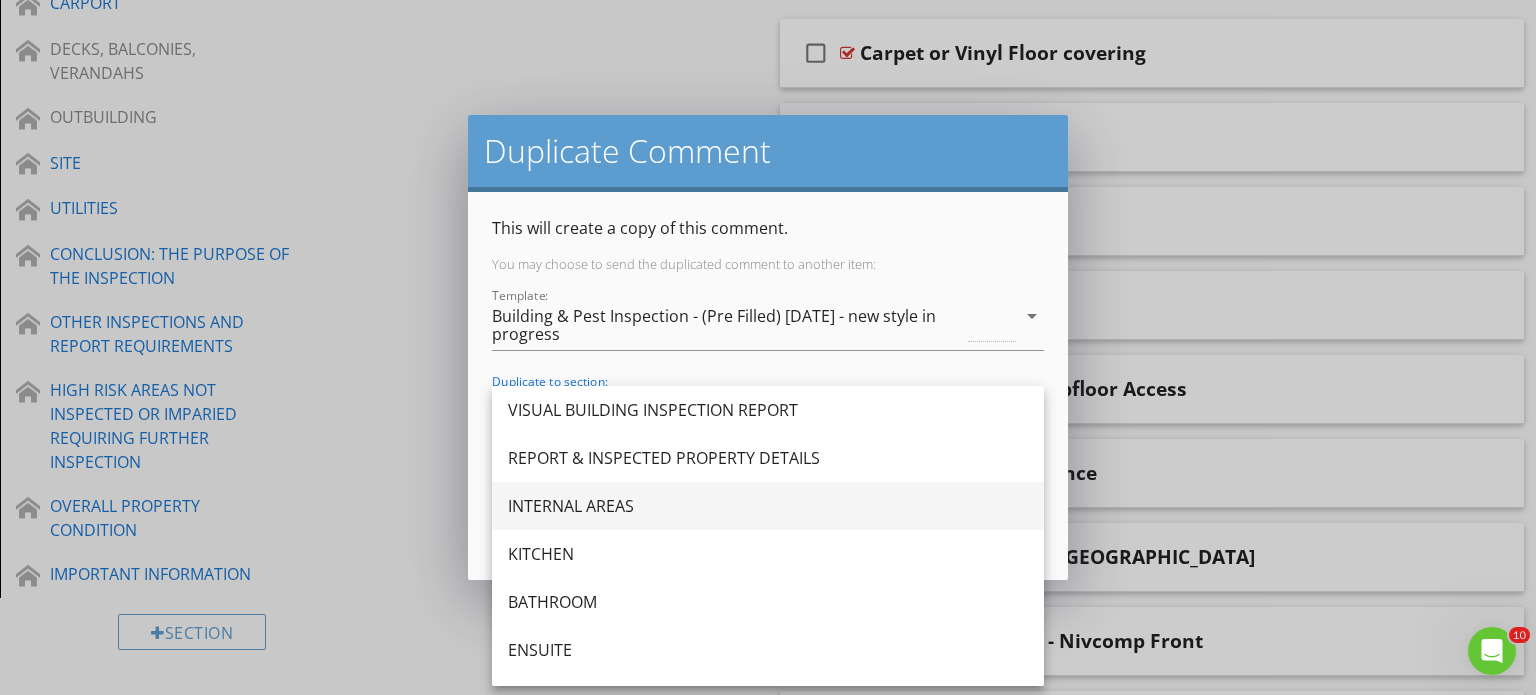 click on "INTERNAL AREAS" at bounding box center [768, 506] 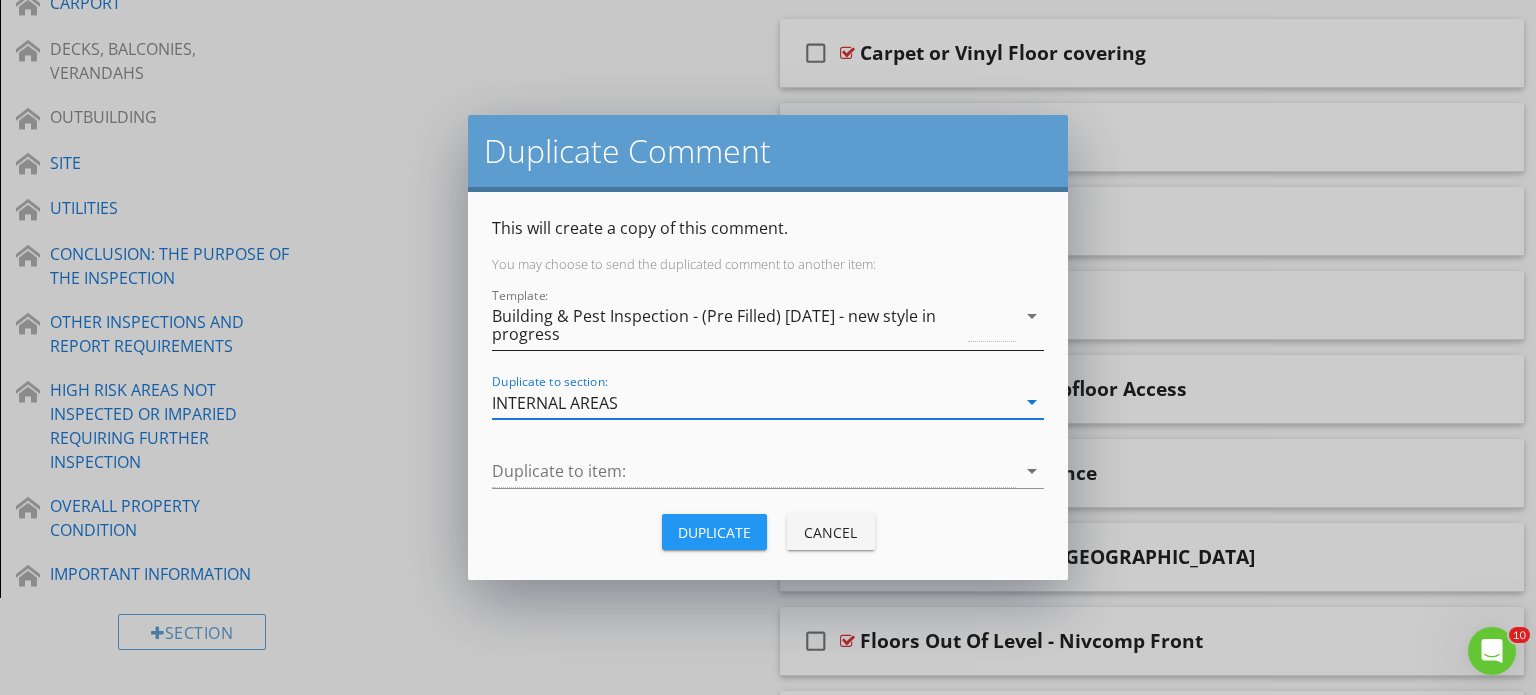 click on "Building & Pest Inspection - (Pre Filled) [DATE] - new style in progress" at bounding box center [728, 325] 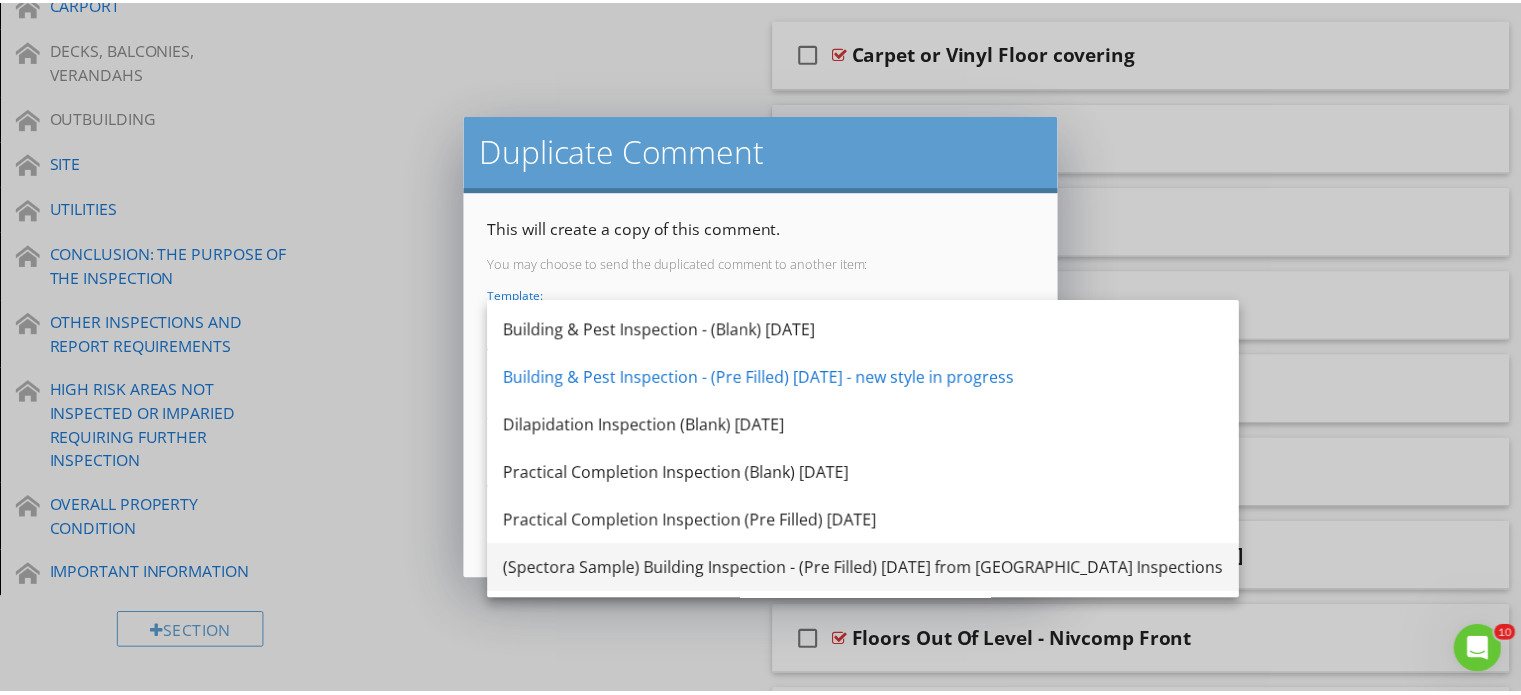 scroll, scrollTop: 180, scrollLeft: 0, axis: vertical 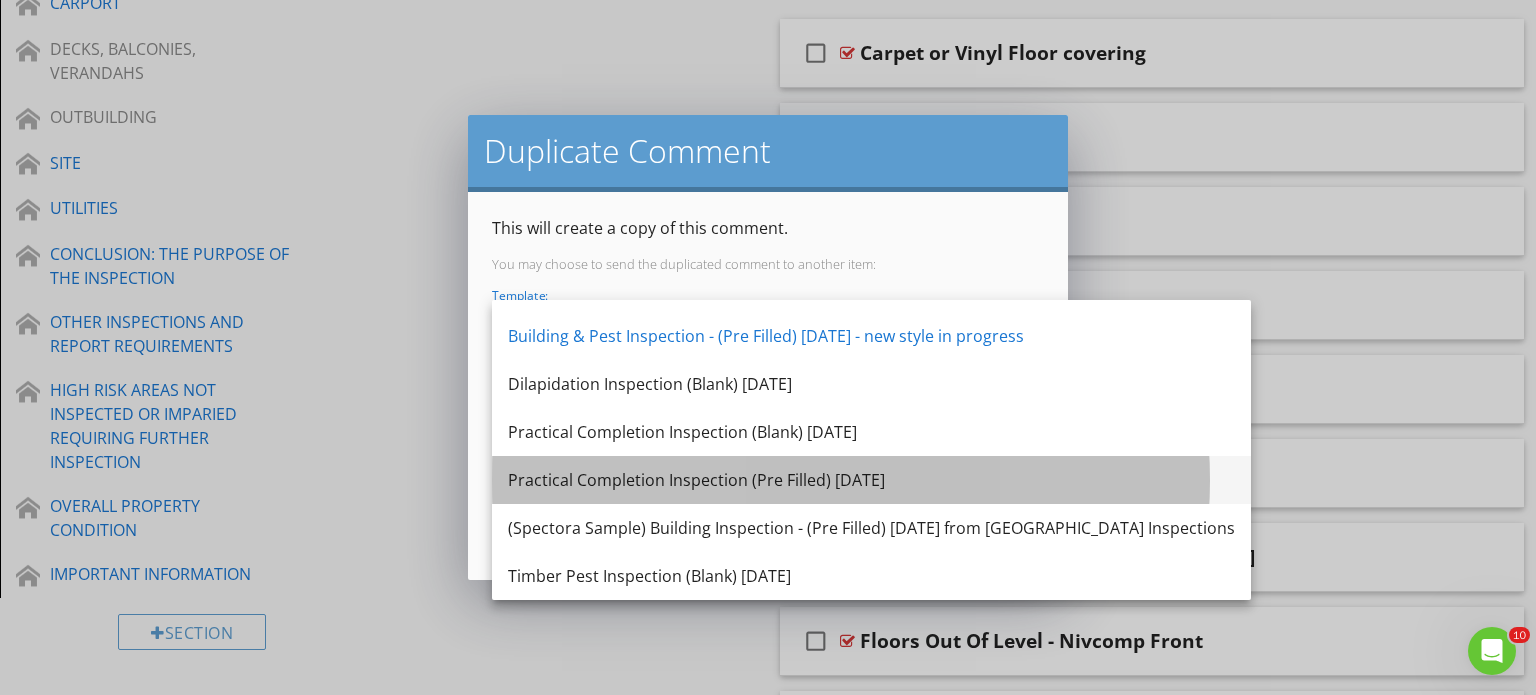 click on "Practical Completion Inspection (Pre Filled) [DATE]" at bounding box center (871, 480) 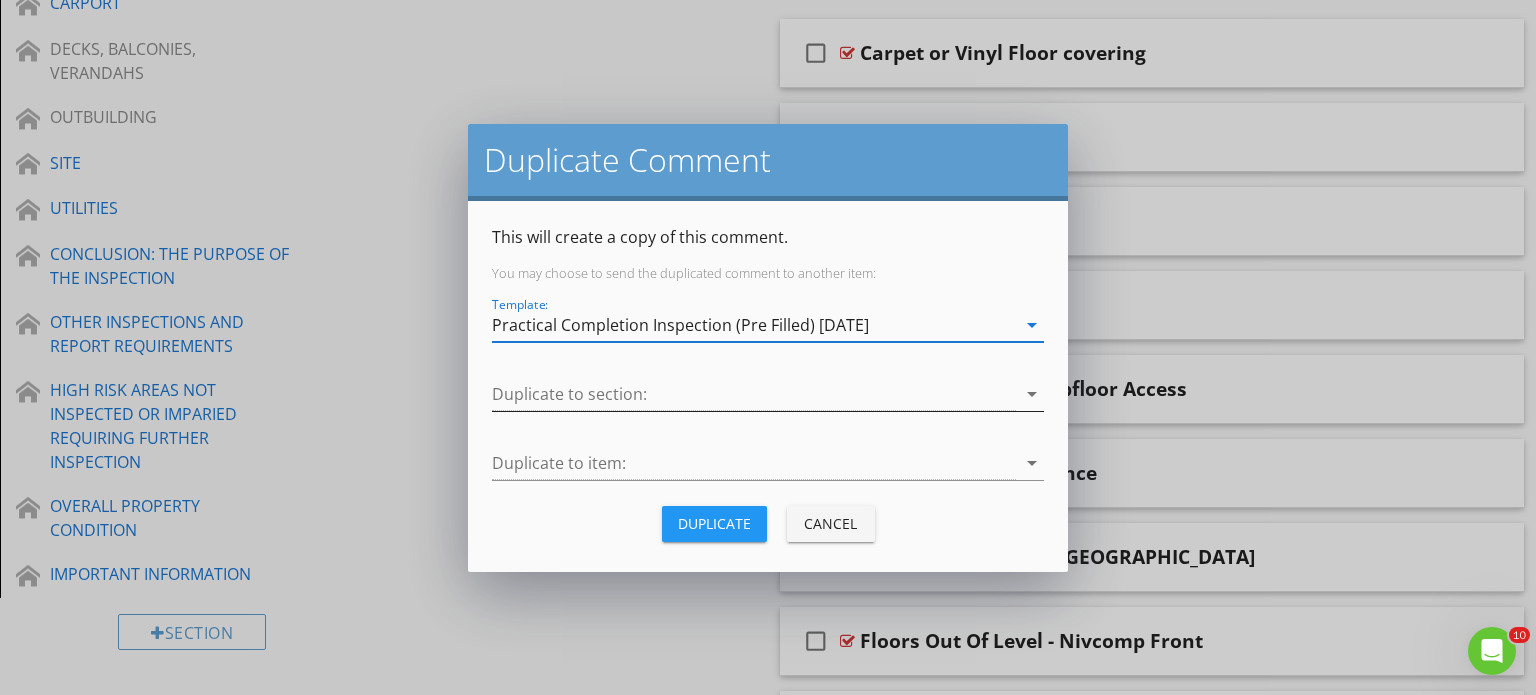 click at bounding box center (754, 394) 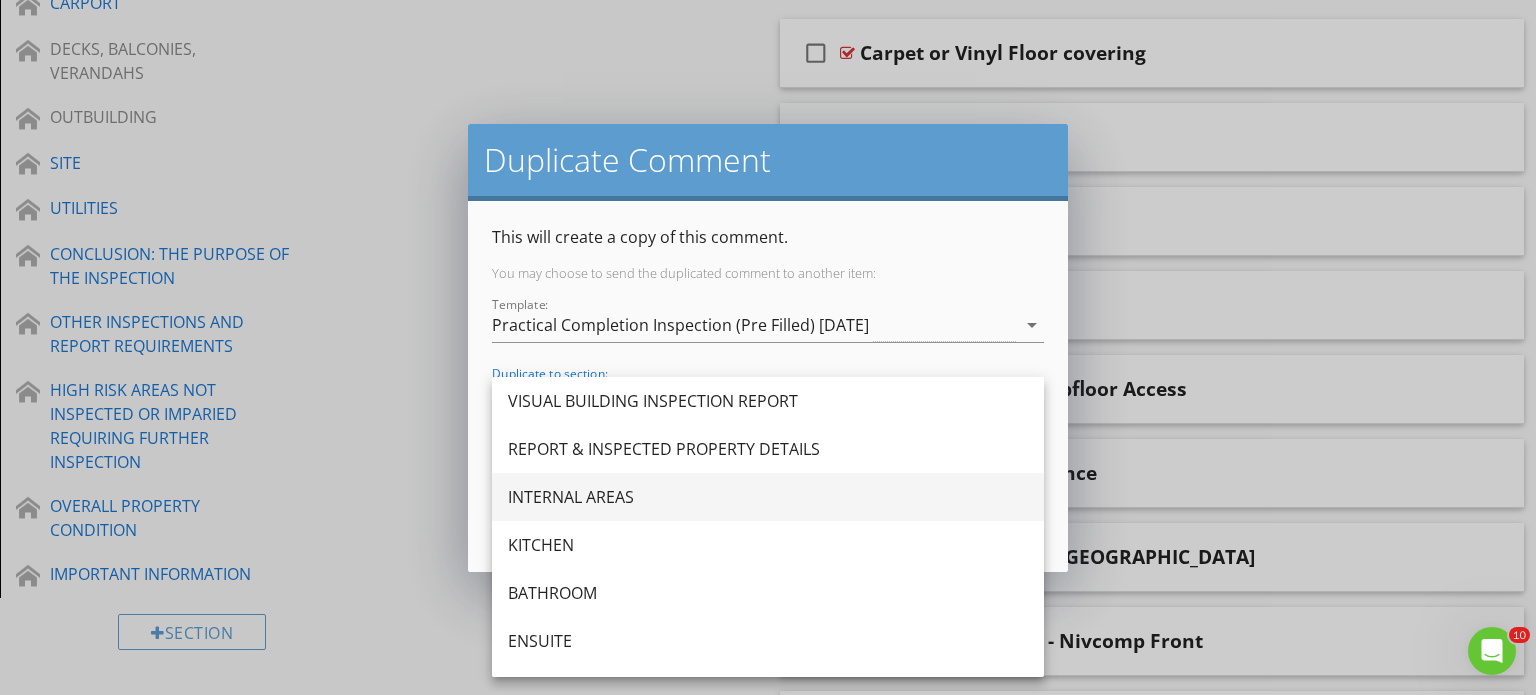 click on "INTERNAL AREAS" at bounding box center (768, 497) 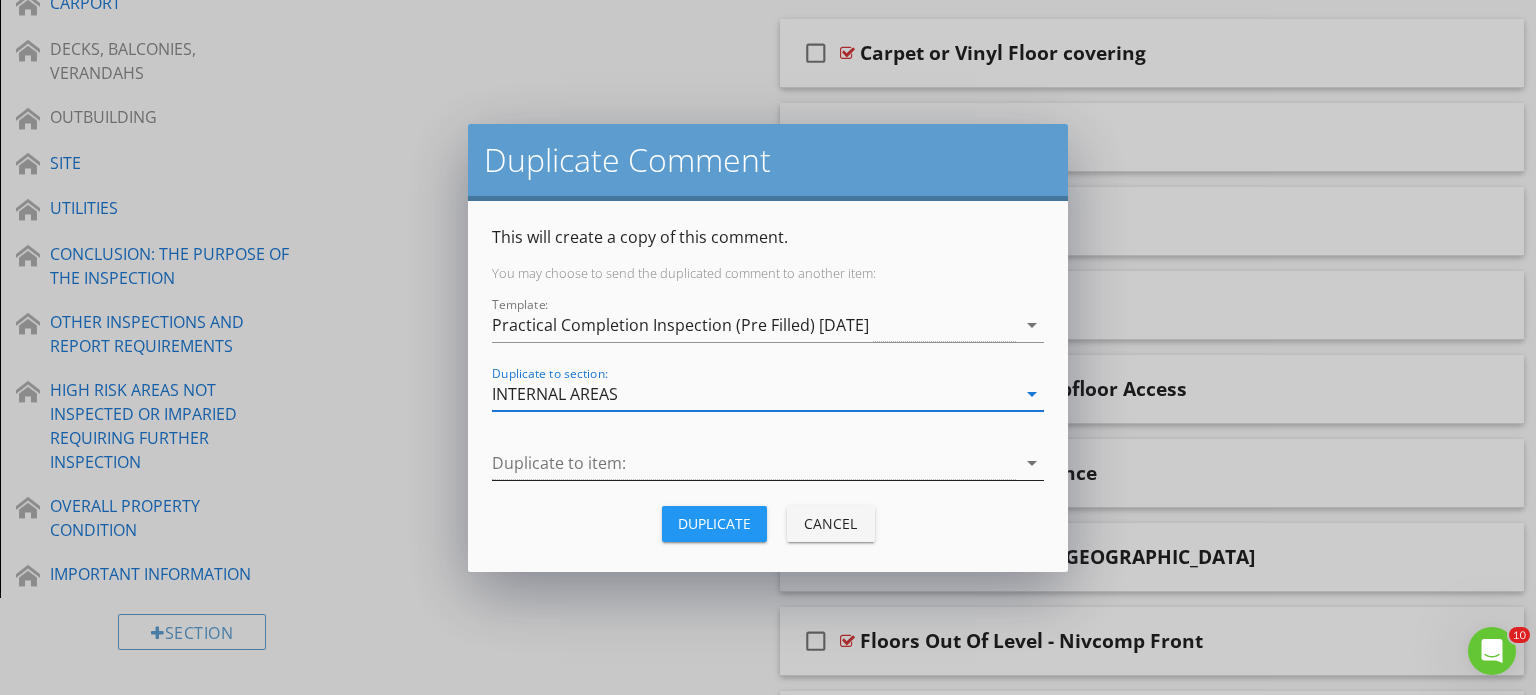 click at bounding box center (754, 463) 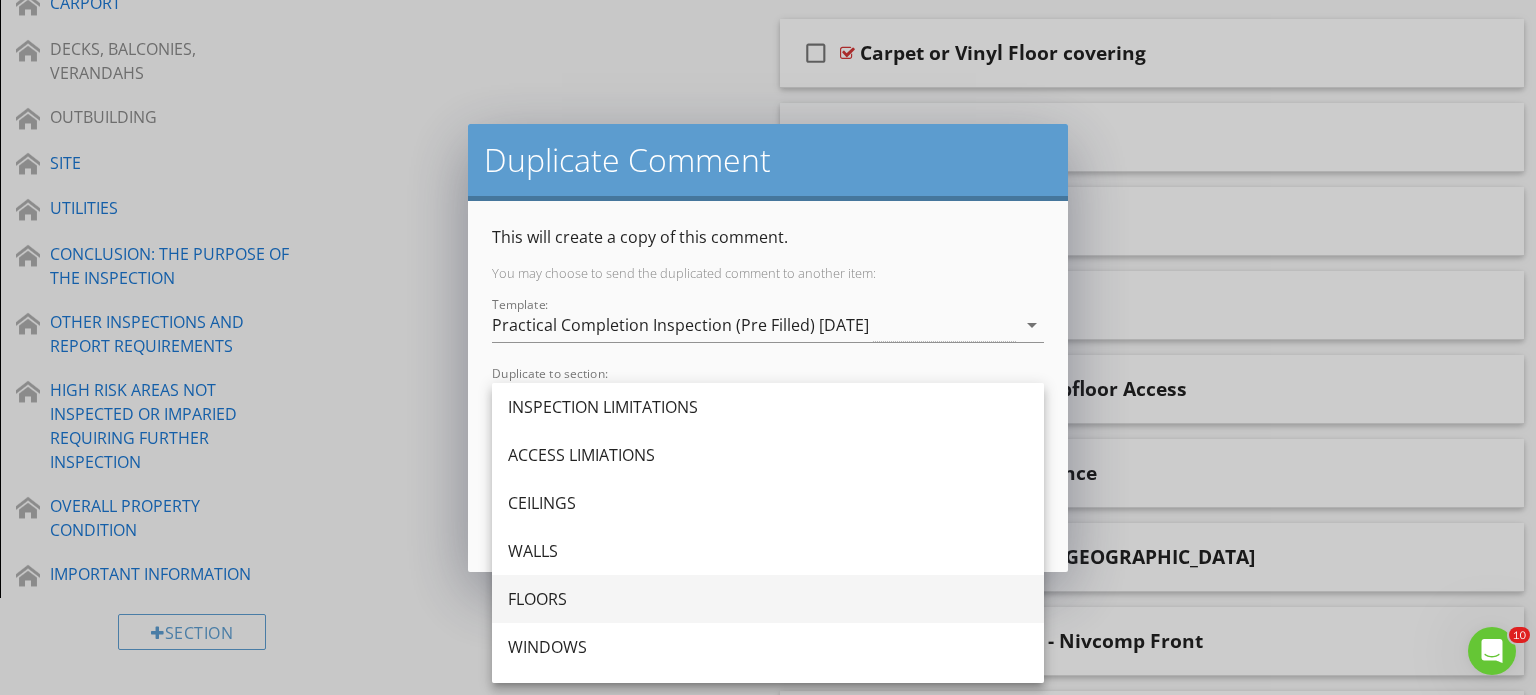 click on "FLOORS" at bounding box center [768, 599] 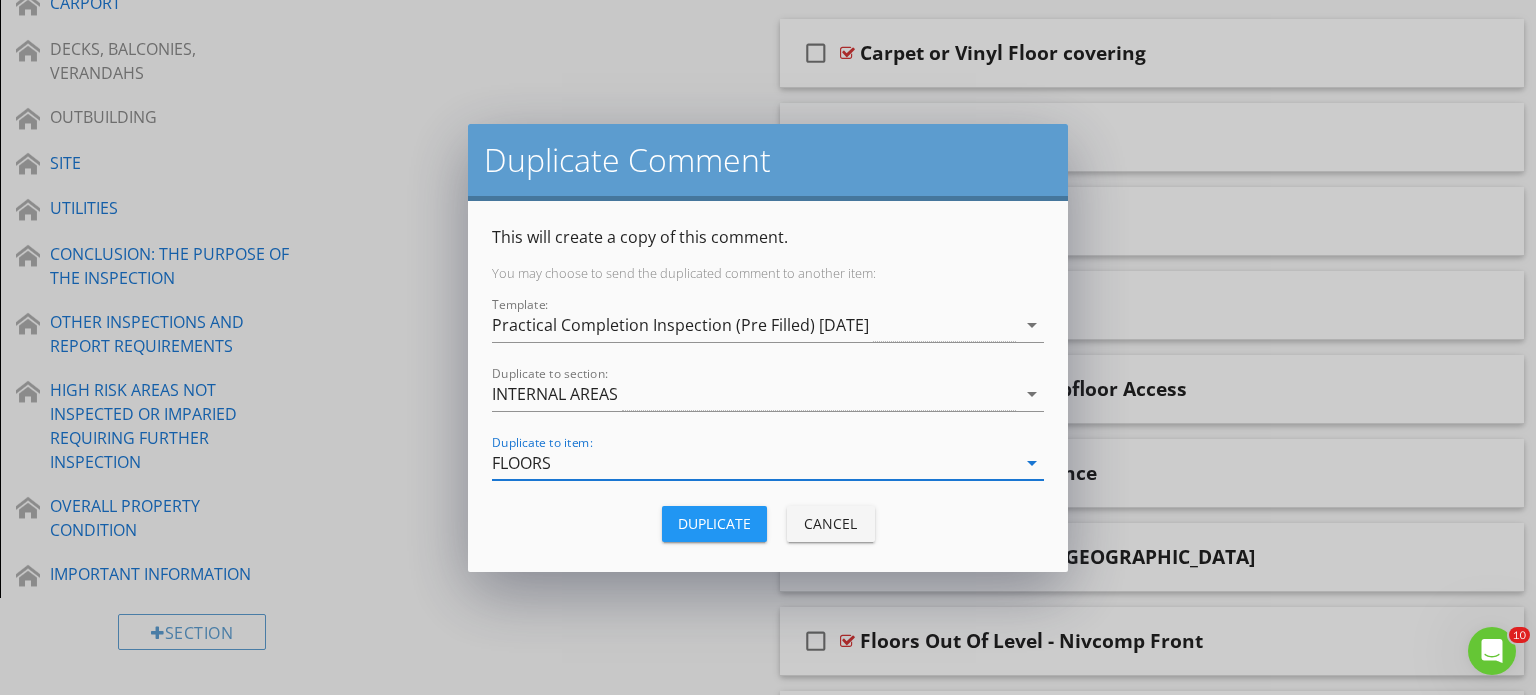 click on "Duplicate" at bounding box center [714, 523] 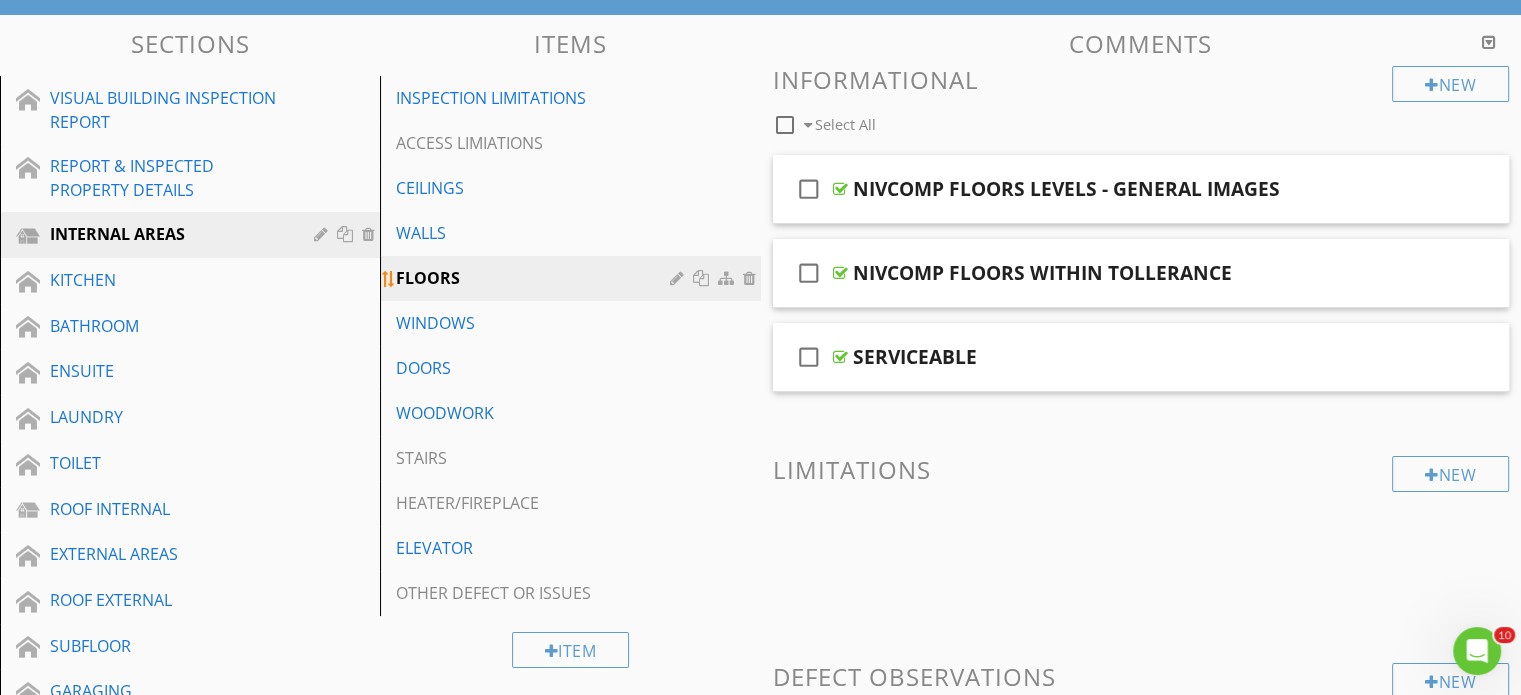 scroll, scrollTop: 0, scrollLeft: 0, axis: both 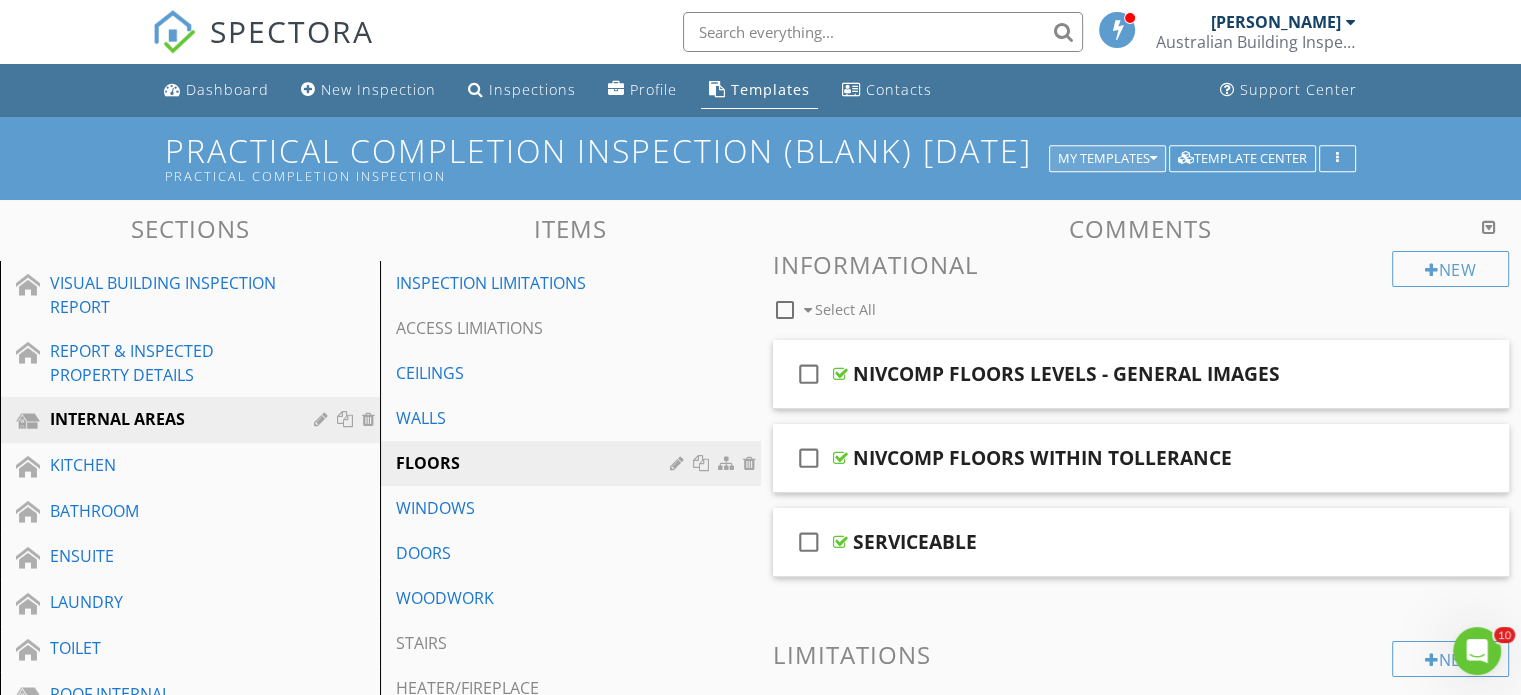 click on "My Templates" at bounding box center (1107, 159) 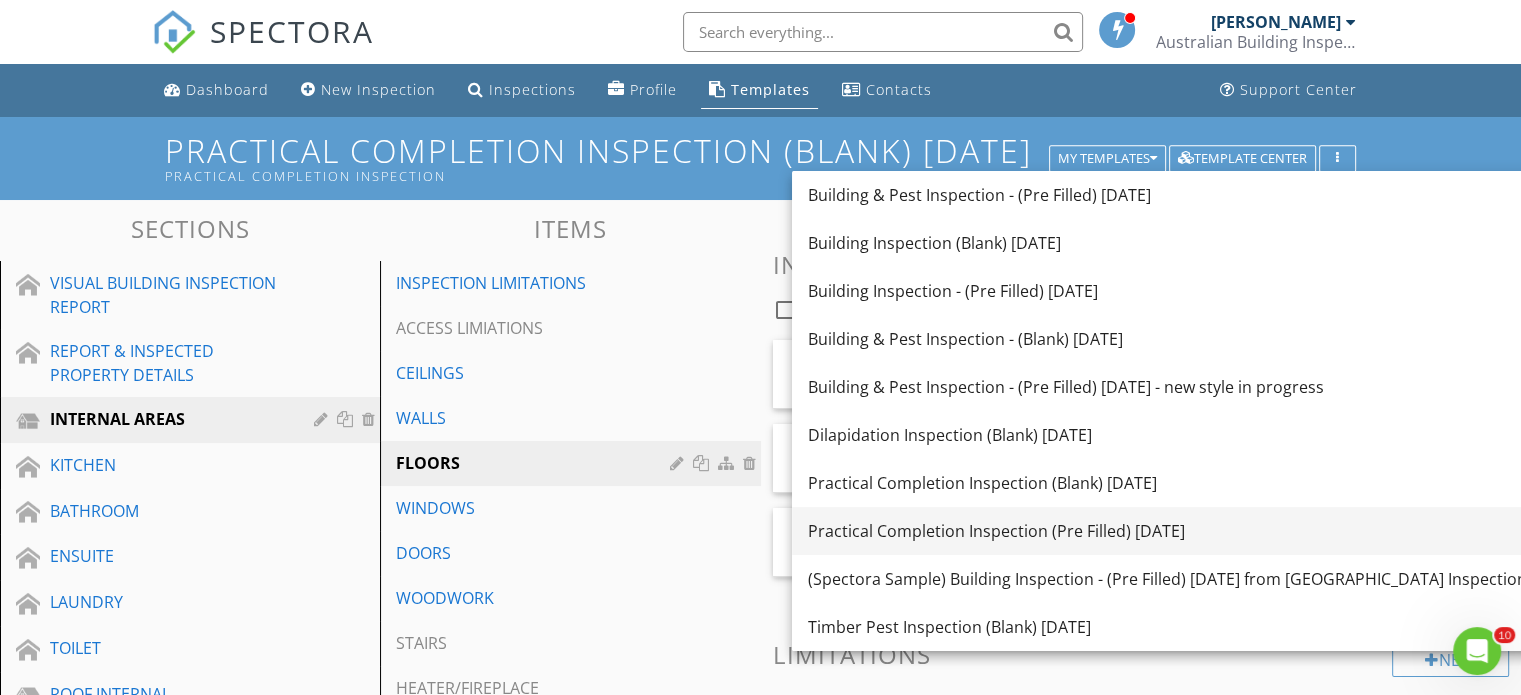 click on "Practical Completion Inspection (Pre Filled) [DATE]" at bounding box center [1171, 531] 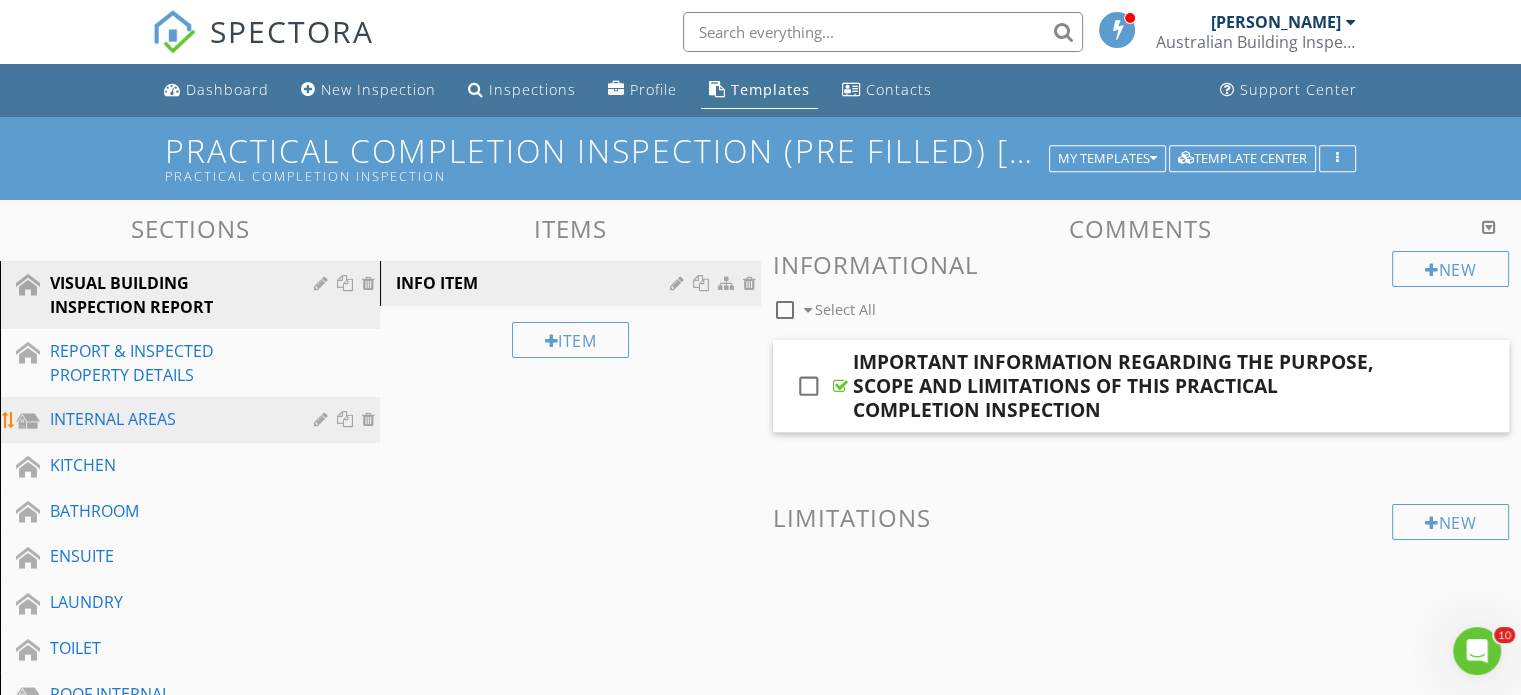 click on "INTERNAL AREAS" at bounding box center (167, 419) 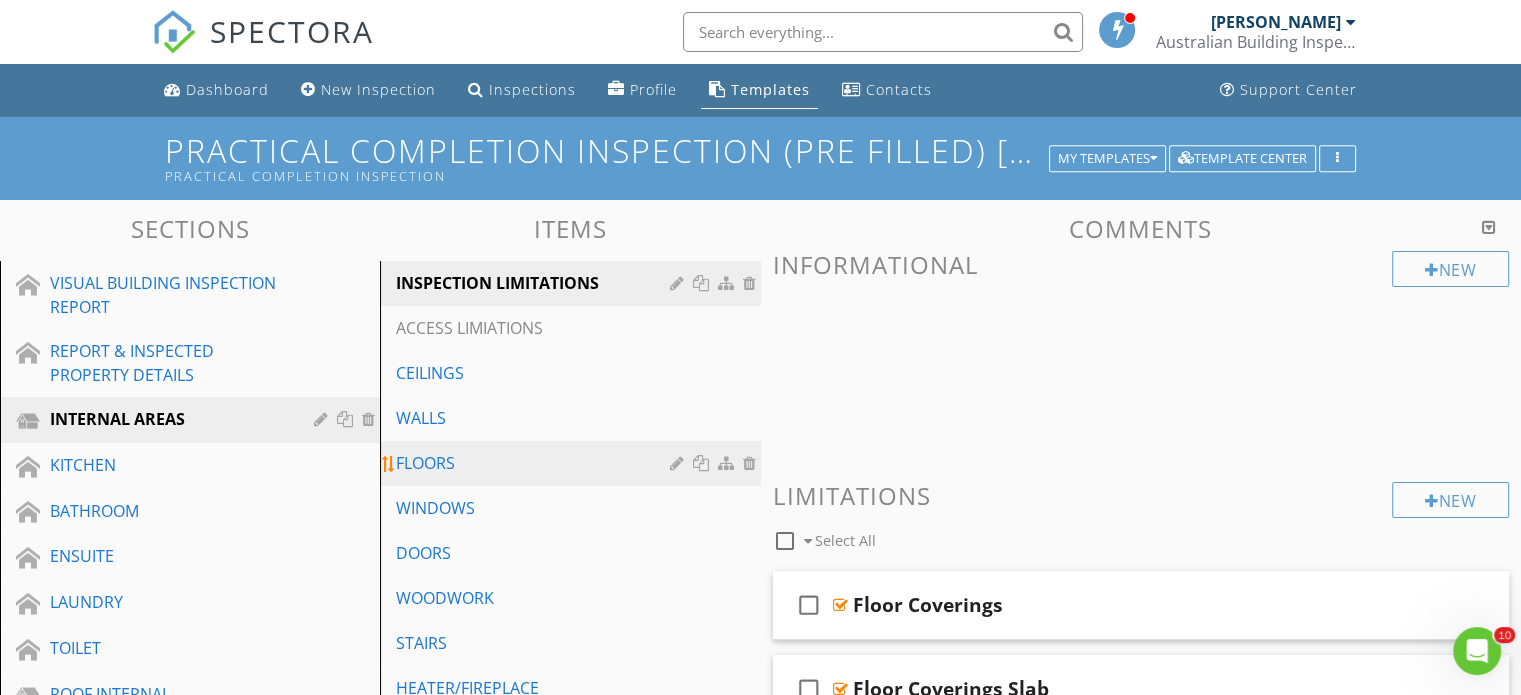 click on "FLOORS" at bounding box center [535, 463] 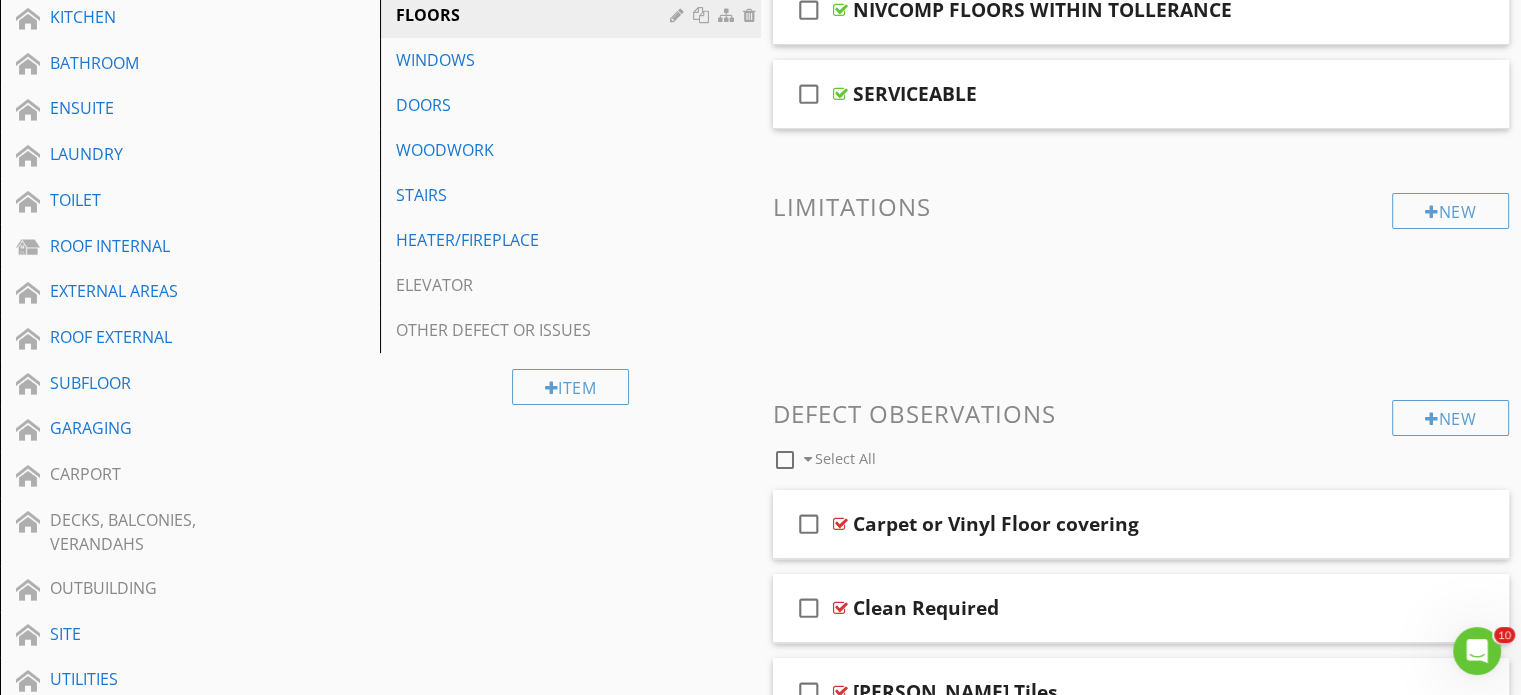 scroll, scrollTop: 300, scrollLeft: 0, axis: vertical 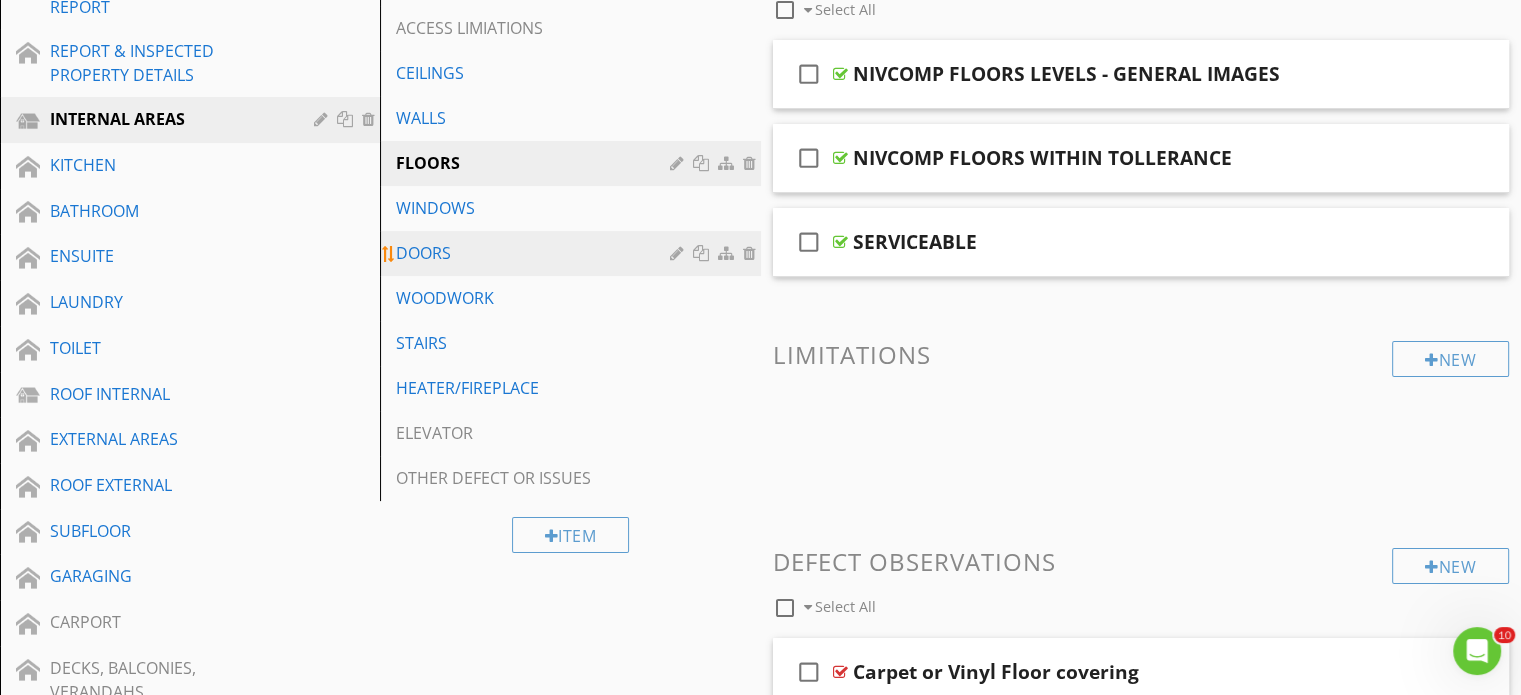 click on "DOORS" at bounding box center (535, 253) 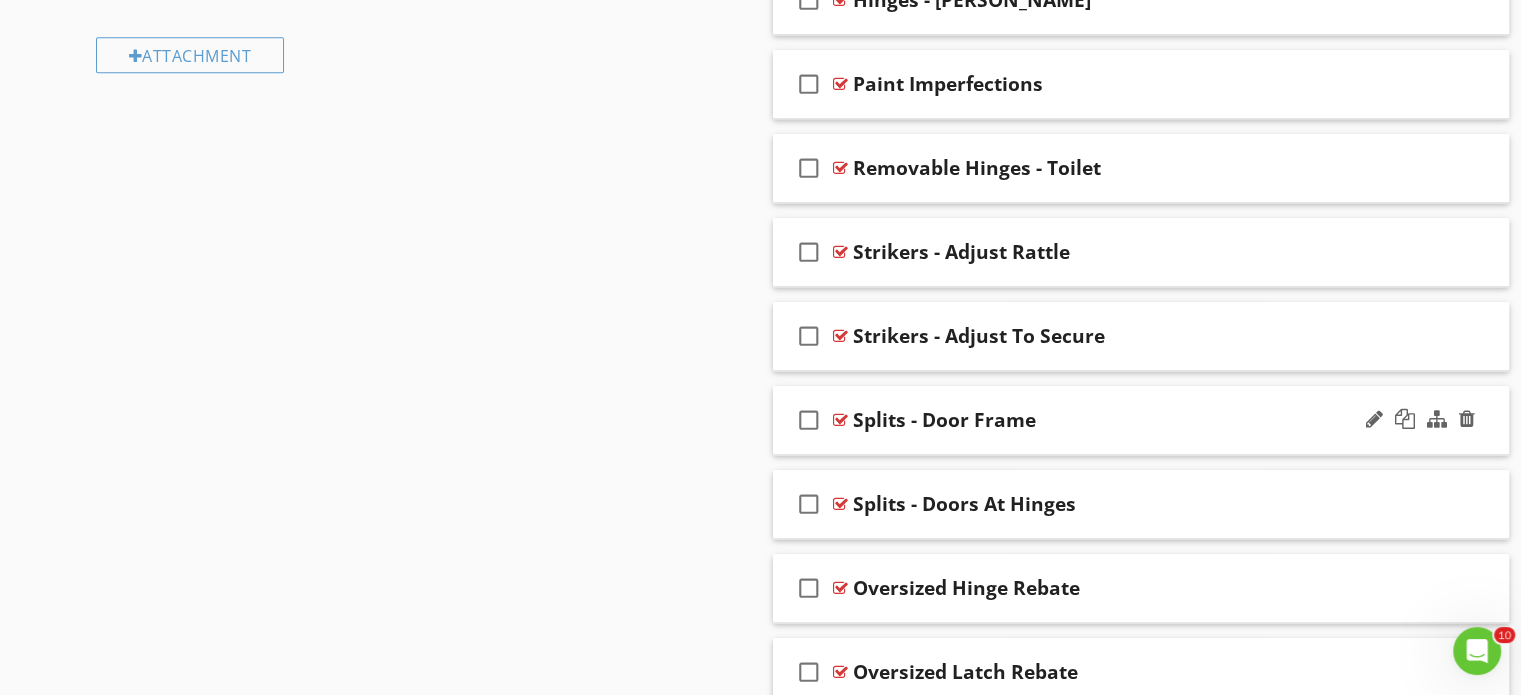 scroll, scrollTop: 1700, scrollLeft: 0, axis: vertical 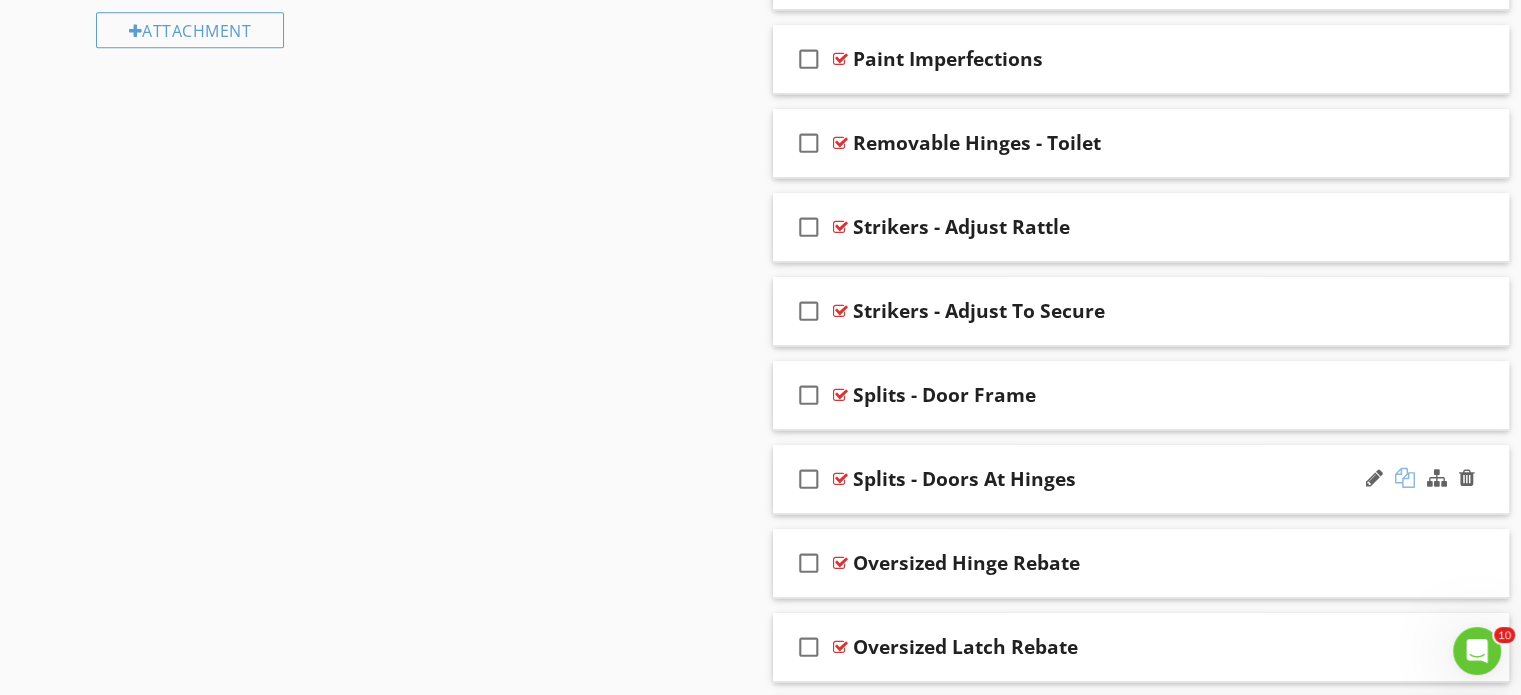click at bounding box center (1405, 478) 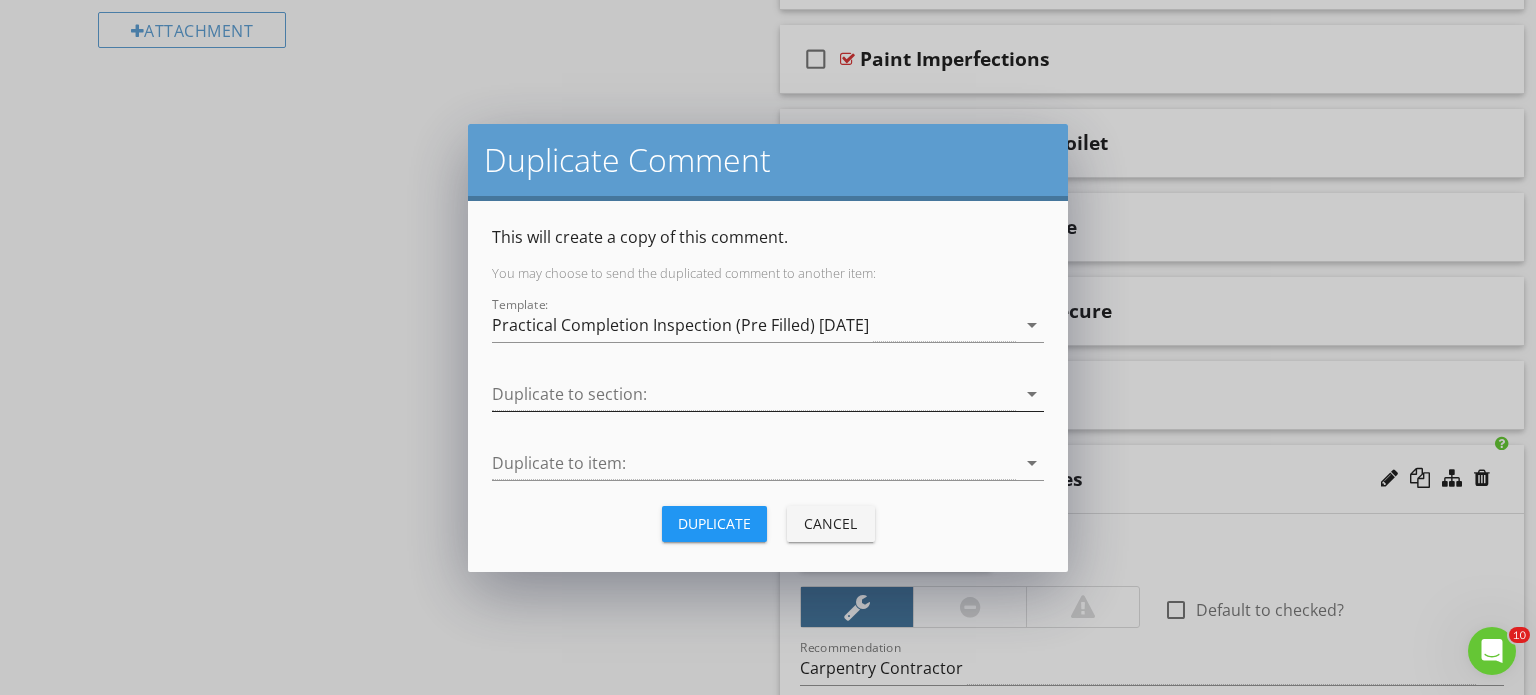 click at bounding box center [754, 394] 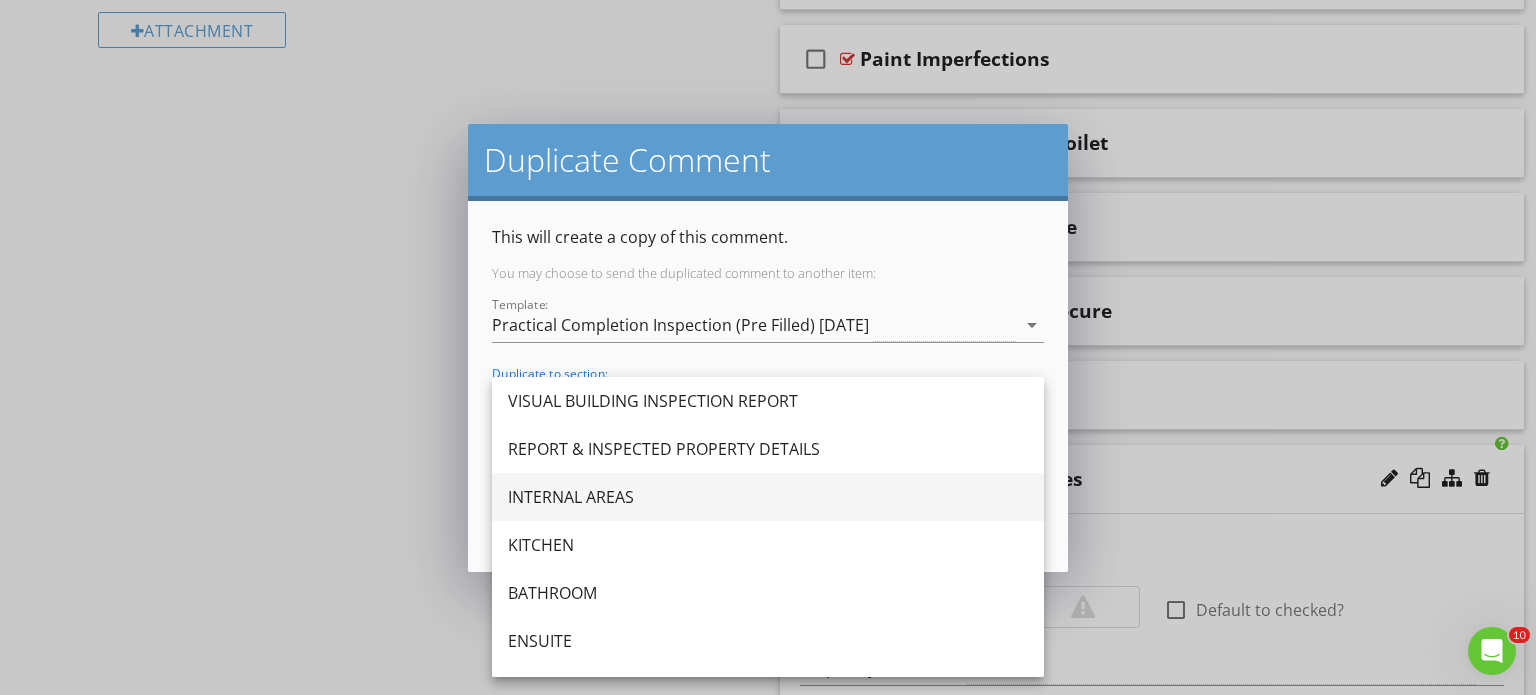 click on "INTERNAL AREAS" at bounding box center [768, 497] 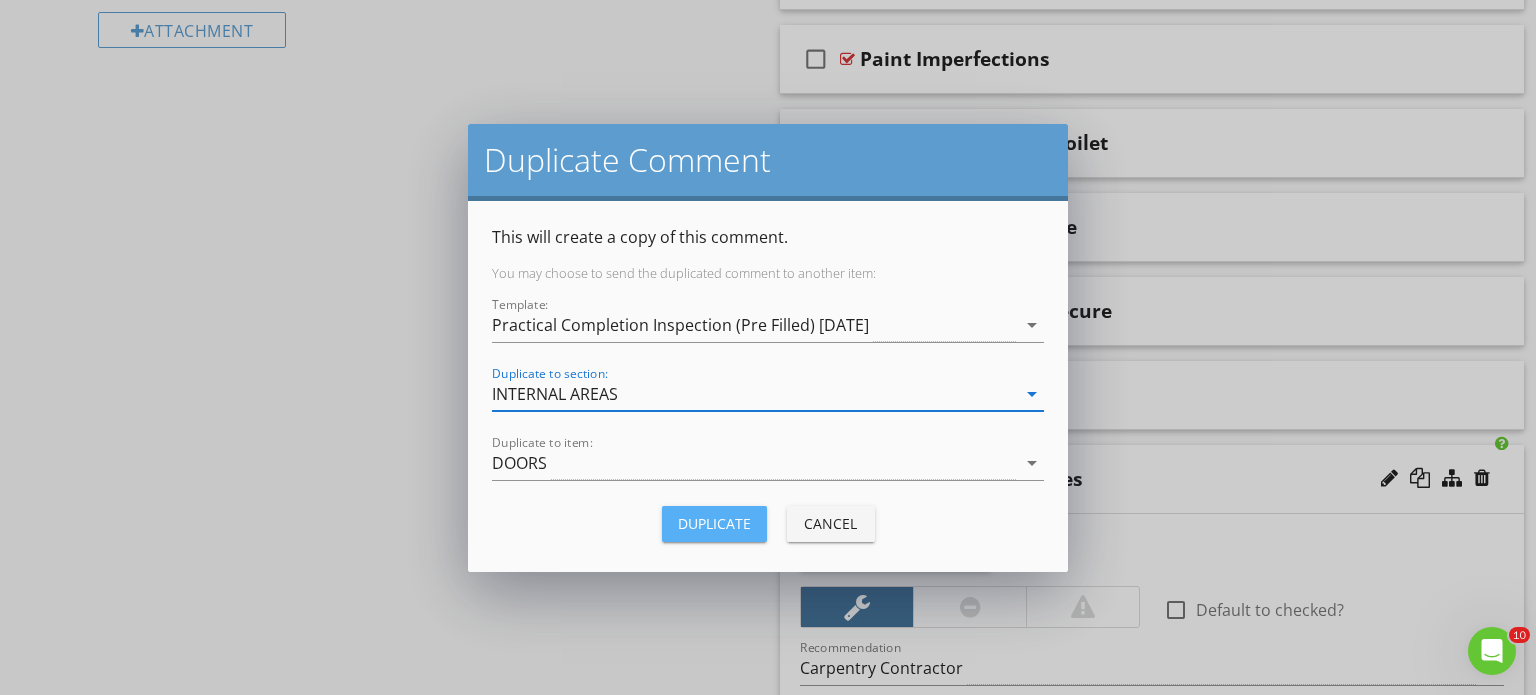 click on "Duplicate" at bounding box center [714, 523] 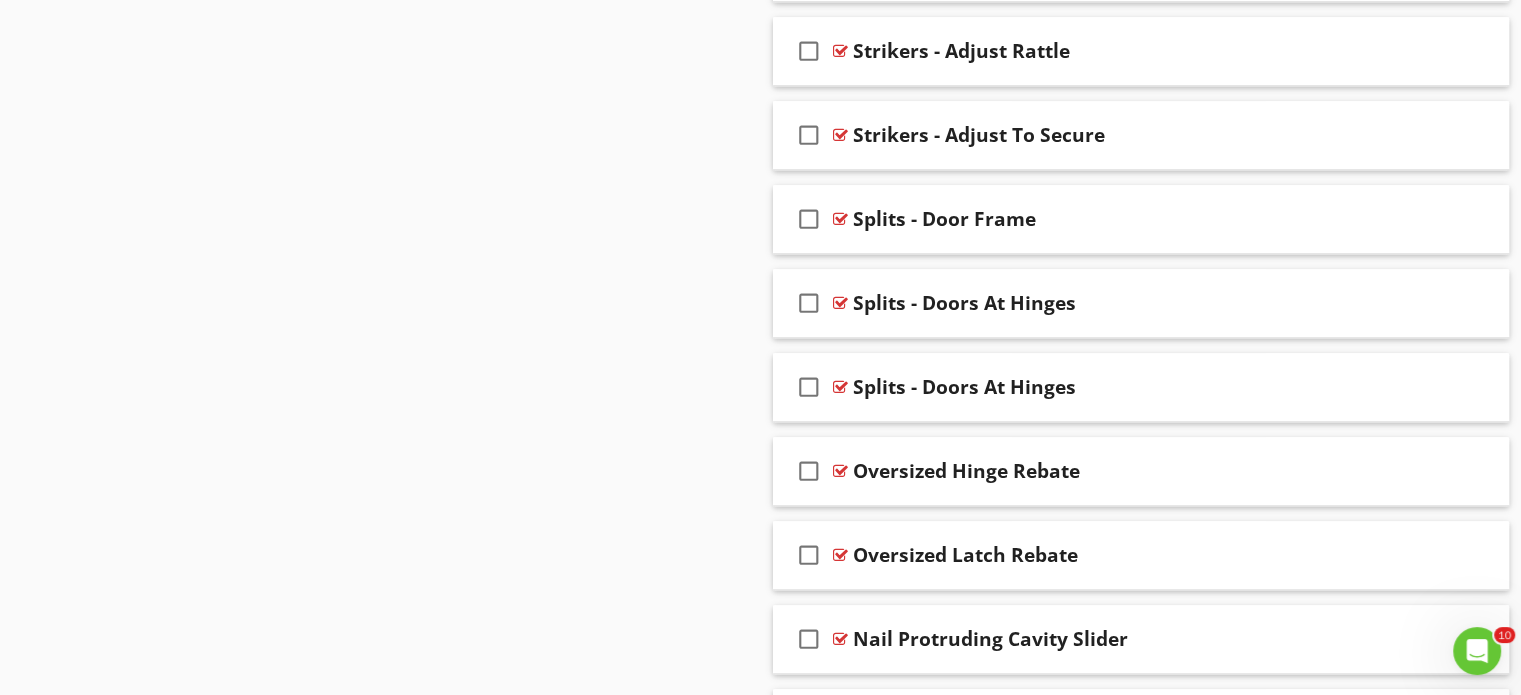 scroll, scrollTop: 2000, scrollLeft: 0, axis: vertical 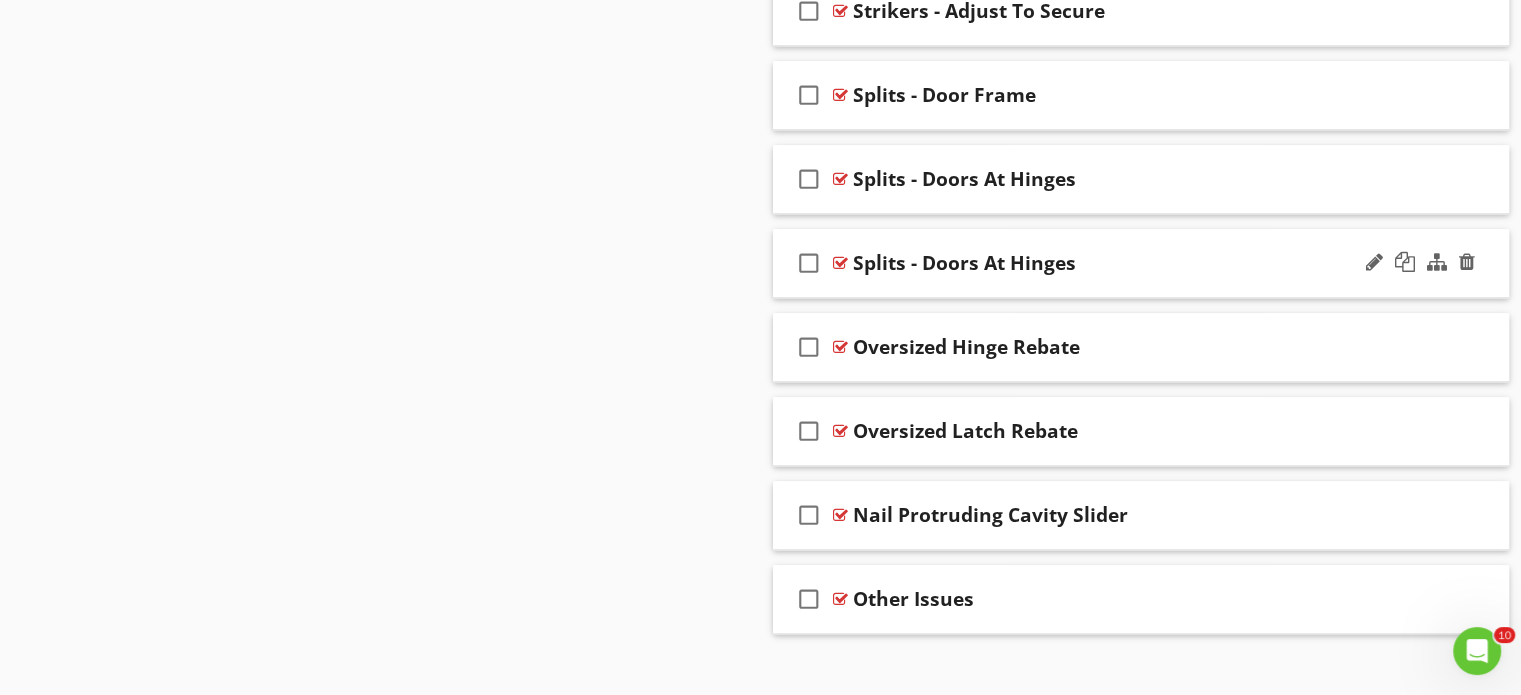 click on "Splits - Doors At Hinges" at bounding box center (964, 263) 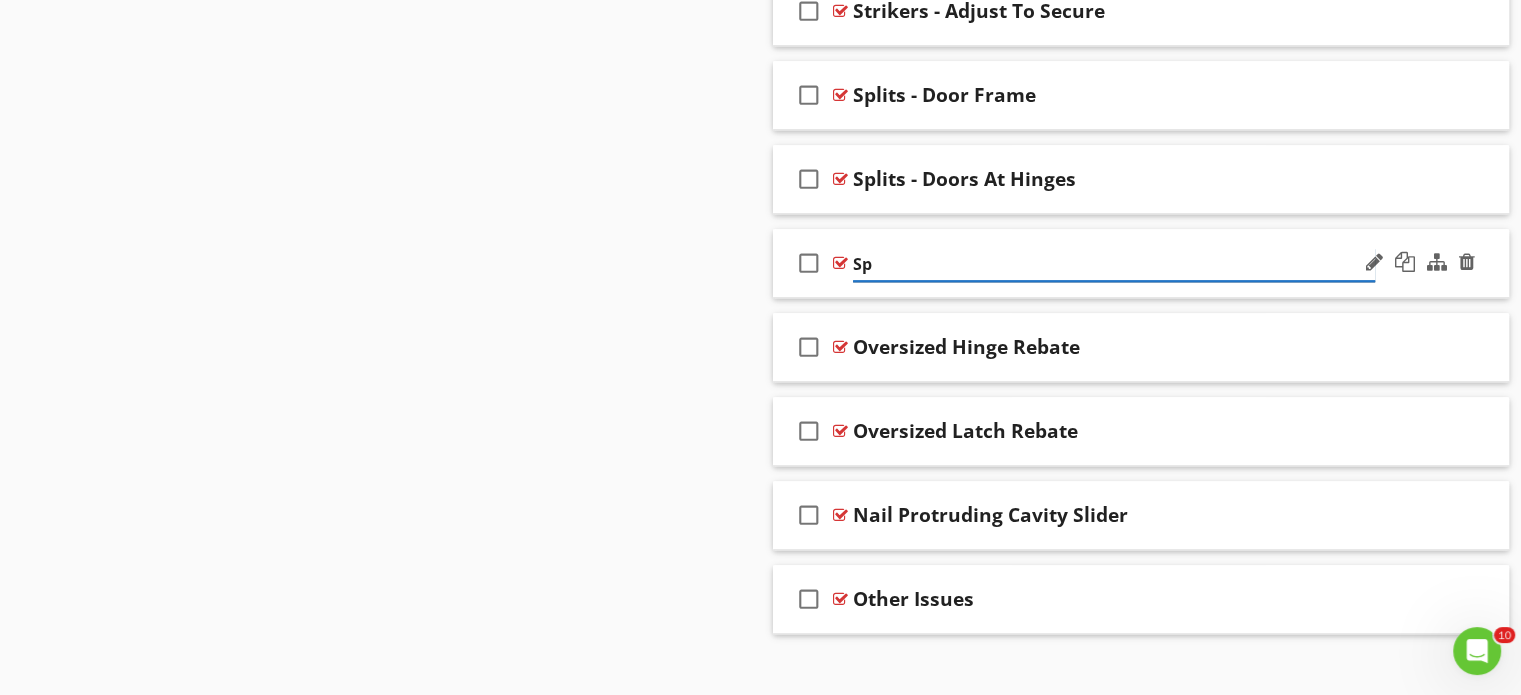 type on "S" 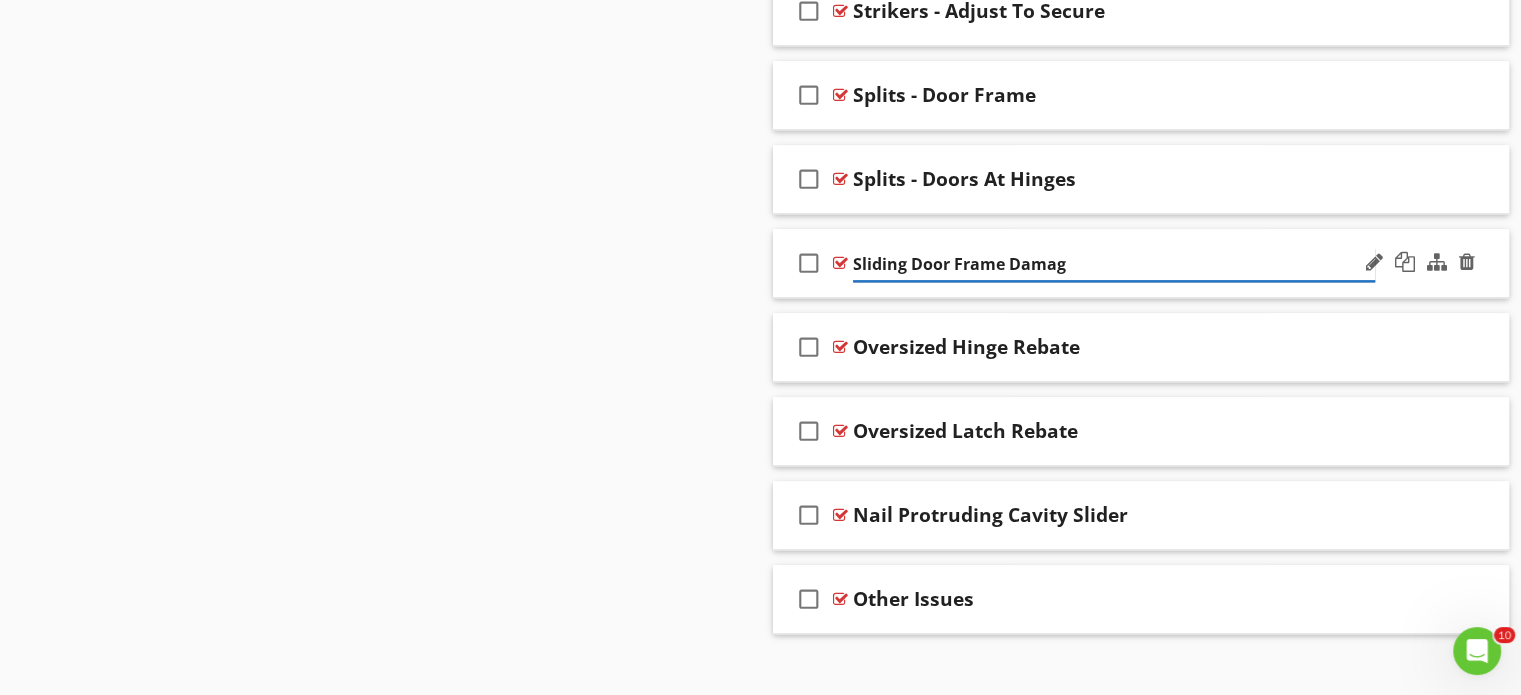 type on "Sliding Door Frame Damage" 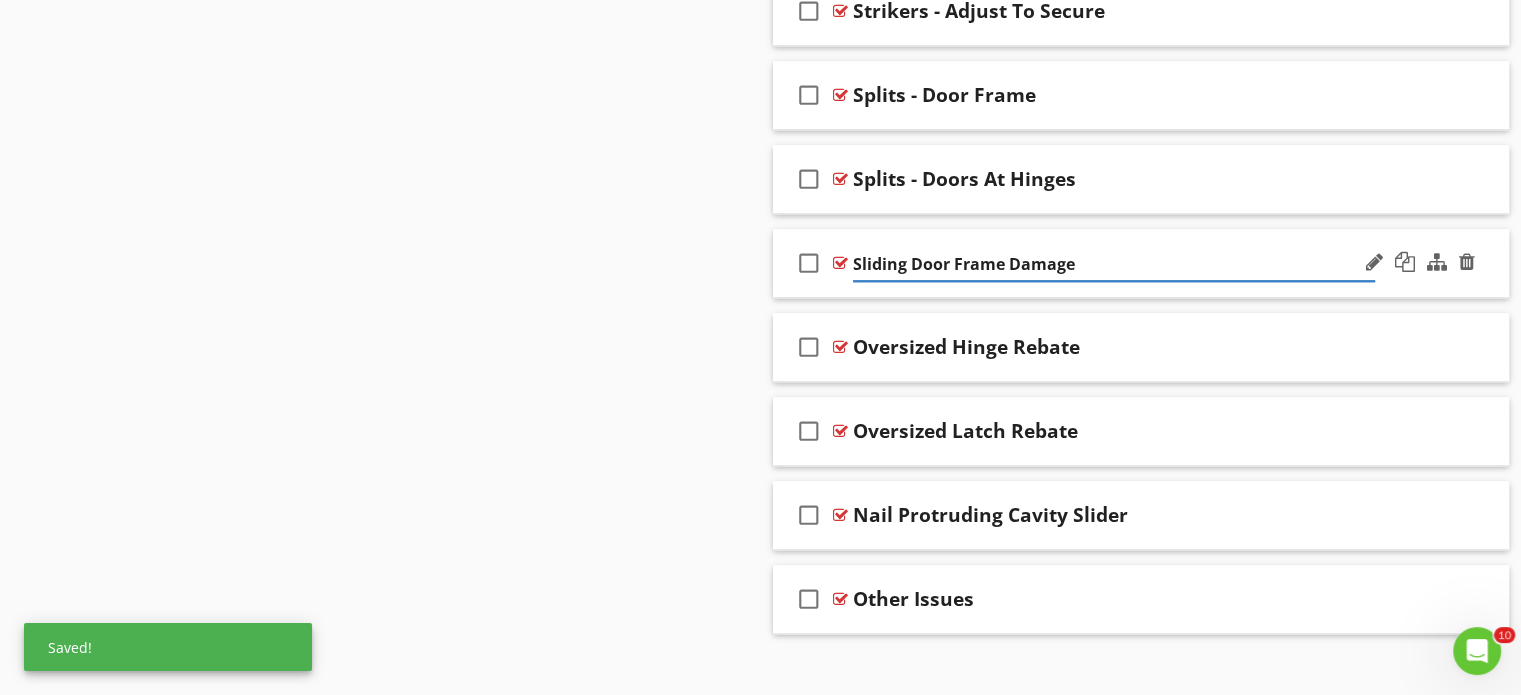 click on "check_box_outline_blank         Sliding Door Frame Damage" at bounding box center (1141, 263) 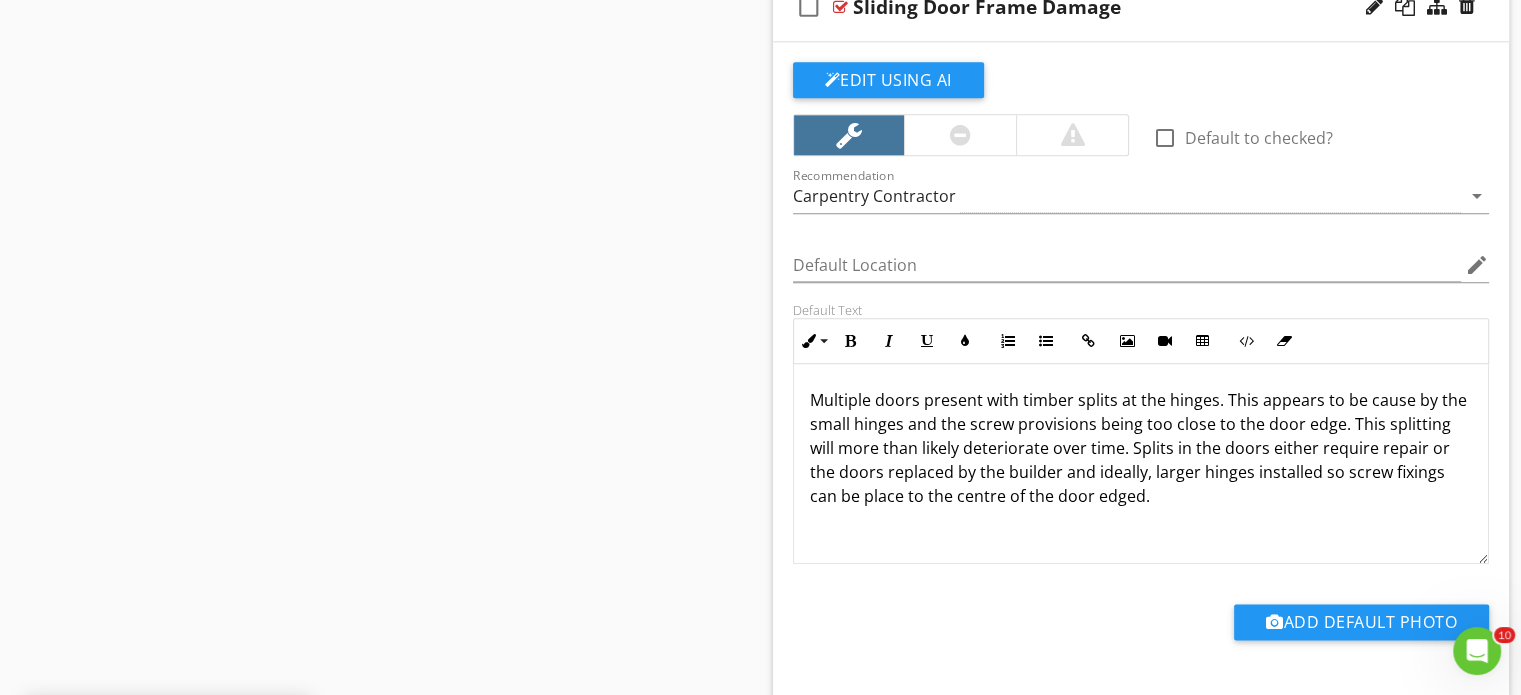 scroll, scrollTop: 2400, scrollLeft: 0, axis: vertical 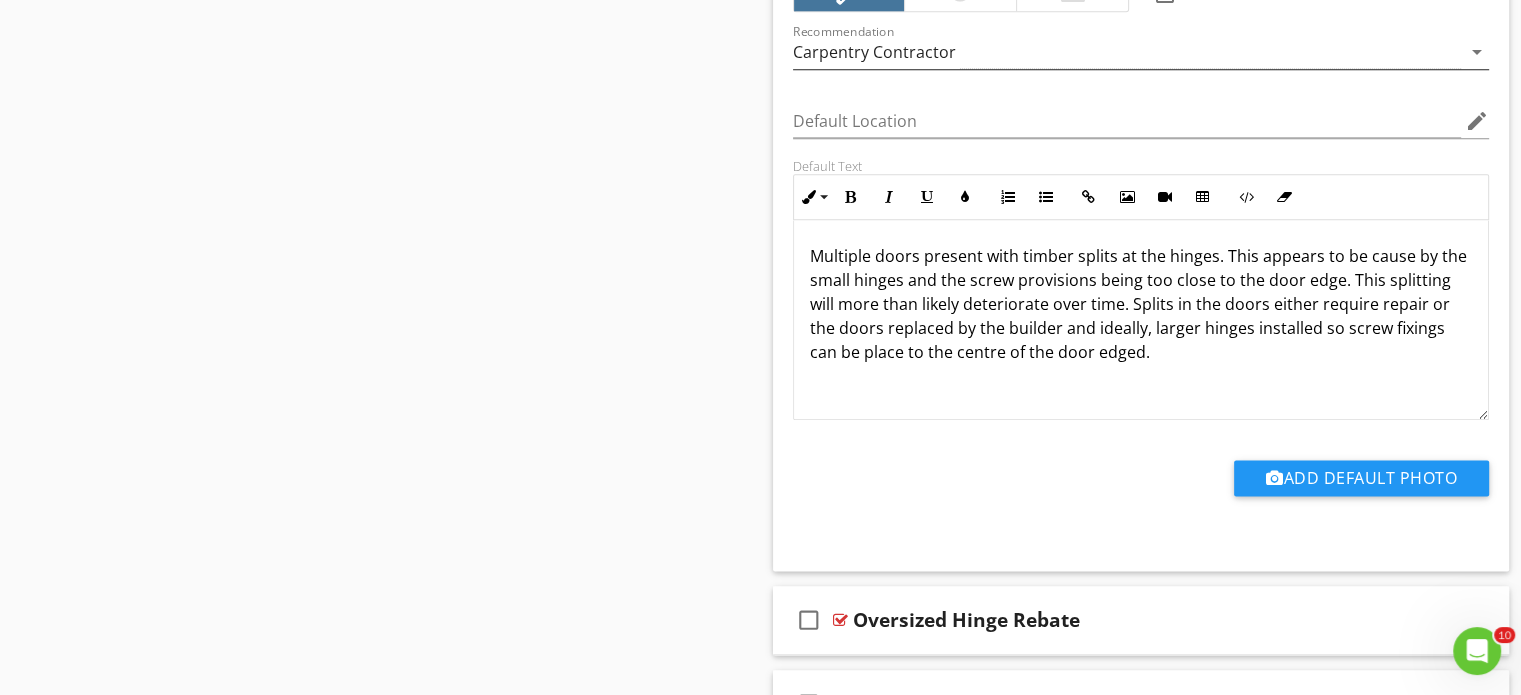 click on "Carpentry Contractor" at bounding box center [1127, 52] 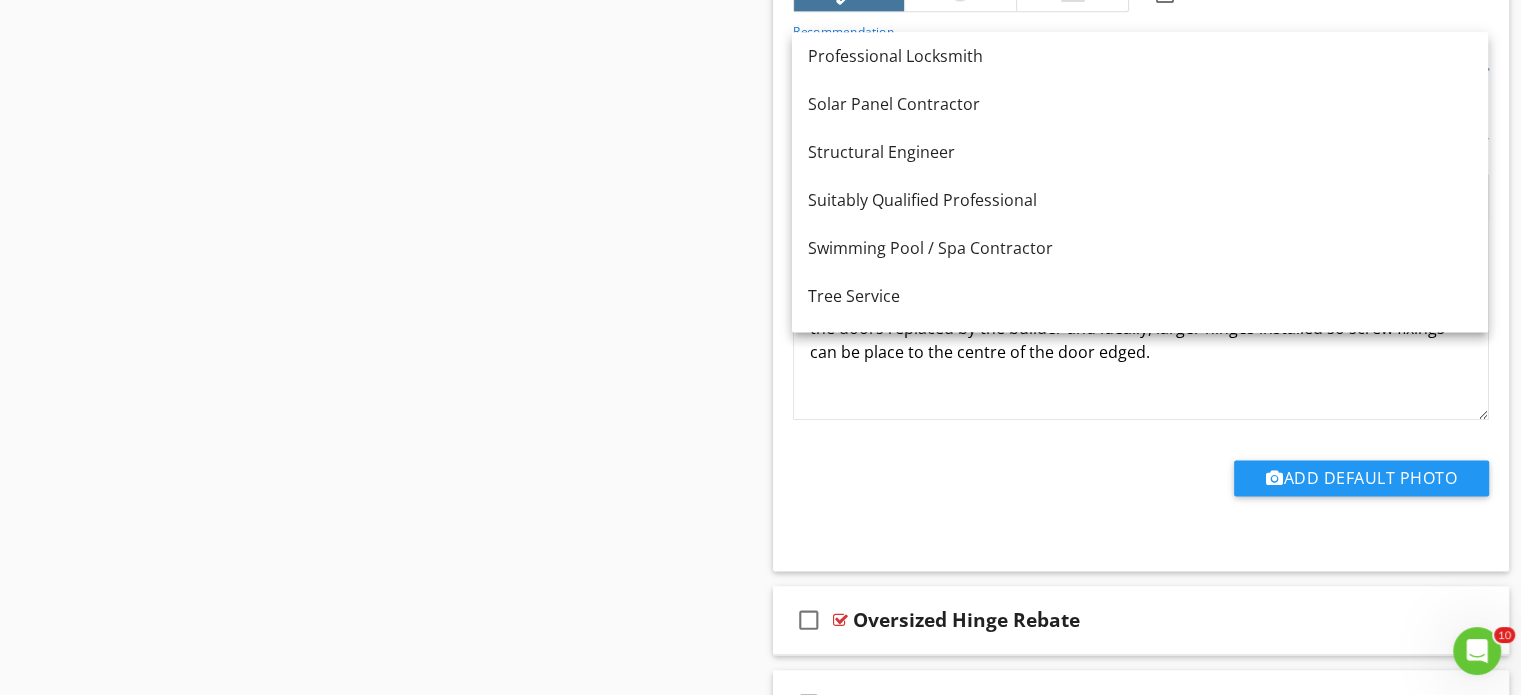 scroll, scrollTop: 1956, scrollLeft: 0, axis: vertical 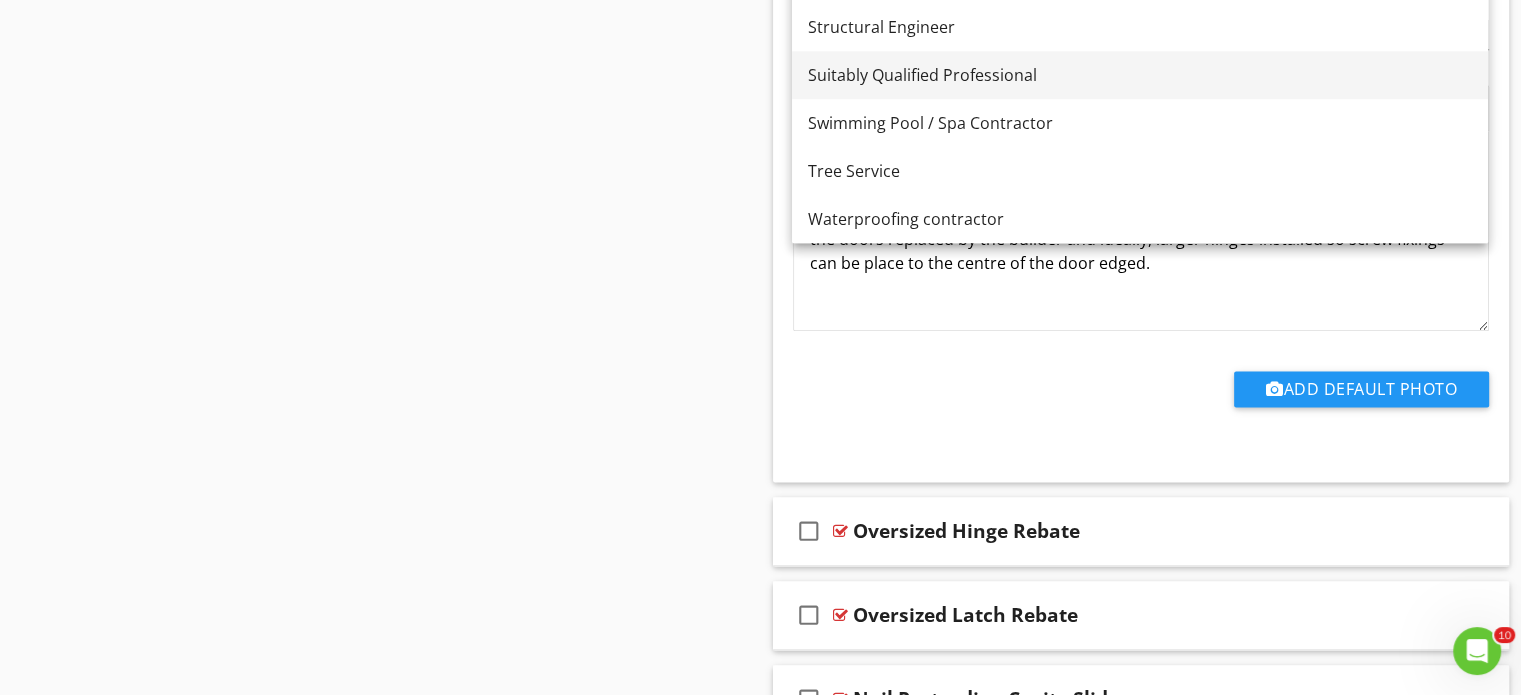 click on "Suitably Qualified Professional" at bounding box center (1140, 75) 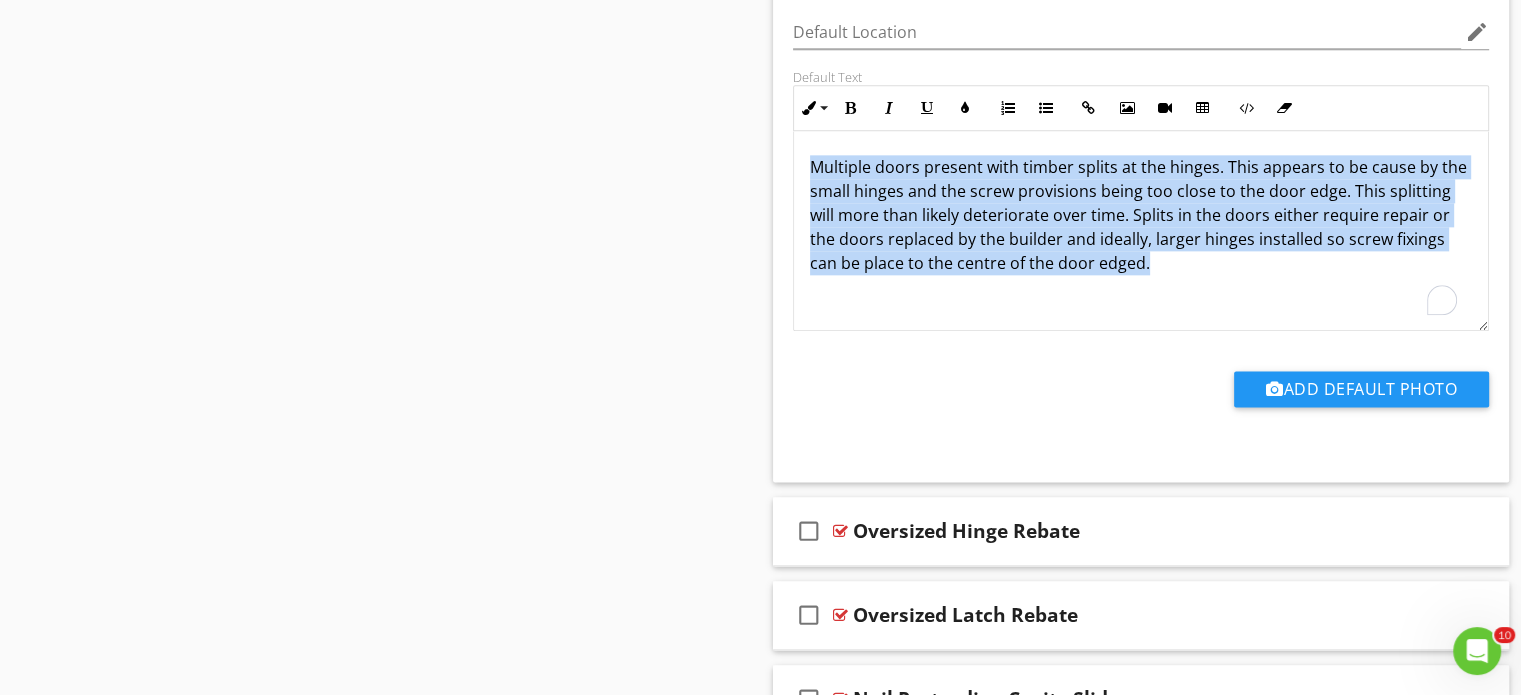drag, startPoint x: 1172, startPoint y: 255, endPoint x: 800, endPoint y: 147, distance: 387.3603 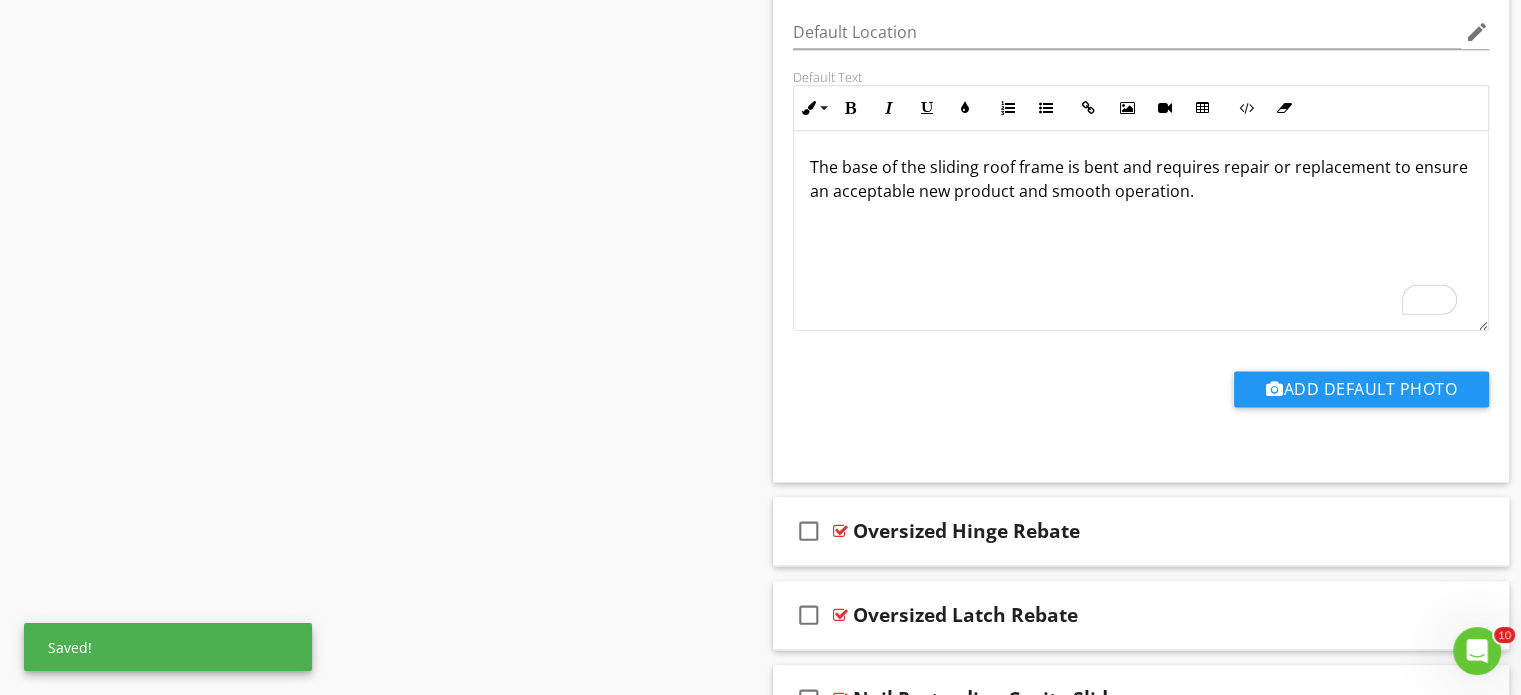click on "The base of the sliding roof frame is bent and requires repair or replacement to ensure an acceptable new product and smooth operation." at bounding box center [1141, 179] 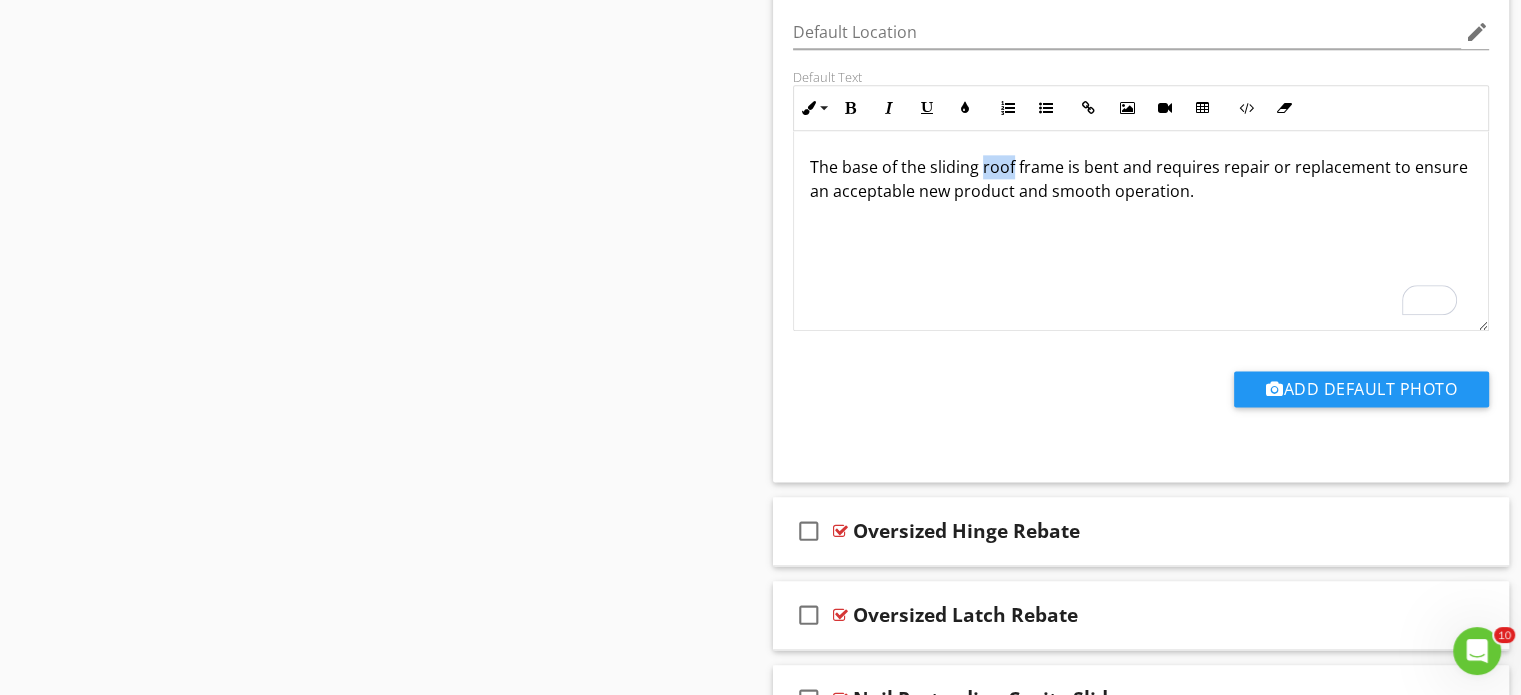 drag, startPoint x: 982, startPoint y: 161, endPoint x: 1012, endPoint y: 164, distance: 30.149628 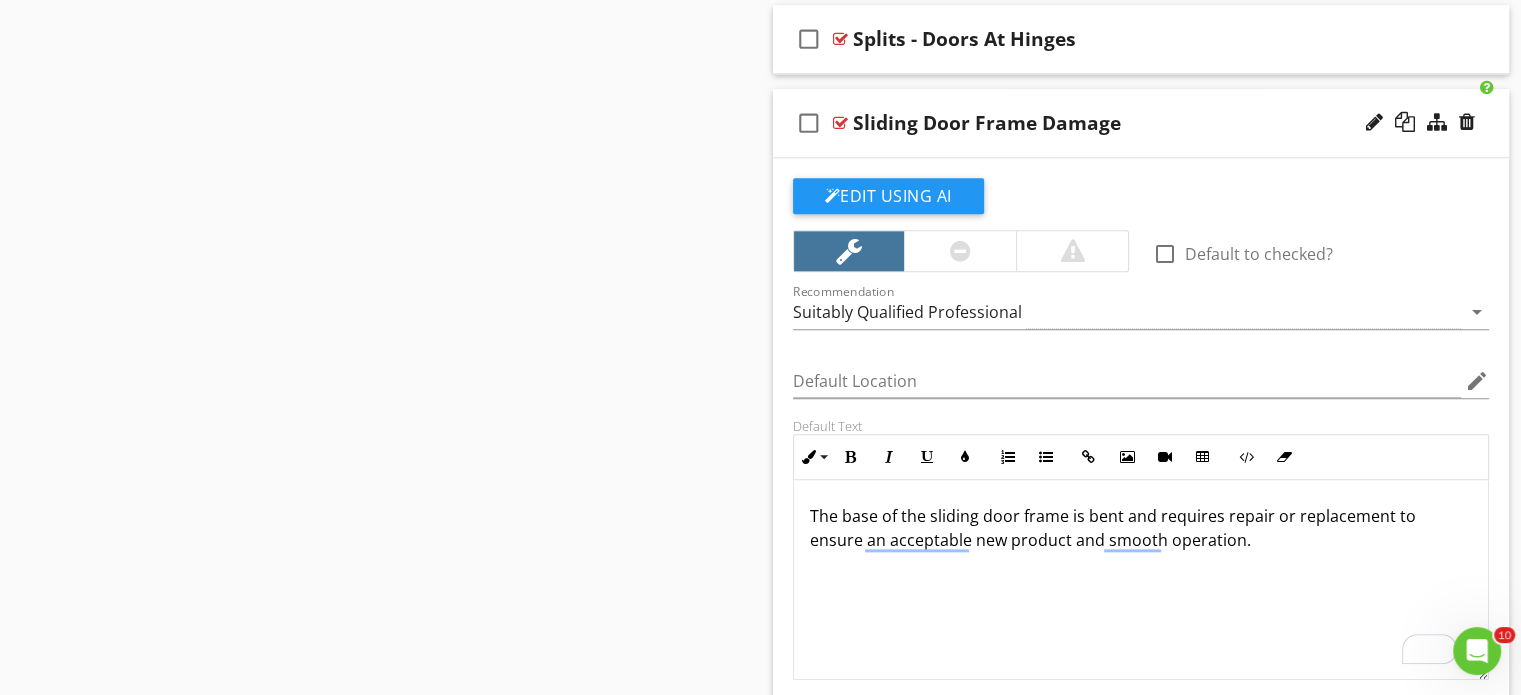 scroll, scrollTop: 2089, scrollLeft: 0, axis: vertical 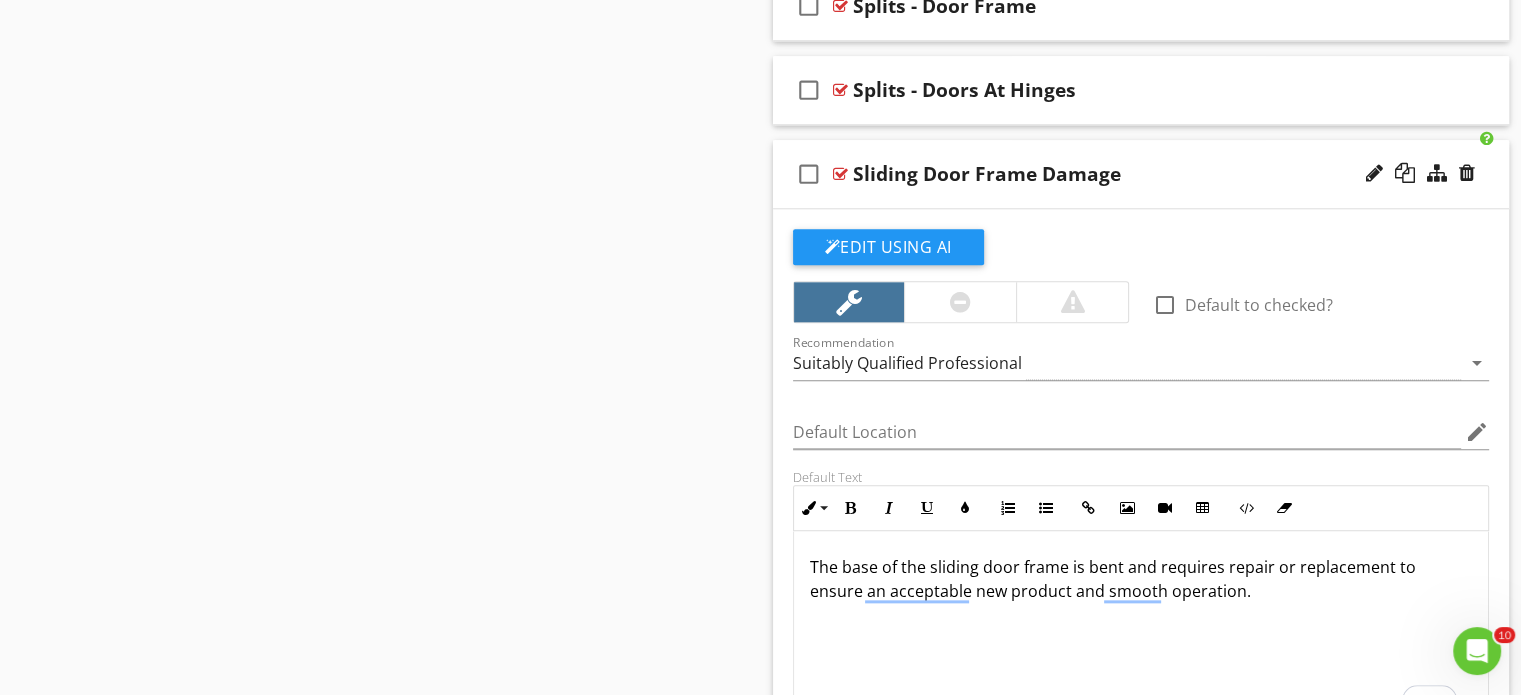 click on "check_box_outline_blank
Sliding Door Frame Damage" at bounding box center [1141, 174] 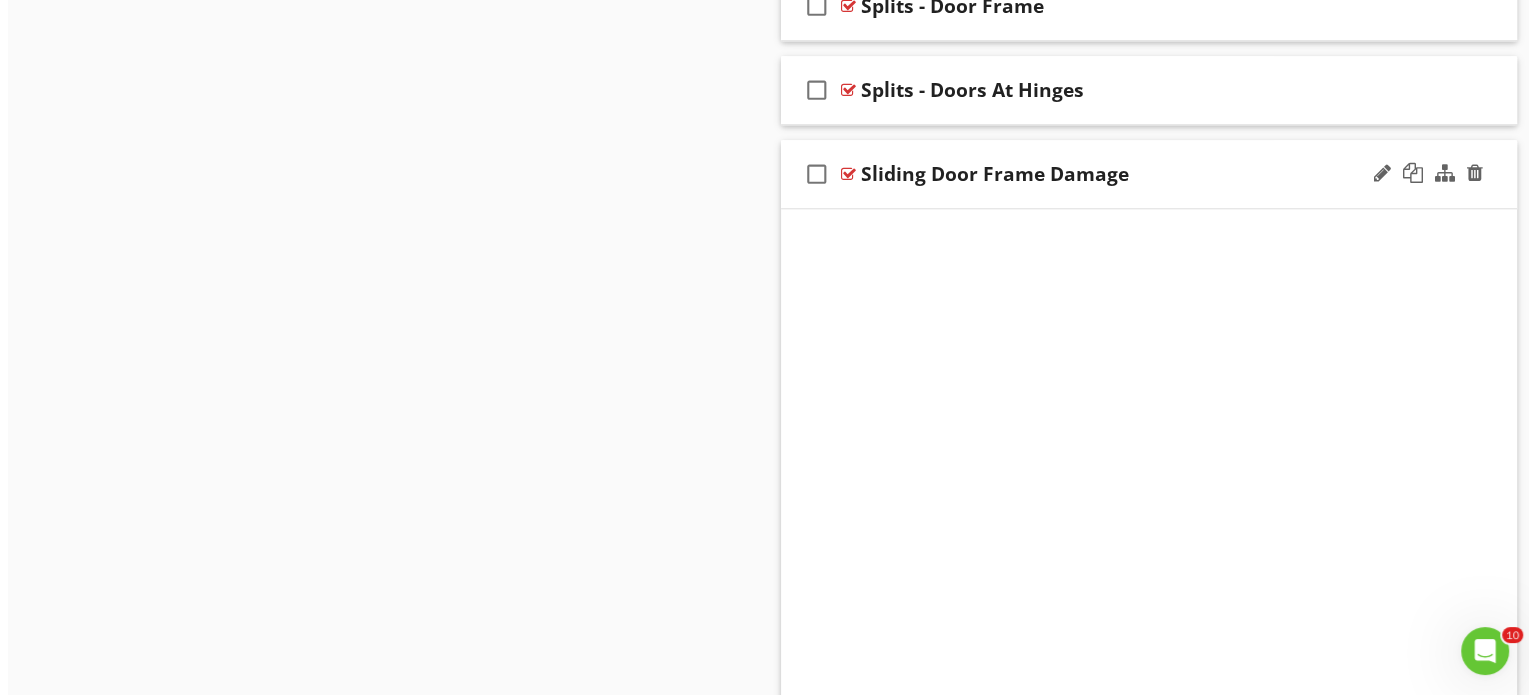 scroll, scrollTop: 2018, scrollLeft: 0, axis: vertical 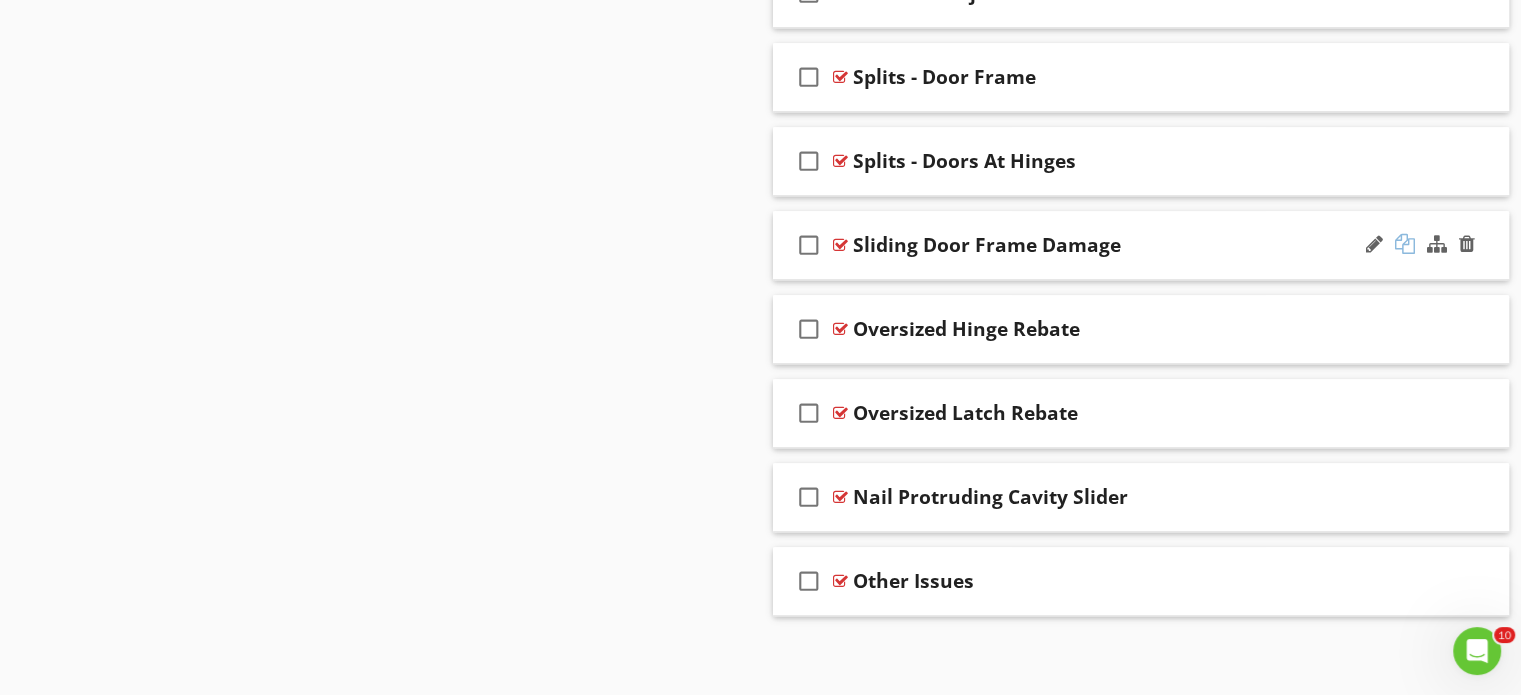 click at bounding box center (1405, 244) 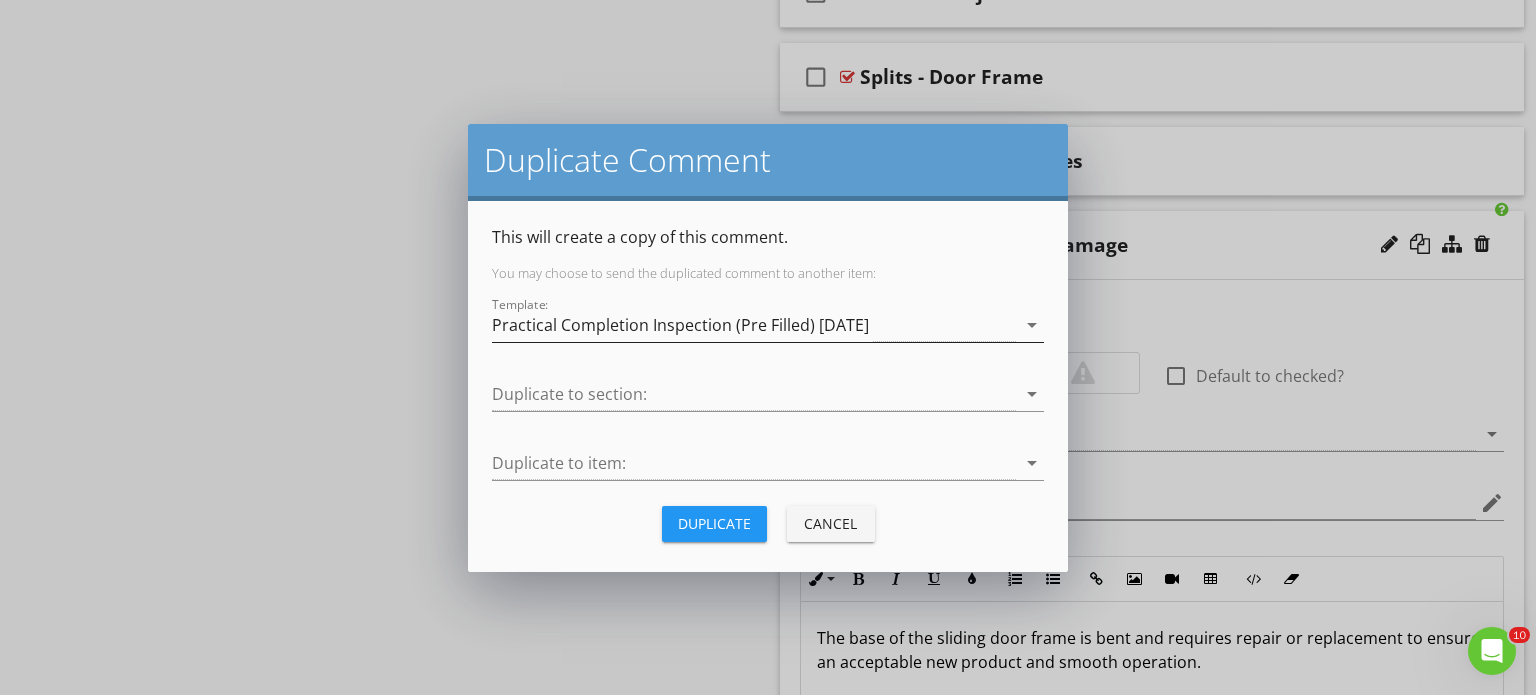 click on "Practical Completion Inspection (Pre Filled) [DATE]" at bounding box center [680, 325] 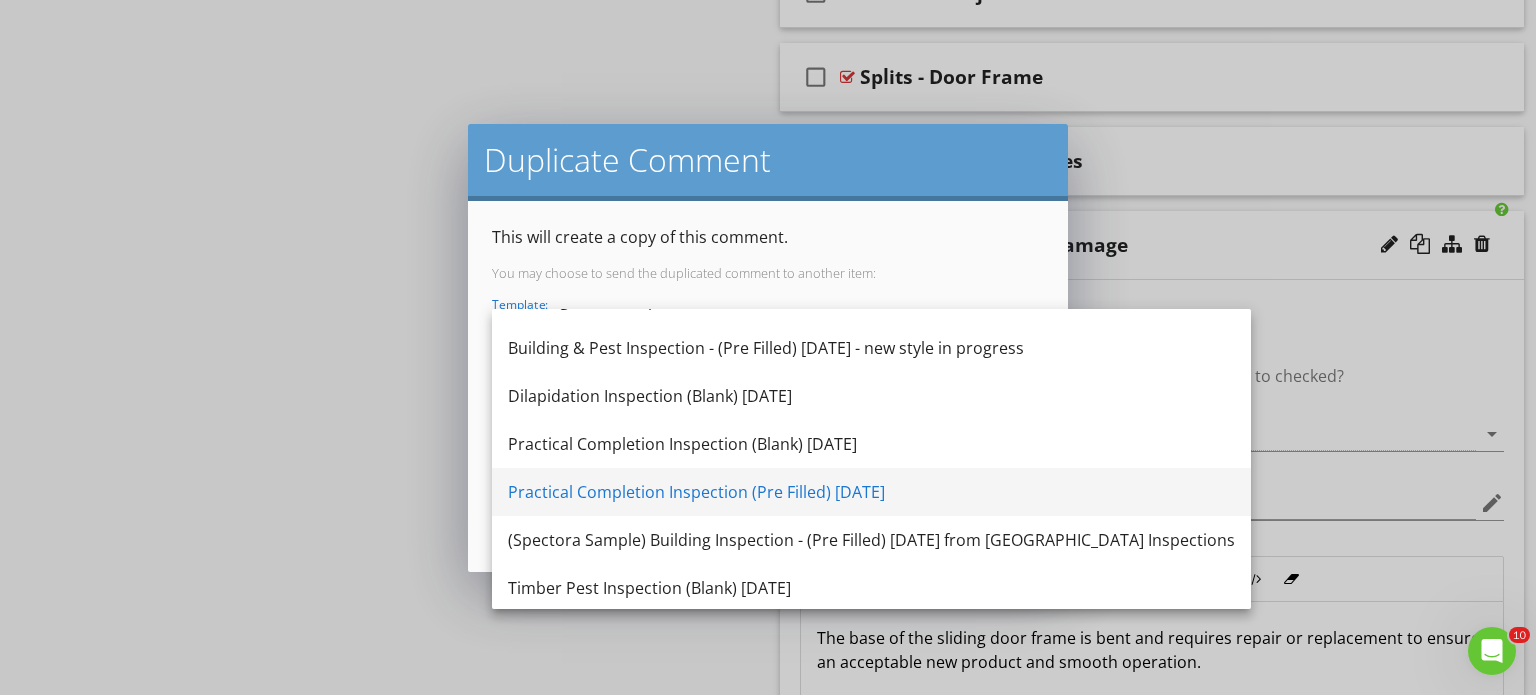 scroll, scrollTop: 180, scrollLeft: 0, axis: vertical 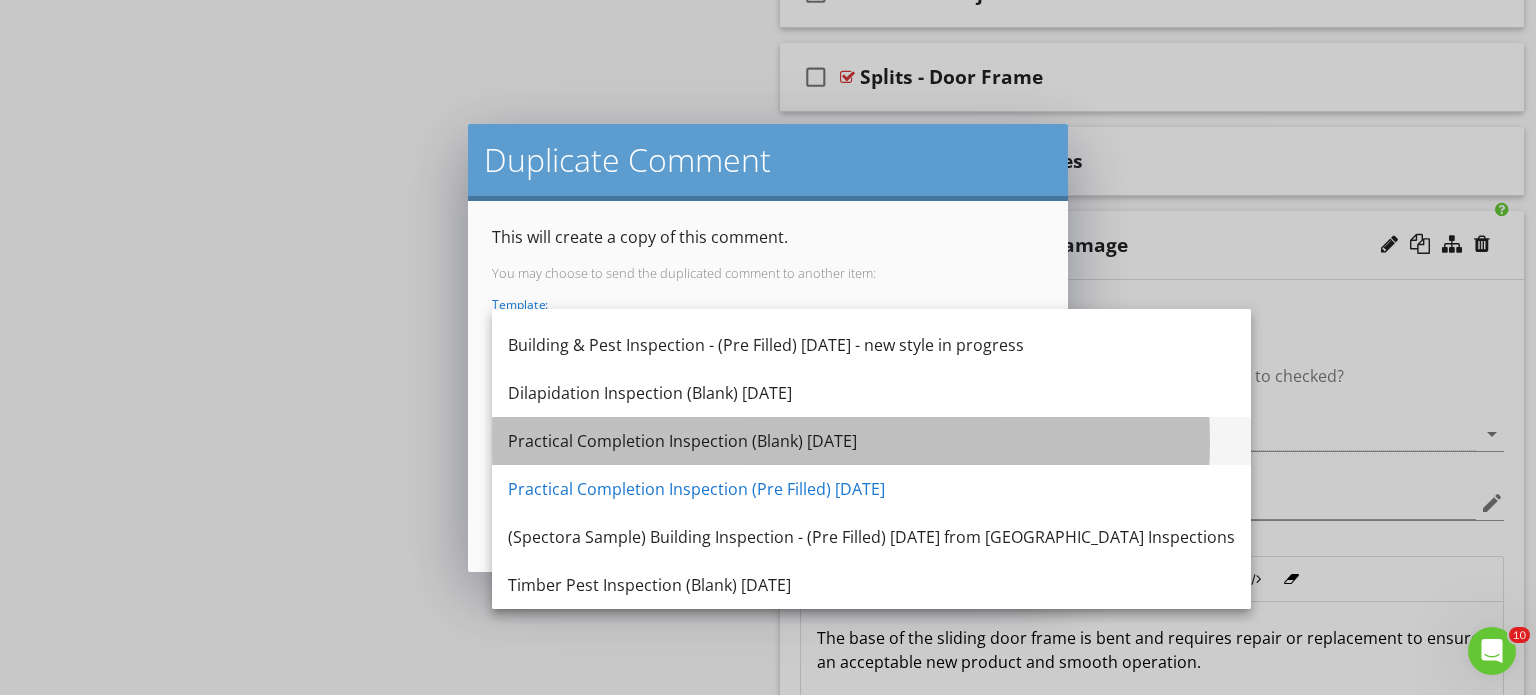 click on "Practical Completion Inspection (Blank) [DATE]" at bounding box center (871, 441) 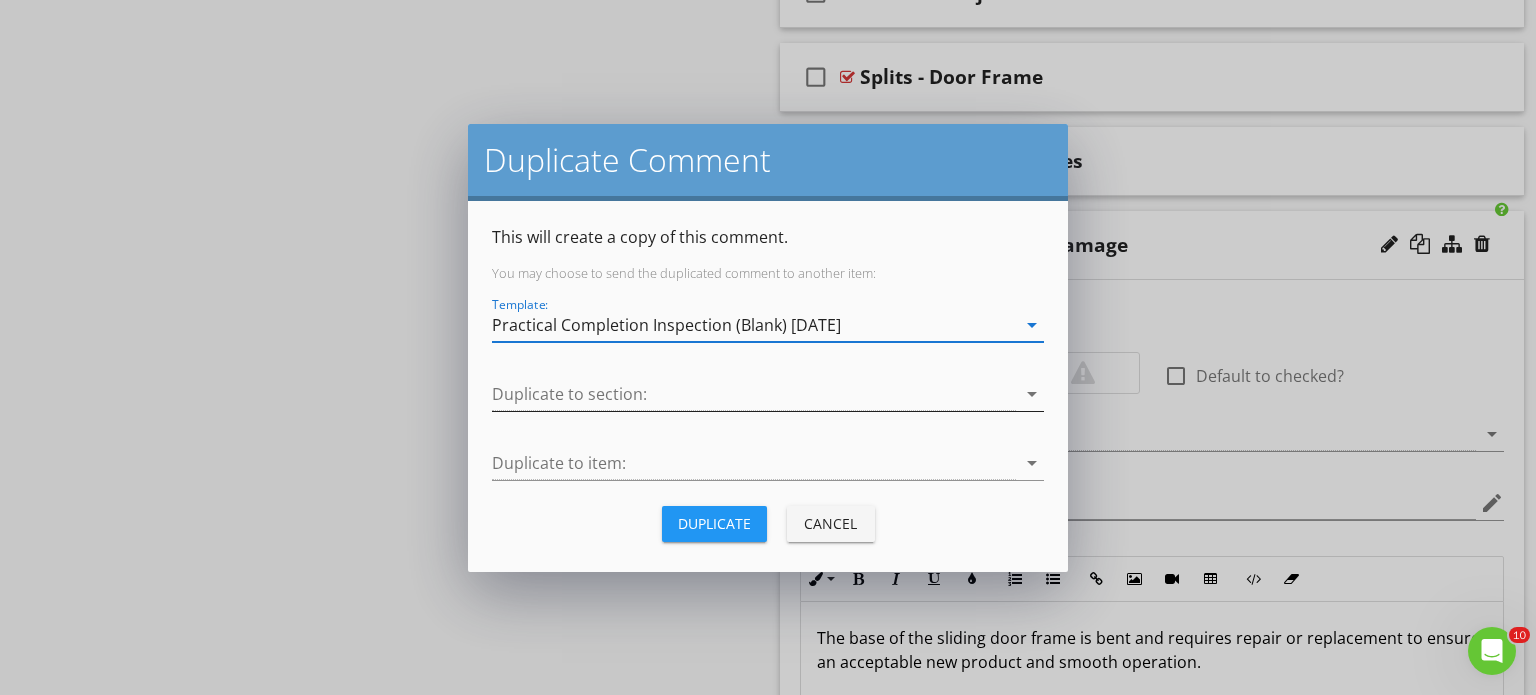 click at bounding box center [754, 394] 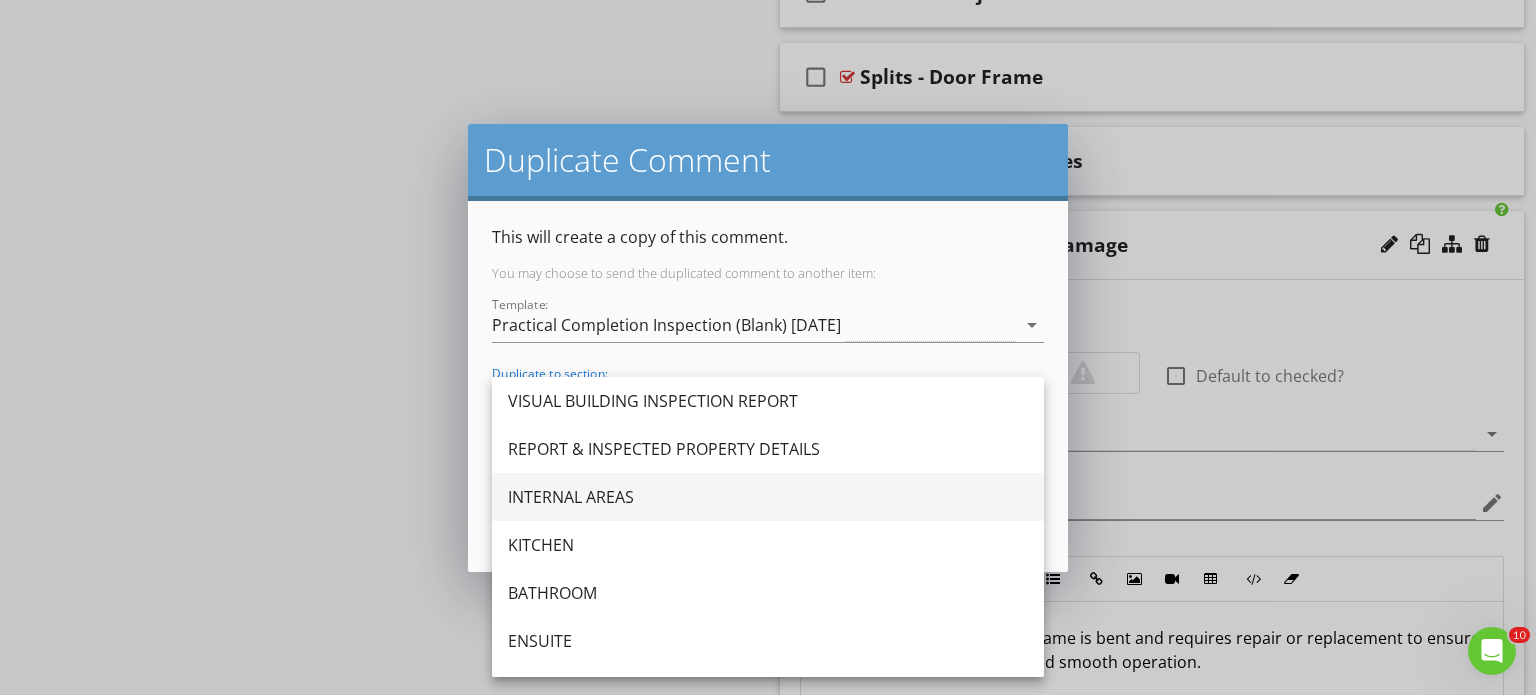 click on "INTERNAL AREAS" at bounding box center (768, 497) 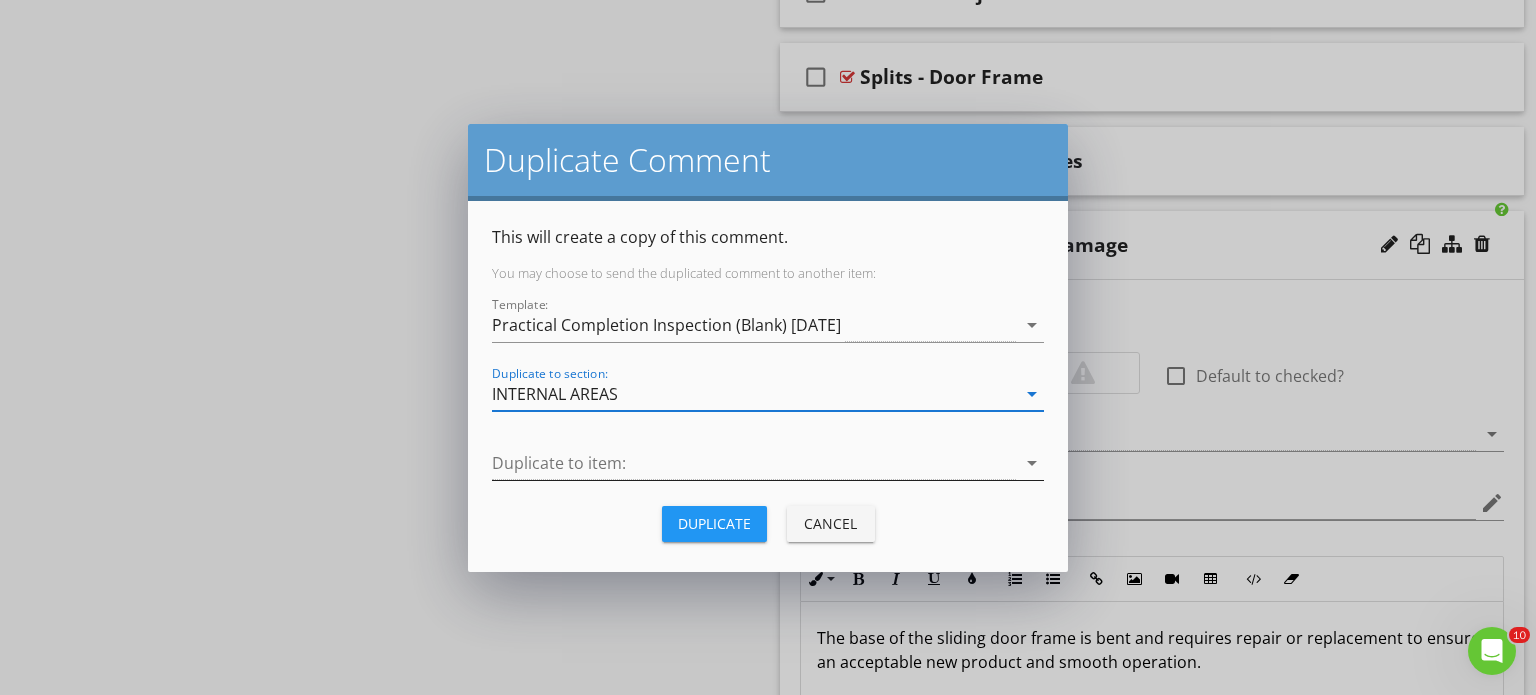 click at bounding box center (754, 463) 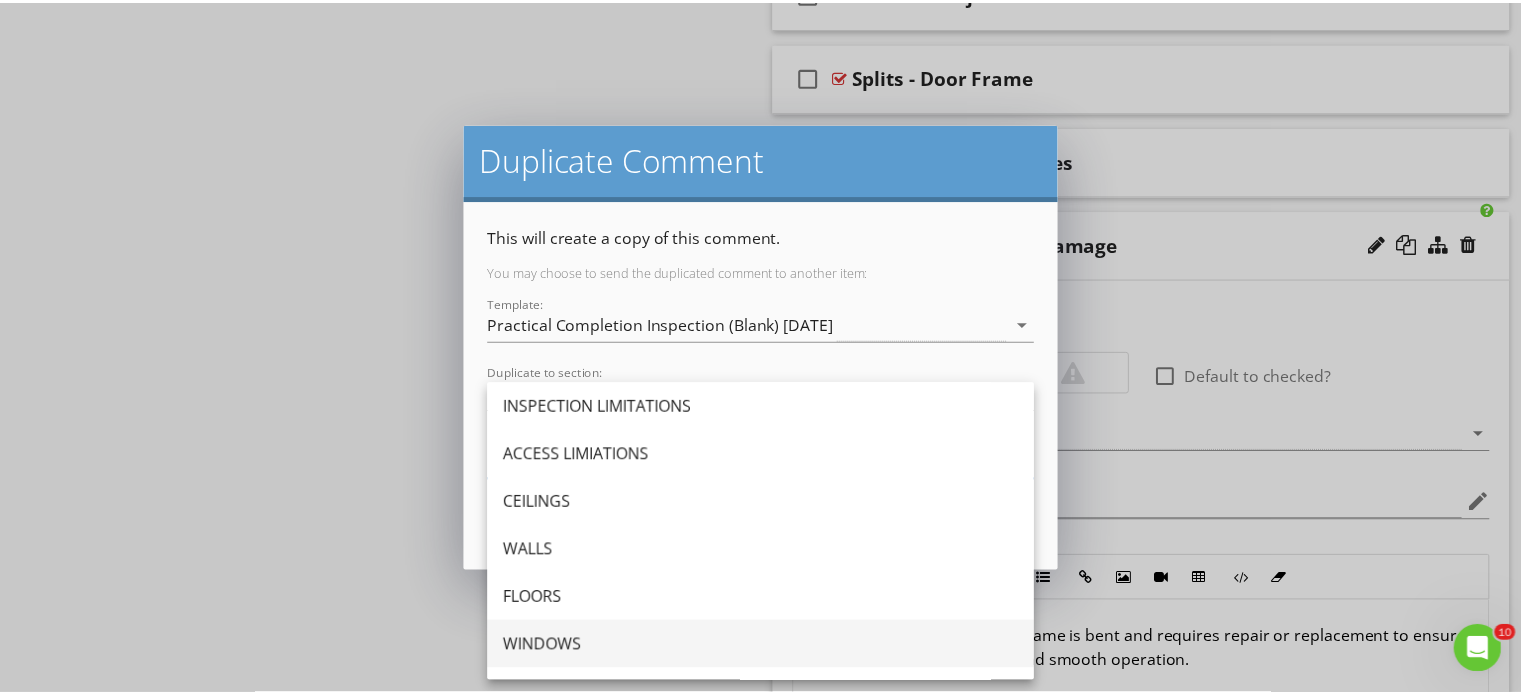 scroll, scrollTop: 100, scrollLeft: 0, axis: vertical 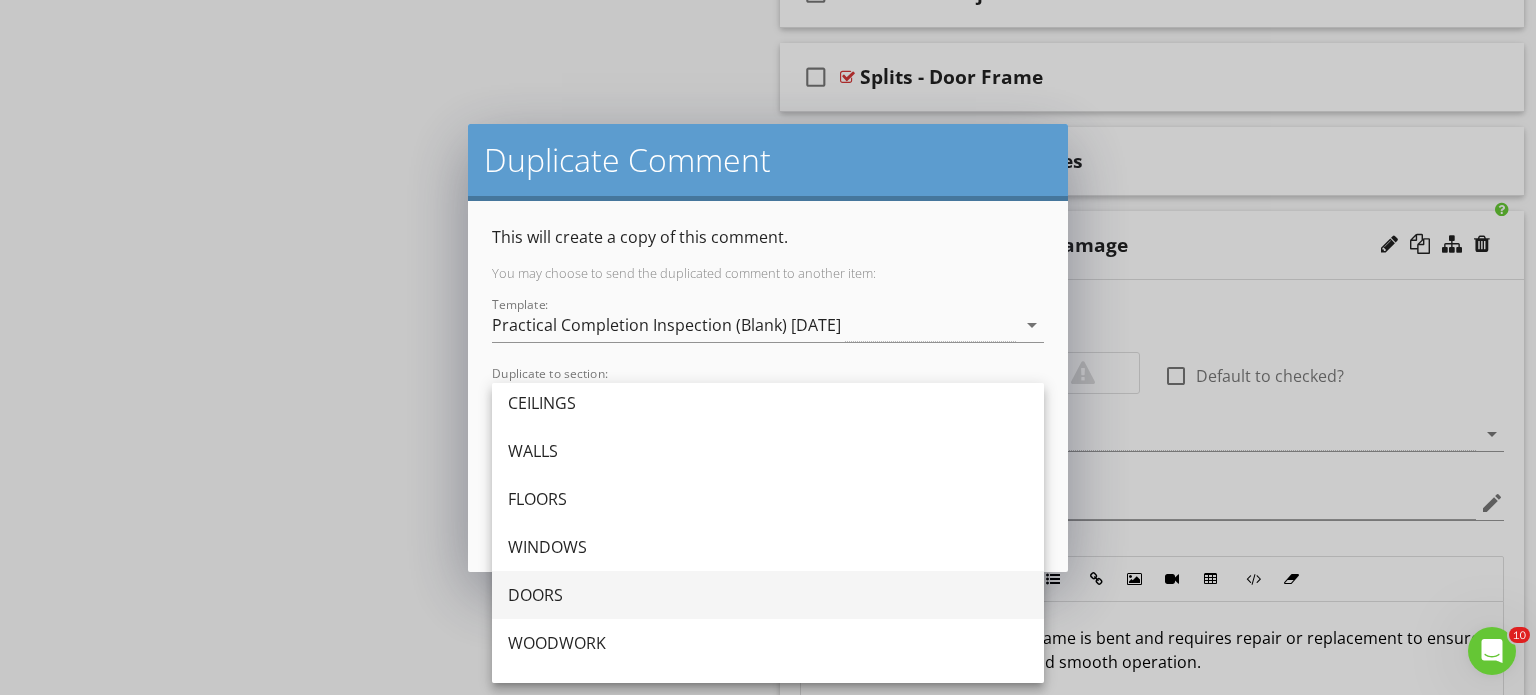 click on "DOORS" at bounding box center [768, 595] 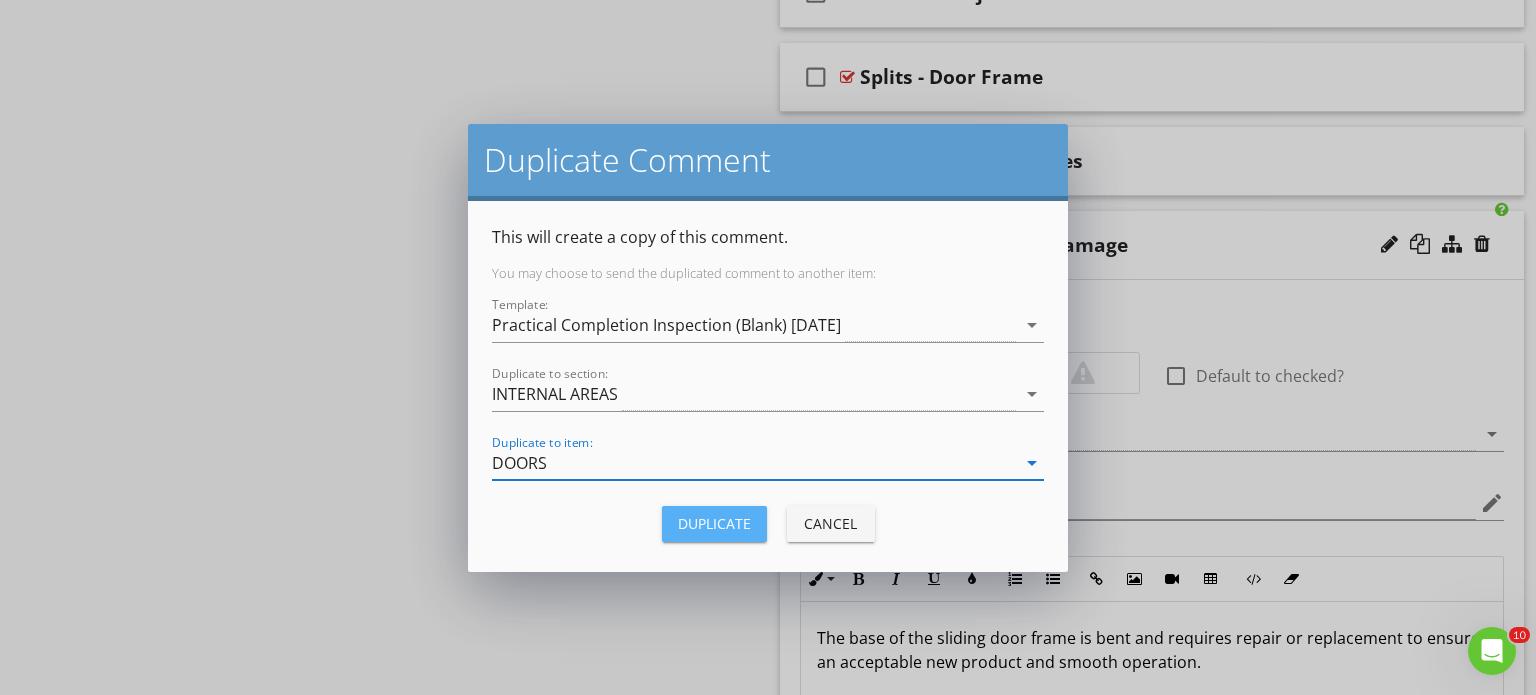 click on "Duplicate" at bounding box center [714, 523] 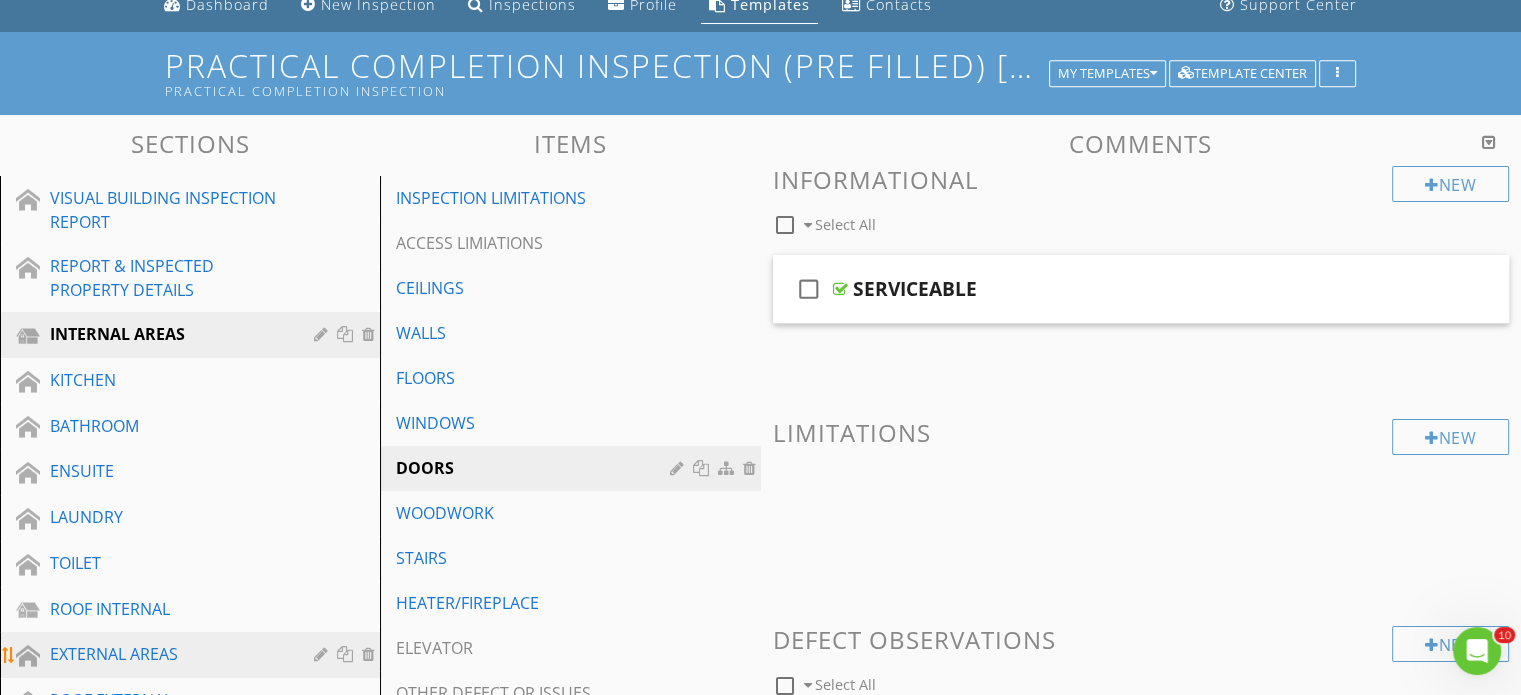 scroll, scrollTop: 218, scrollLeft: 0, axis: vertical 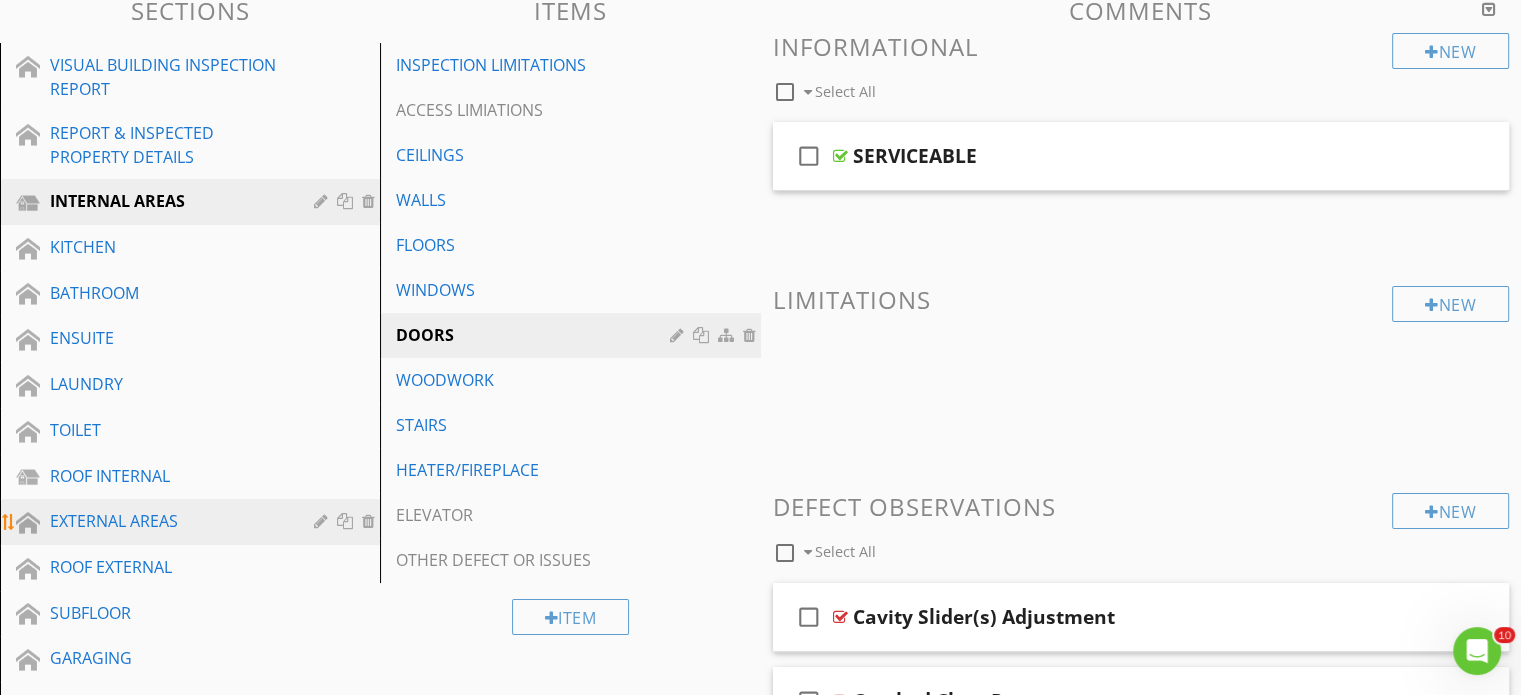 click on "EXTERNAL AREAS" at bounding box center [167, 521] 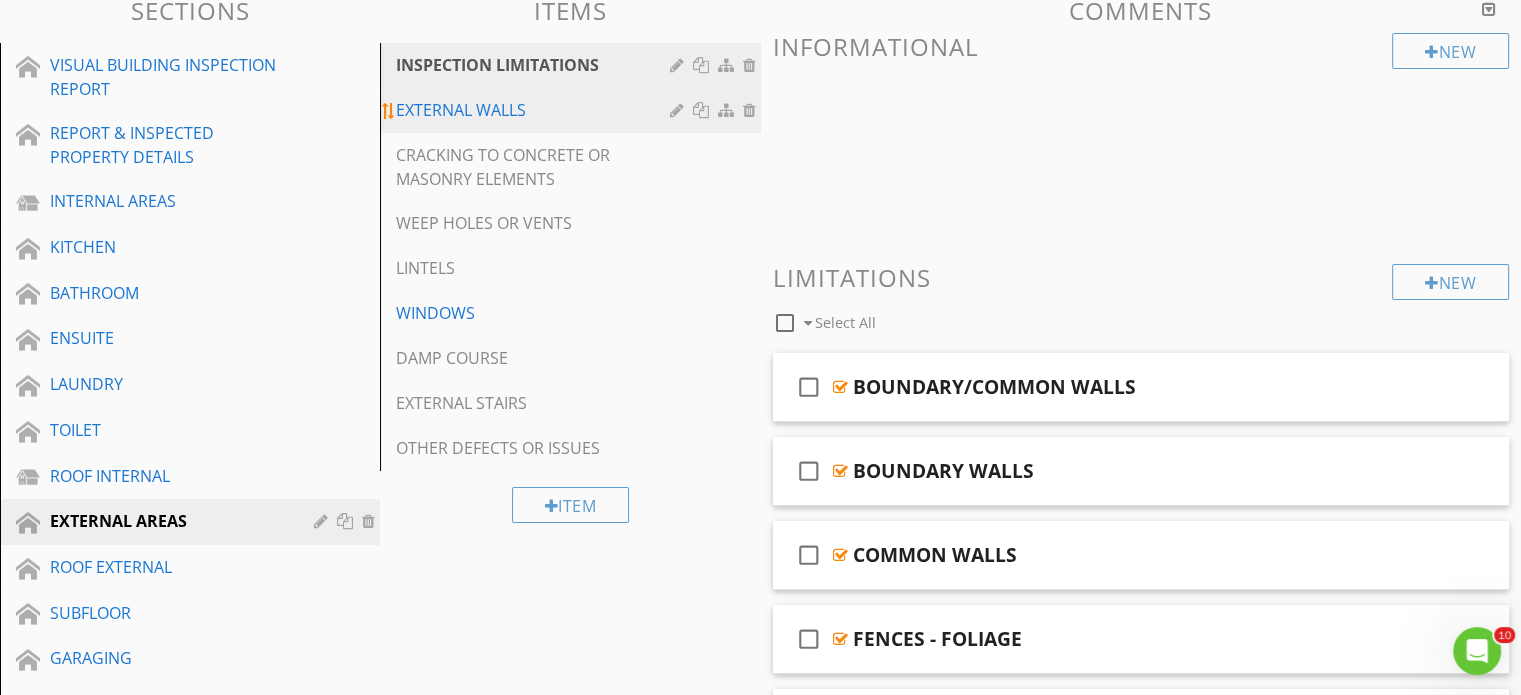 click on "EXTERNAL WALLS" at bounding box center (535, 110) 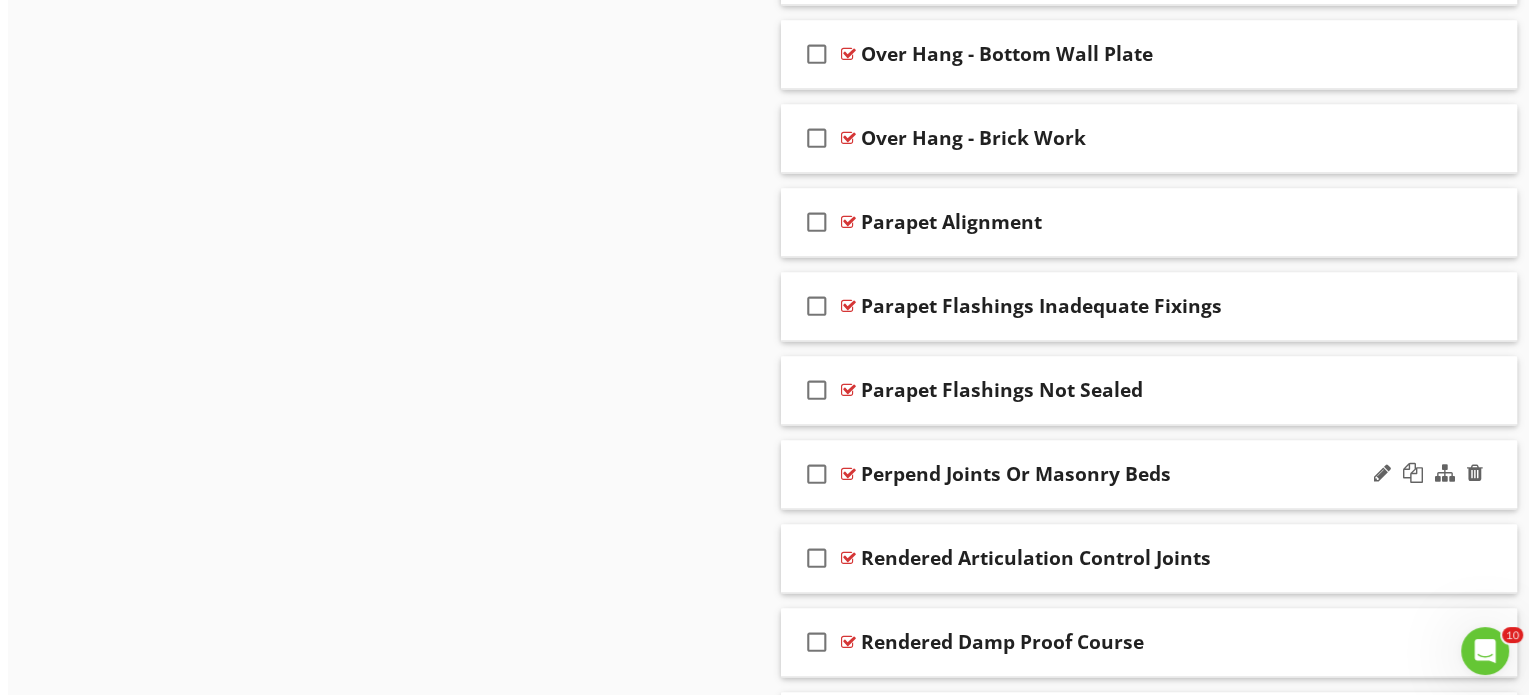 scroll, scrollTop: 3218, scrollLeft: 0, axis: vertical 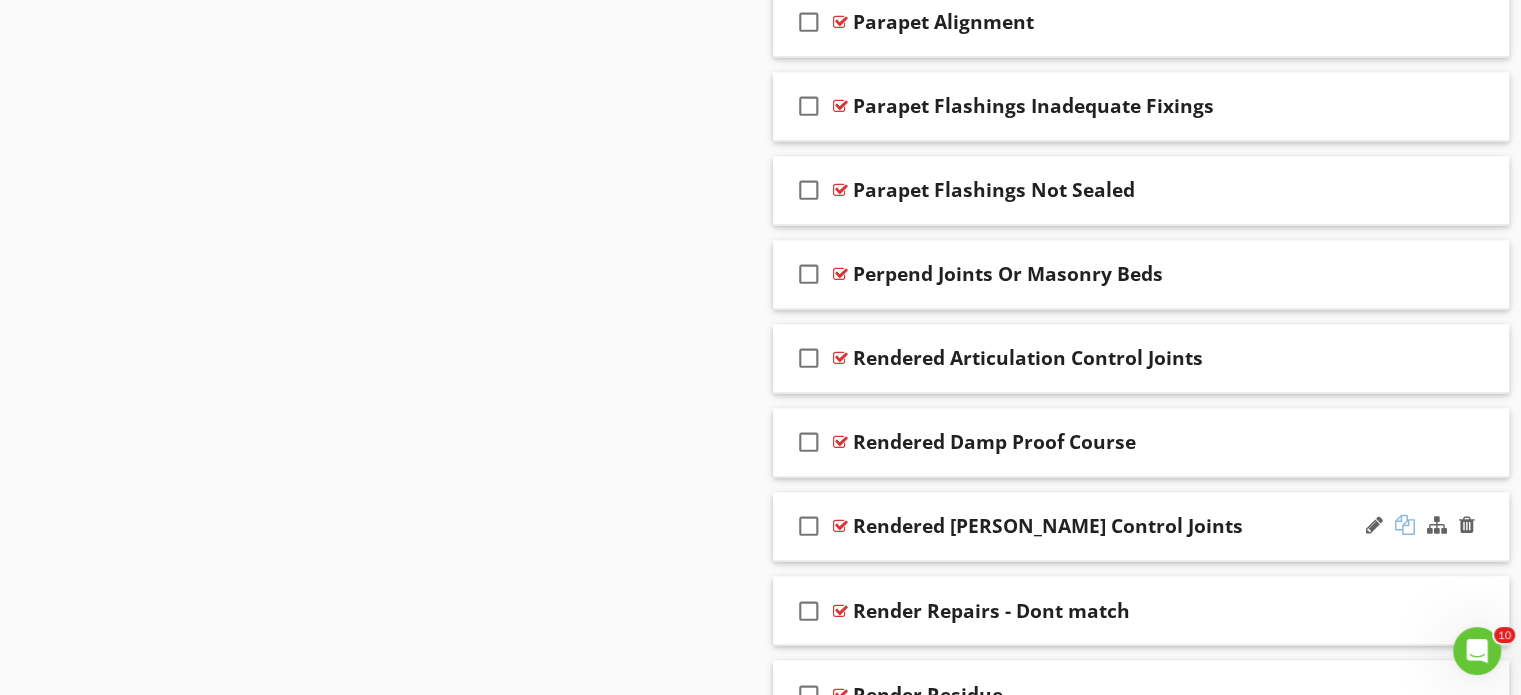 click at bounding box center [1405, 525] 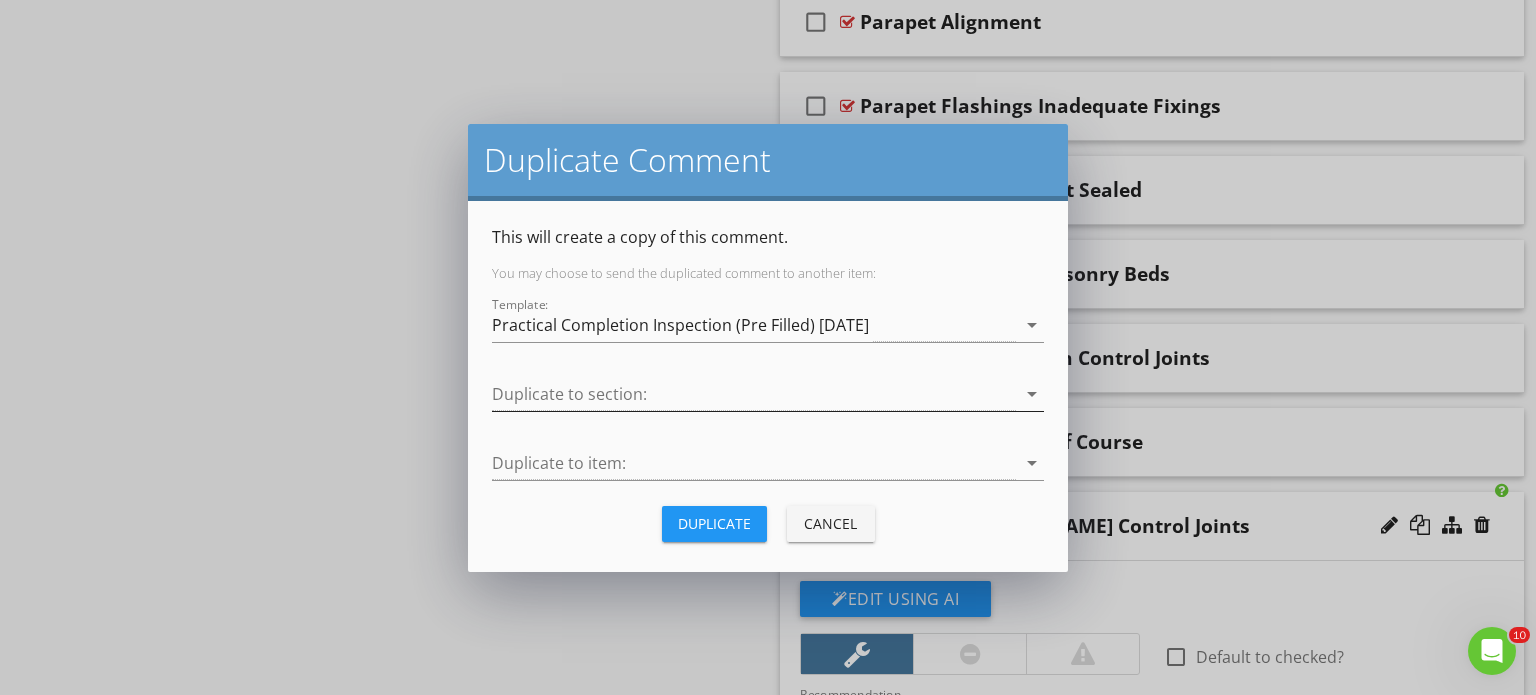 click on "Duplicate to section: arrow_drop_down" at bounding box center (768, 398) 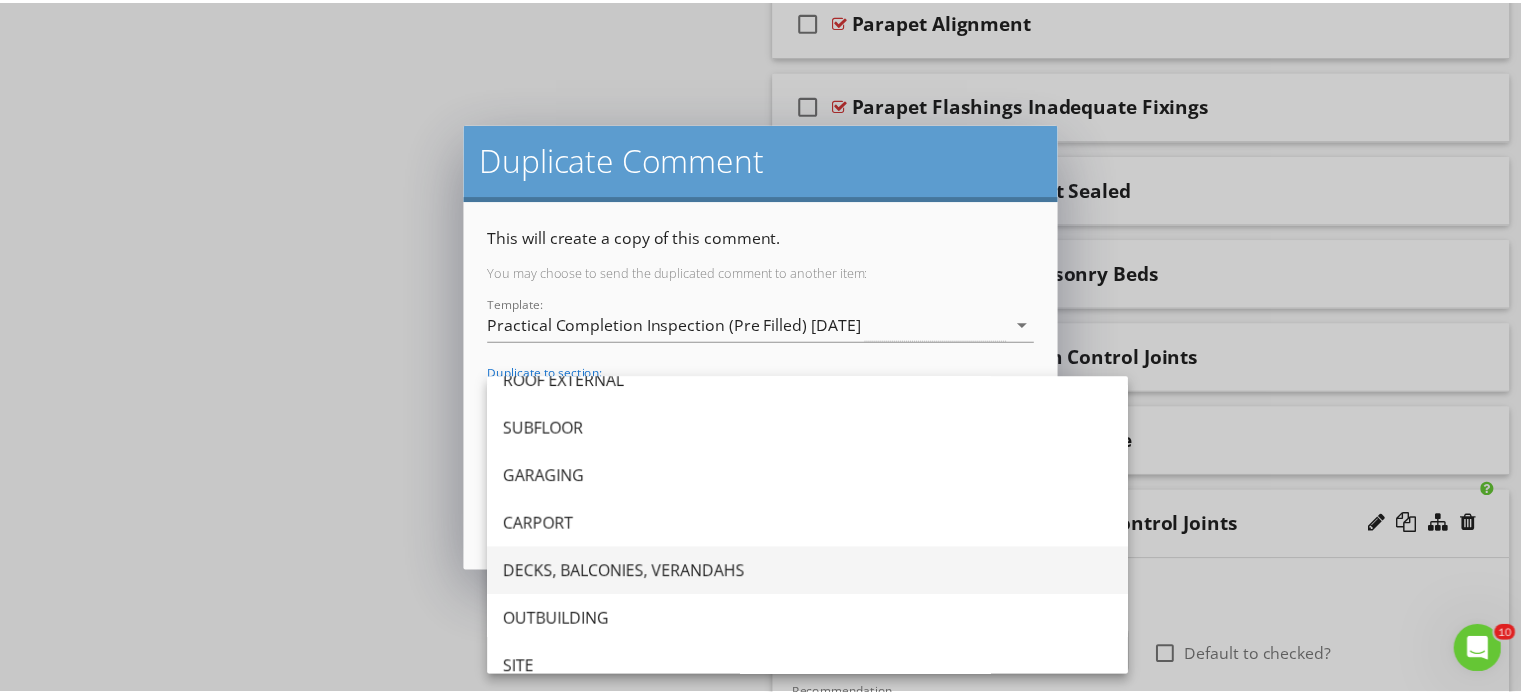 scroll, scrollTop: 400, scrollLeft: 0, axis: vertical 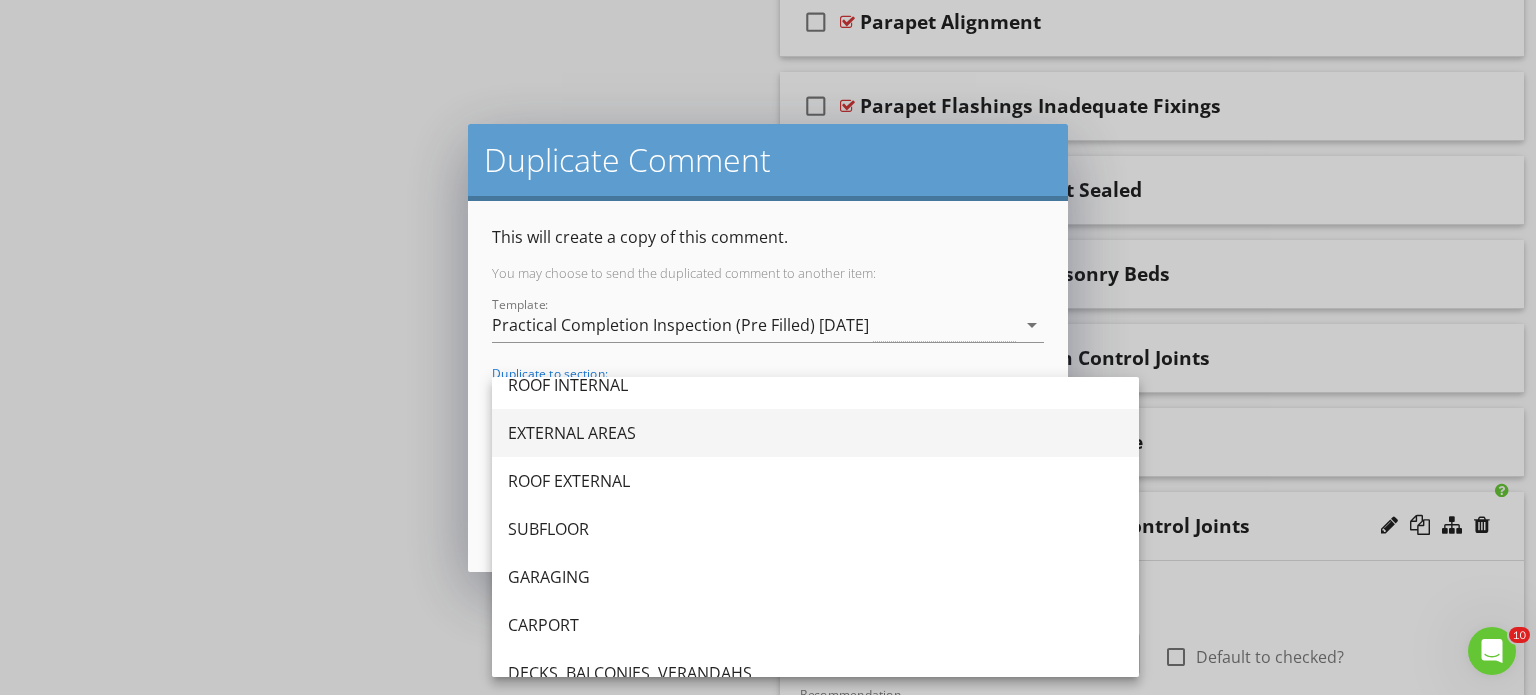 click on "EXTERNAL AREAS" at bounding box center [815, 433] 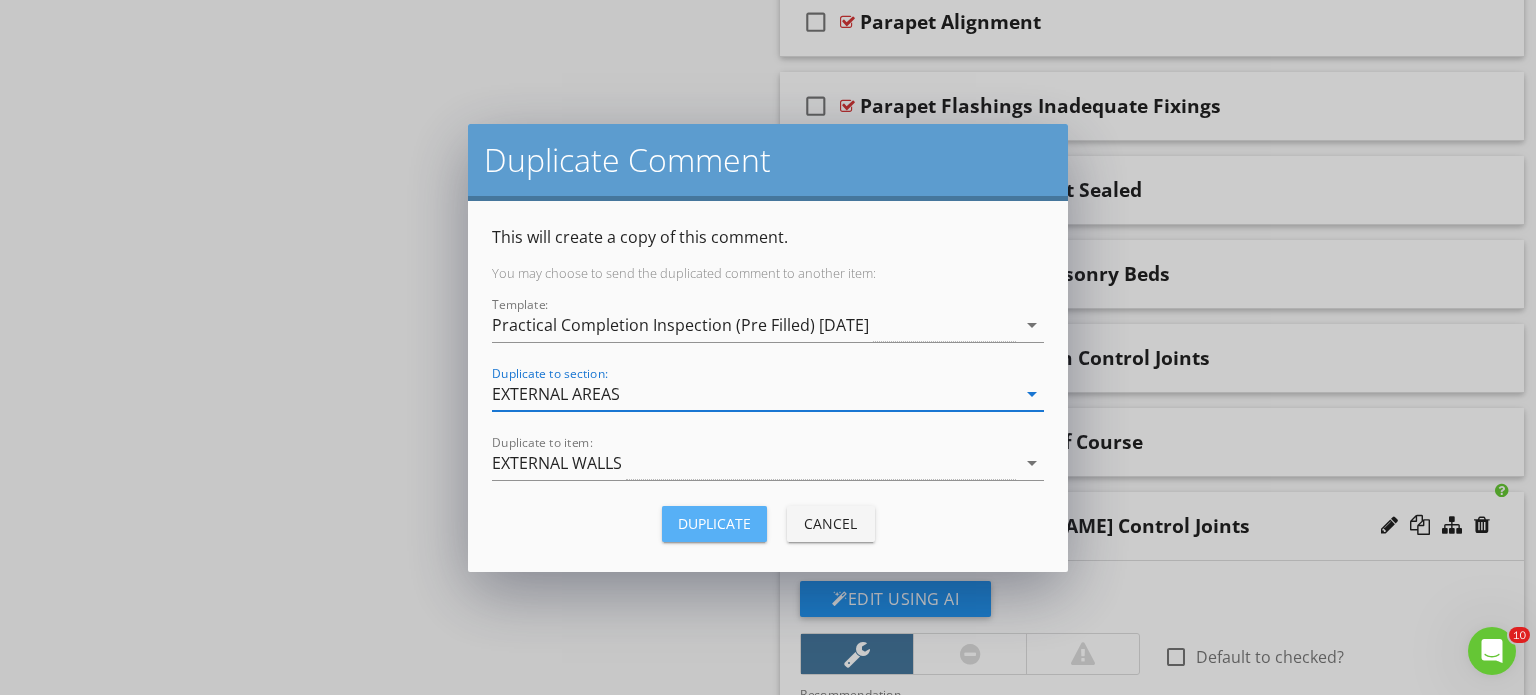 click on "Duplicate" at bounding box center (714, 523) 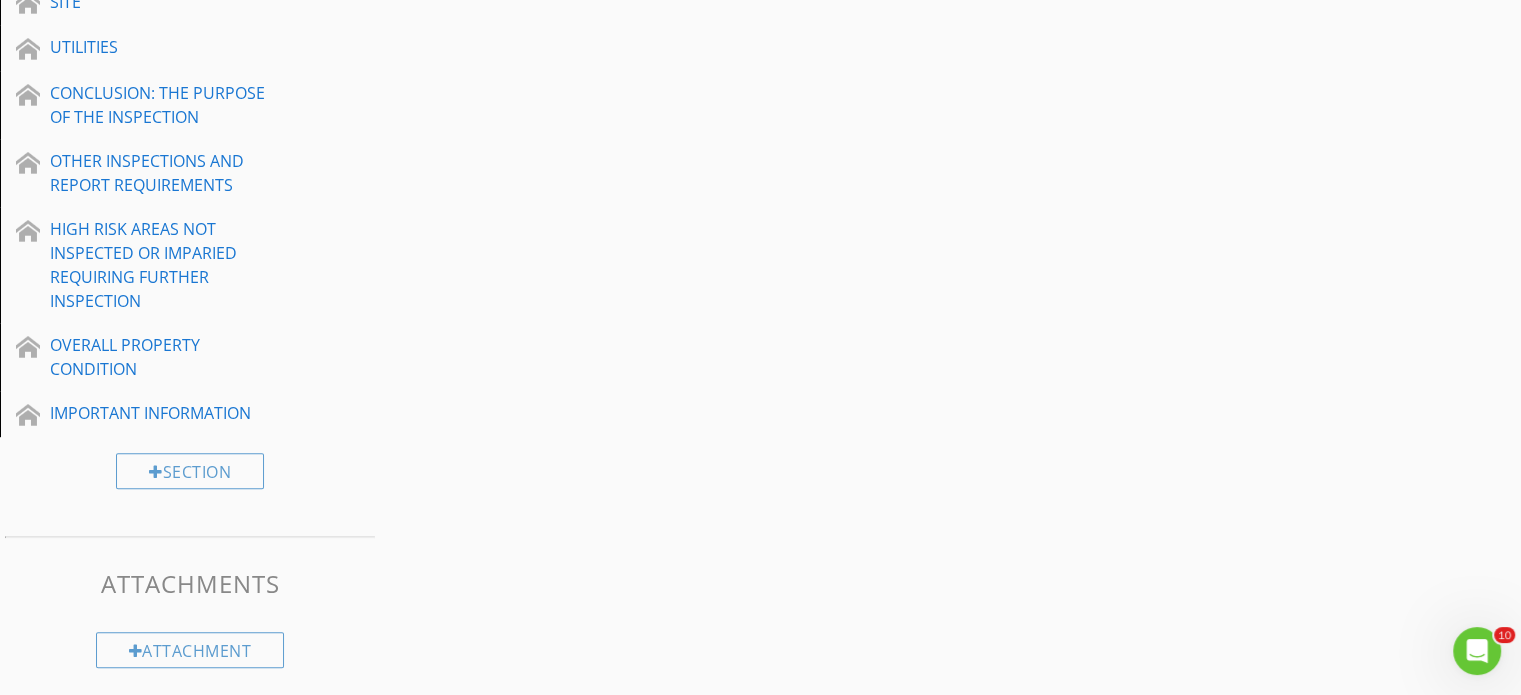 scroll, scrollTop: 3218, scrollLeft: 0, axis: vertical 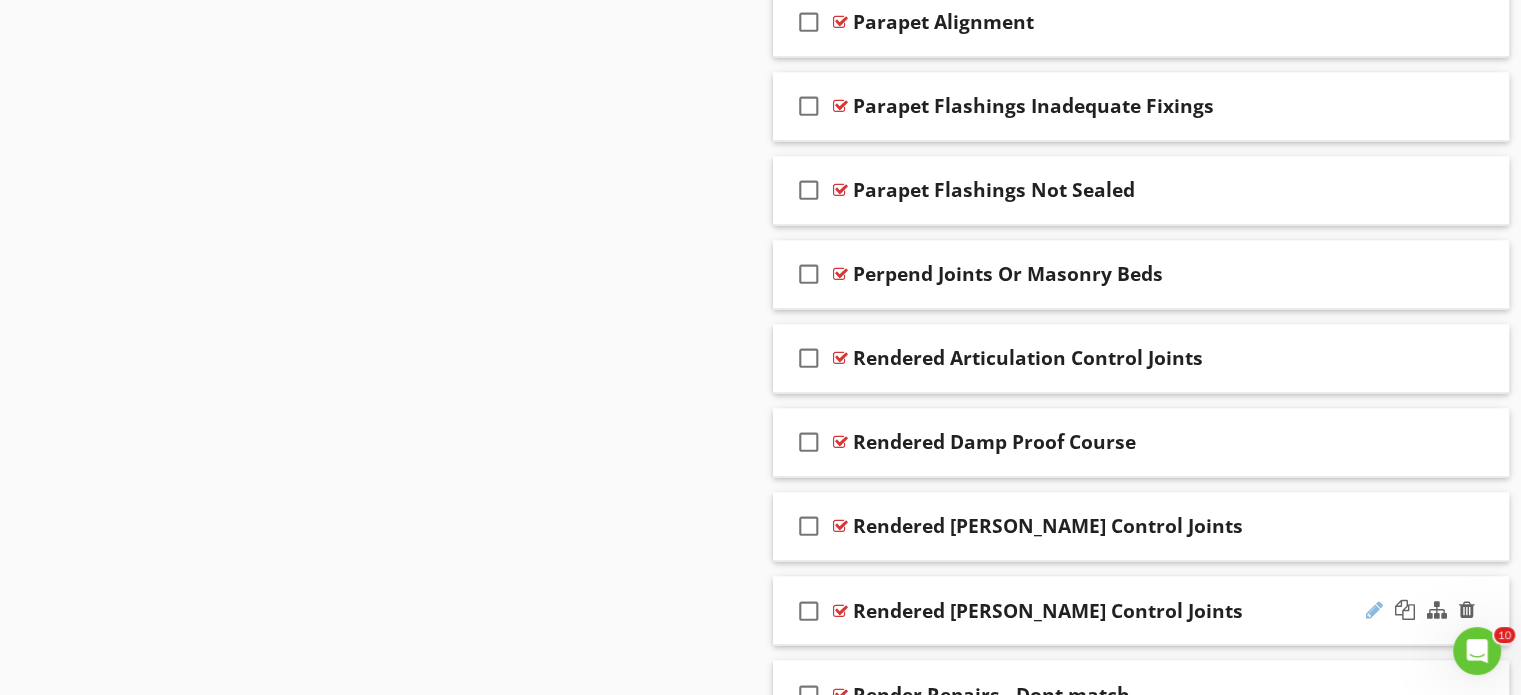 click at bounding box center [1374, 609] 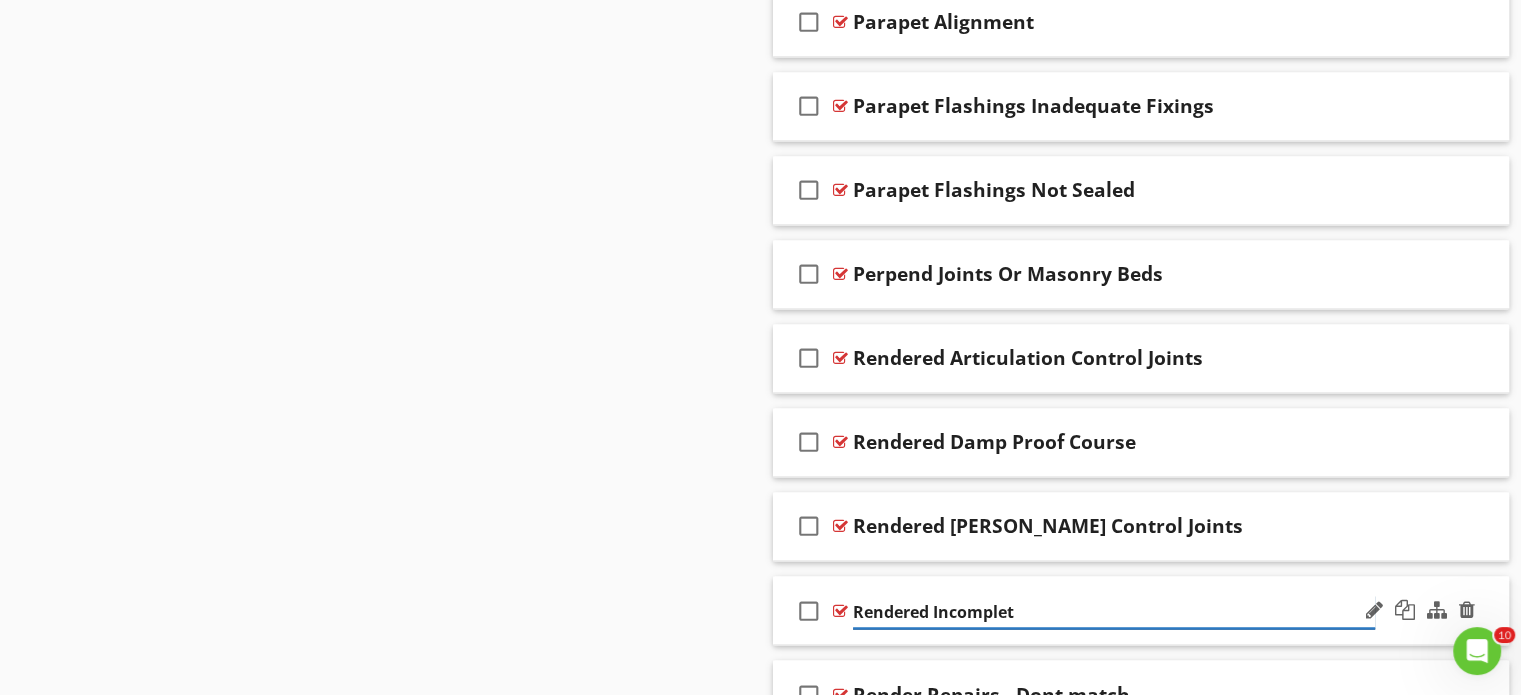type on "Rendered Incomplete" 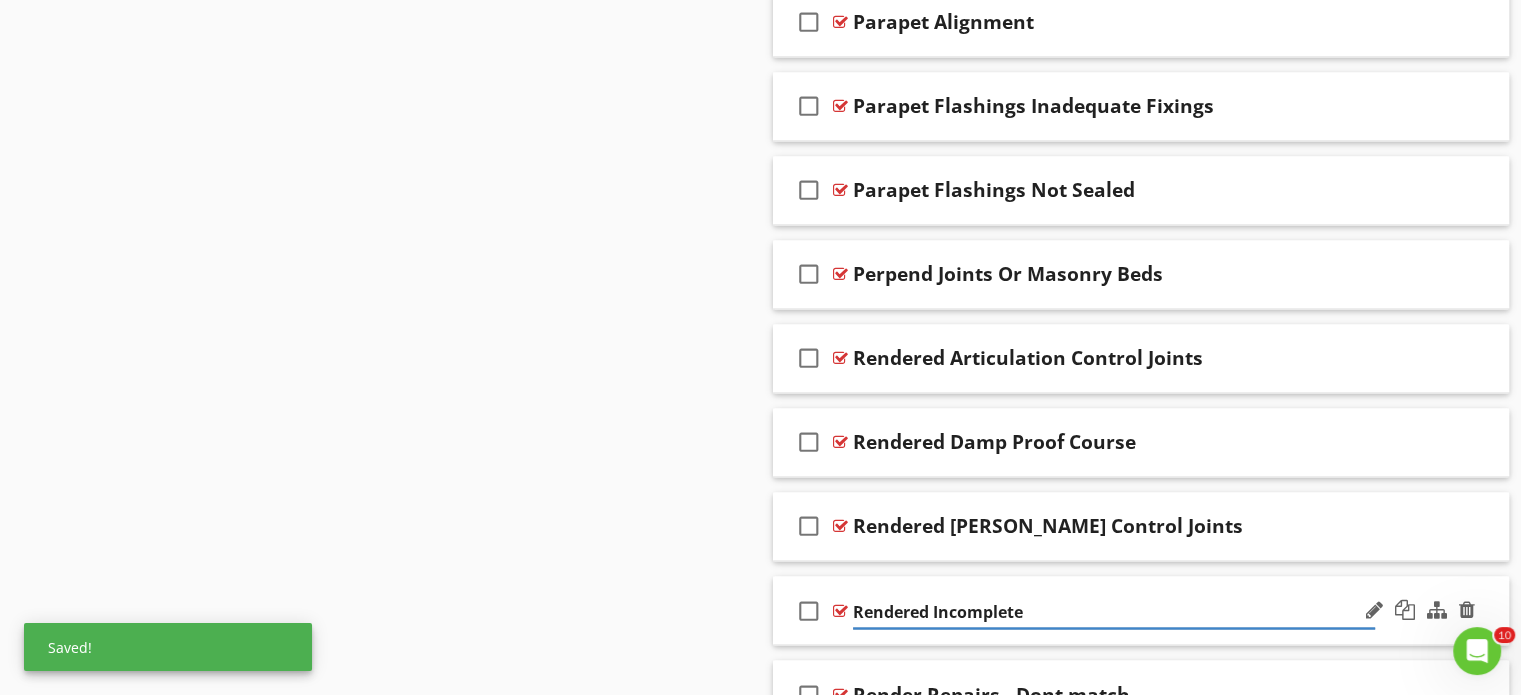 click on "check_box_outline_blank         Rendered Incomplete" at bounding box center (1141, 610) 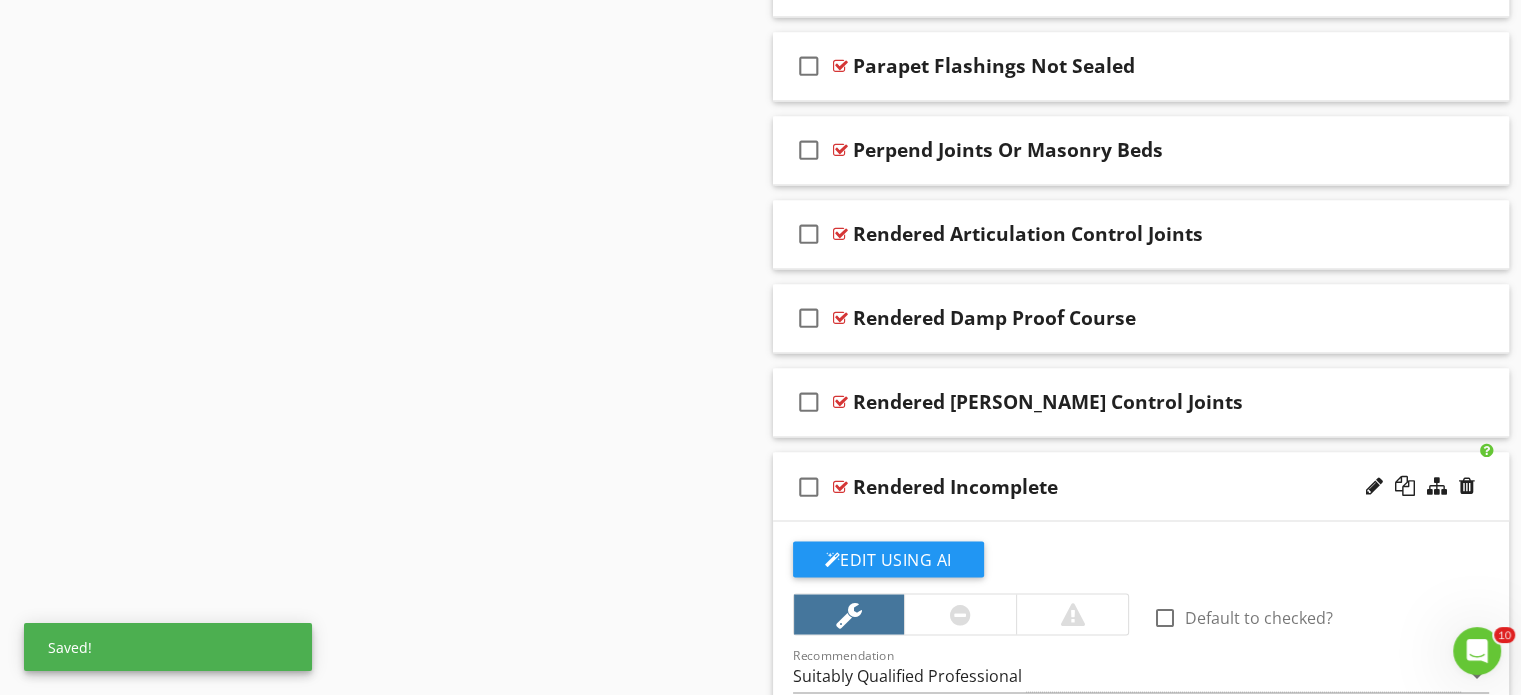 scroll, scrollTop: 3718, scrollLeft: 0, axis: vertical 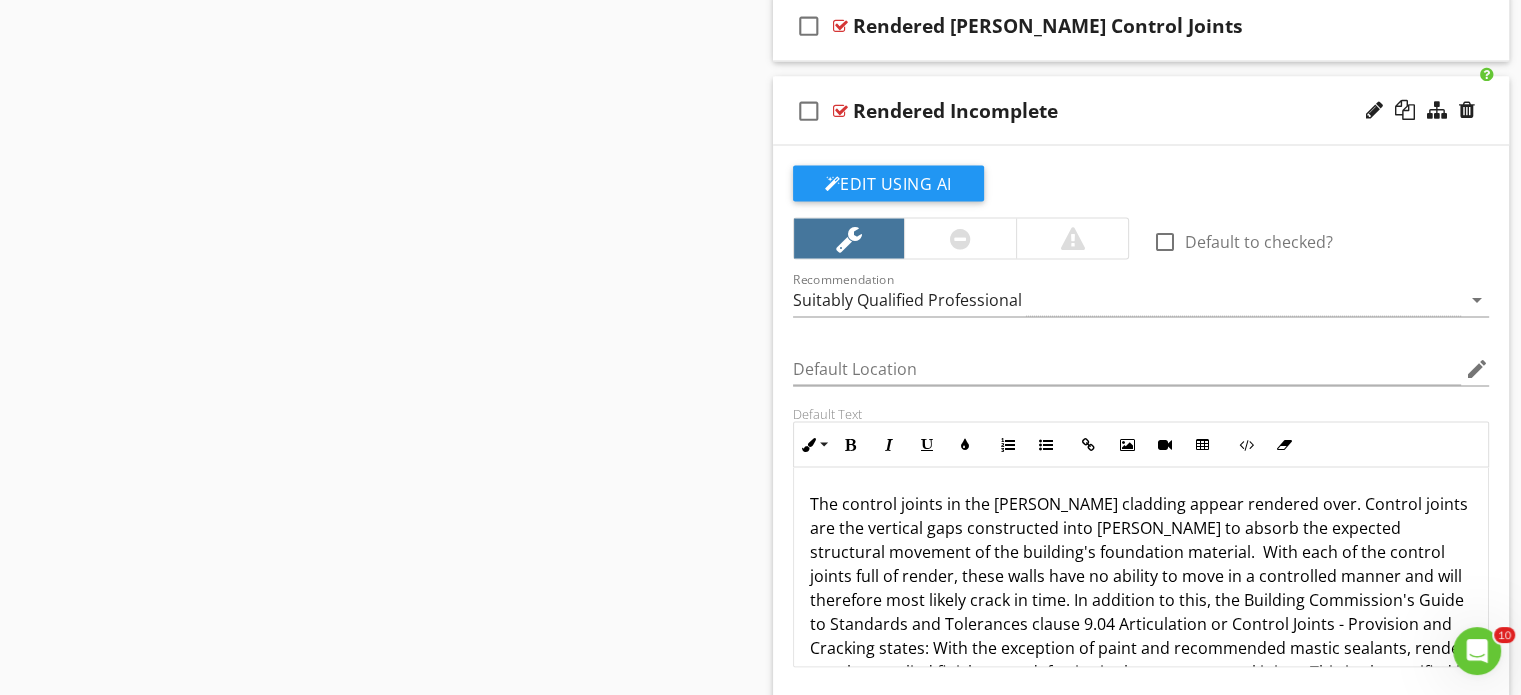 click on "Suitably Qualified Professional" at bounding box center [907, 299] 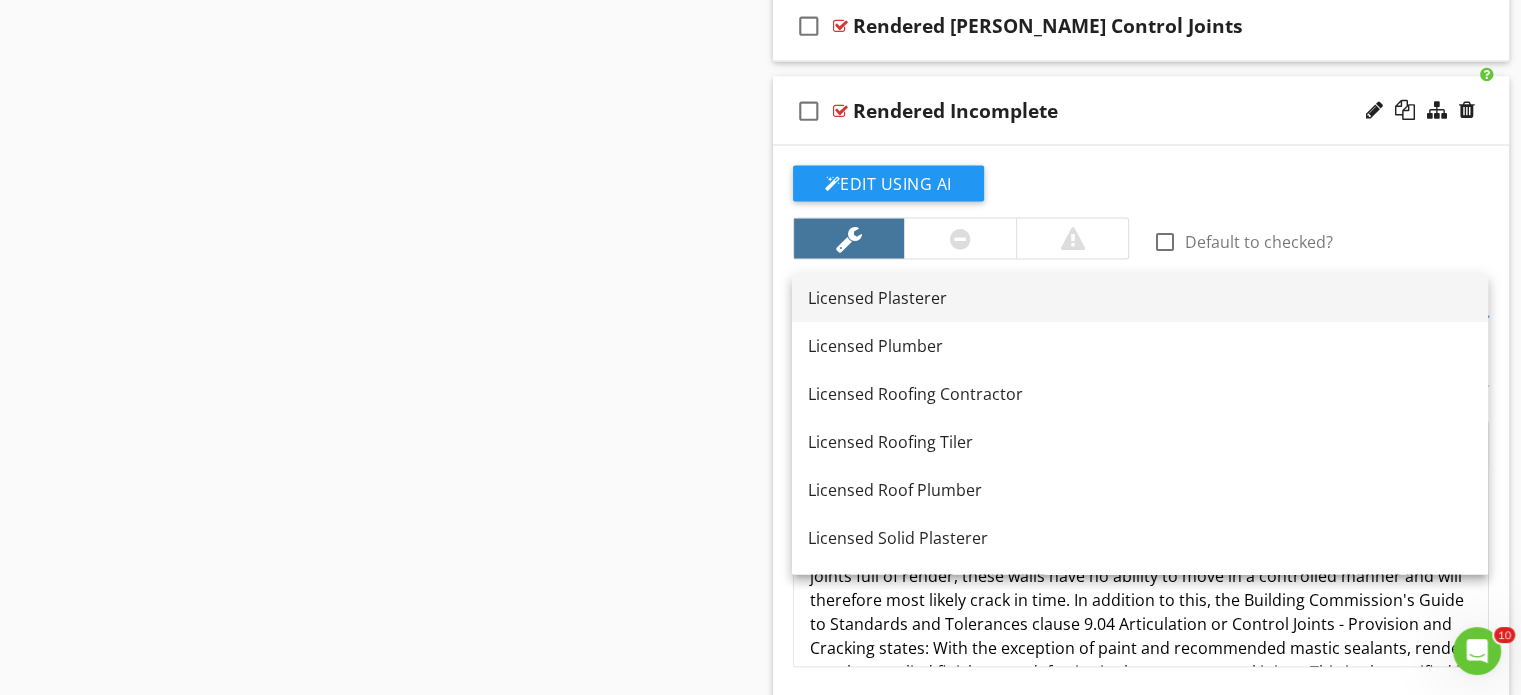 scroll, scrollTop: 1300, scrollLeft: 0, axis: vertical 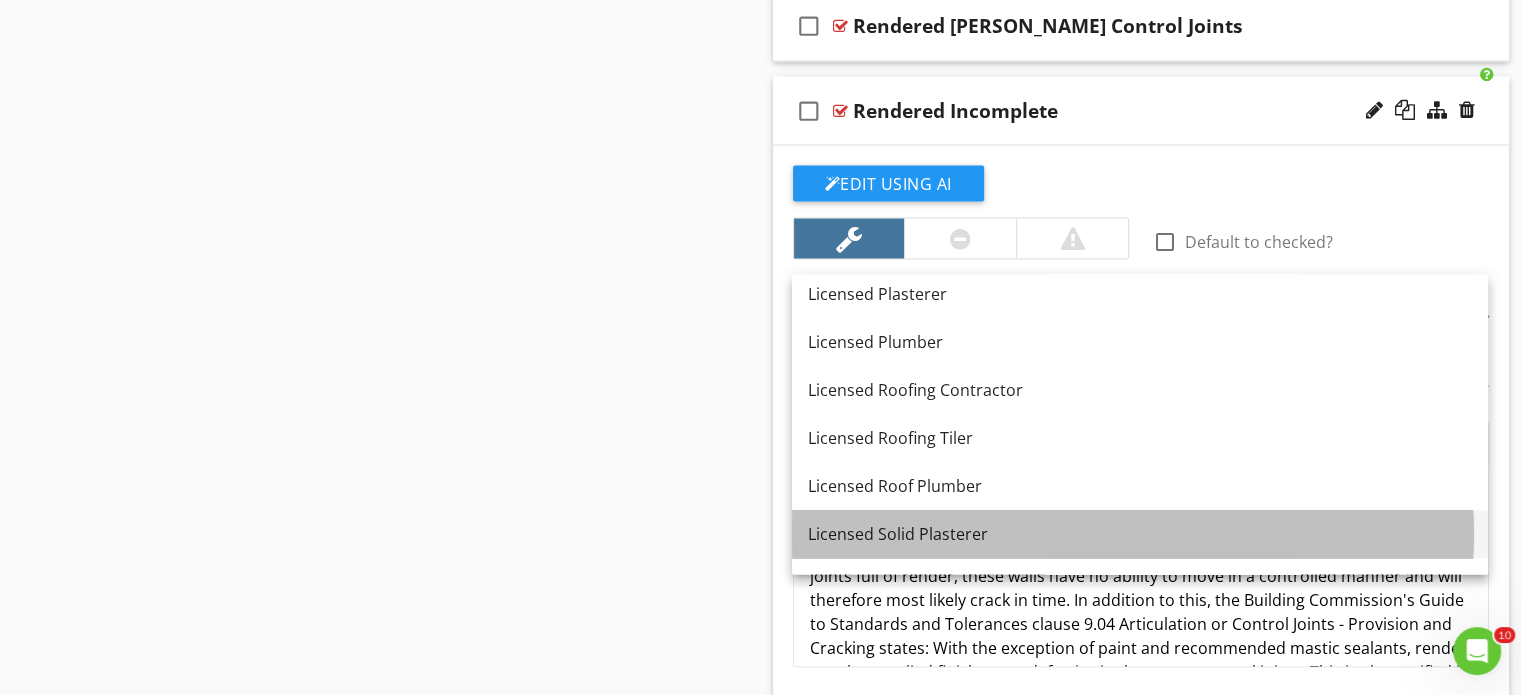 click on "Licensed Solid Plasterer" at bounding box center [1140, 534] 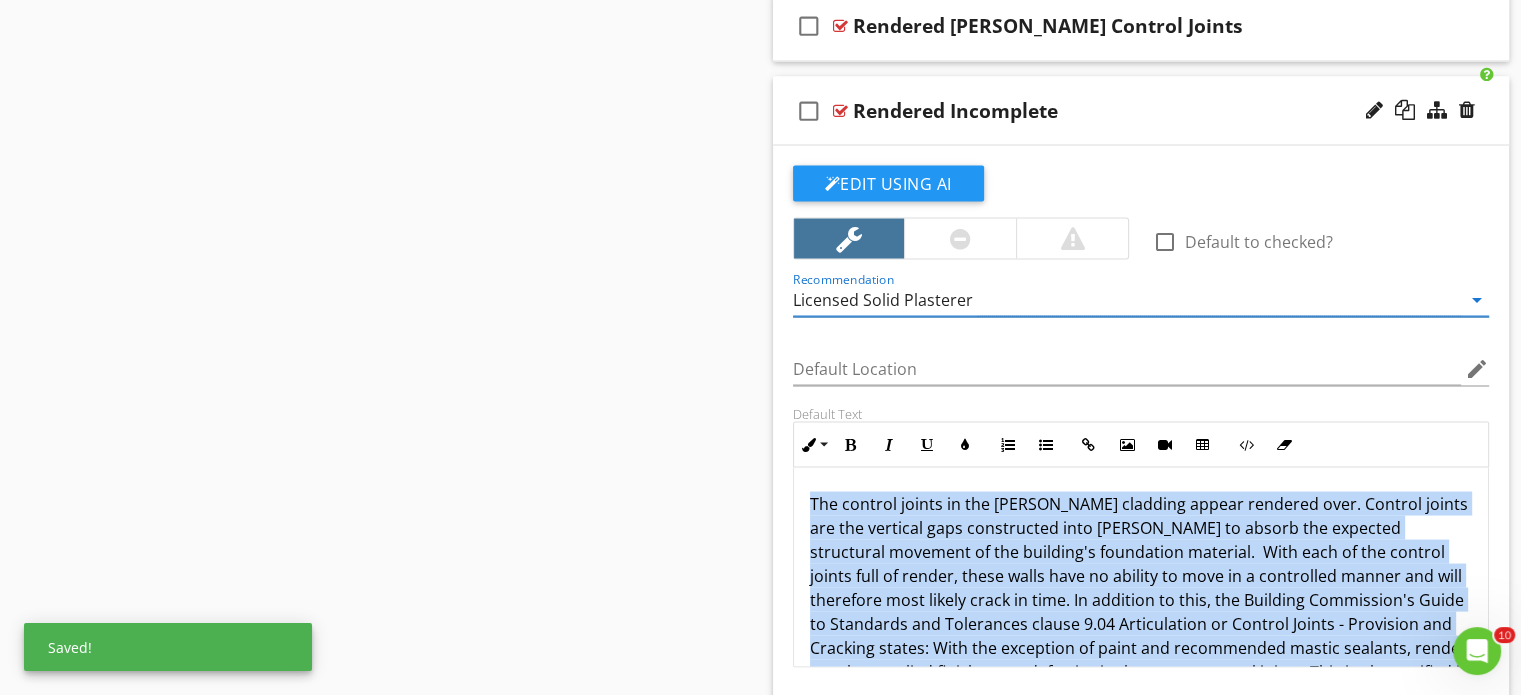 scroll, scrollTop: 3797, scrollLeft: 0, axis: vertical 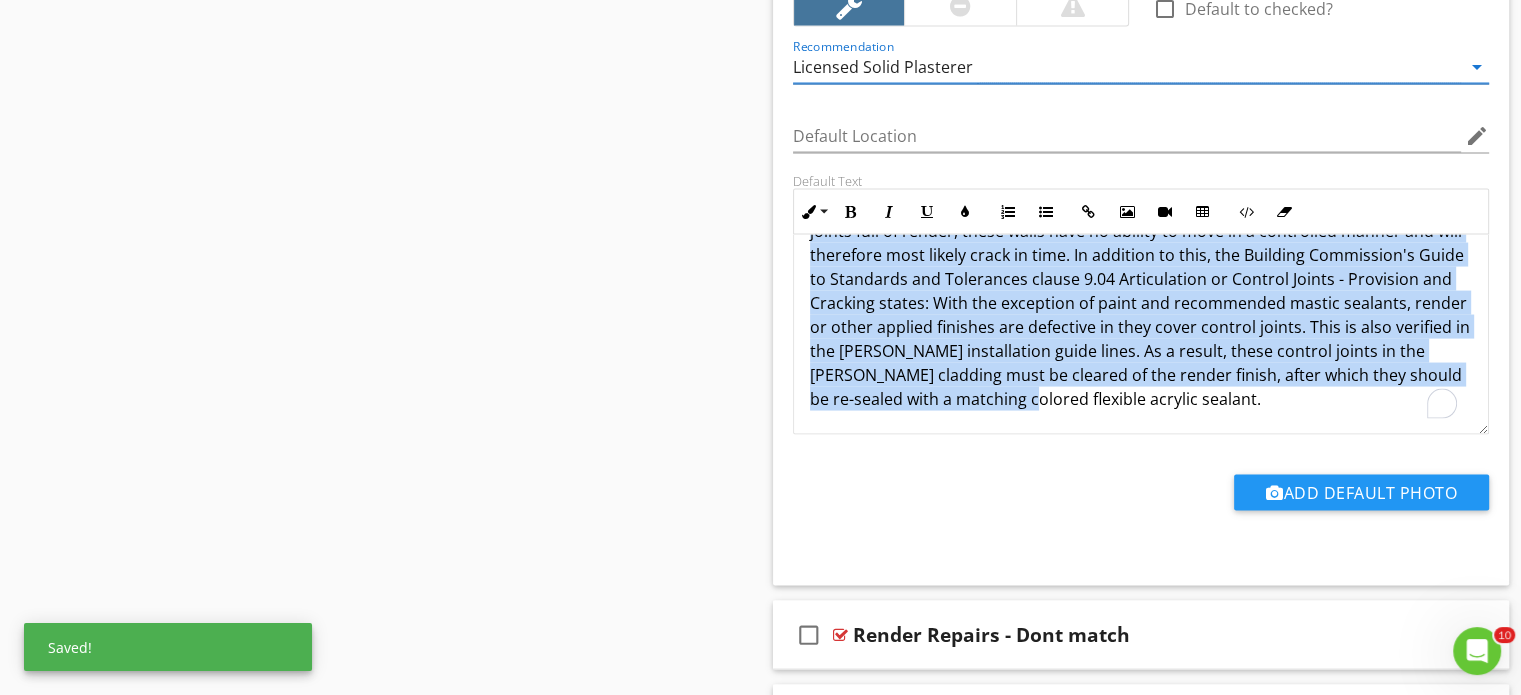 drag, startPoint x: 808, startPoint y: 494, endPoint x: 1320, endPoint y: 679, distance: 544.3978 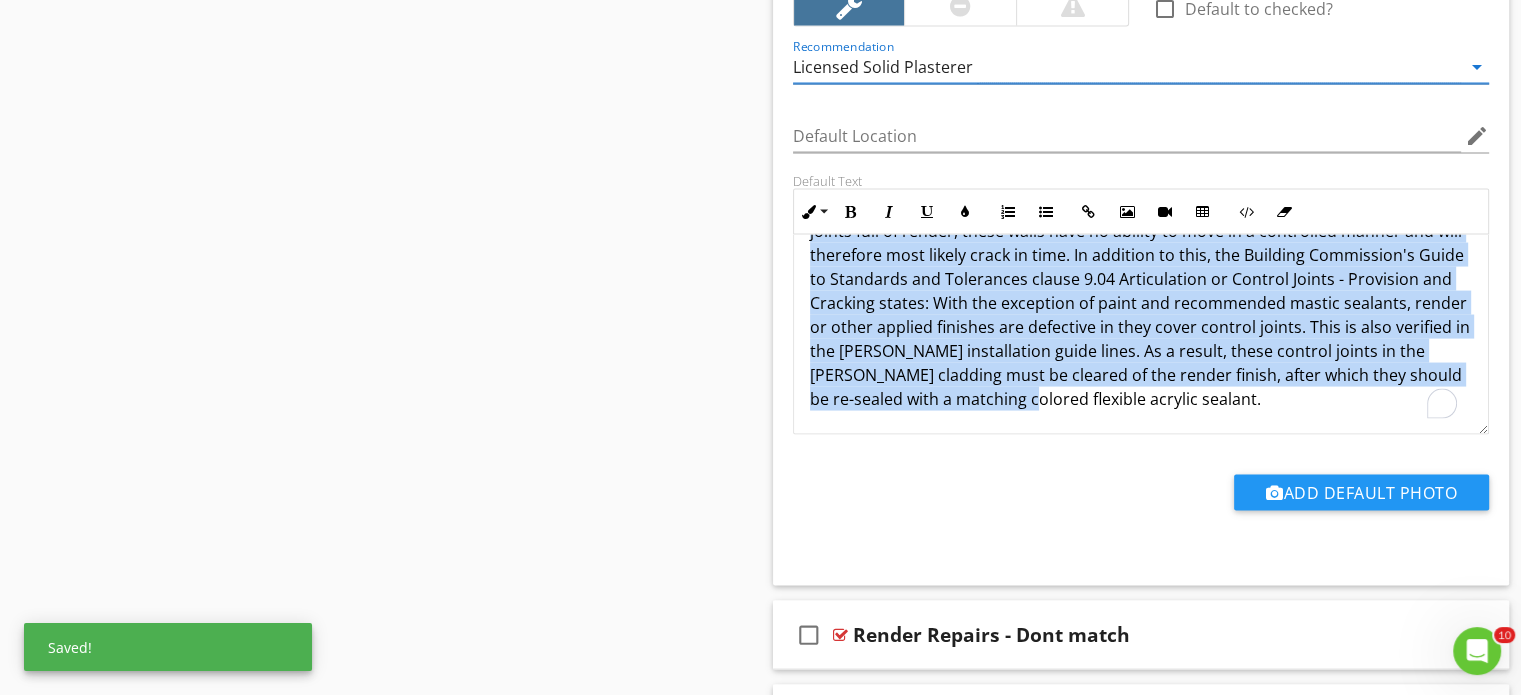 click on "check_box_outline_blank
ACP or EPS (Styrene) Wall Cladding
check_box_outline_blank
Articulation Joints - Not Continuous
check_box_outline_blank
Articulation Joints - Movement Present
check_box_outline_blank
Blow Out Mortar Joints
check_box_outline_blank
Brick Colour Variations
check_box_outline_blank
Cladding - Paint Deterioration
check_box_outline_blank
Contact To Ground - Timber Posts
check_box_outline_blank
Cracking - Light Weight Cladding.
check_box_outline_blank
Damaged Brickwork
check_box_outline_blank
Deviation - Brick To Brick
check_box_outline_blank" at bounding box center (1141, -709) 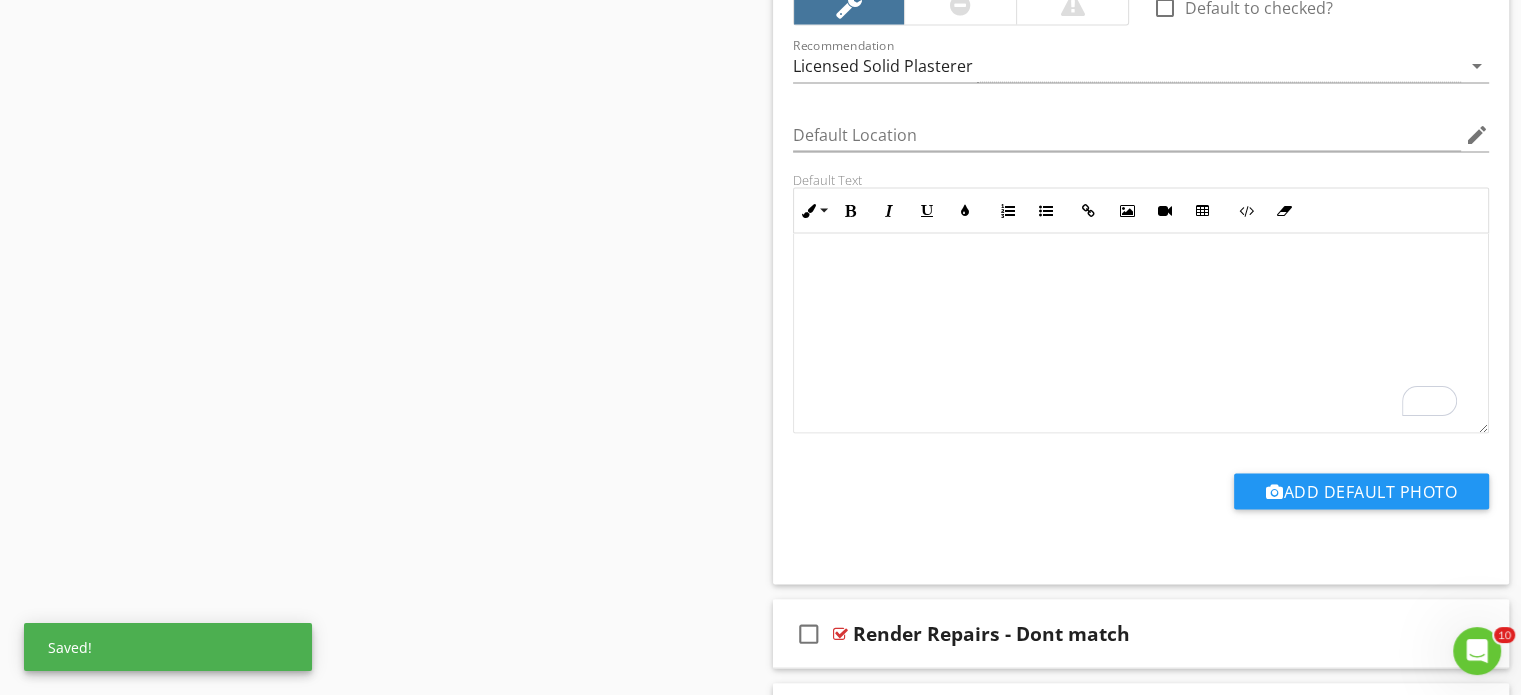 scroll, scrollTop: 4063, scrollLeft: 0, axis: vertical 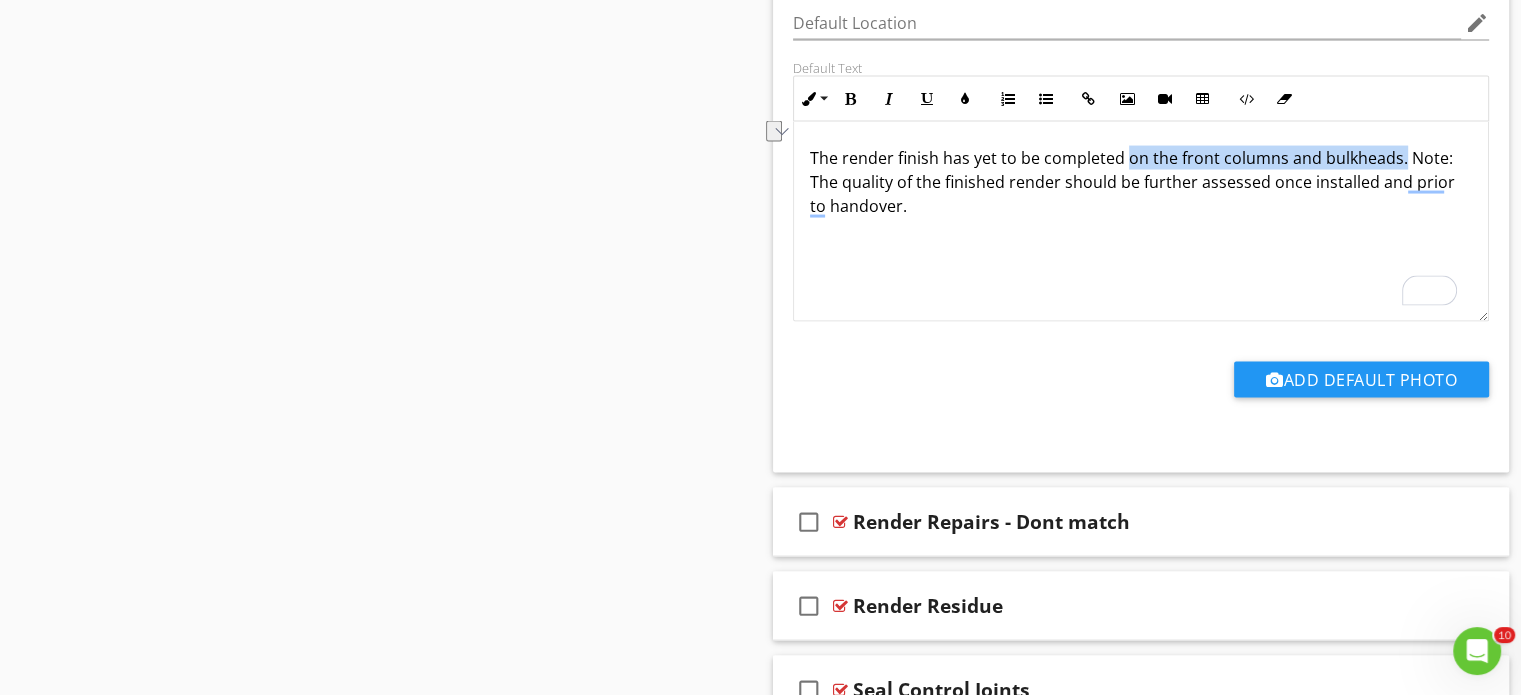 drag, startPoint x: 1124, startPoint y: 148, endPoint x: 1398, endPoint y: 143, distance: 274.04562 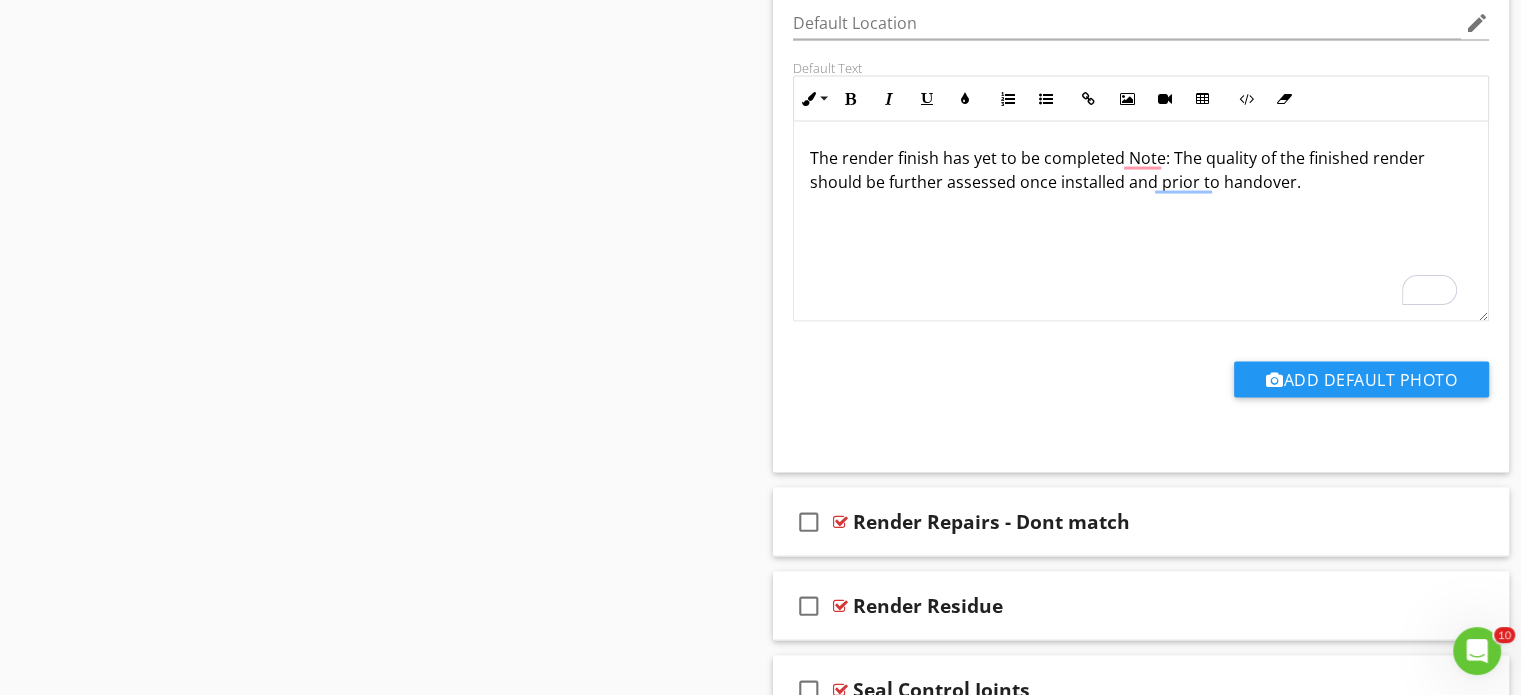 type 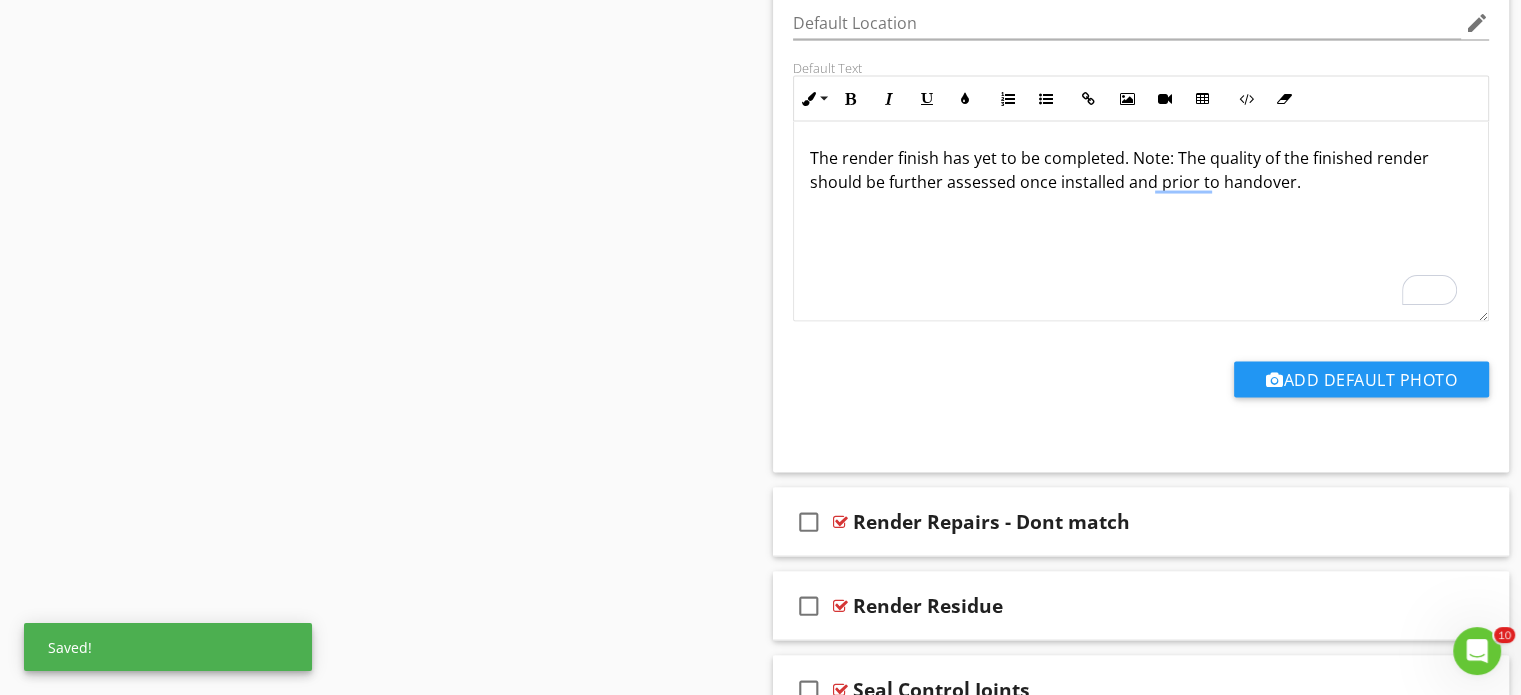 click on "The render finish has yet to be completed. Note: The quality of the finished render should be further assessed once installed and prior to handover." at bounding box center [1141, 170] 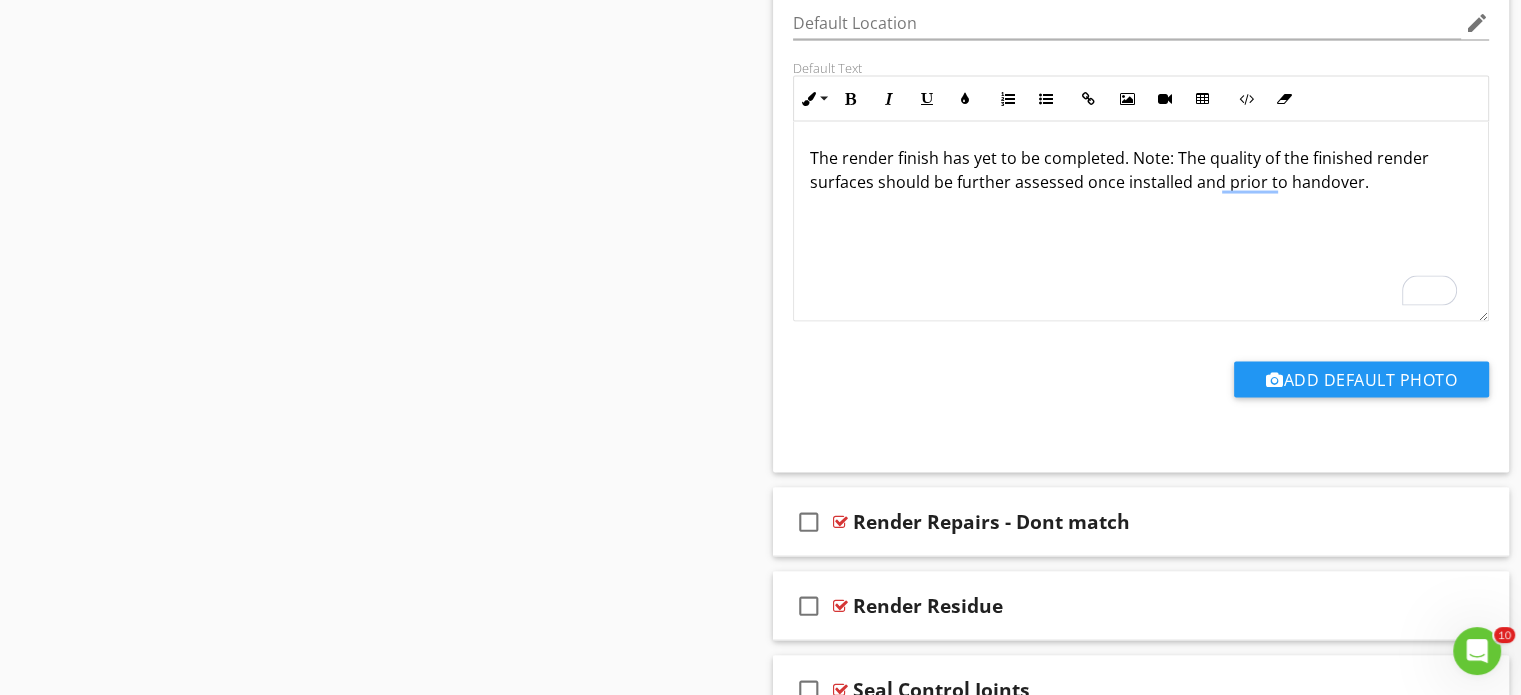 click on "The render finish has yet to be completed. Note: The quality of the finished render surfaces should be further assessed once installed and prior to handover." at bounding box center (1141, 222) 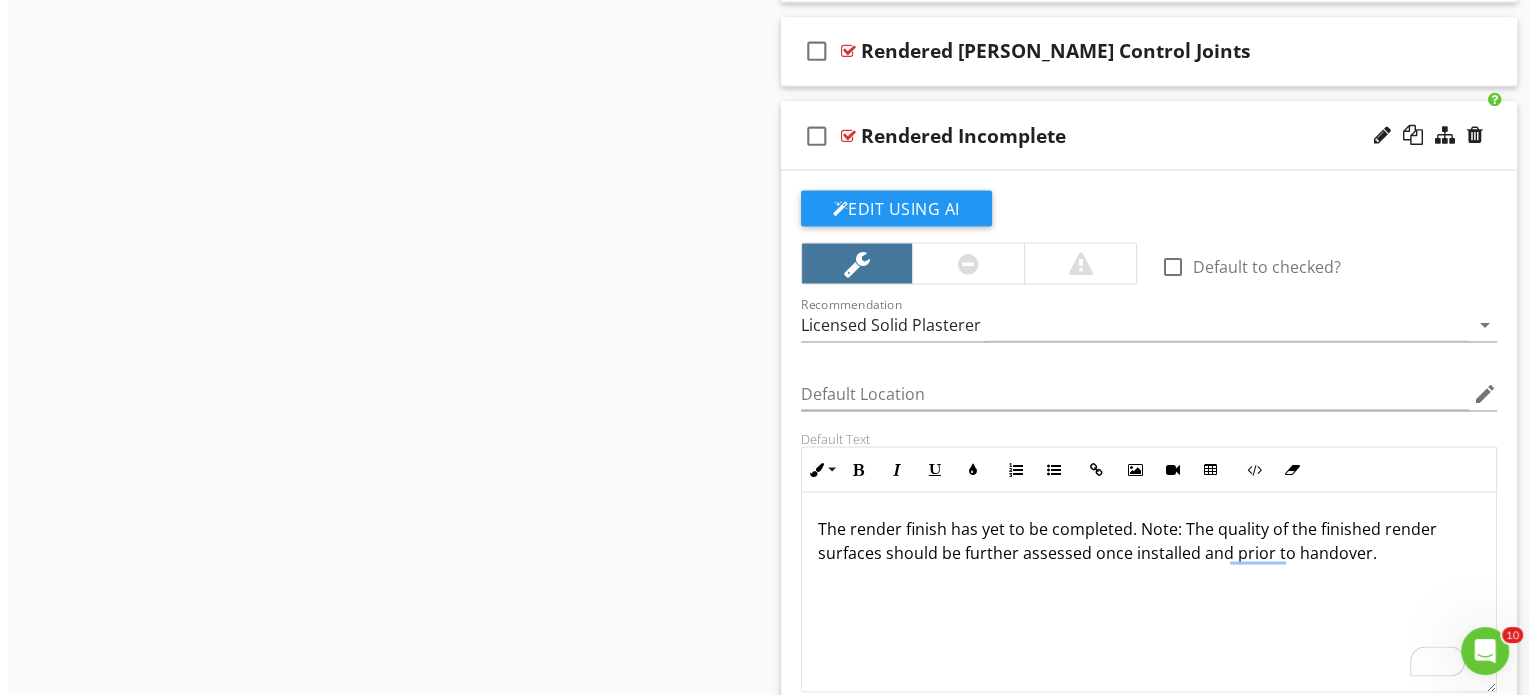 scroll, scrollTop: 3663, scrollLeft: 0, axis: vertical 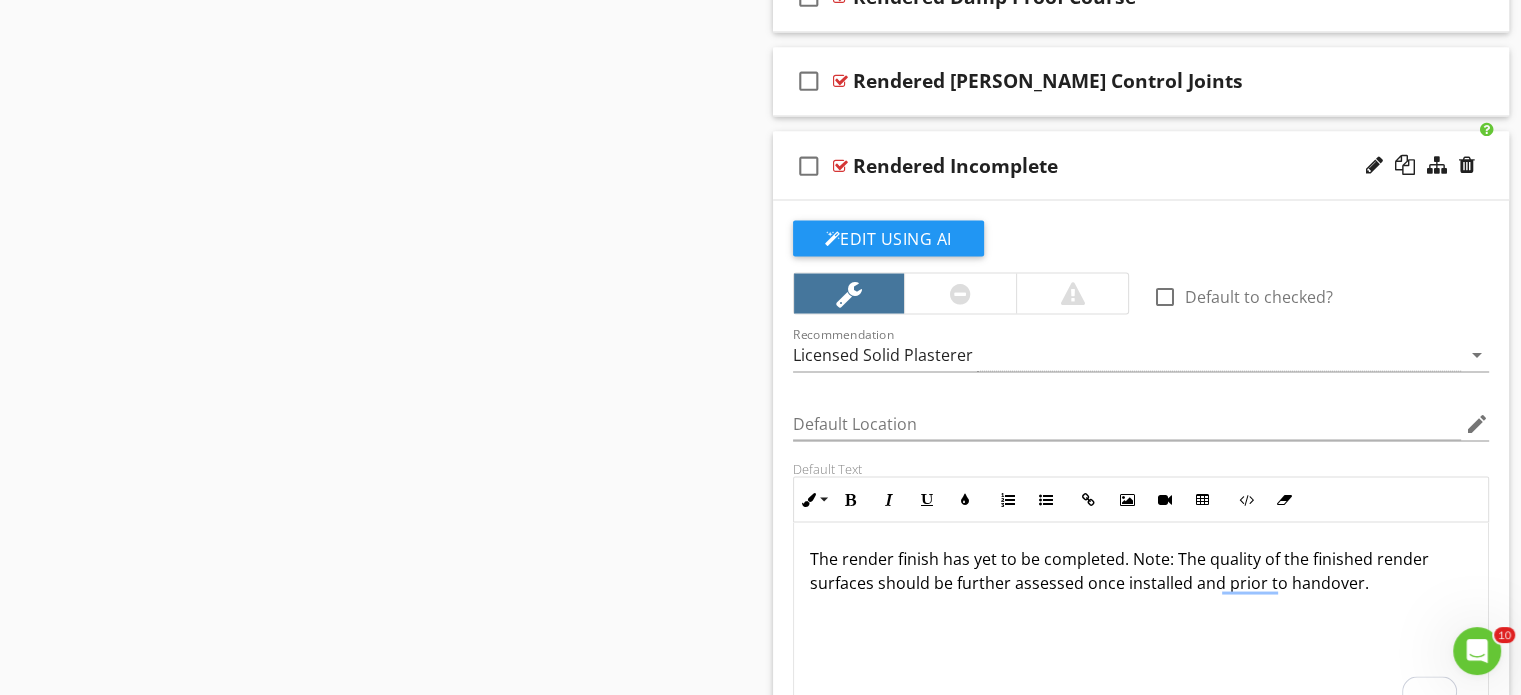 click on "check_box_outline_blank
Rendered Incomplete" at bounding box center (1141, 165) 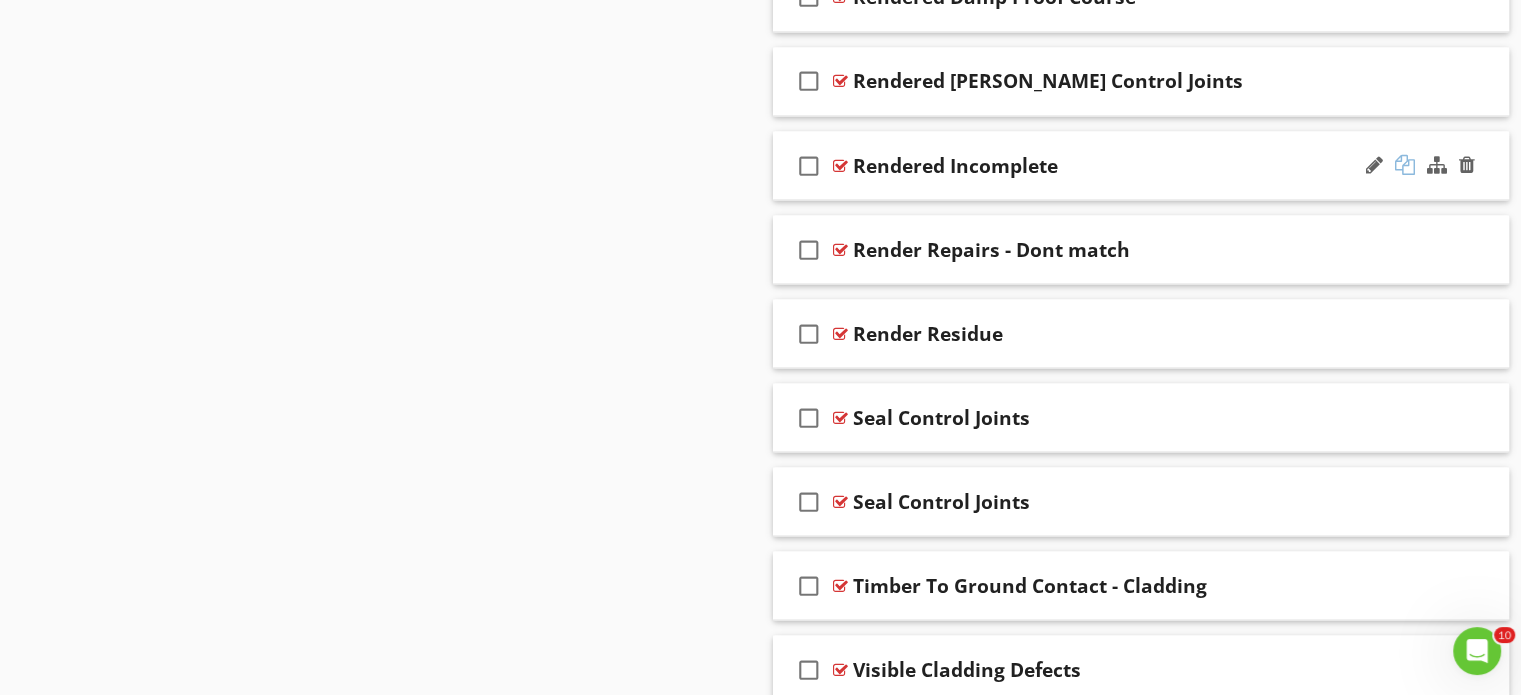 click at bounding box center (1405, 164) 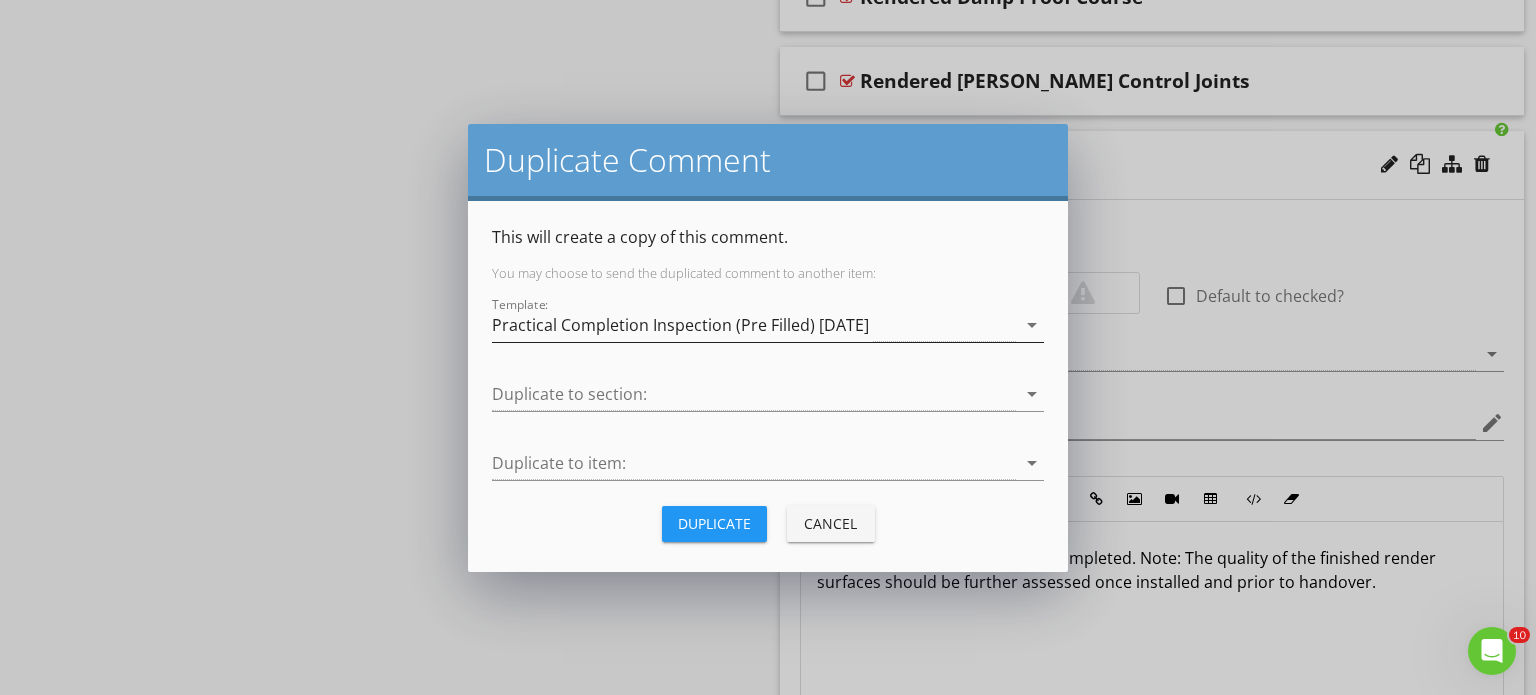 click on "Practical Completion Inspection (Pre Filled) [DATE]" at bounding box center (680, 325) 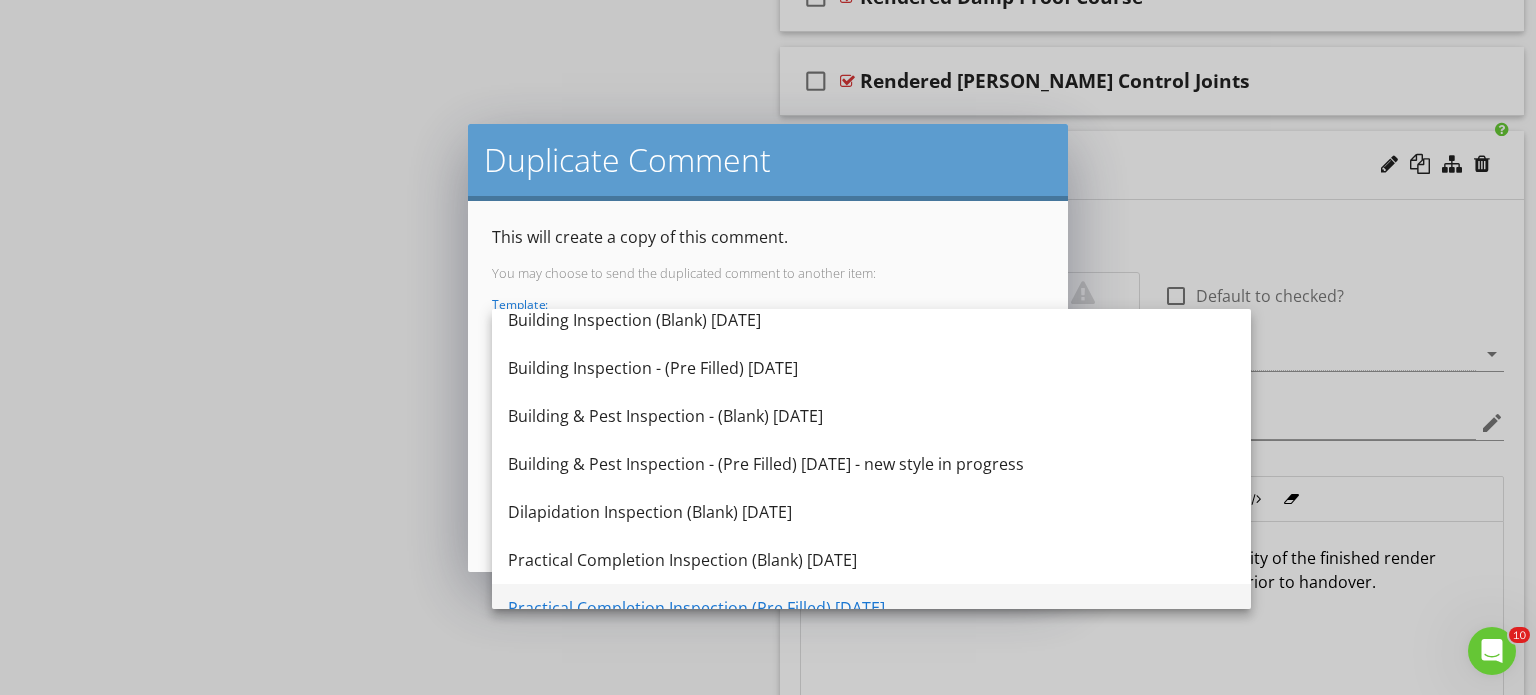 scroll, scrollTop: 180, scrollLeft: 0, axis: vertical 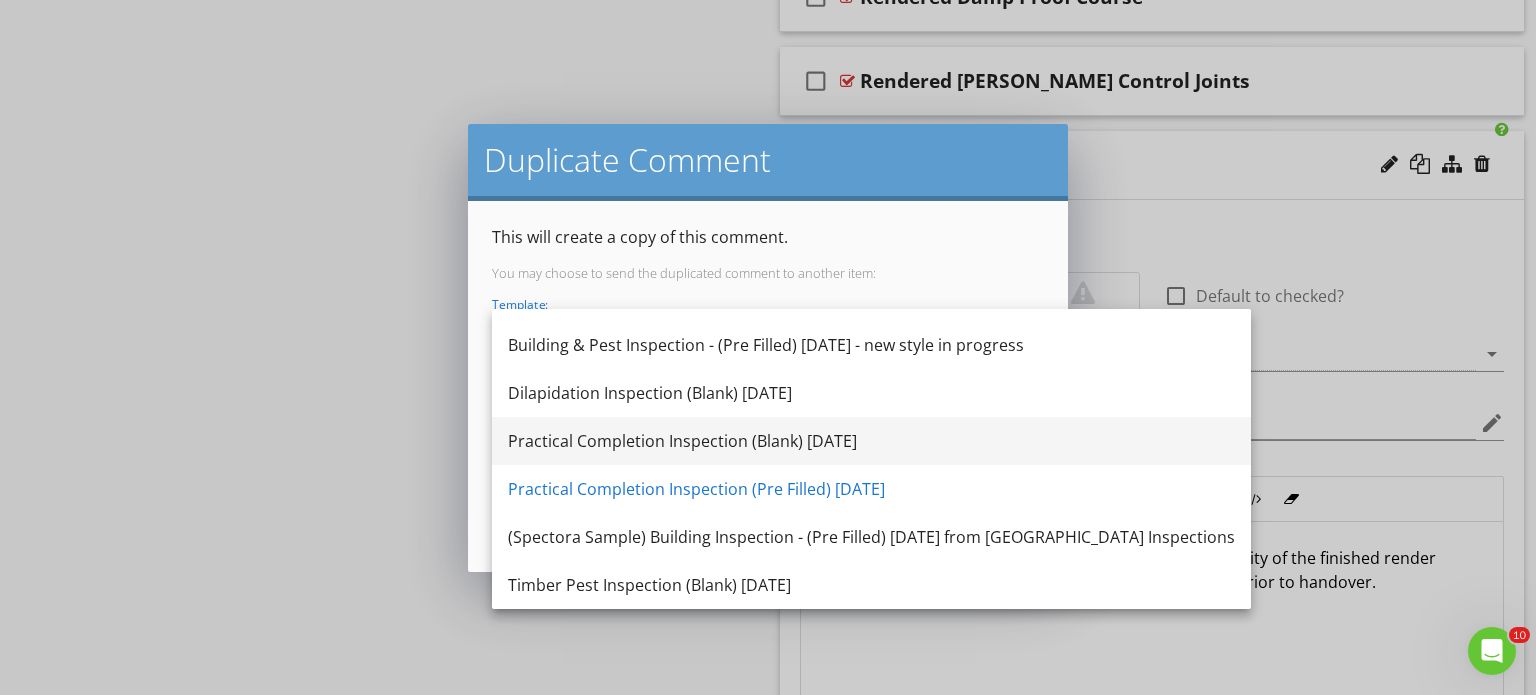 click on "Practical Completion Inspection (Blank) [DATE]" at bounding box center [871, 441] 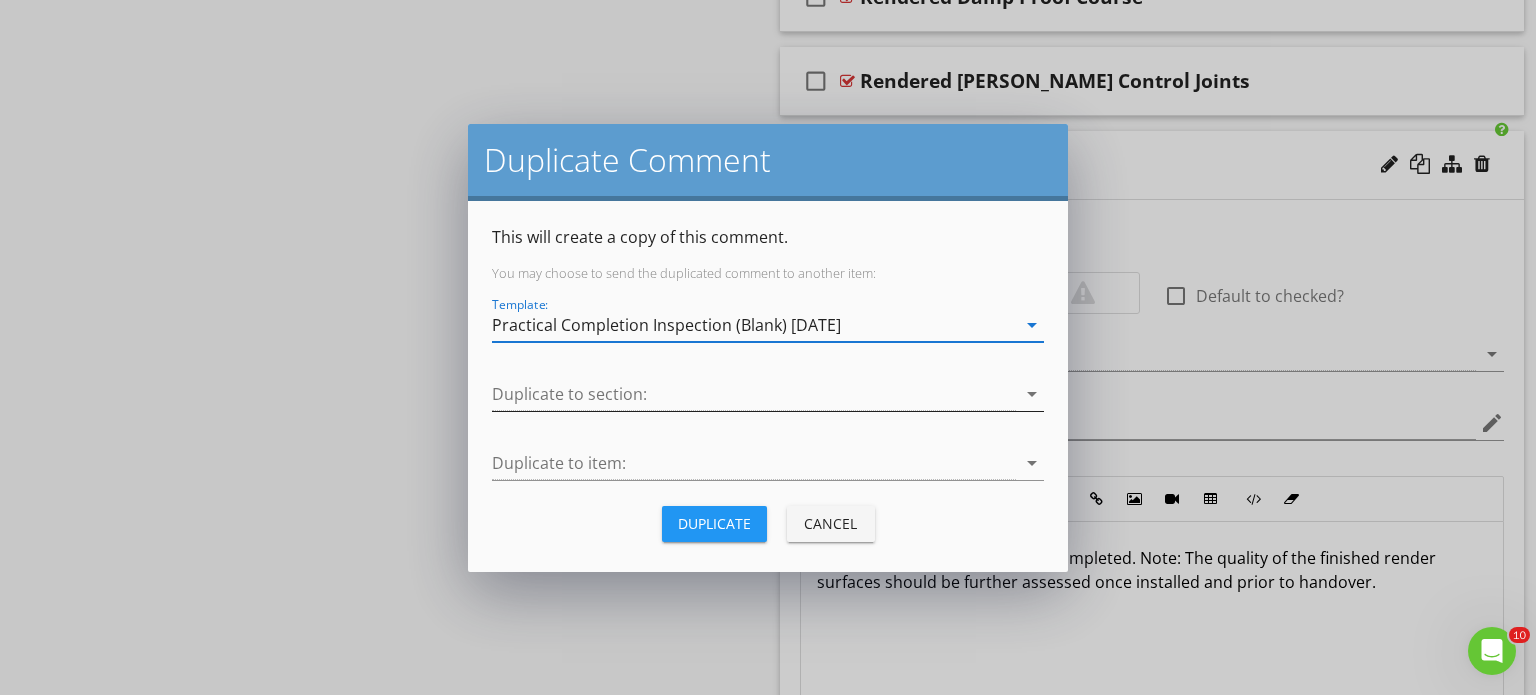 click at bounding box center (754, 394) 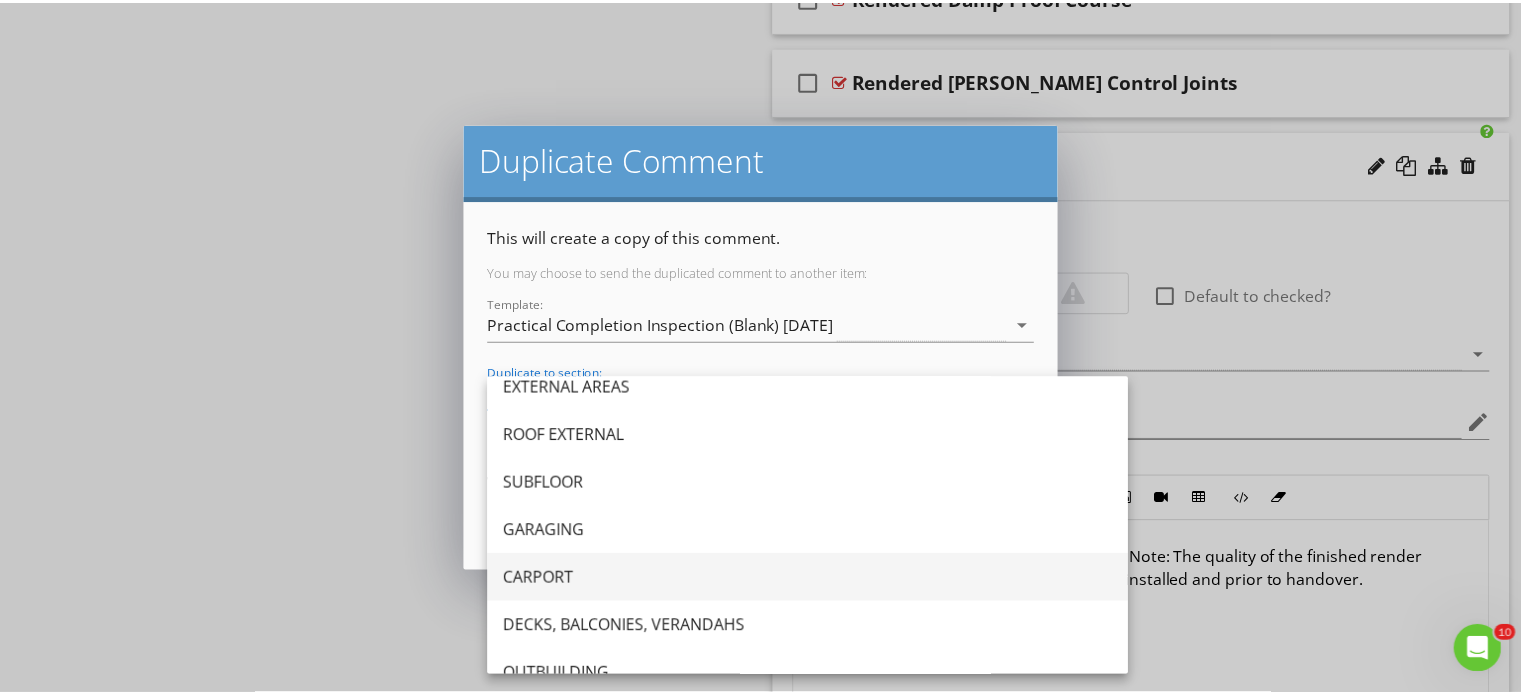 scroll, scrollTop: 400, scrollLeft: 0, axis: vertical 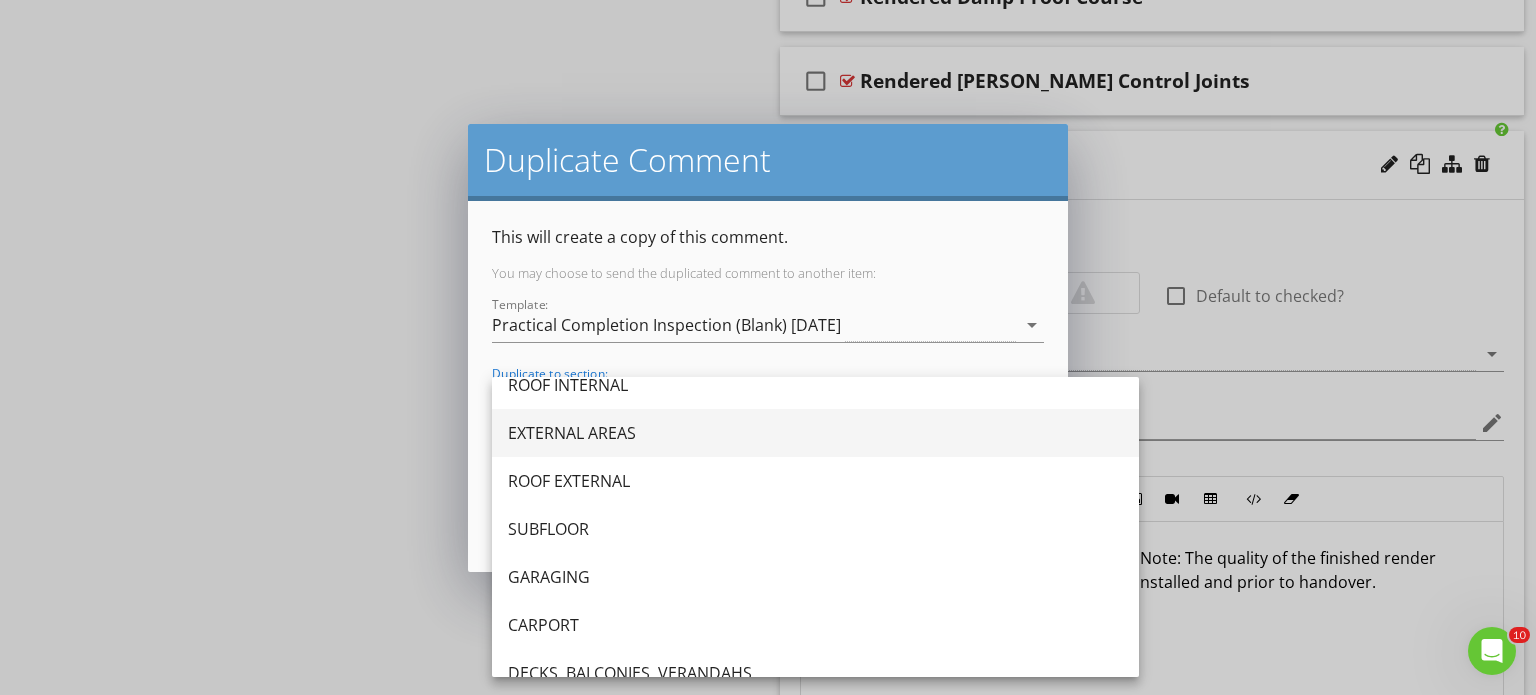 click on "EXTERNAL AREAS" at bounding box center (815, 433) 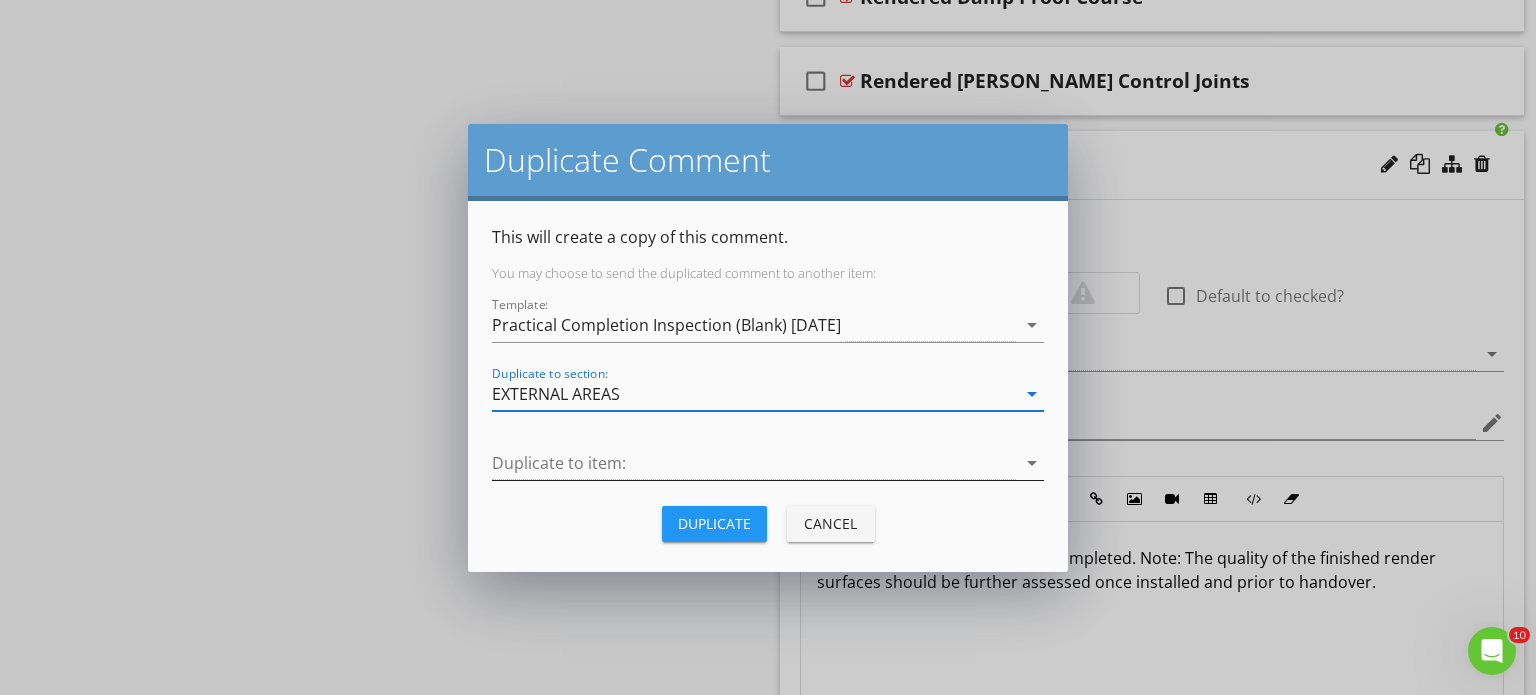 click at bounding box center [754, 463] 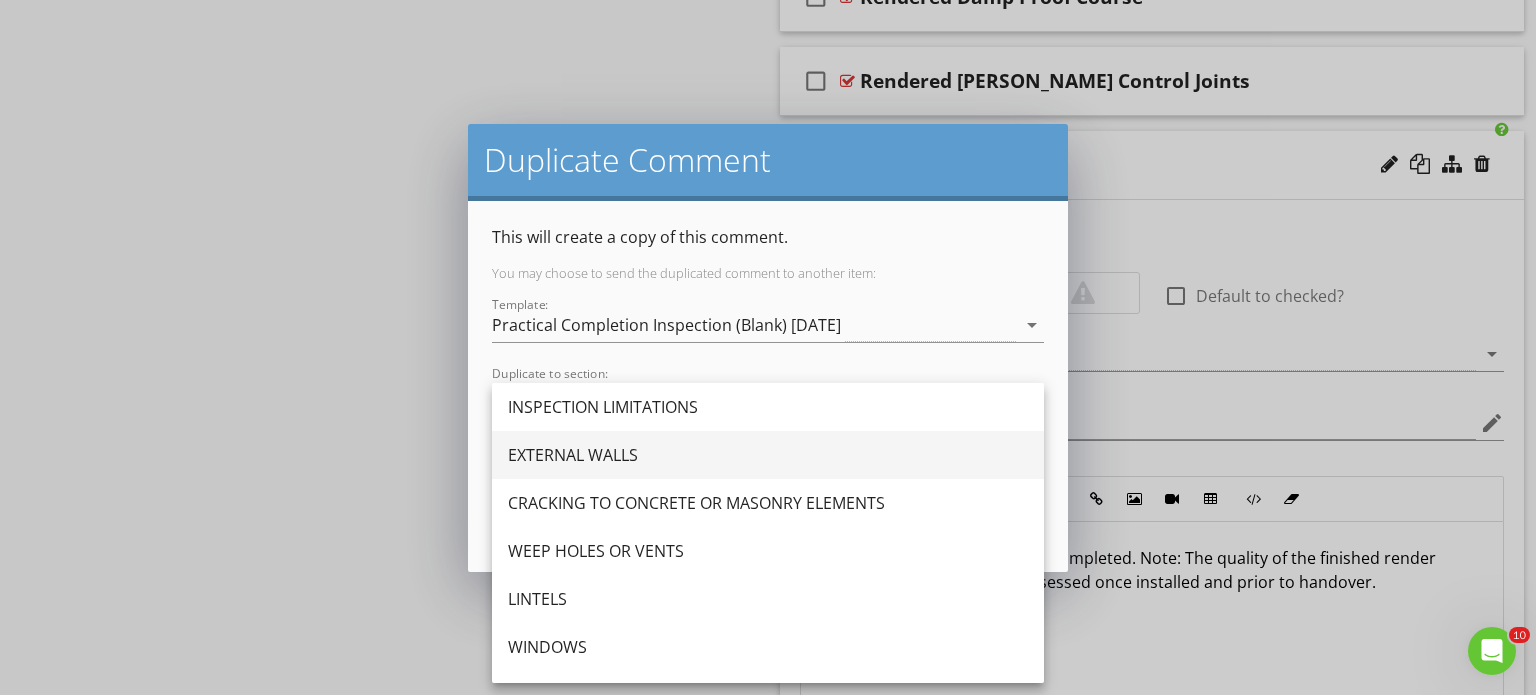 click on "EXTERNAL WALLS" at bounding box center (768, 455) 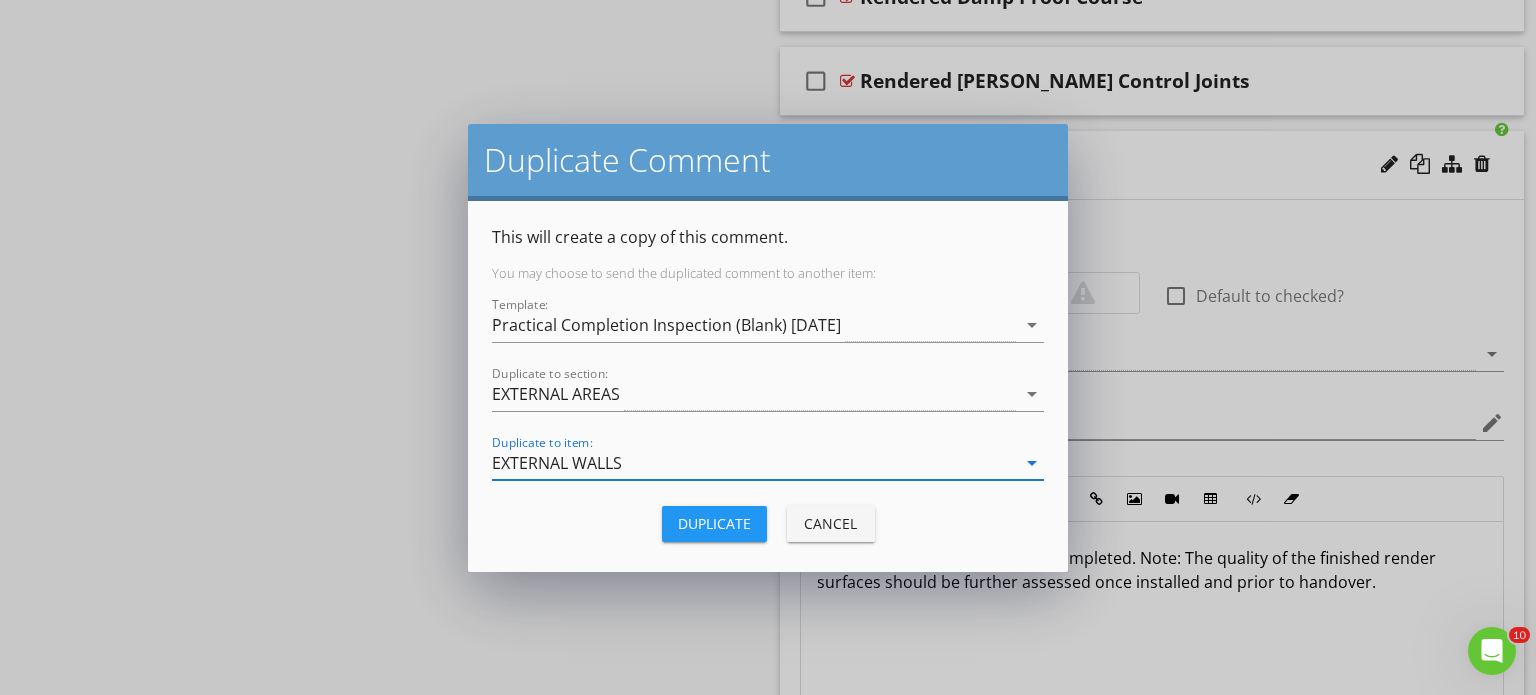 click on "Duplicate" at bounding box center [714, 523] 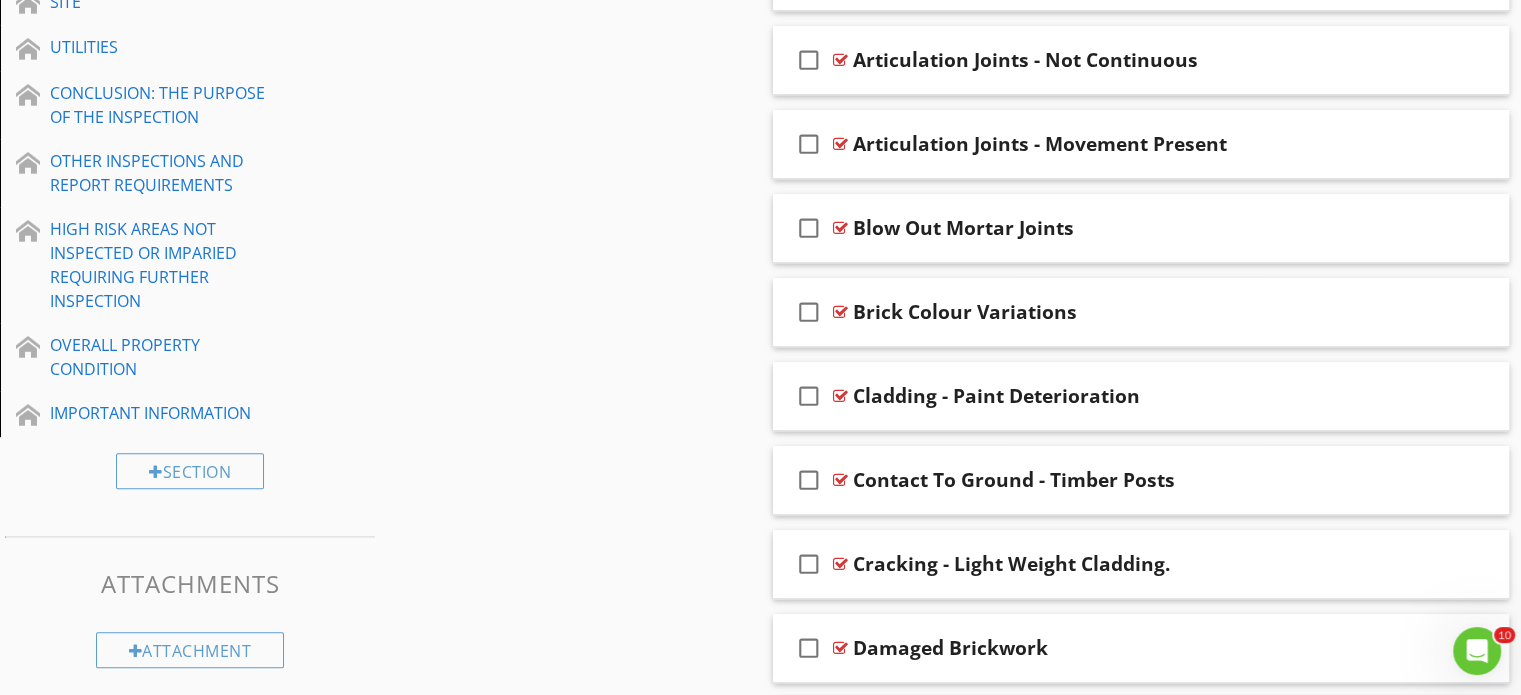 scroll, scrollTop: 3663, scrollLeft: 0, axis: vertical 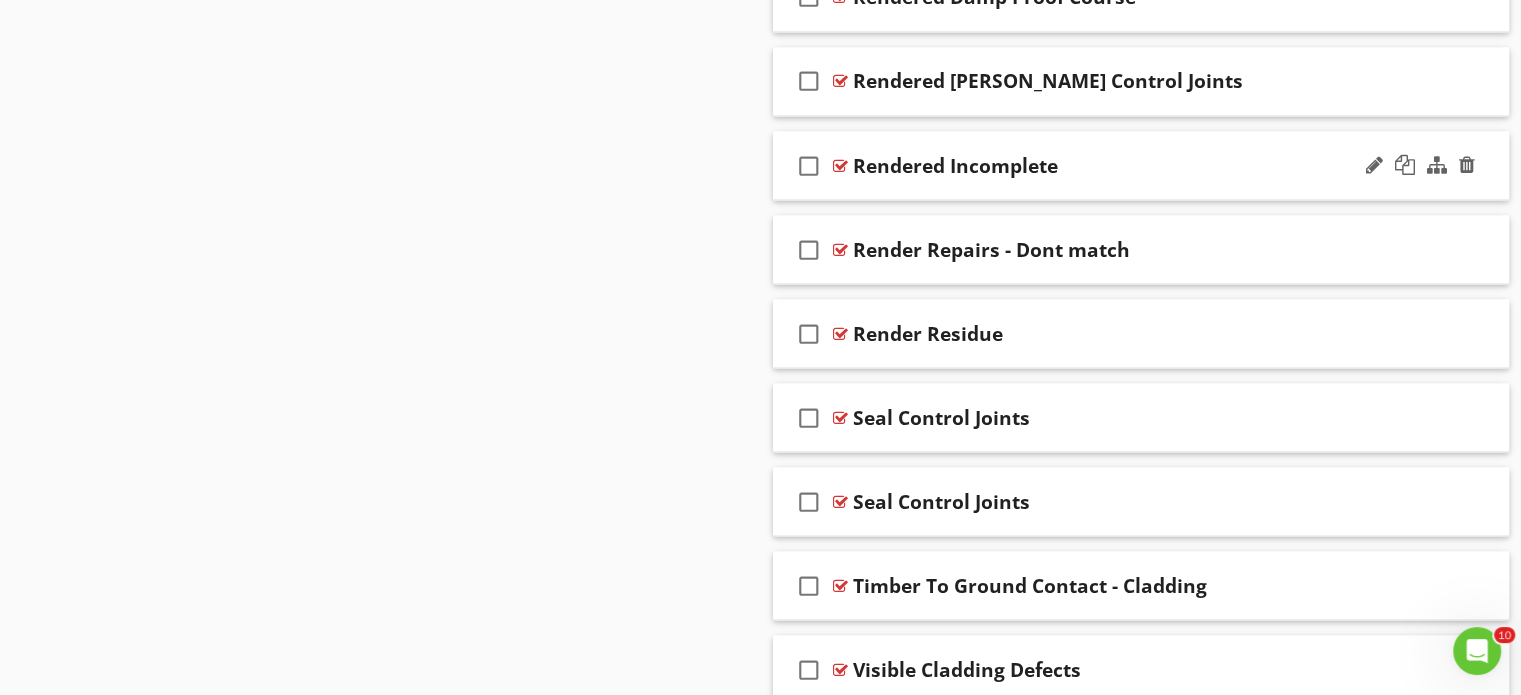 click on "check_box_outline_blank
Rendered Incomplete" at bounding box center (1141, 165) 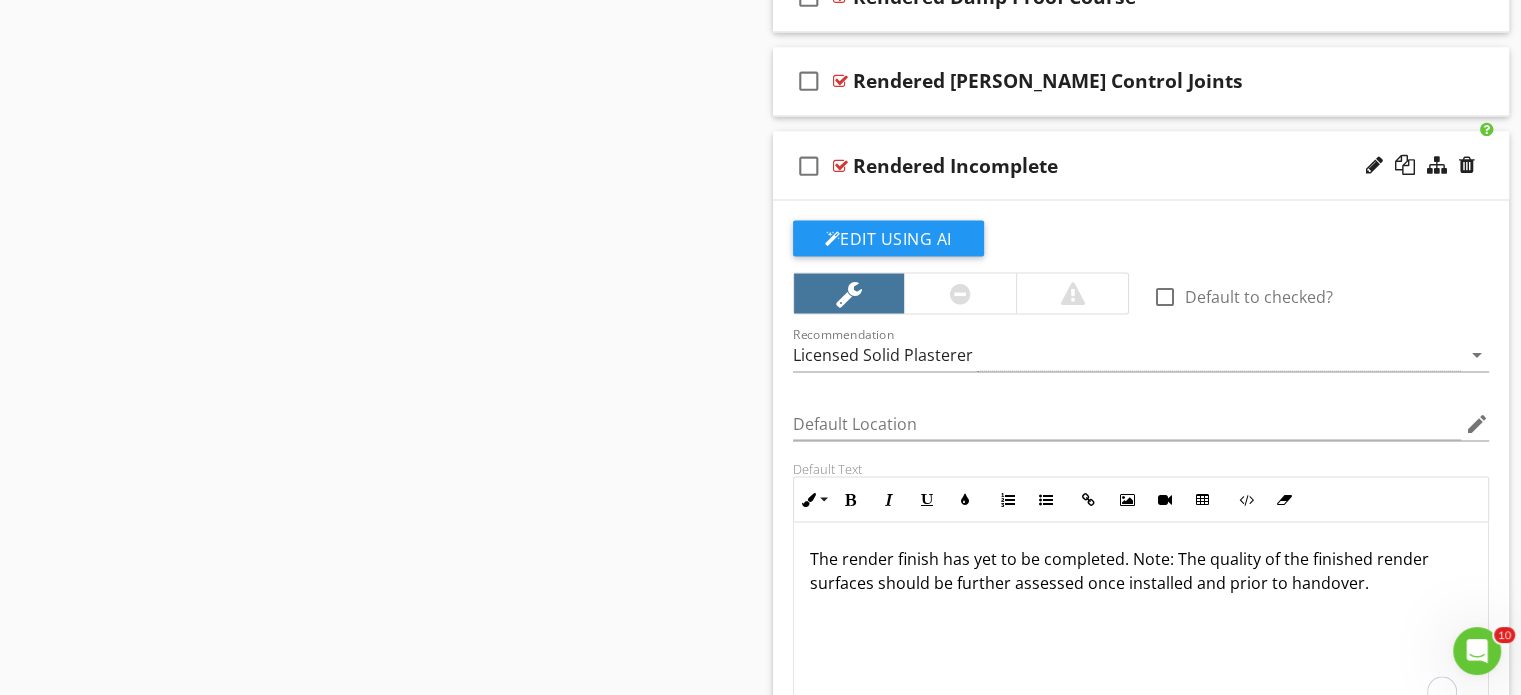 click on "The render finish has yet to be completed. Note: The quality of the finished render surfaces should be further assessed once installed and prior to handover." at bounding box center [1141, 570] 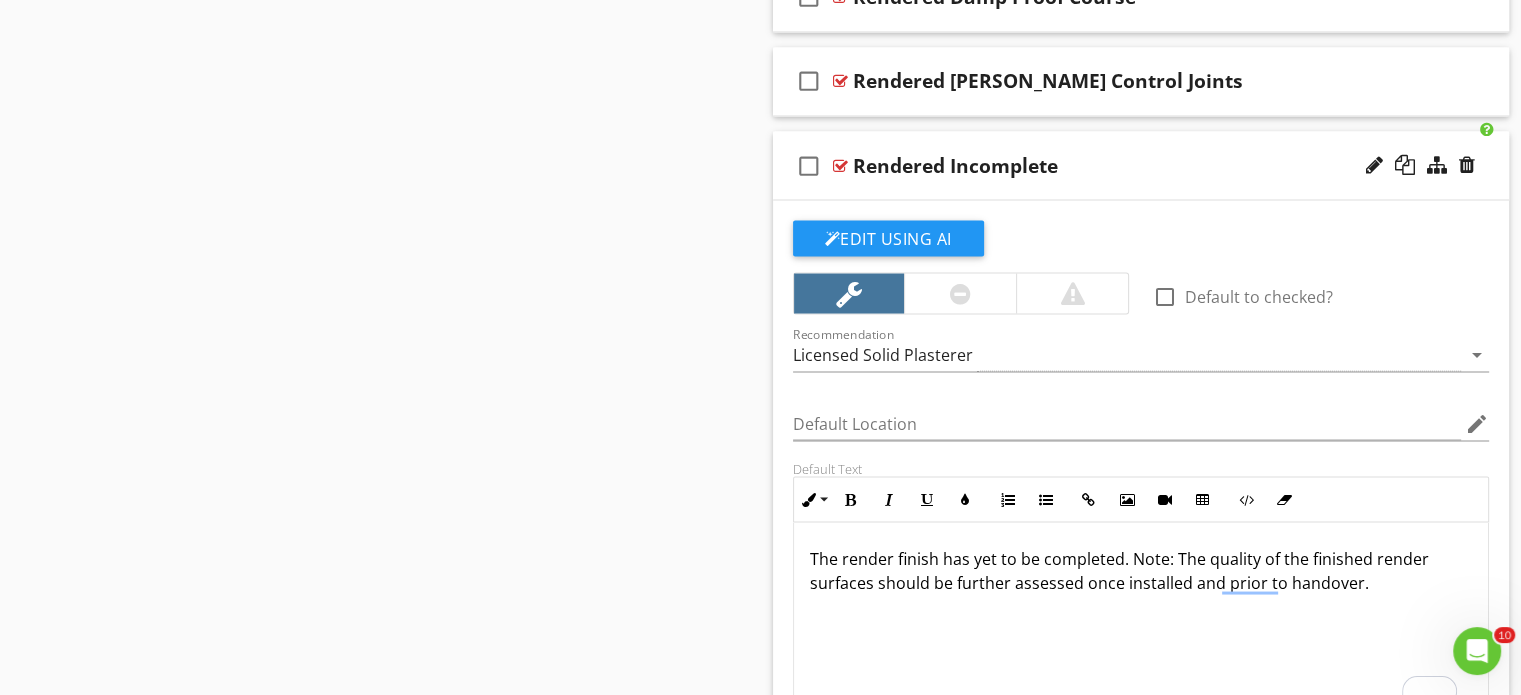 type 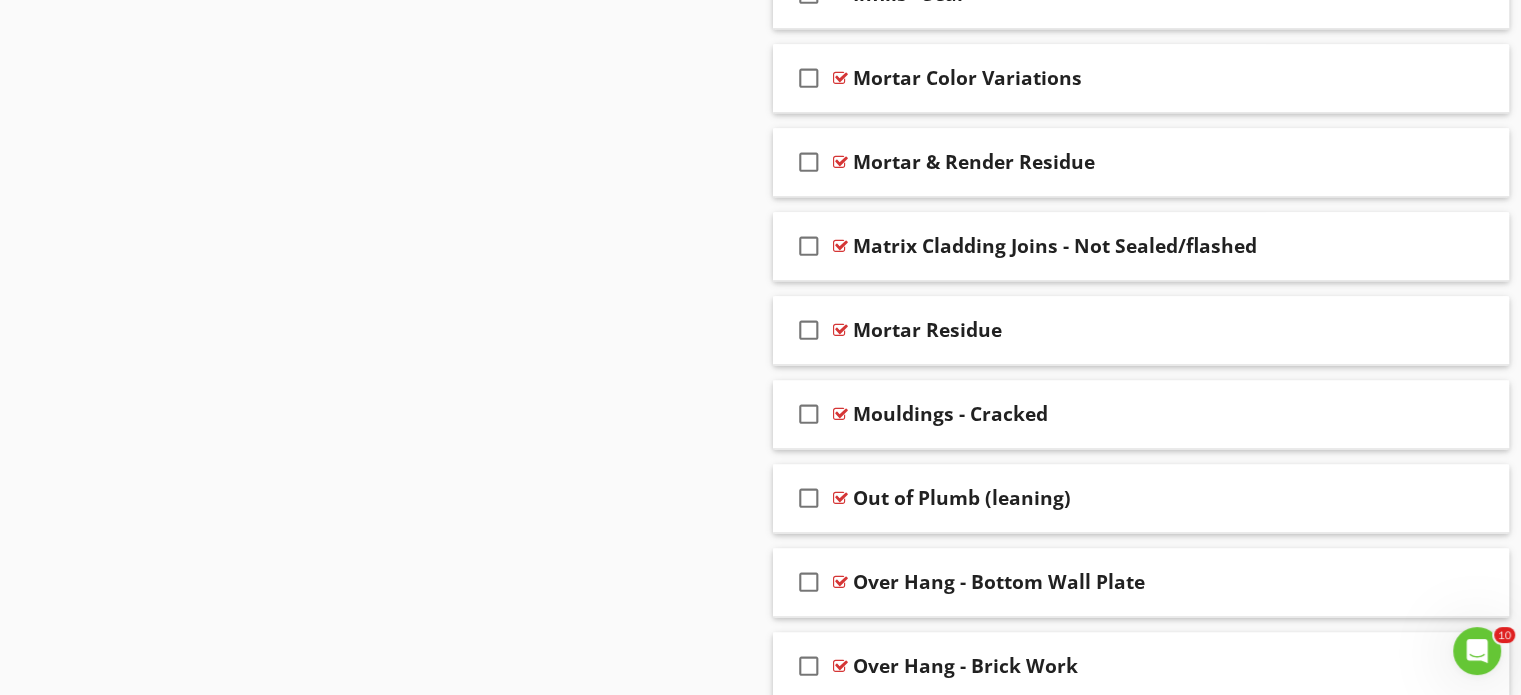 scroll, scrollTop: 2463, scrollLeft: 0, axis: vertical 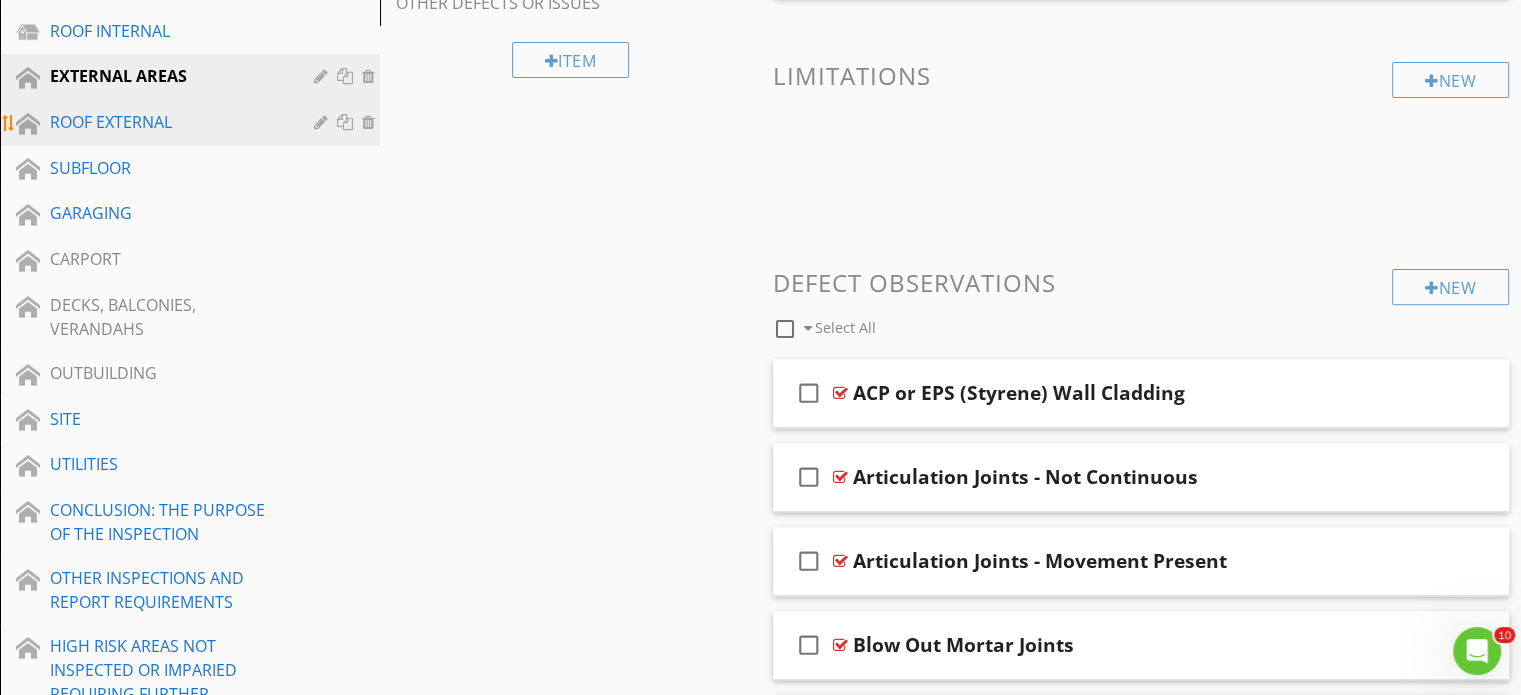 click on "ROOF EXTERNAL" at bounding box center [167, 122] 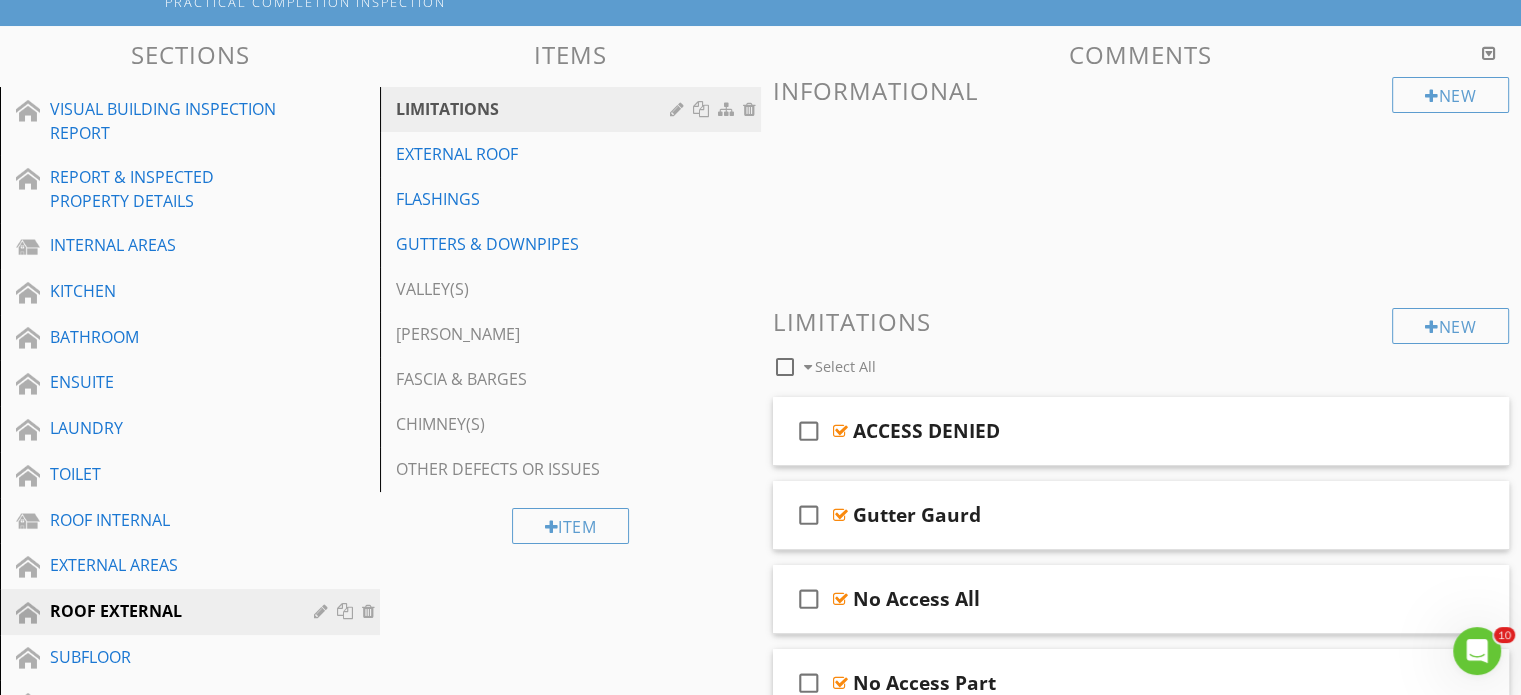scroll, scrollTop: 163, scrollLeft: 0, axis: vertical 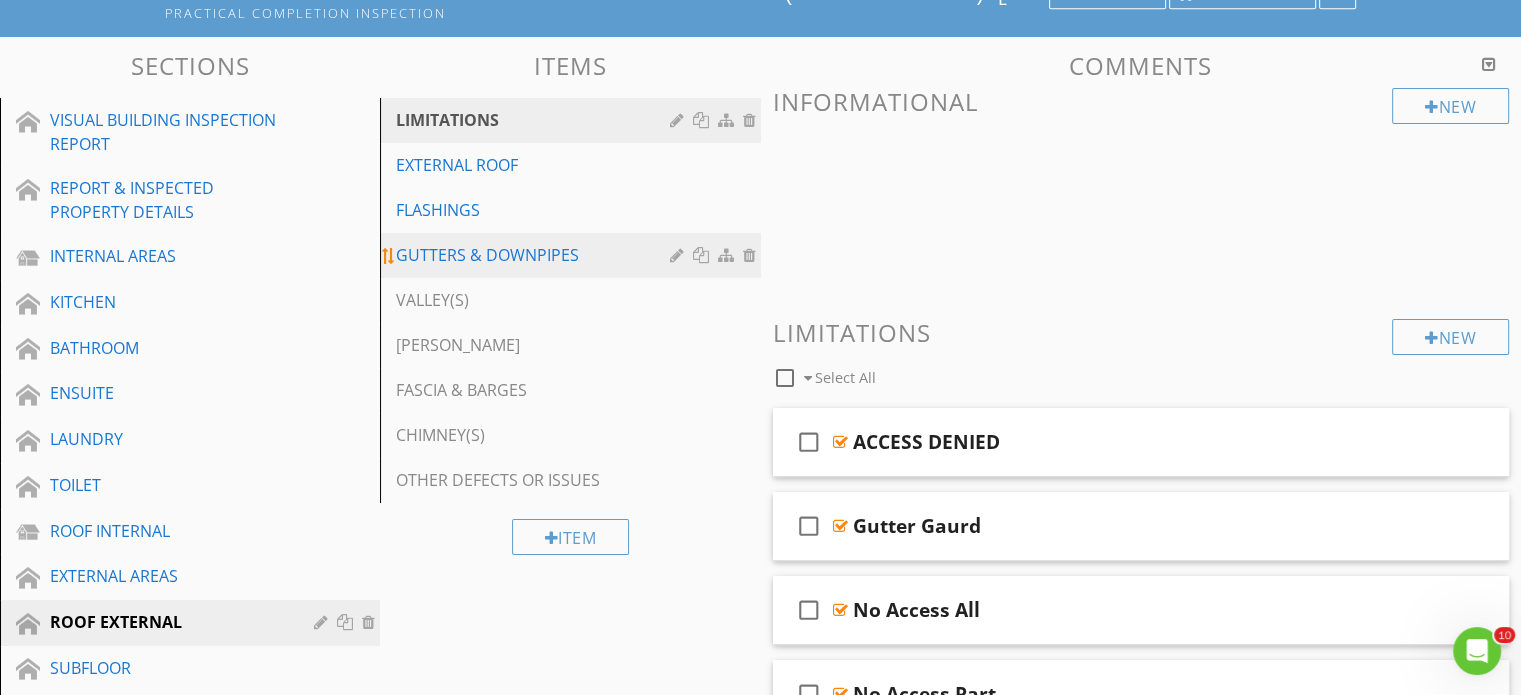 click on "GUTTERS & DOWNPIPES" at bounding box center (535, 255) 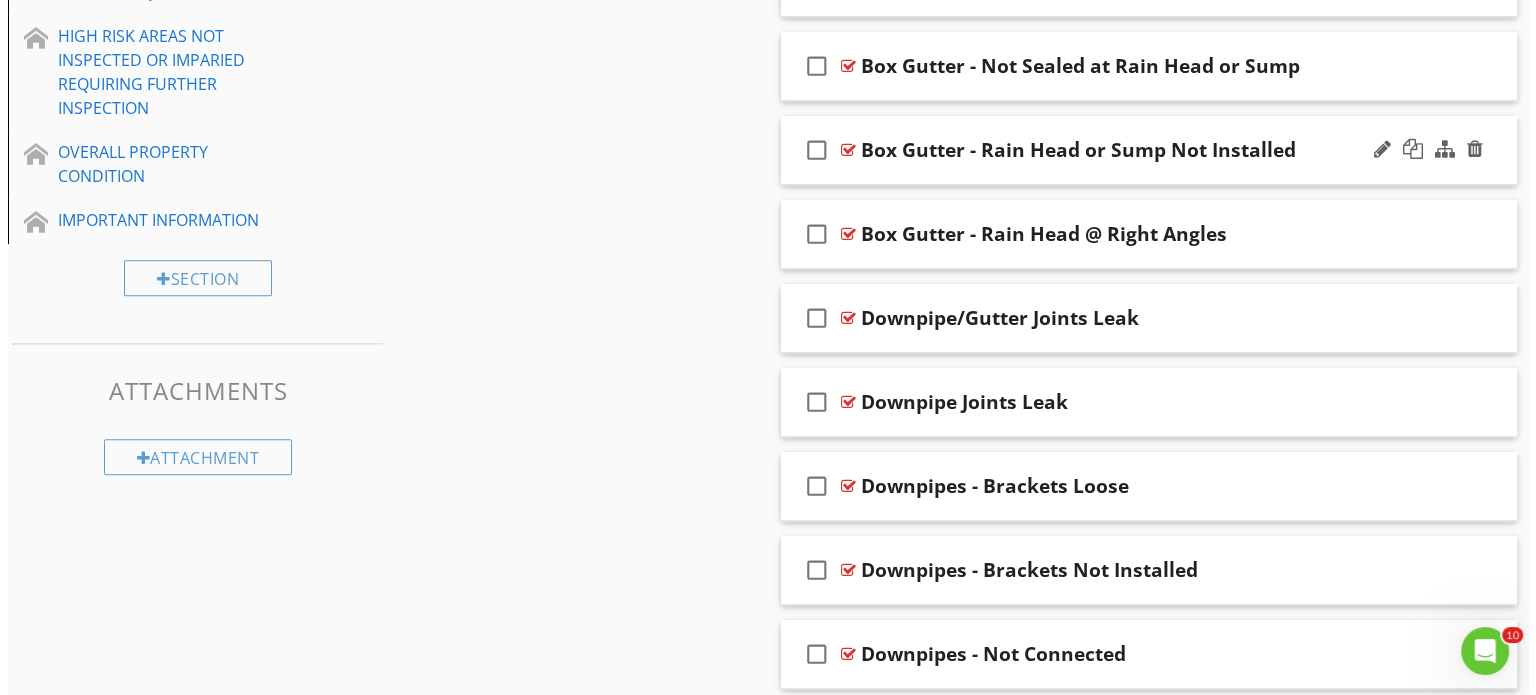 scroll, scrollTop: 1263, scrollLeft: 0, axis: vertical 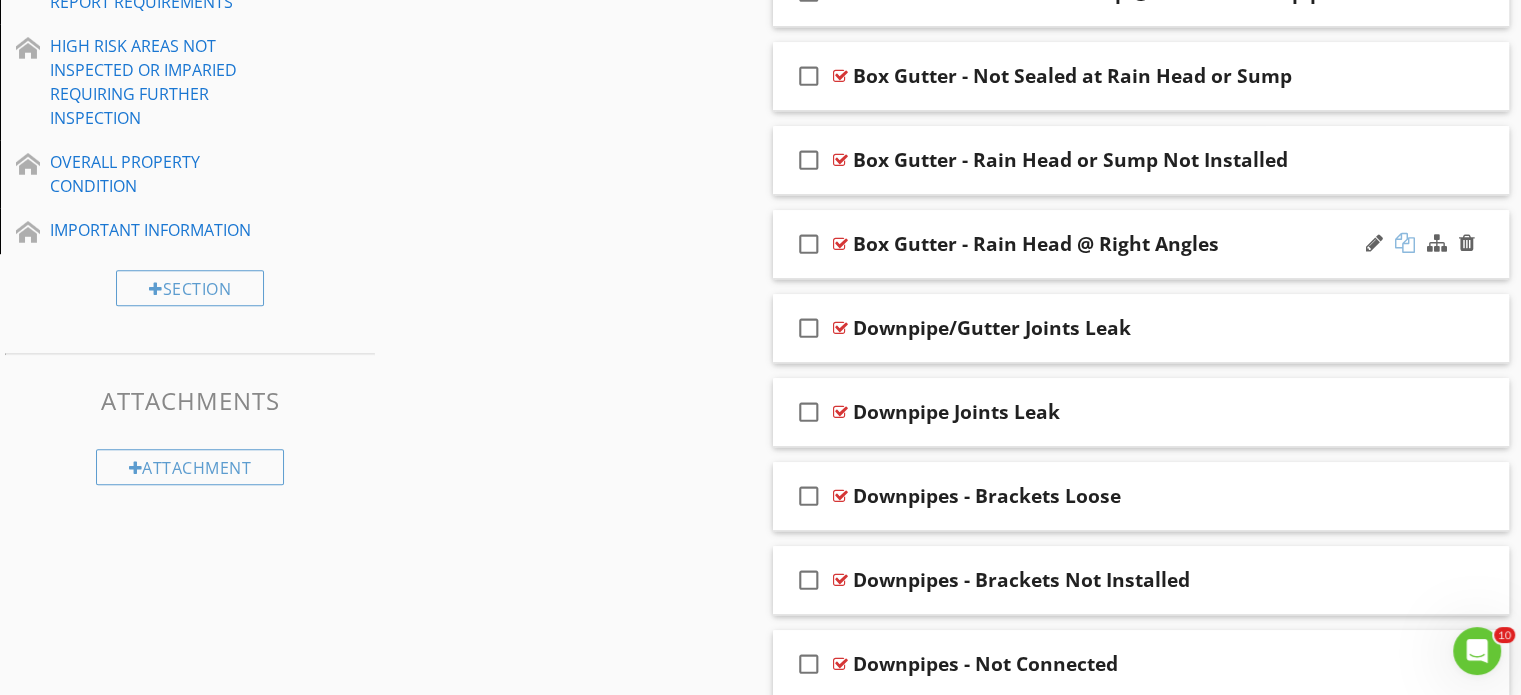 click at bounding box center [1405, 243] 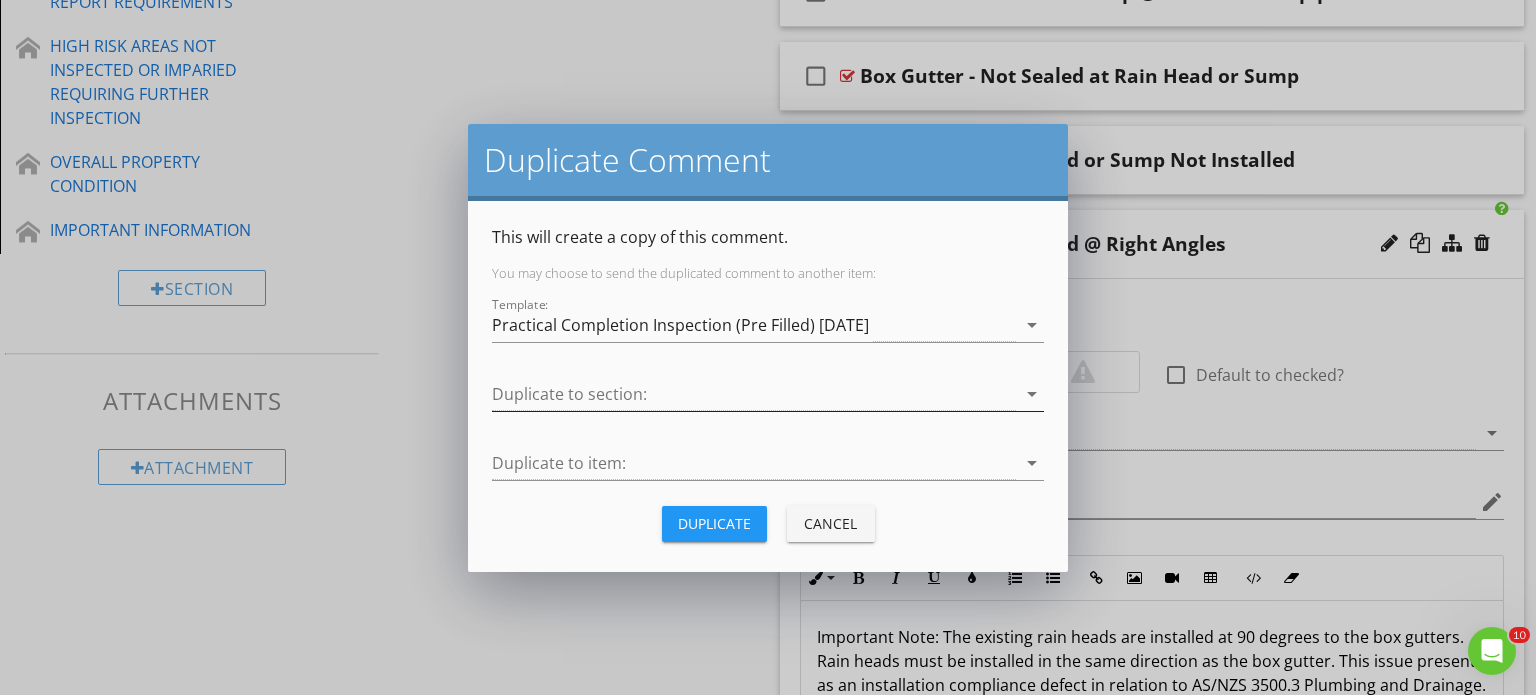 click at bounding box center (754, 394) 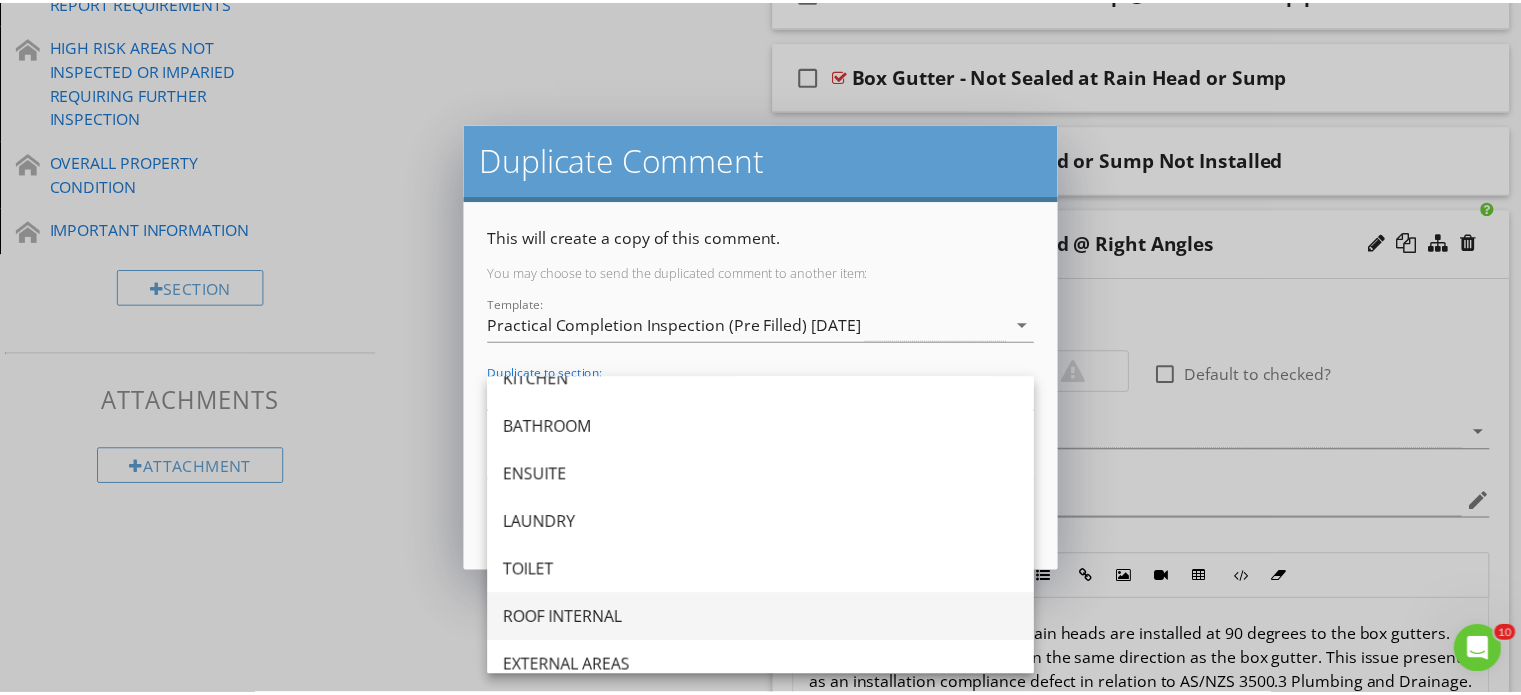 scroll, scrollTop: 300, scrollLeft: 0, axis: vertical 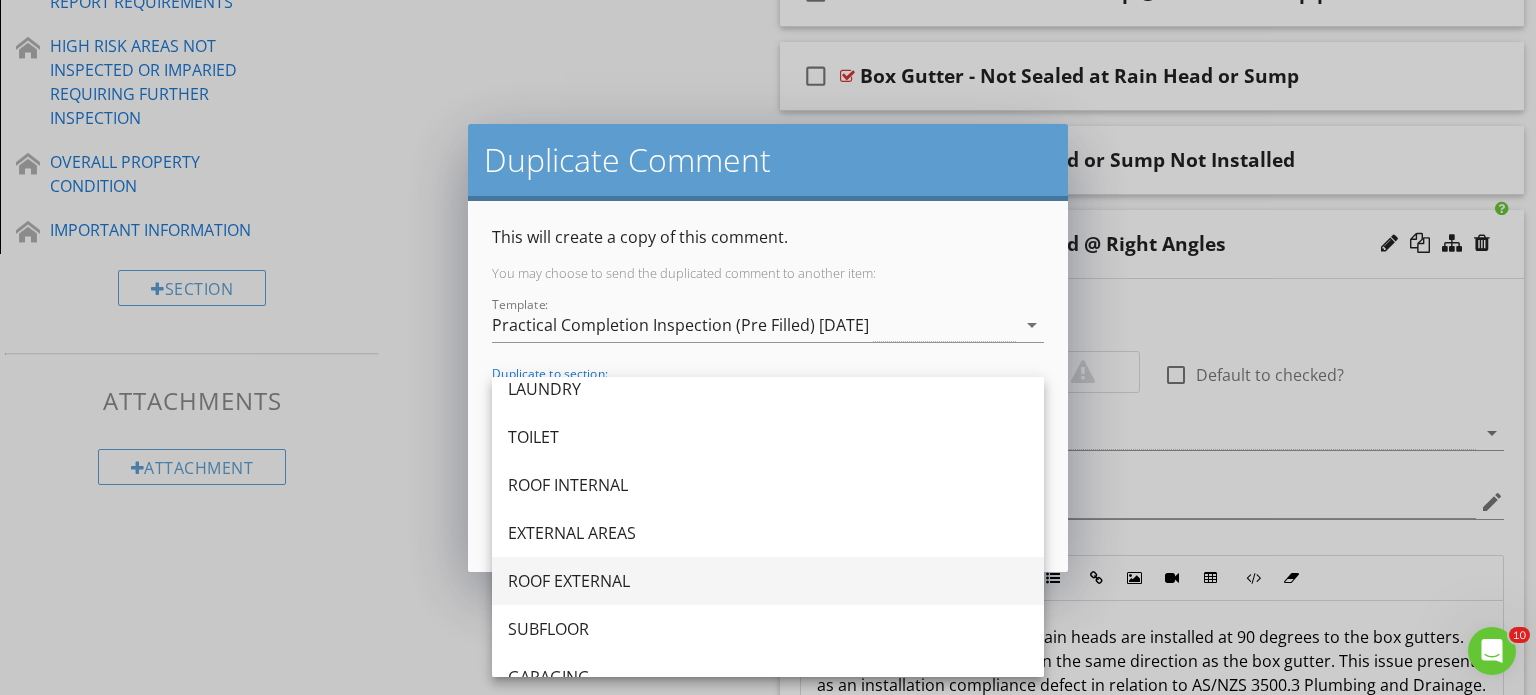 click on "ROOF EXTERNAL" at bounding box center (768, 581) 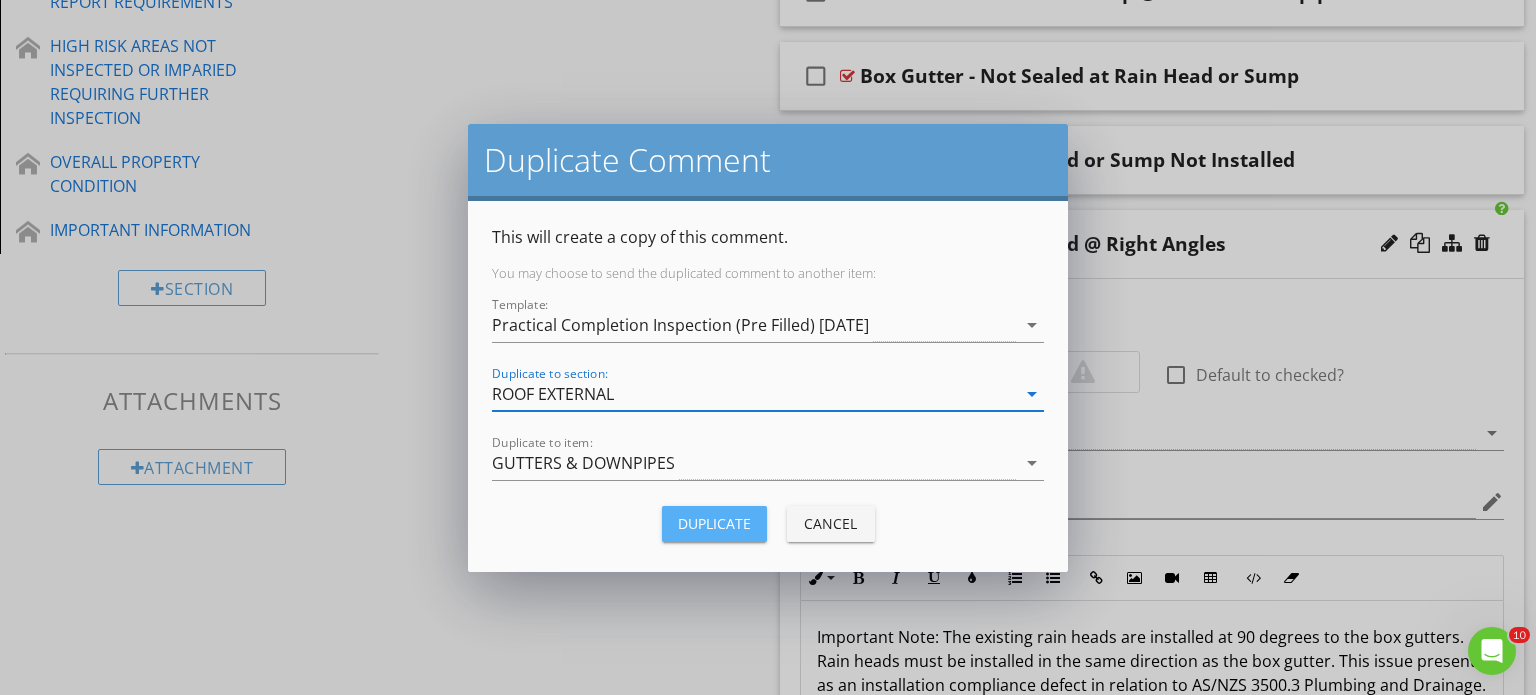 click on "Duplicate" at bounding box center (714, 524) 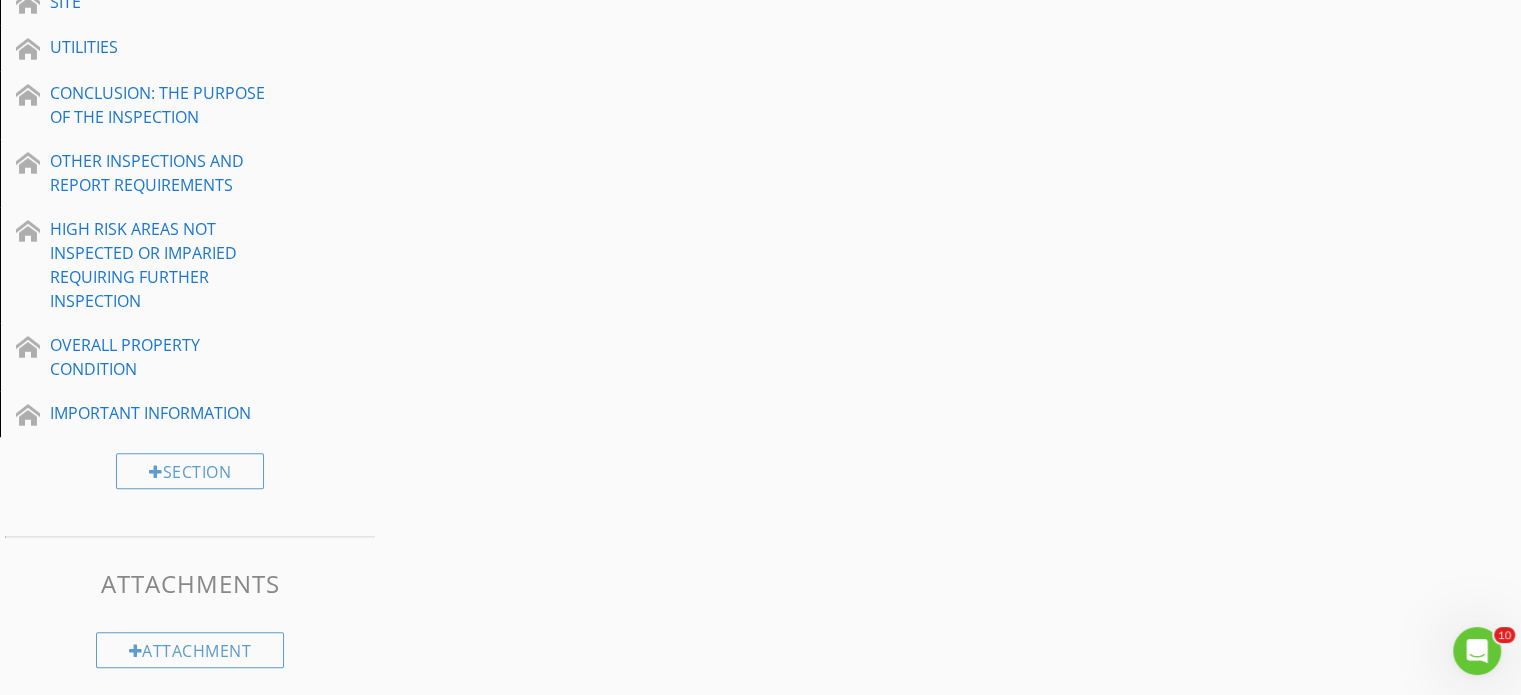 scroll, scrollTop: 1263, scrollLeft: 0, axis: vertical 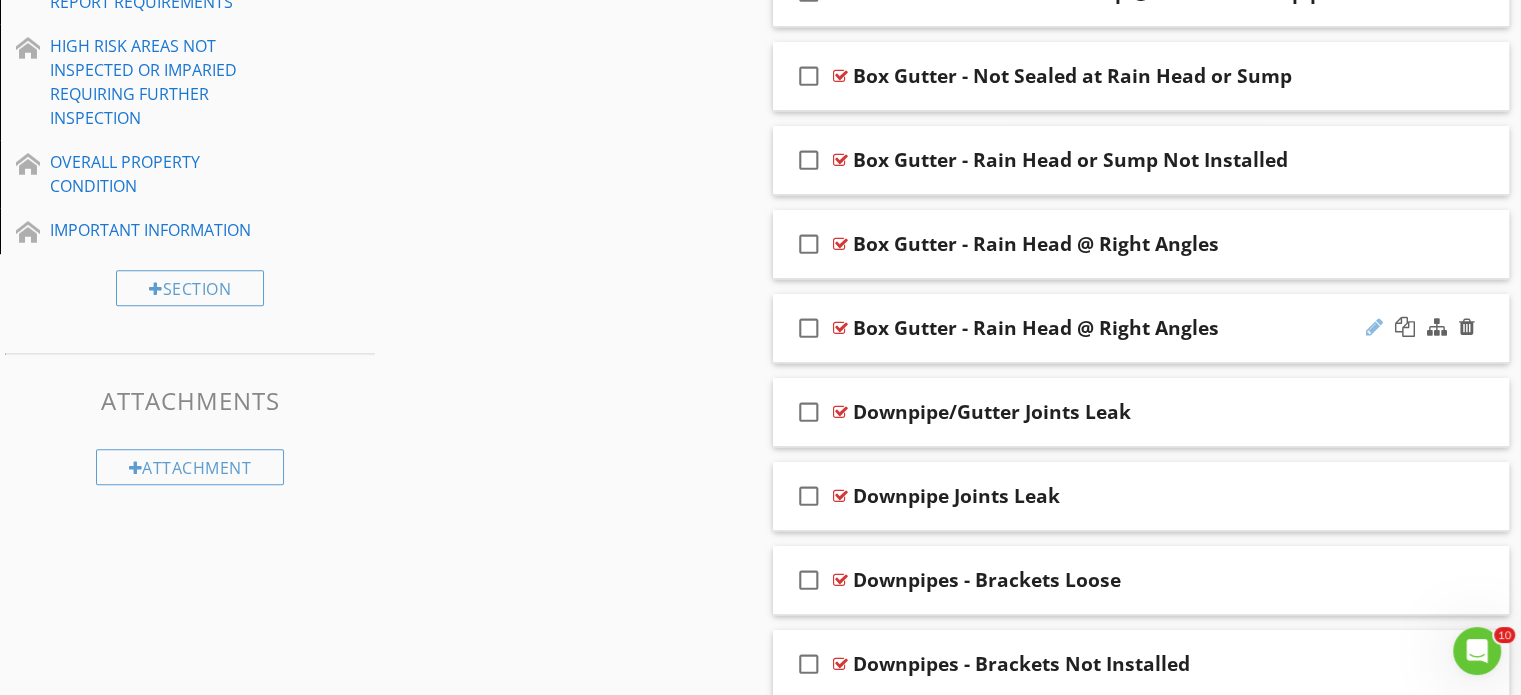 click at bounding box center (1374, 327) 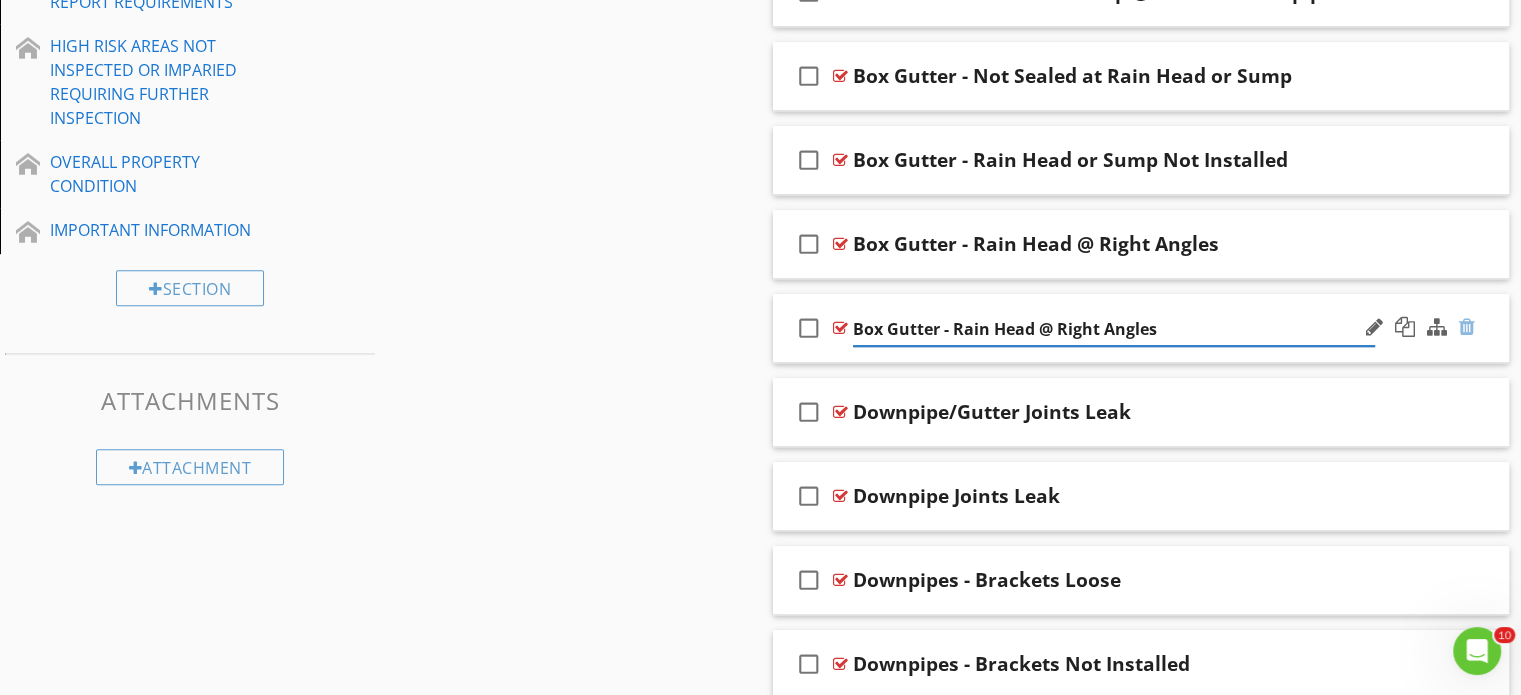 click at bounding box center [1467, 327] 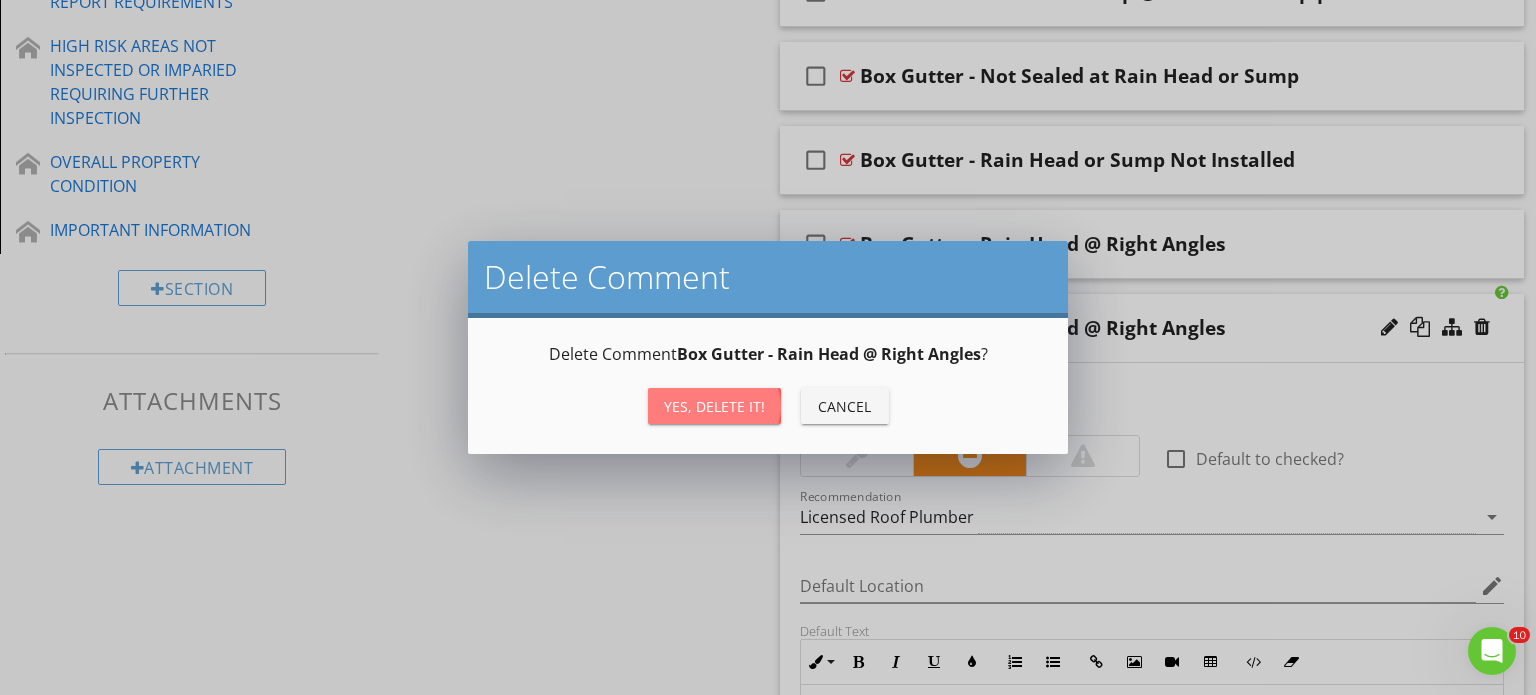 click on "Yes, Delete it!" at bounding box center (714, 406) 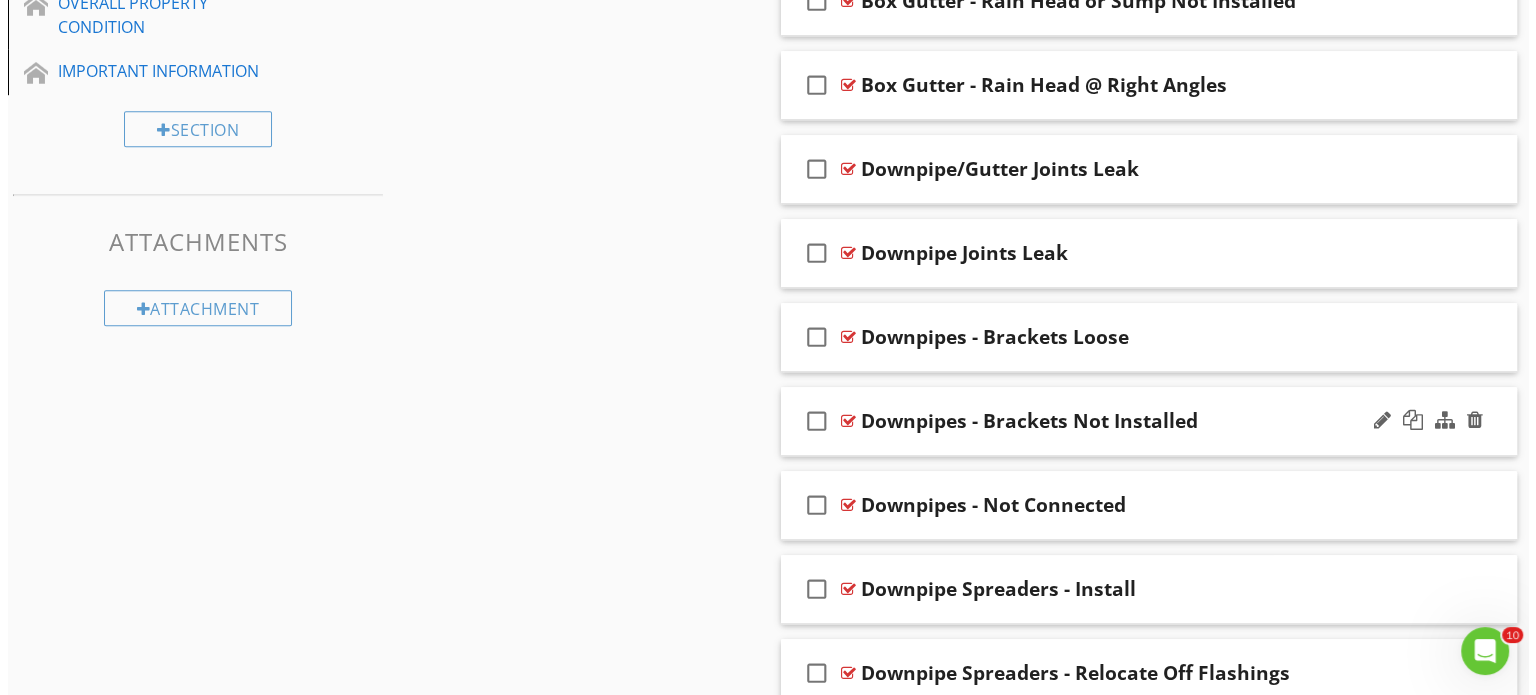 scroll, scrollTop: 1463, scrollLeft: 0, axis: vertical 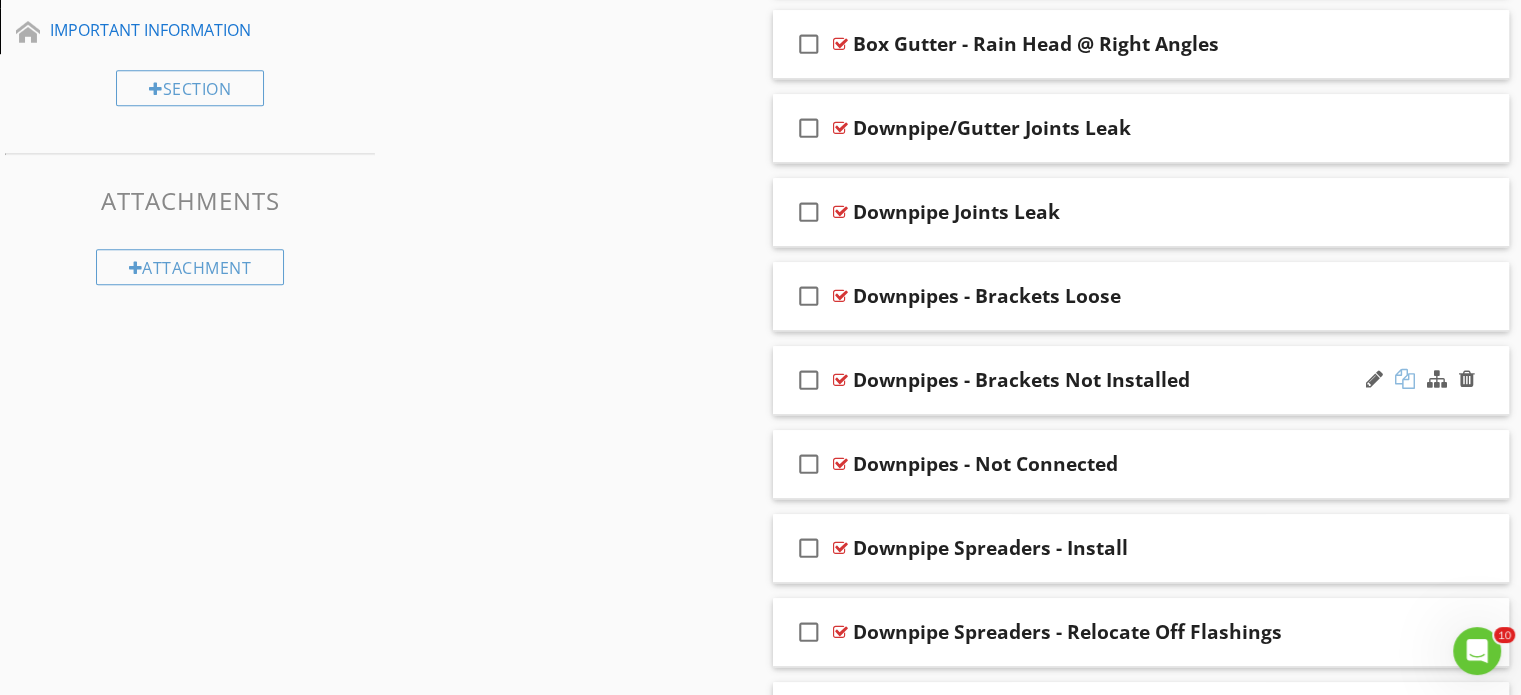 click at bounding box center (1405, 379) 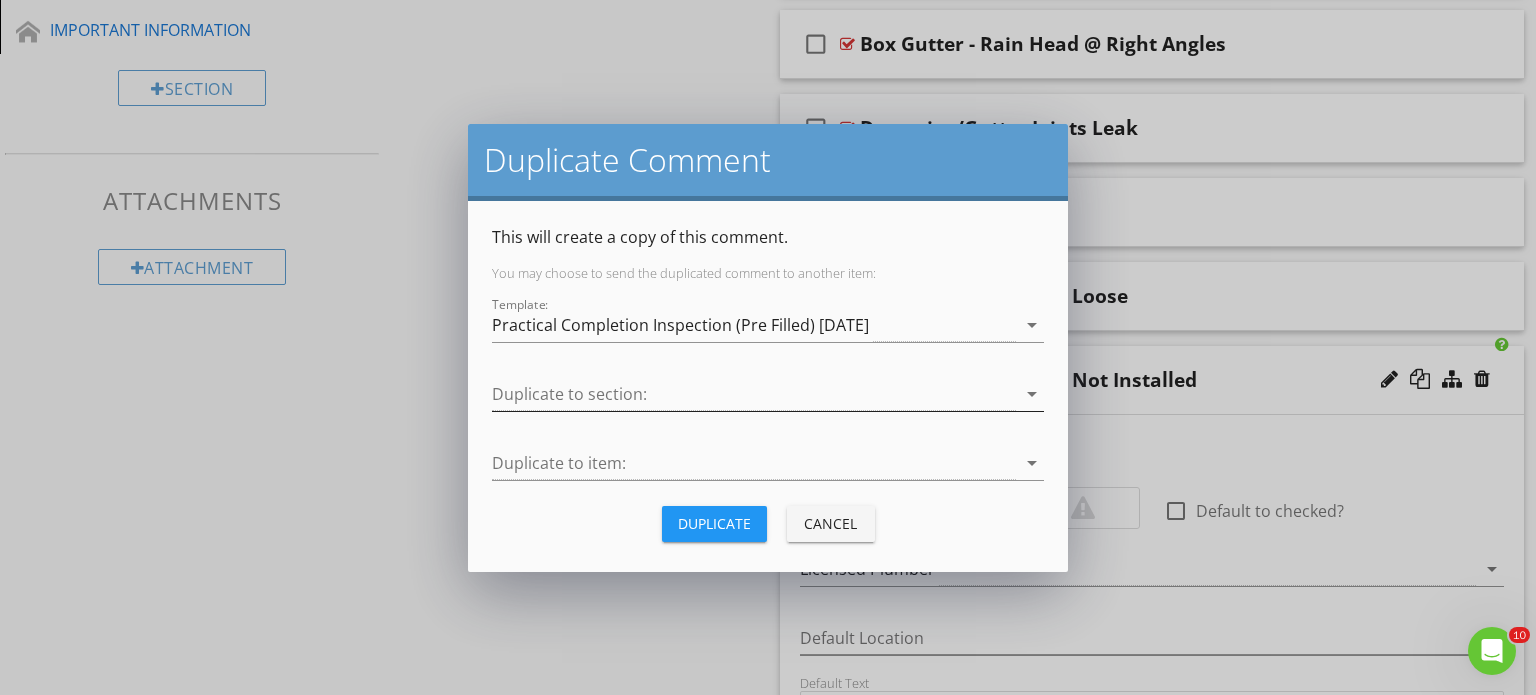 click at bounding box center (754, 394) 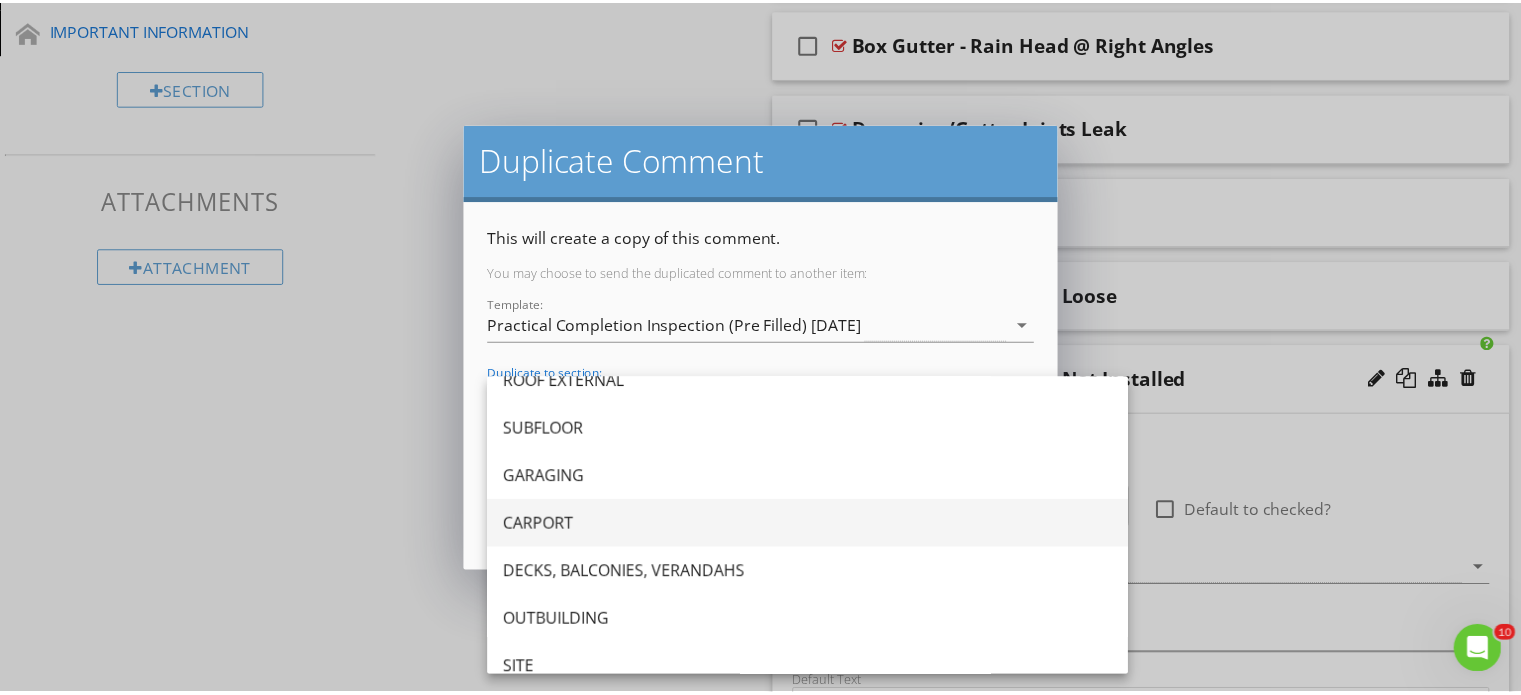 scroll, scrollTop: 400, scrollLeft: 0, axis: vertical 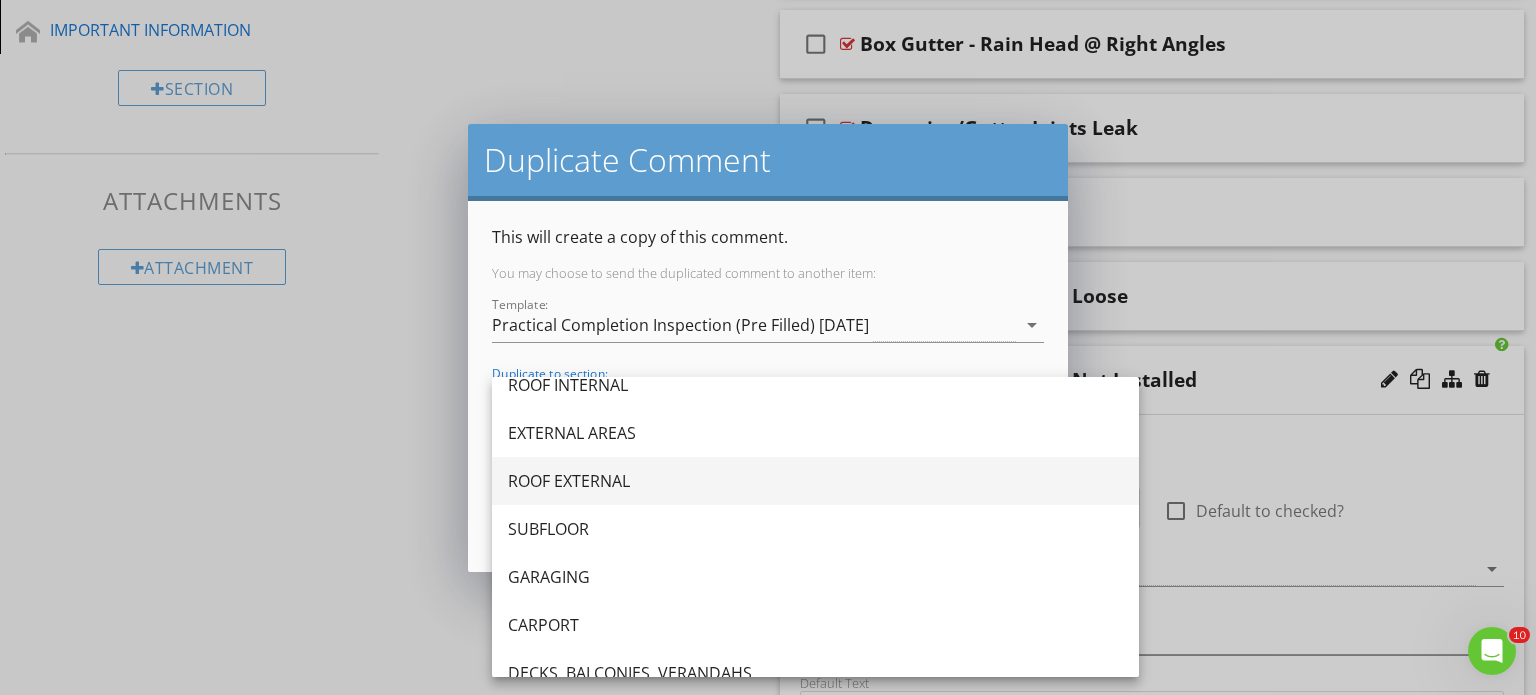 click on "ROOF EXTERNAL" at bounding box center [815, 481] 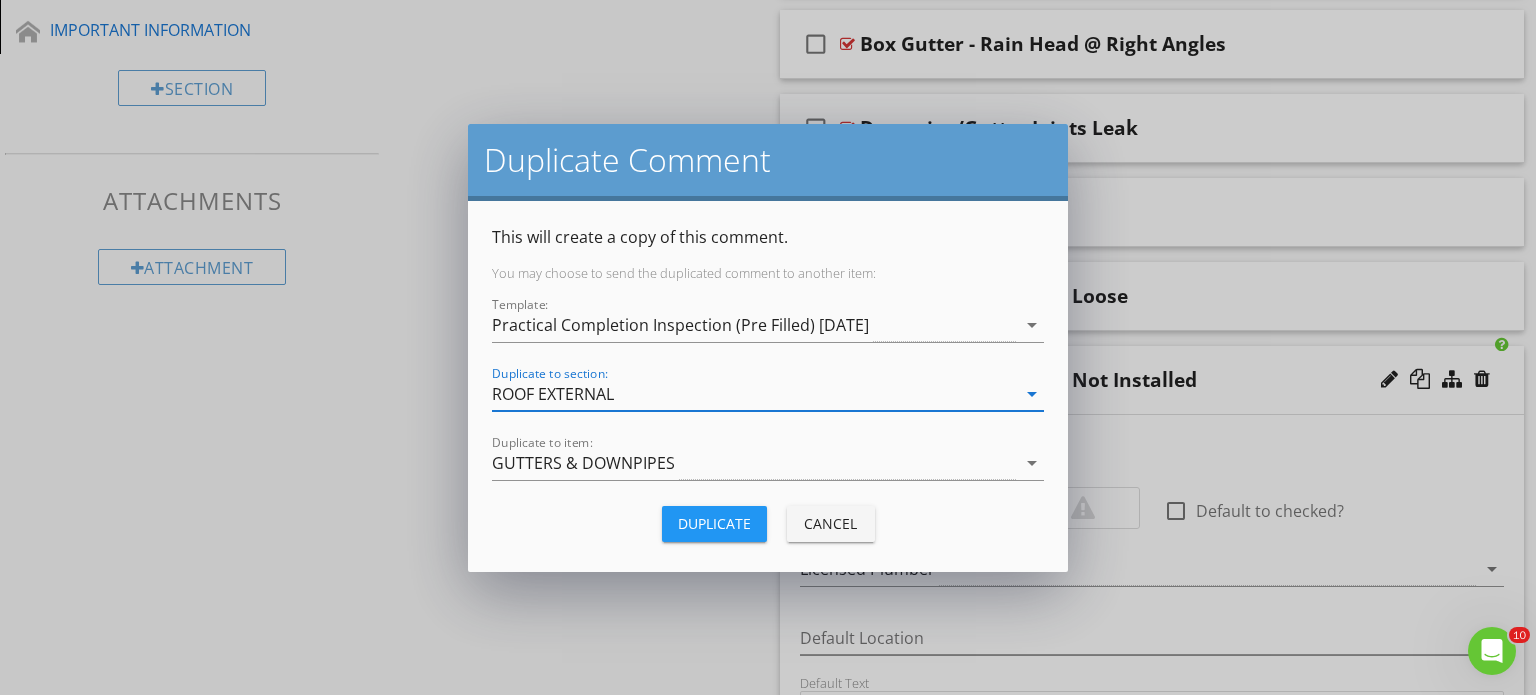 click on "Duplicate" at bounding box center [714, 523] 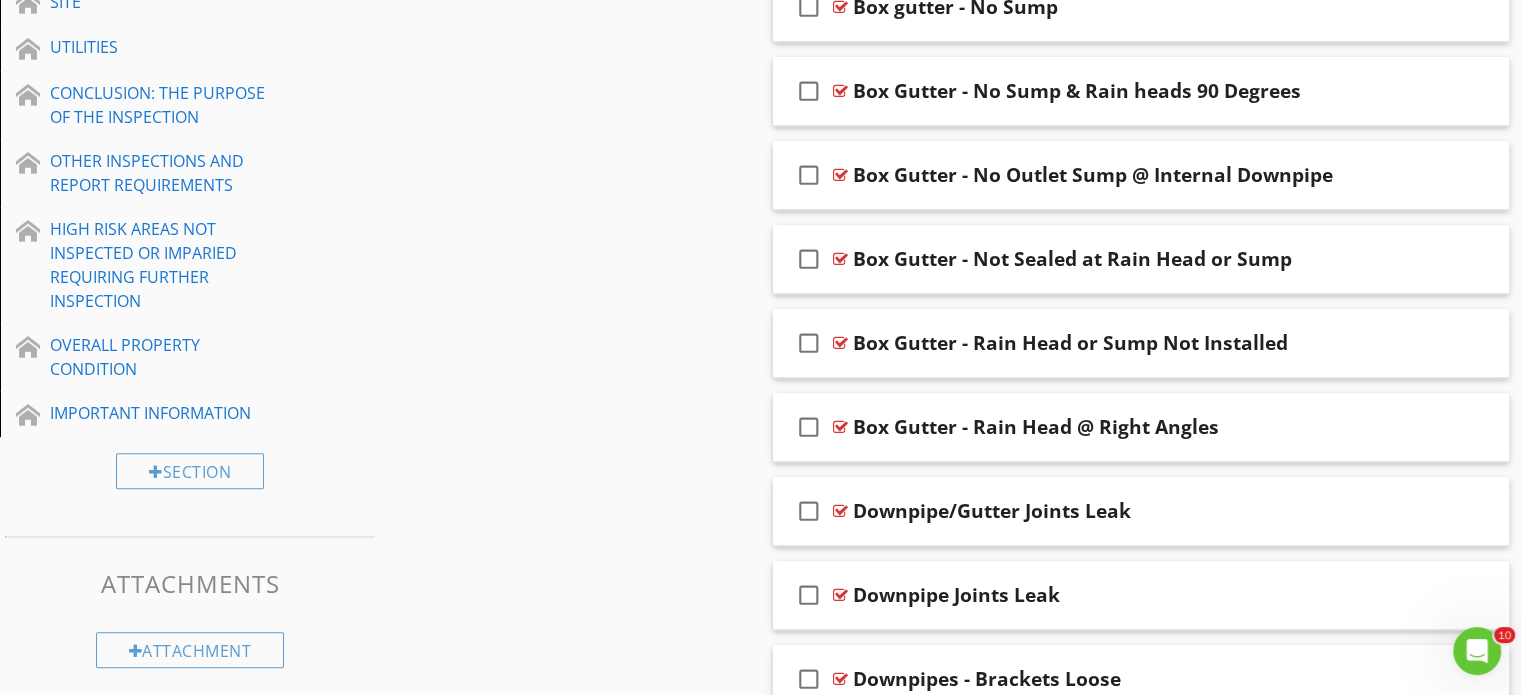 scroll, scrollTop: 1463, scrollLeft: 0, axis: vertical 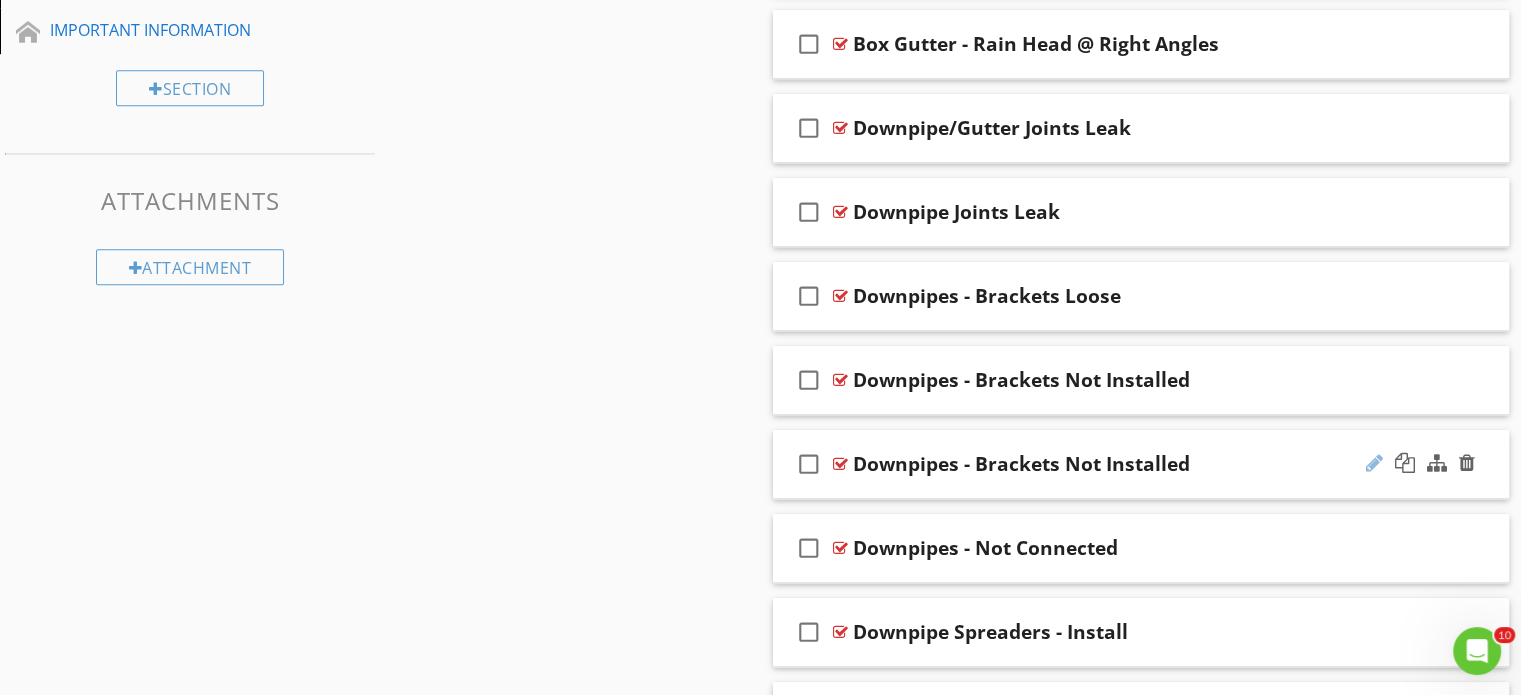 click at bounding box center [1374, 463] 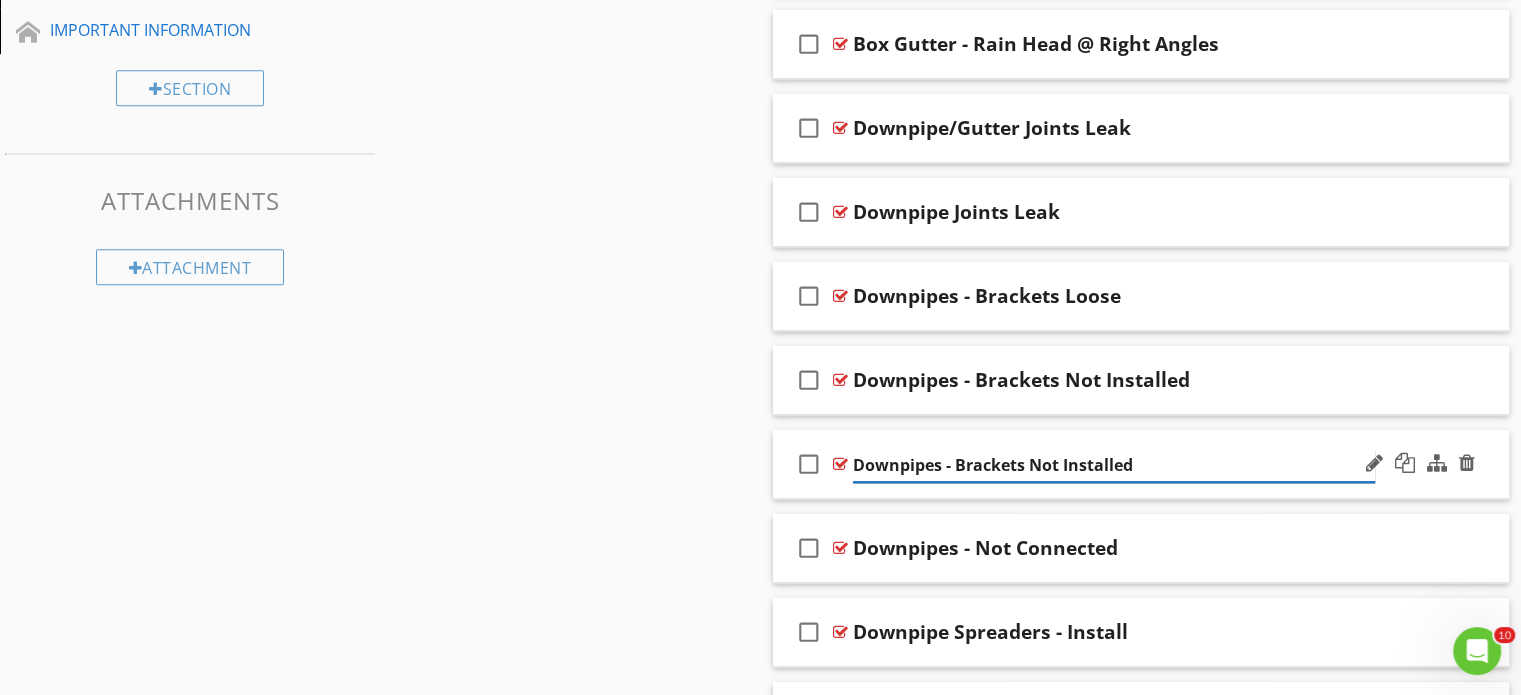 click on "Downpipes - Brackets Not Installed" at bounding box center [1114, 465] 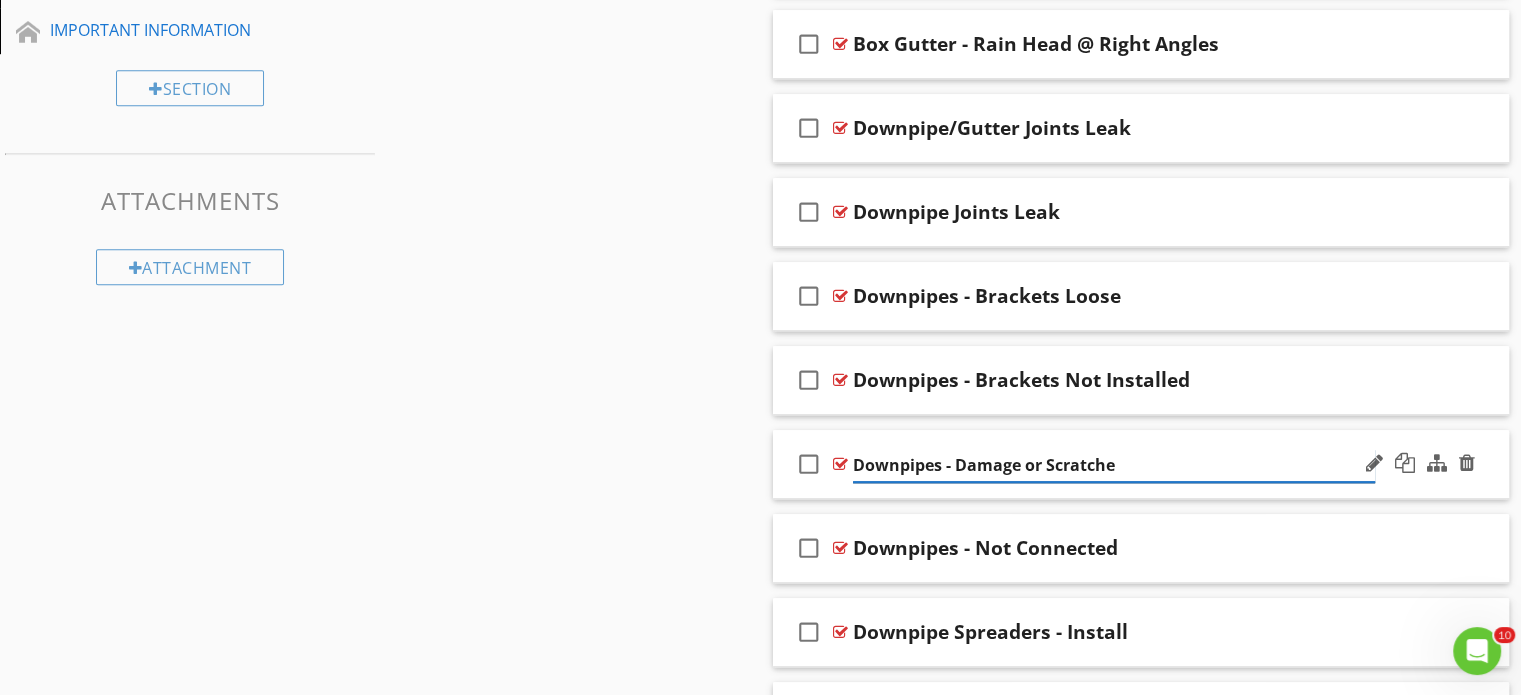 type on "Downpipes - Damage or Scratches" 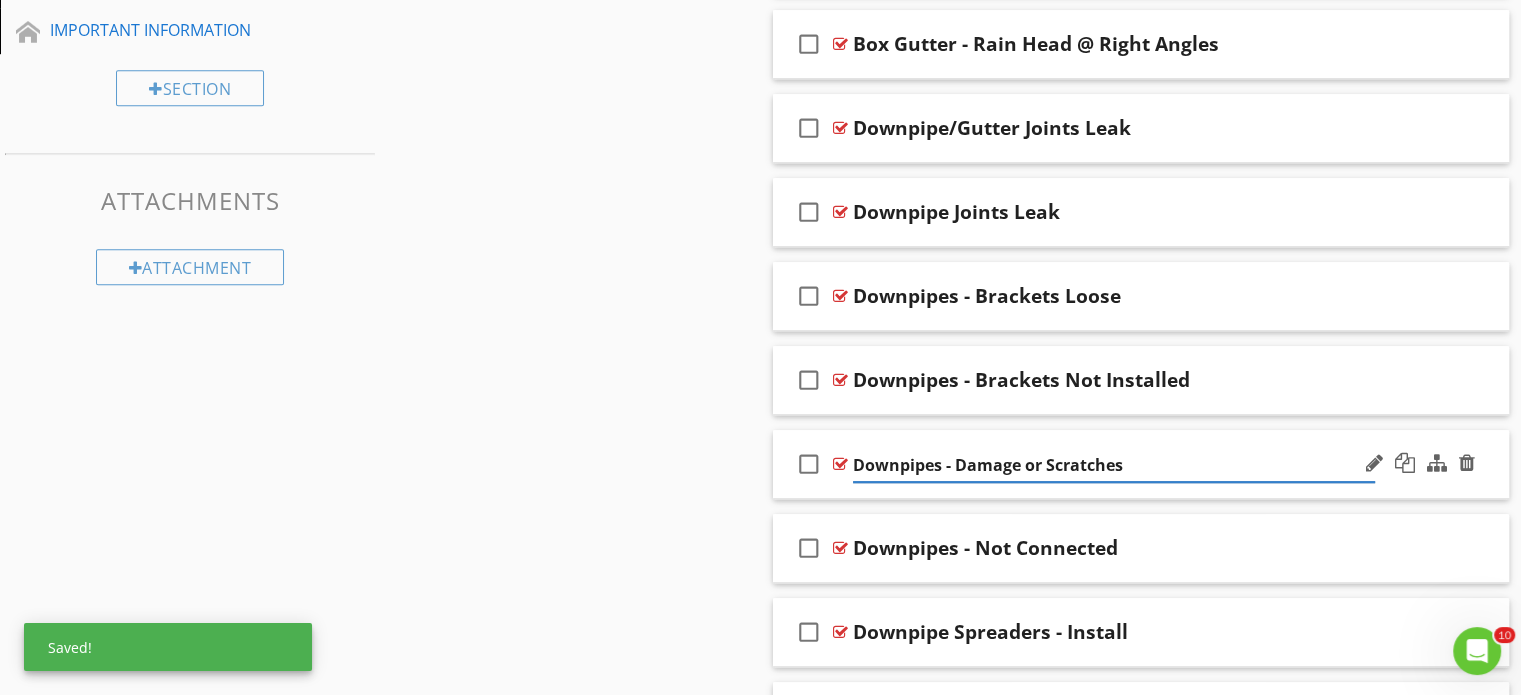 click on "check_box_outline_blank         Downpipes - Damage or Scratches" at bounding box center (1141, 464) 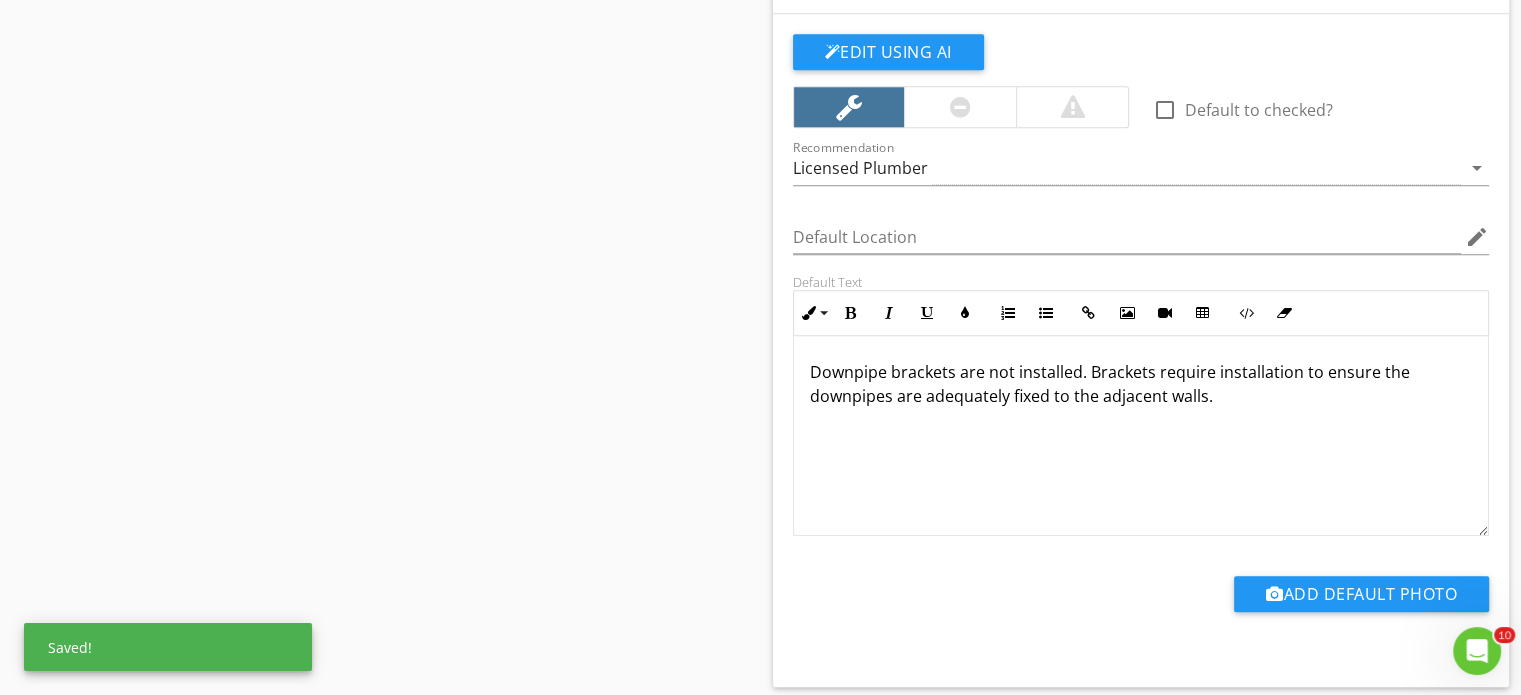 scroll, scrollTop: 1963, scrollLeft: 0, axis: vertical 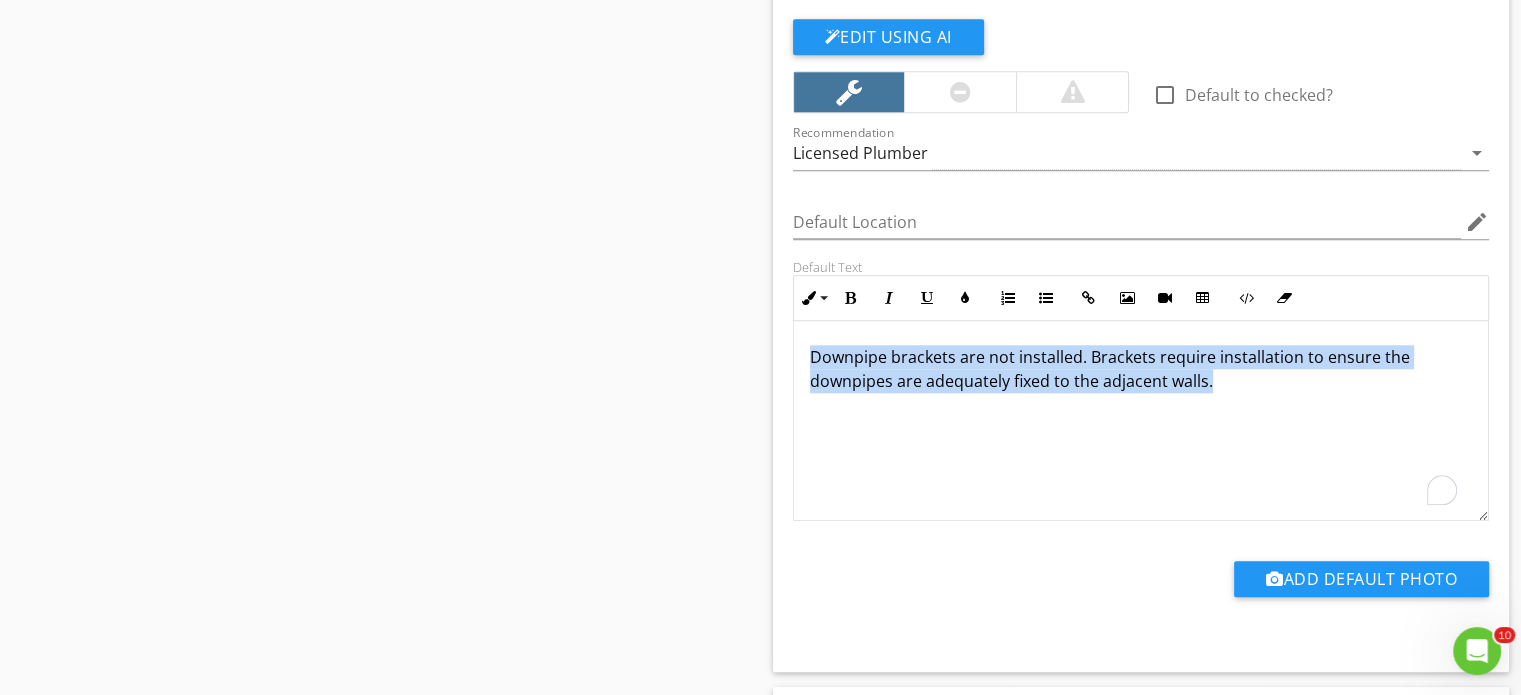drag, startPoint x: 1228, startPoint y: 379, endPoint x: 752, endPoint y: 354, distance: 476.65607 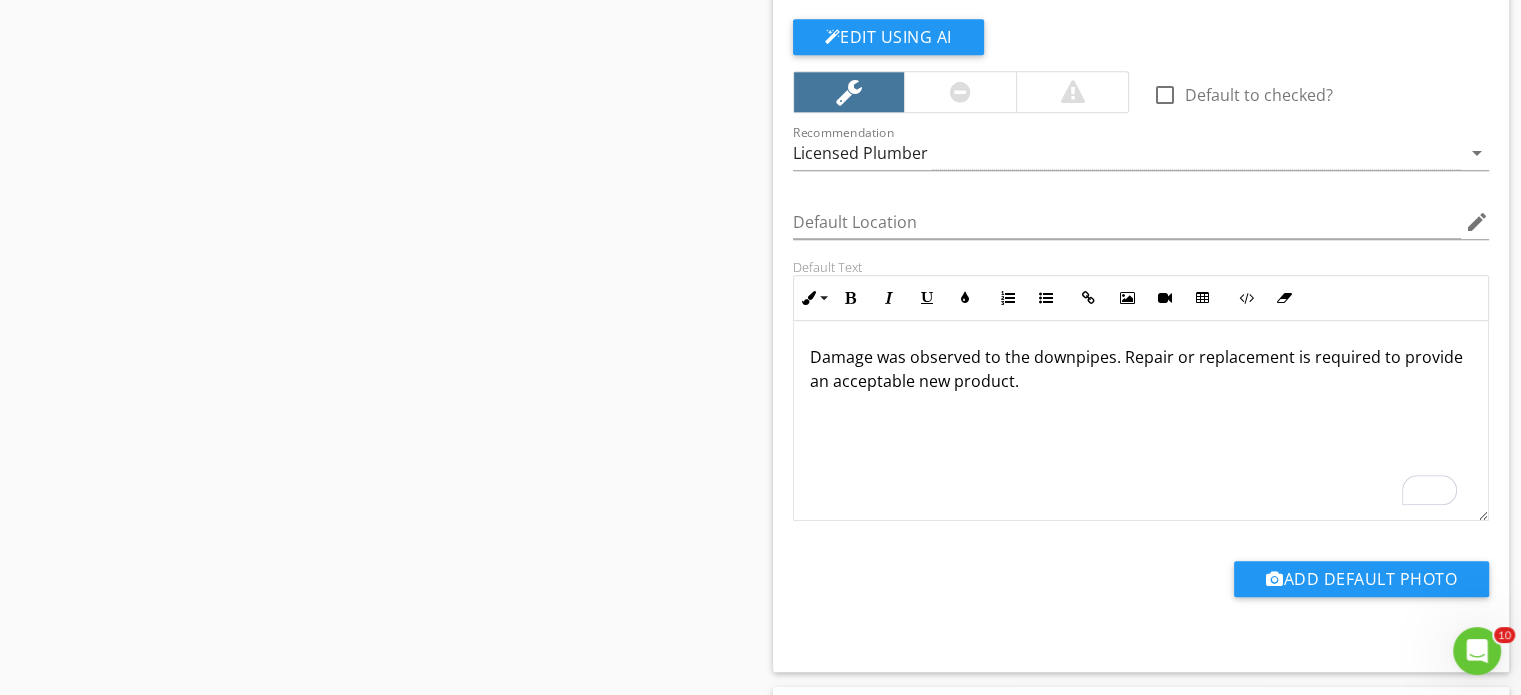 click on "Damage was observed to the downpipes. Repair or replacement is required to provide an acceptable new product." at bounding box center [1141, 369] 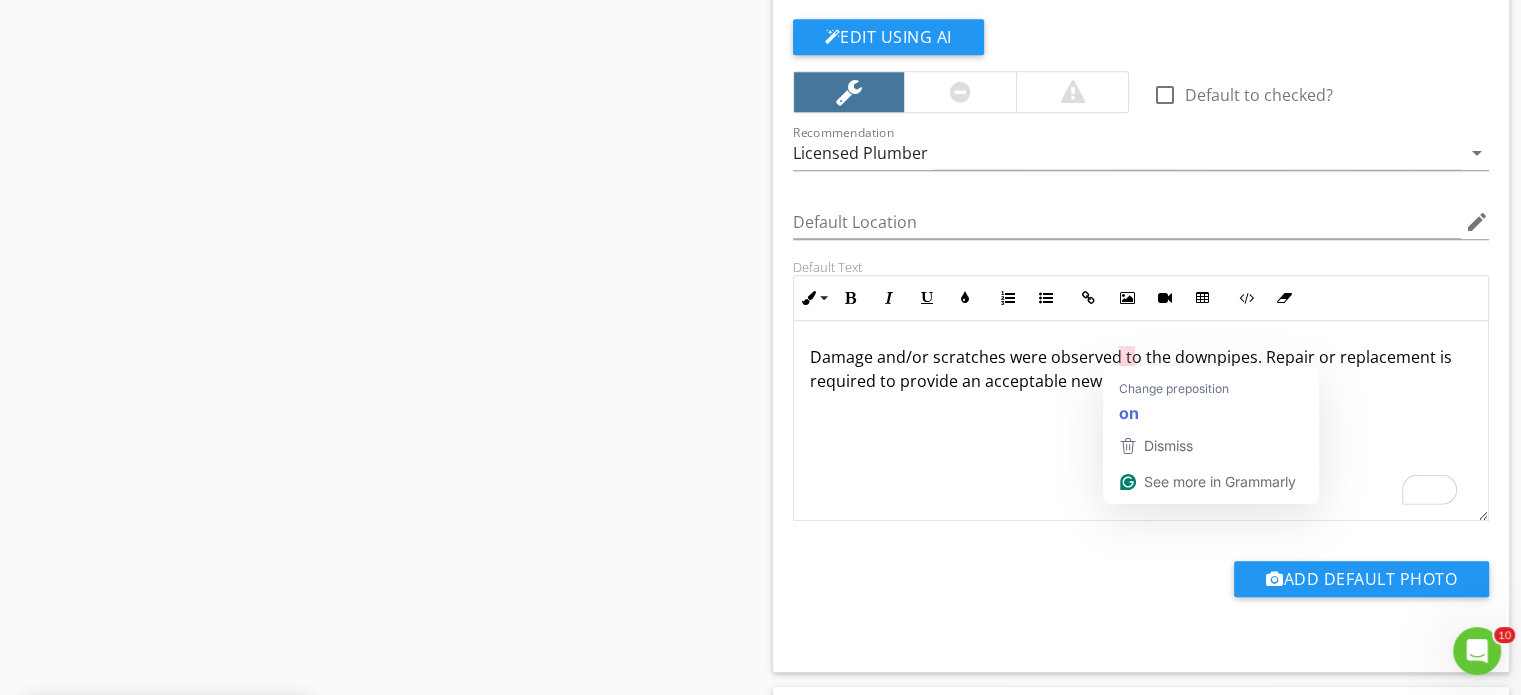 click on "Damage and/or scratches were observed to the downpipes. Repair or replacement is required to provide an acceptable new product." at bounding box center [1141, 421] 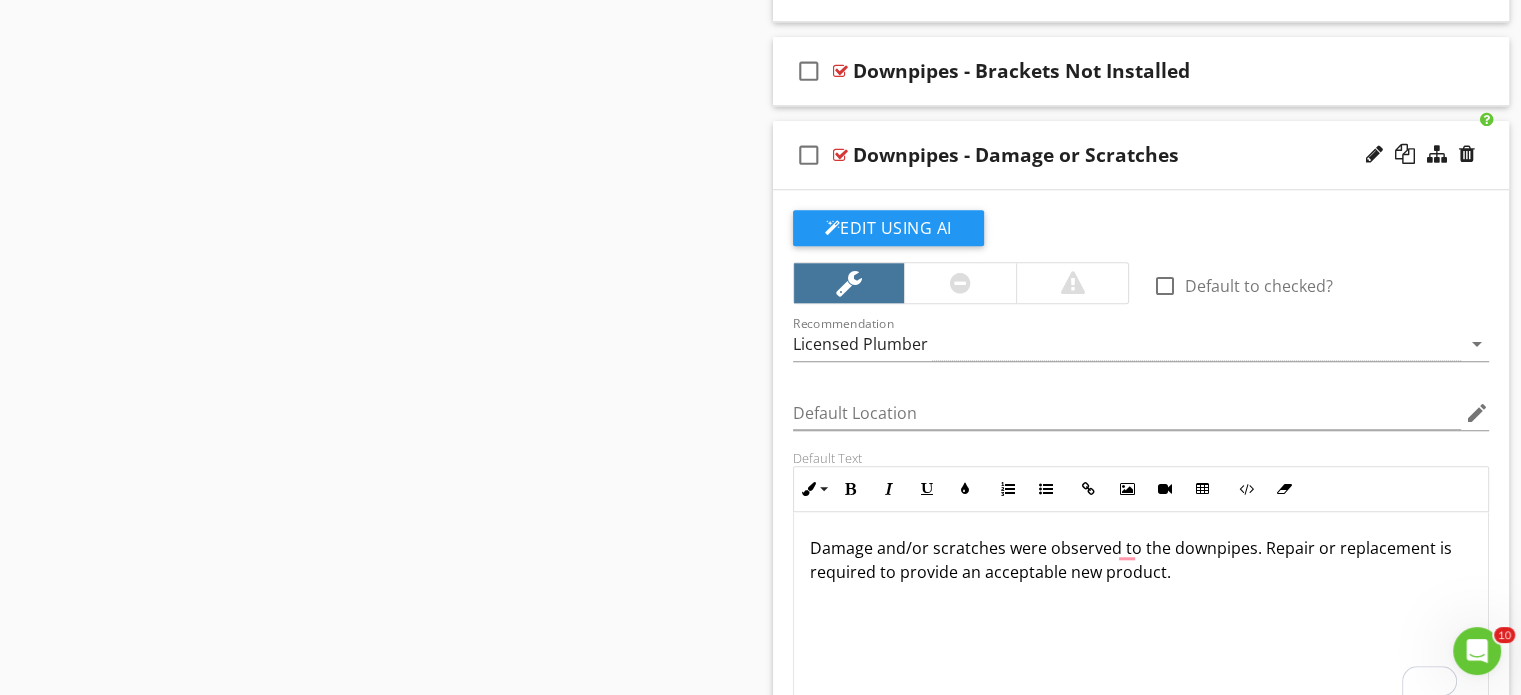 scroll, scrollTop: 1763, scrollLeft: 0, axis: vertical 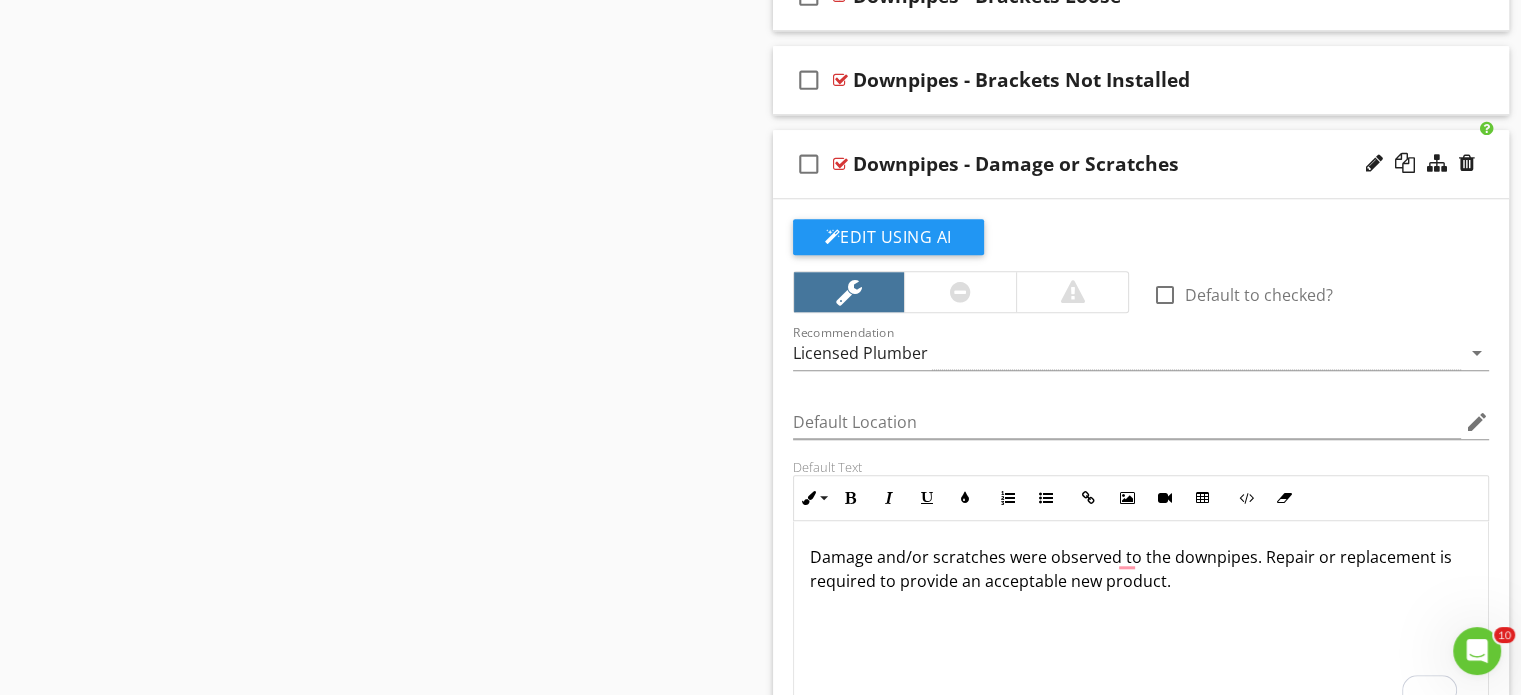click on "Damage and/or scratches were observed to the downpipes. Repair or replacement is required to provide an acceptable new product." at bounding box center [1141, 569] 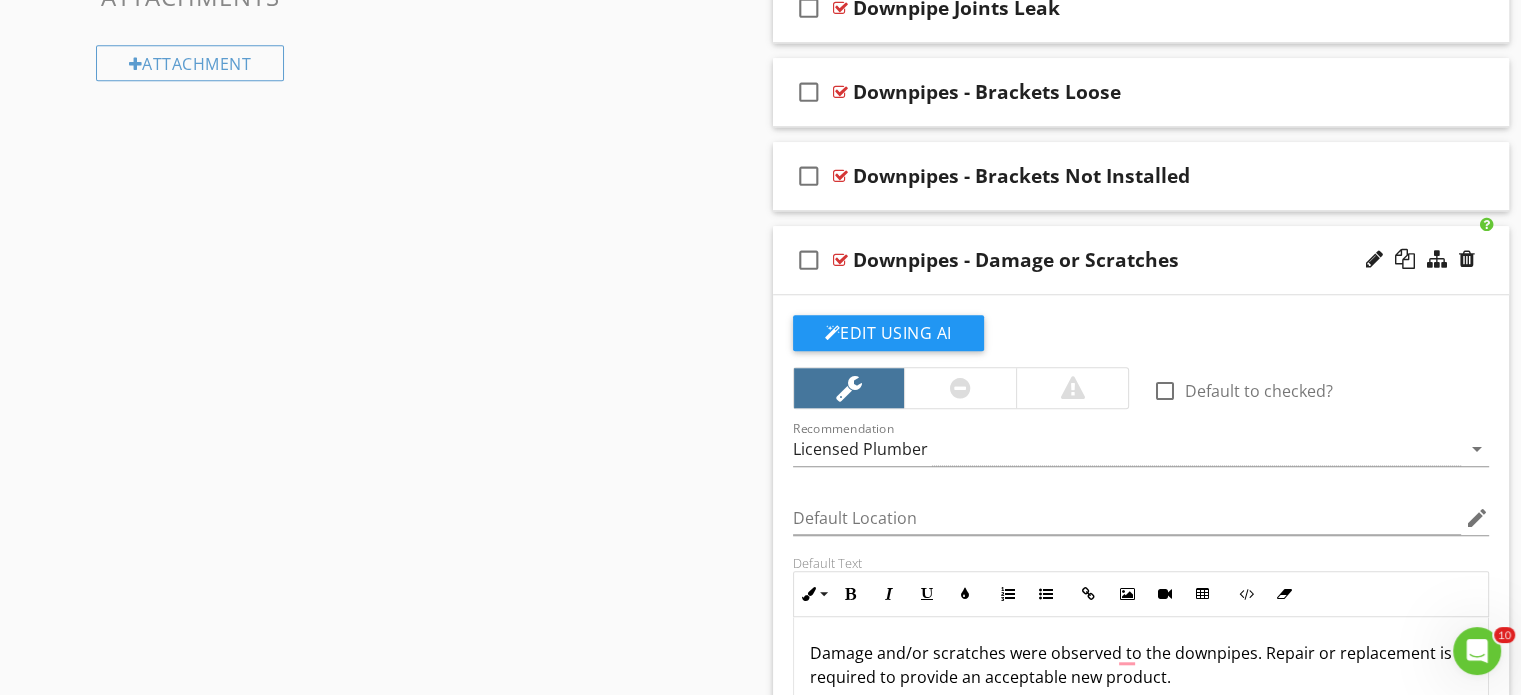 scroll, scrollTop: 1663, scrollLeft: 0, axis: vertical 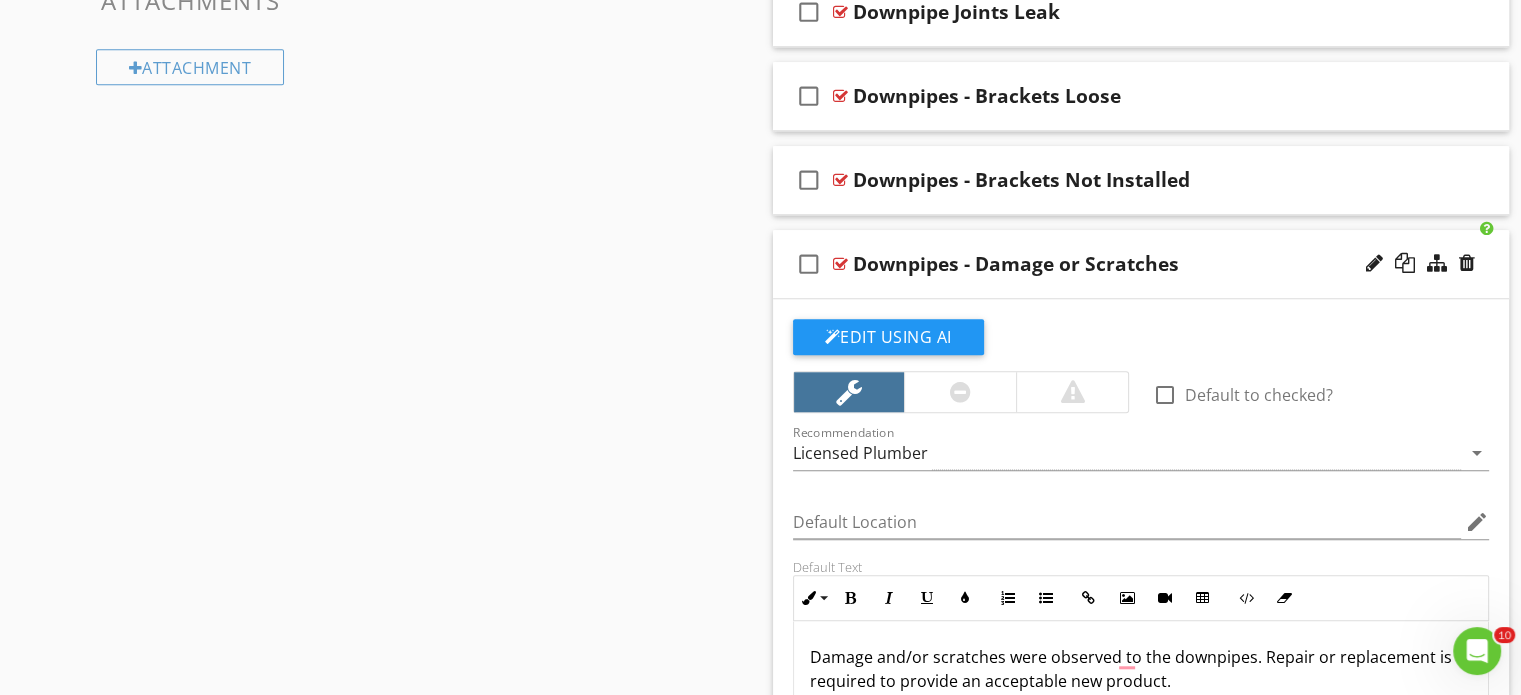 click on "check_box_outline_blank
Downpipes - Damage or Scratches" at bounding box center [1141, 264] 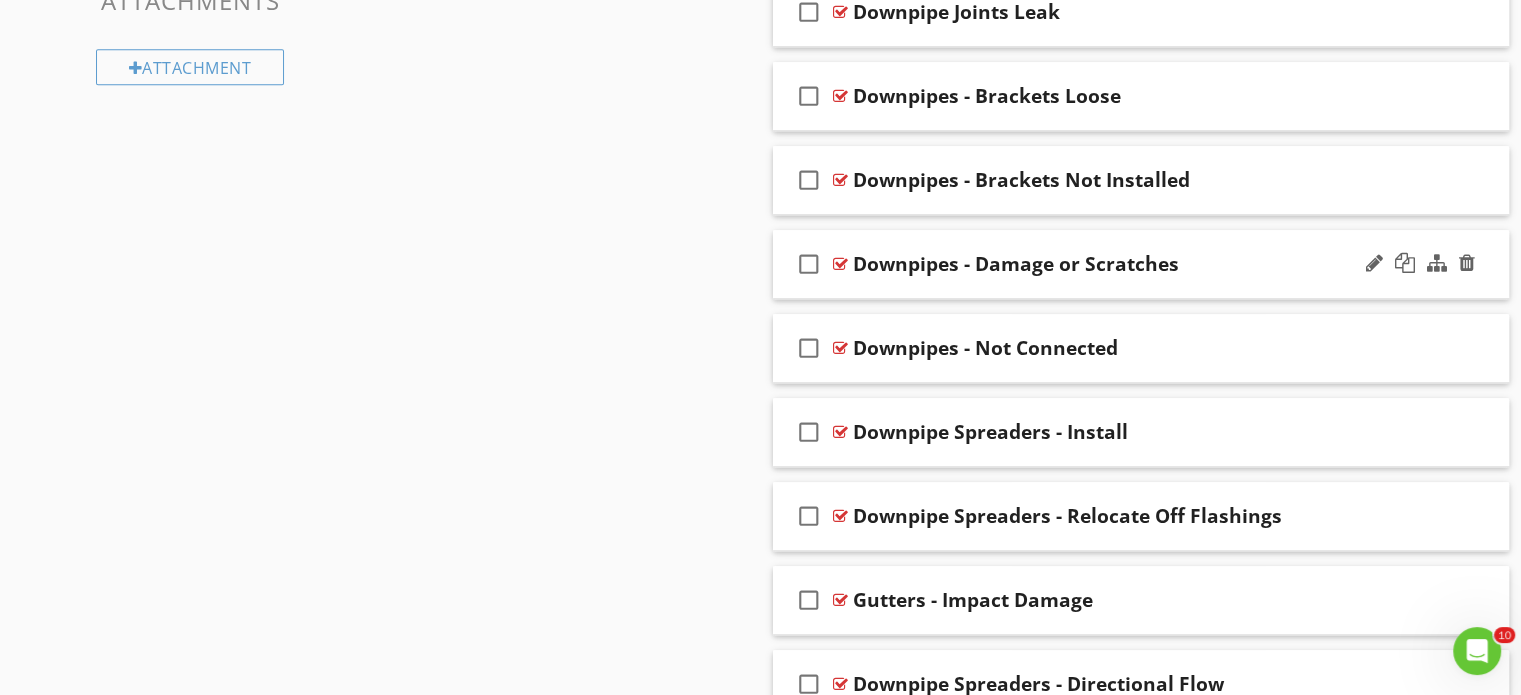 click on "check_box_outline_blank
Downpipes - Damage or Scratches" at bounding box center (1141, 264) 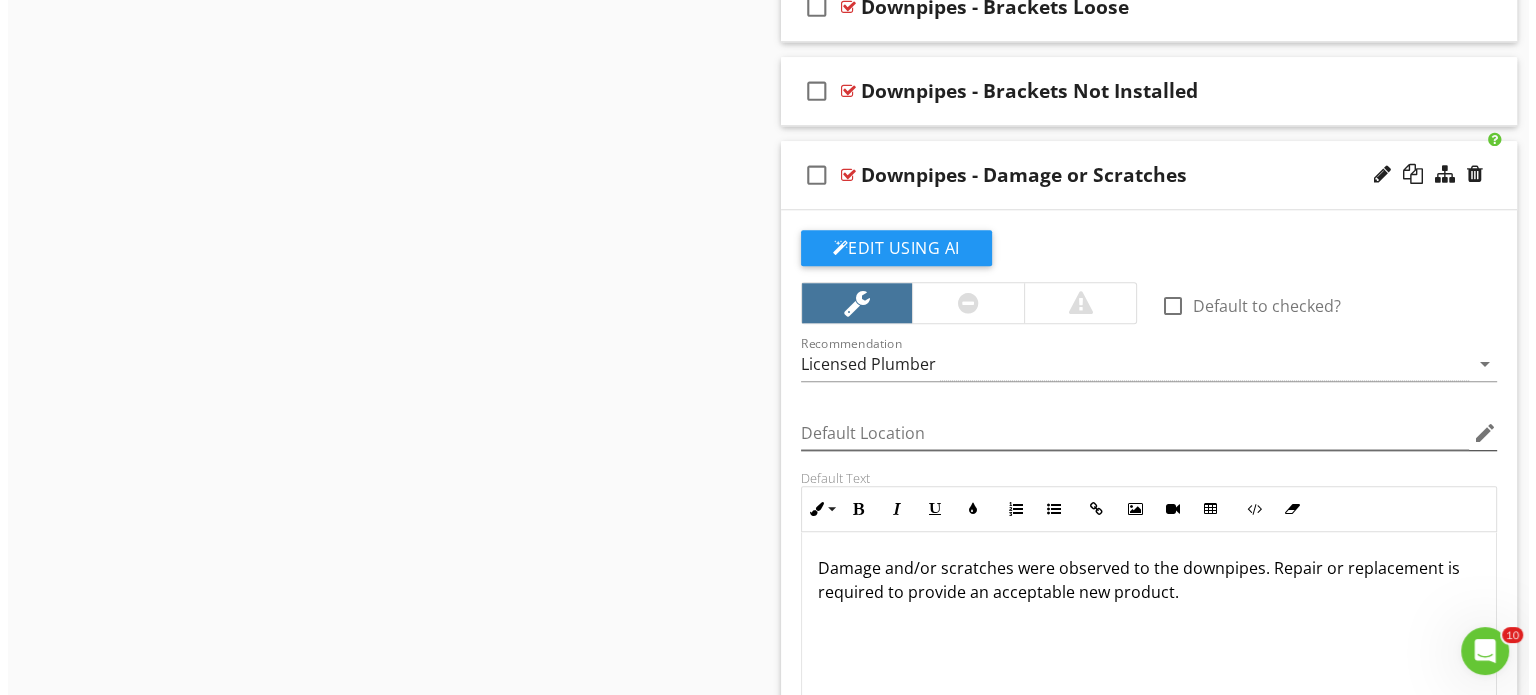 scroll, scrollTop: 1763, scrollLeft: 0, axis: vertical 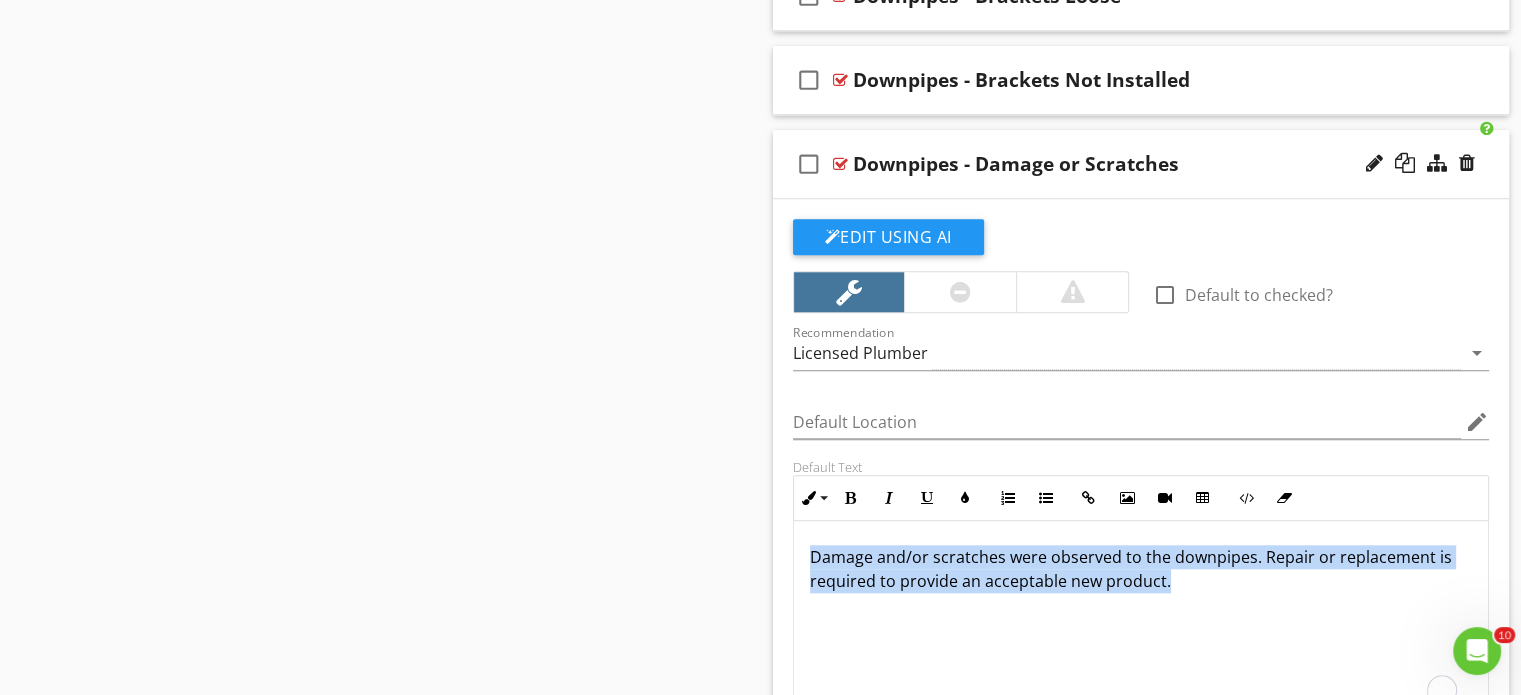 drag, startPoint x: 1204, startPoint y: 586, endPoint x: 764, endPoint y: 529, distance: 443.6767 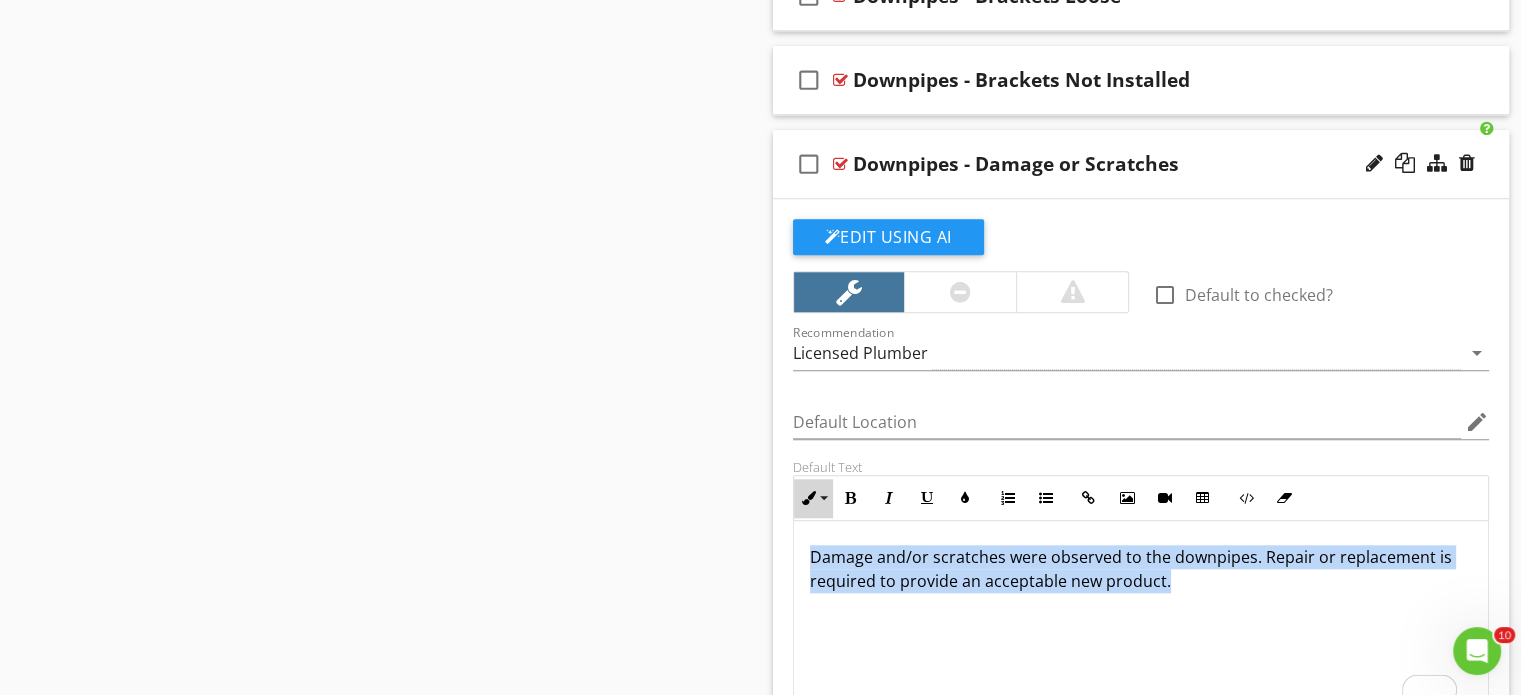 click on "Inline Style" at bounding box center [813, 498] 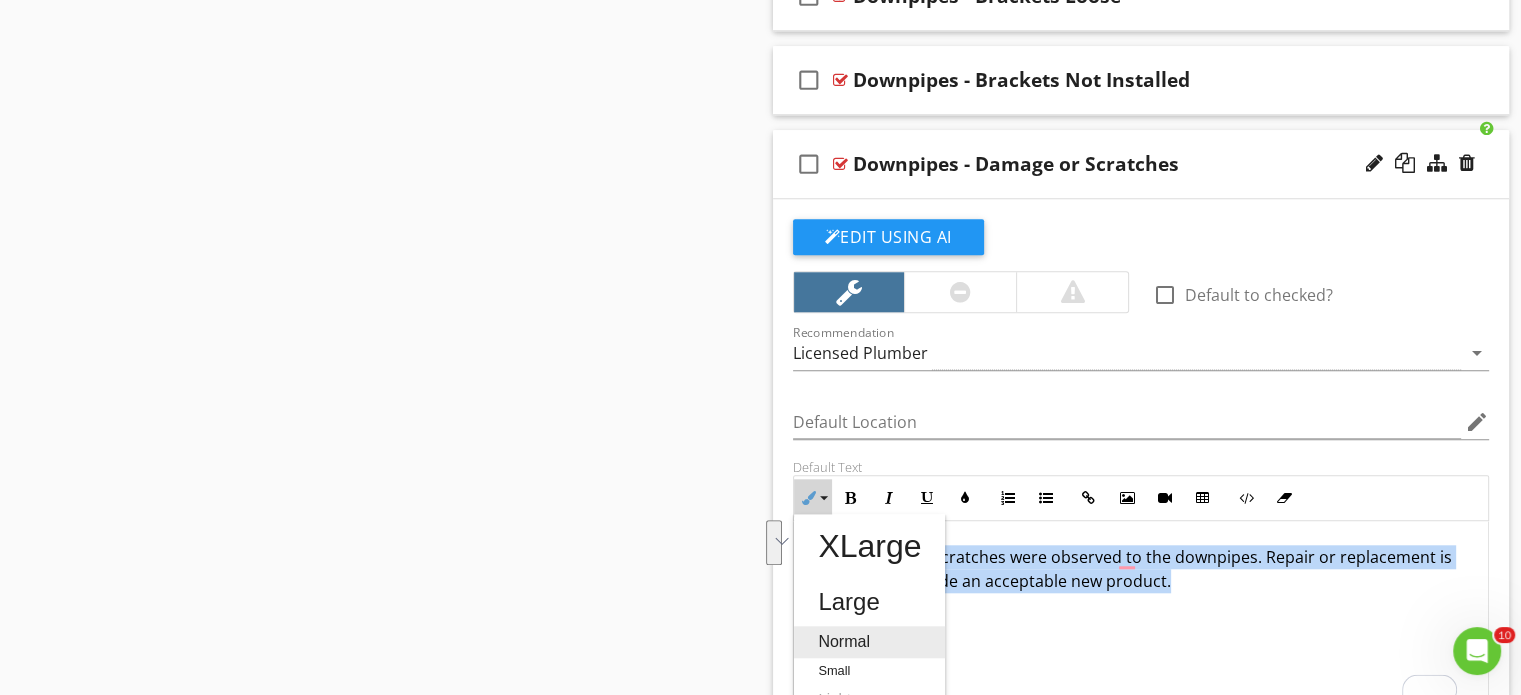 click on "Normal" at bounding box center [869, 642] 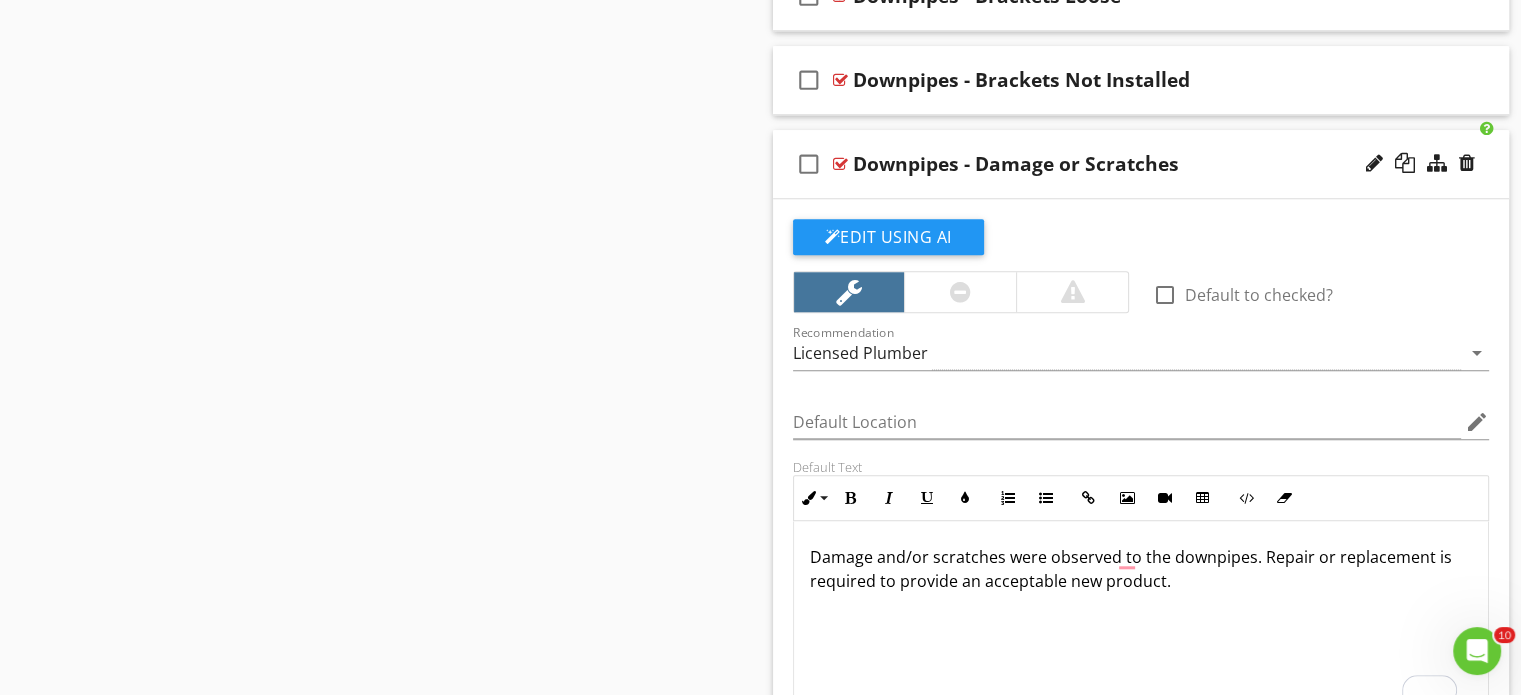click on "Damage and/or scratches were observed to the downpipes. Repair or replacement is required to provide an acceptable new product." at bounding box center [1141, 621] 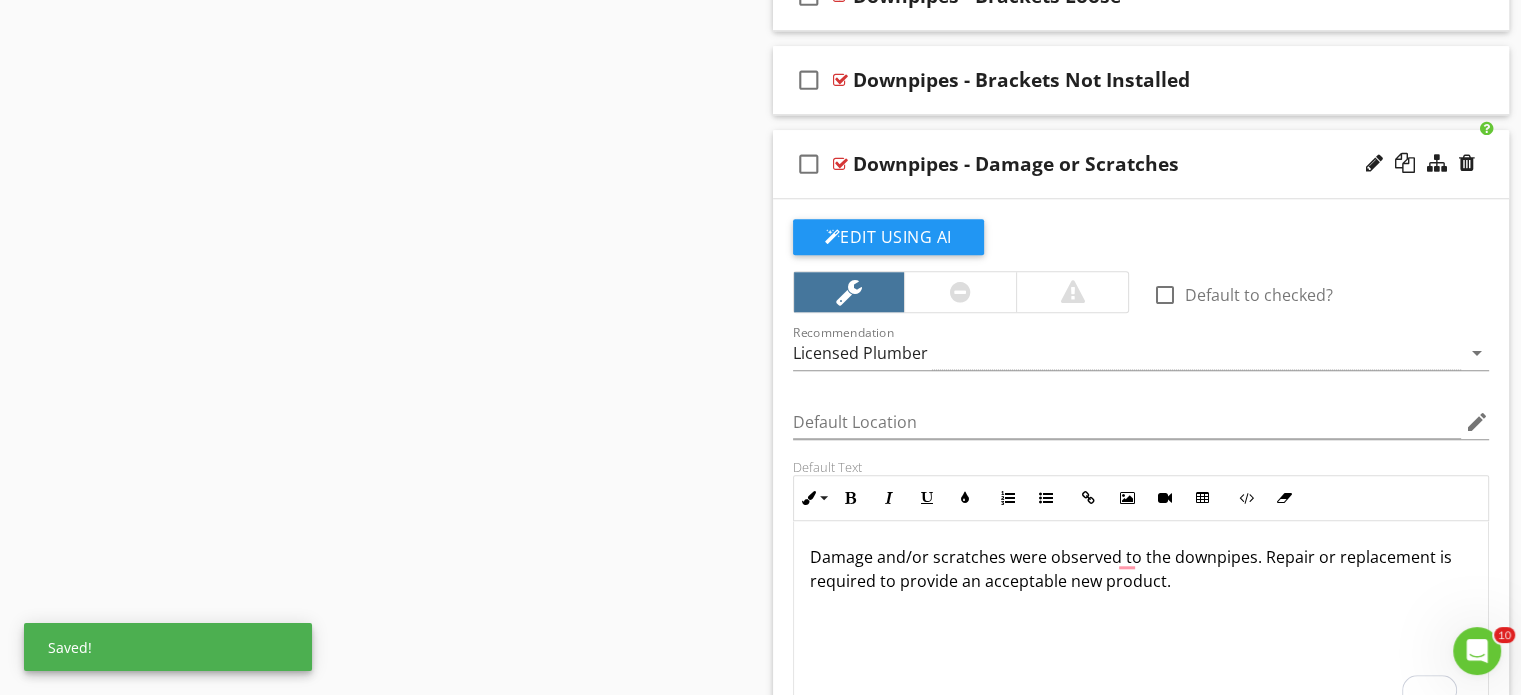 click on "check_box_outline_blank
Downpipes - Damage or Scratches" at bounding box center [1141, 164] 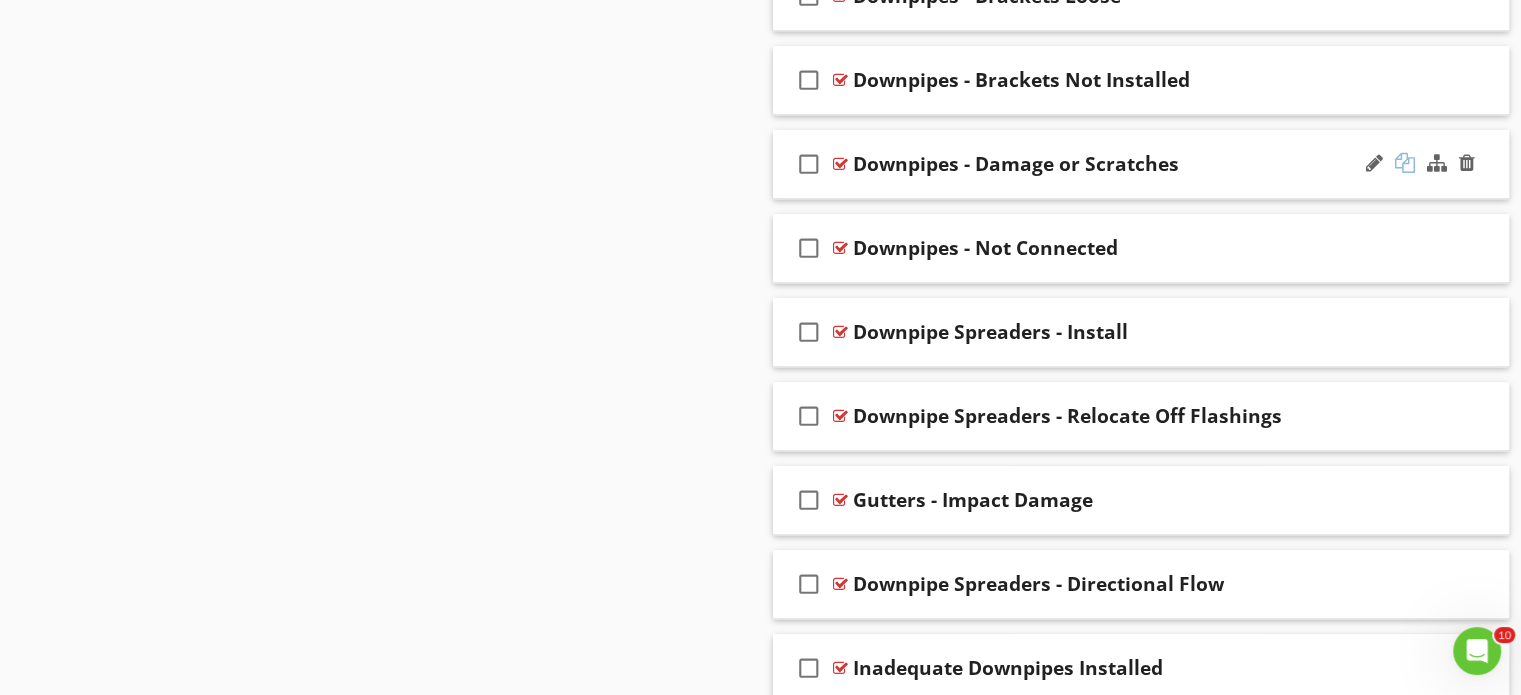 click at bounding box center [1405, 163] 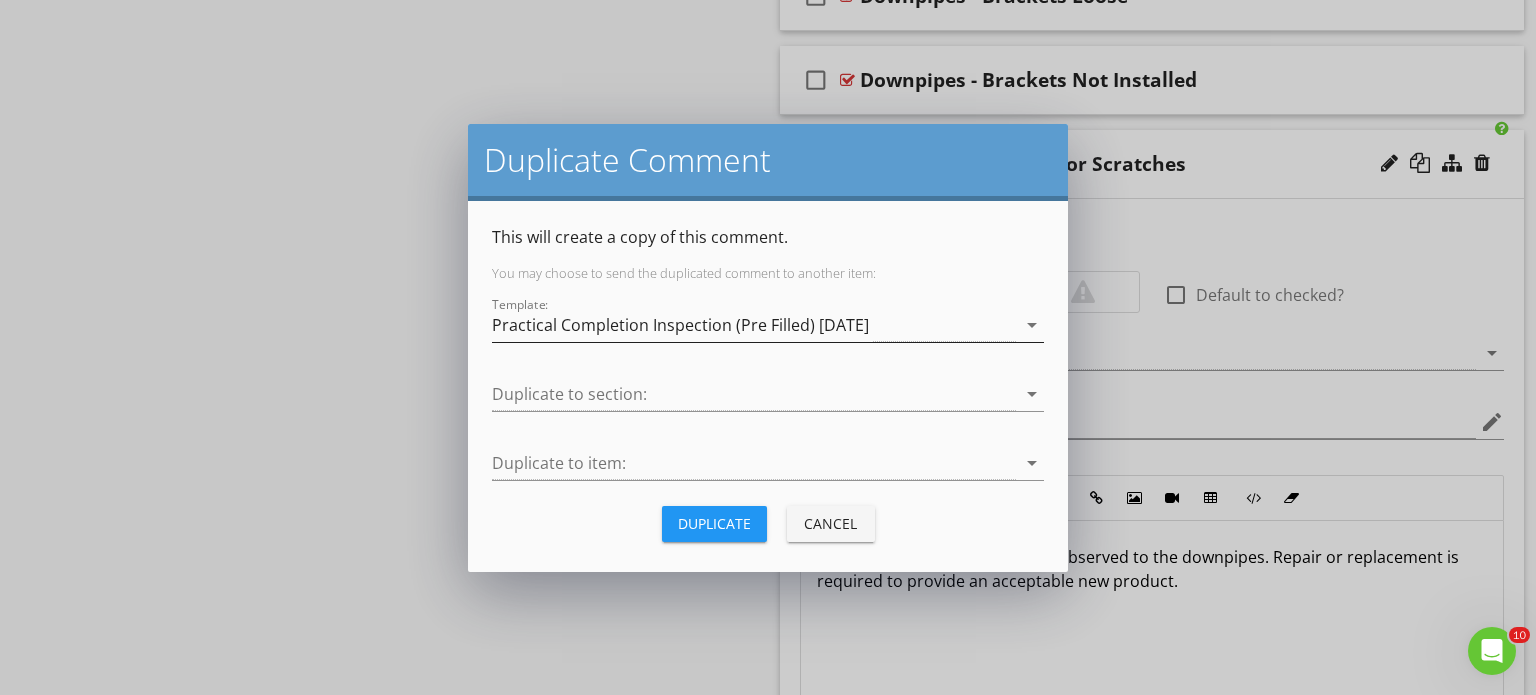 click on "Practical Completion Inspection (Pre Filled) [DATE]" at bounding box center [680, 325] 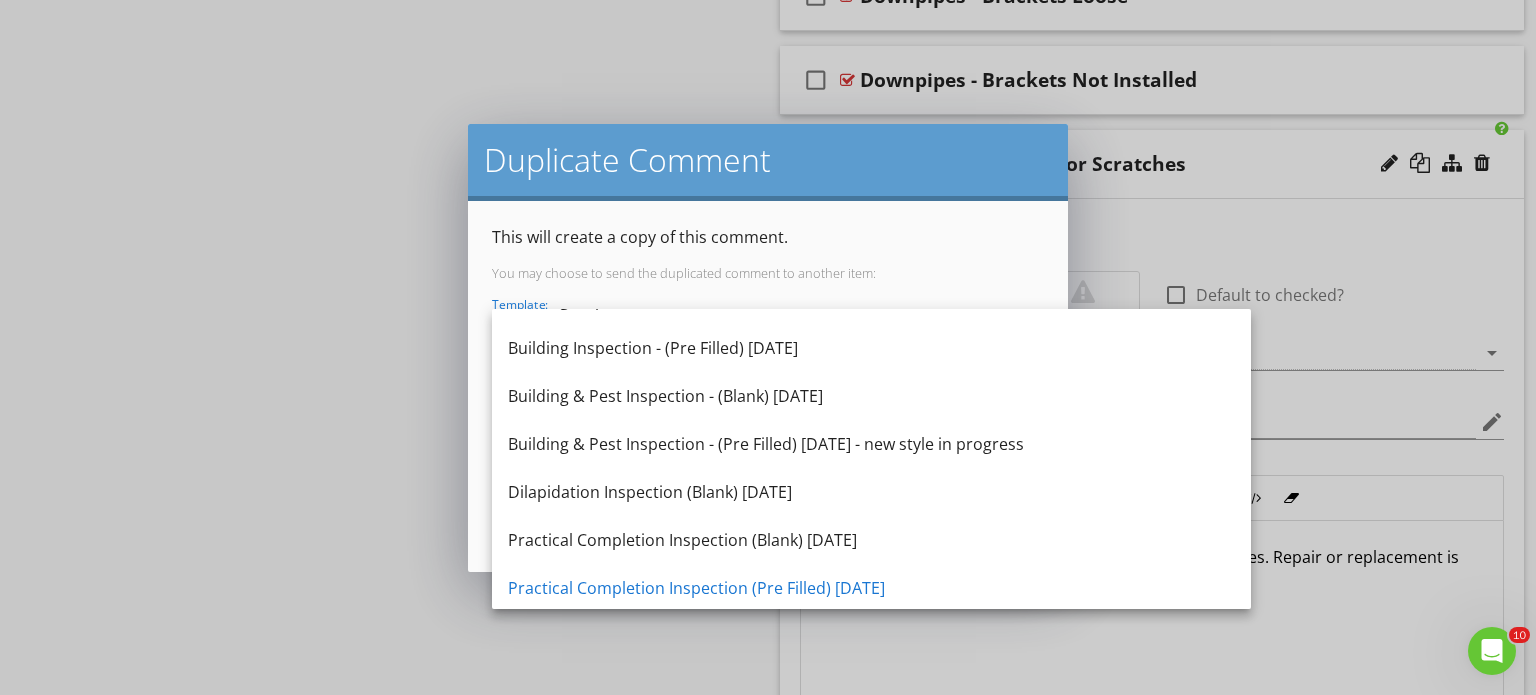 scroll, scrollTop: 180, scrollLeft: 0, axis: vertical 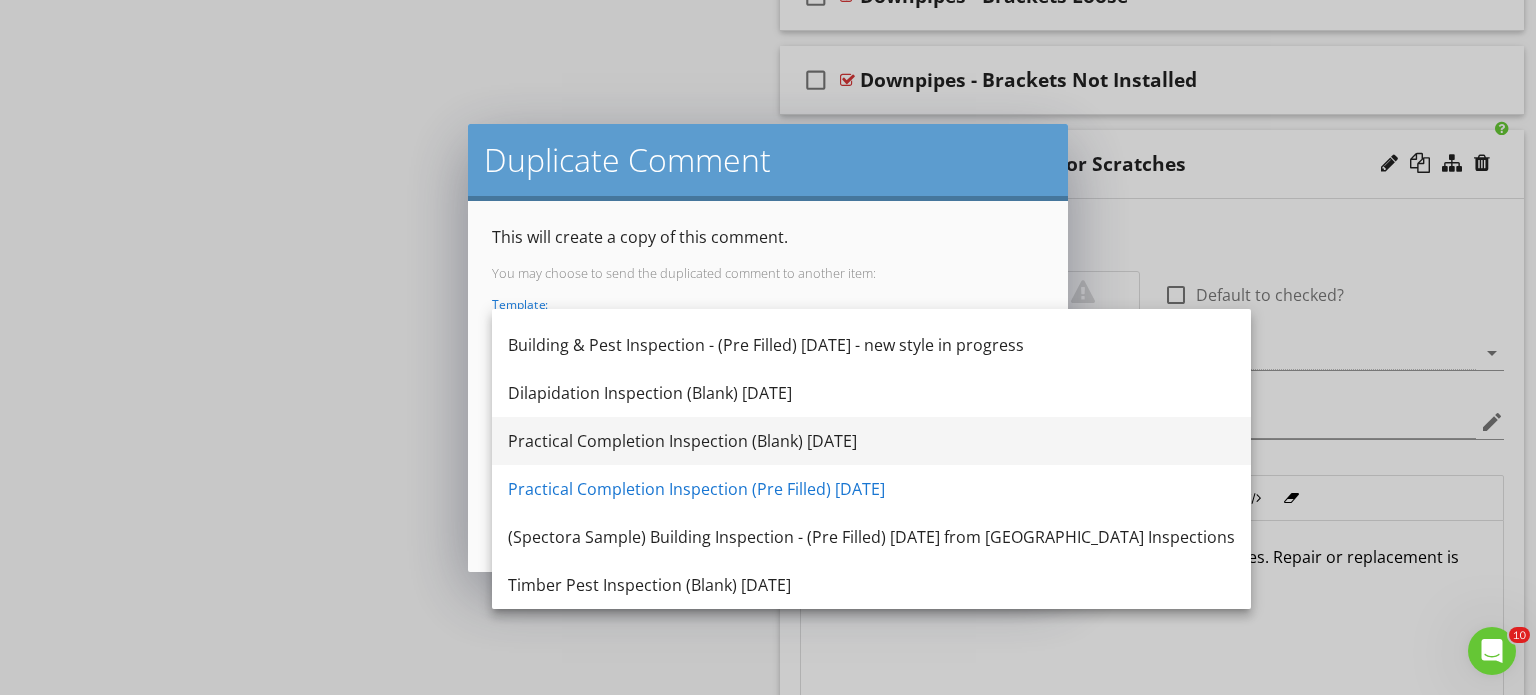 click on "Practical Completion Inspection (Blank) [DATE]" at bounding box center [871, 441] 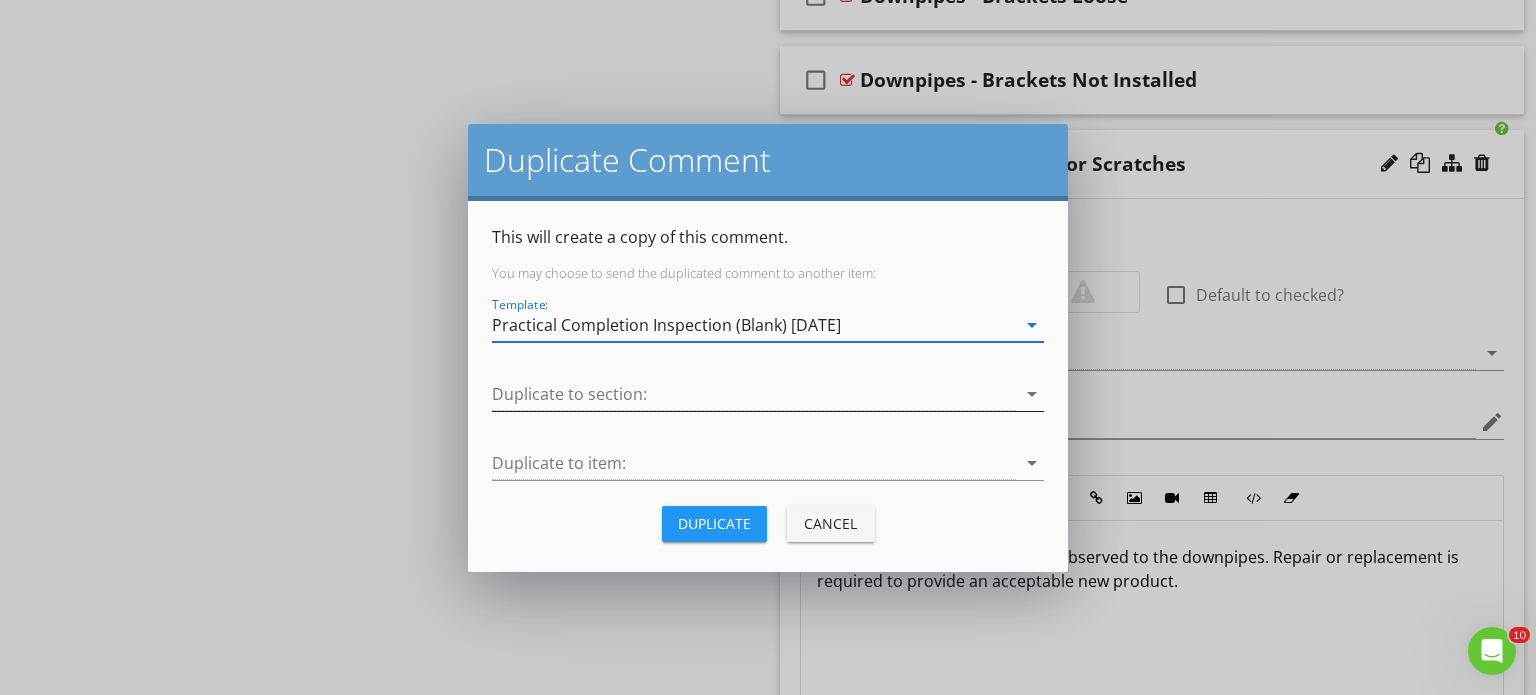 click at bounding box center (754, 394) 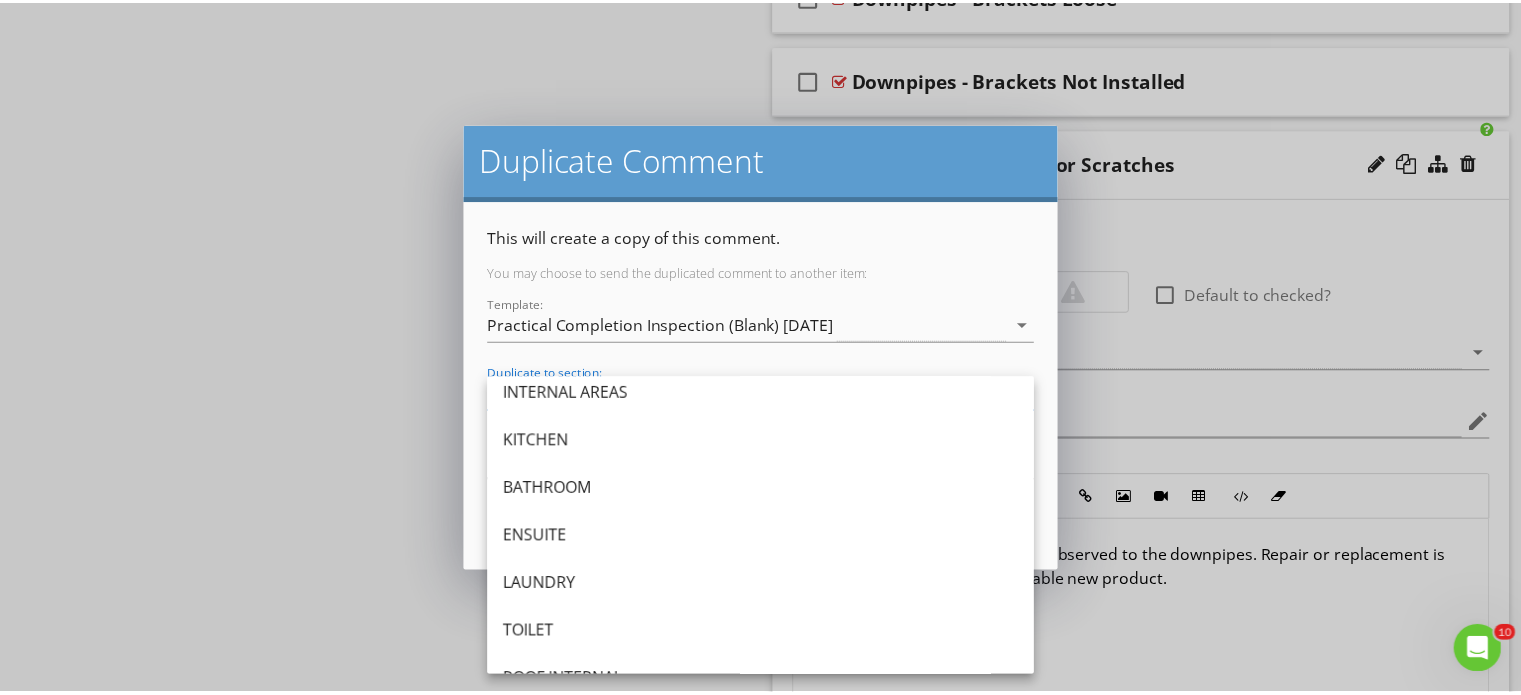 scroll, scrollTop: 400, scrollLeft: 0, axis: vertical 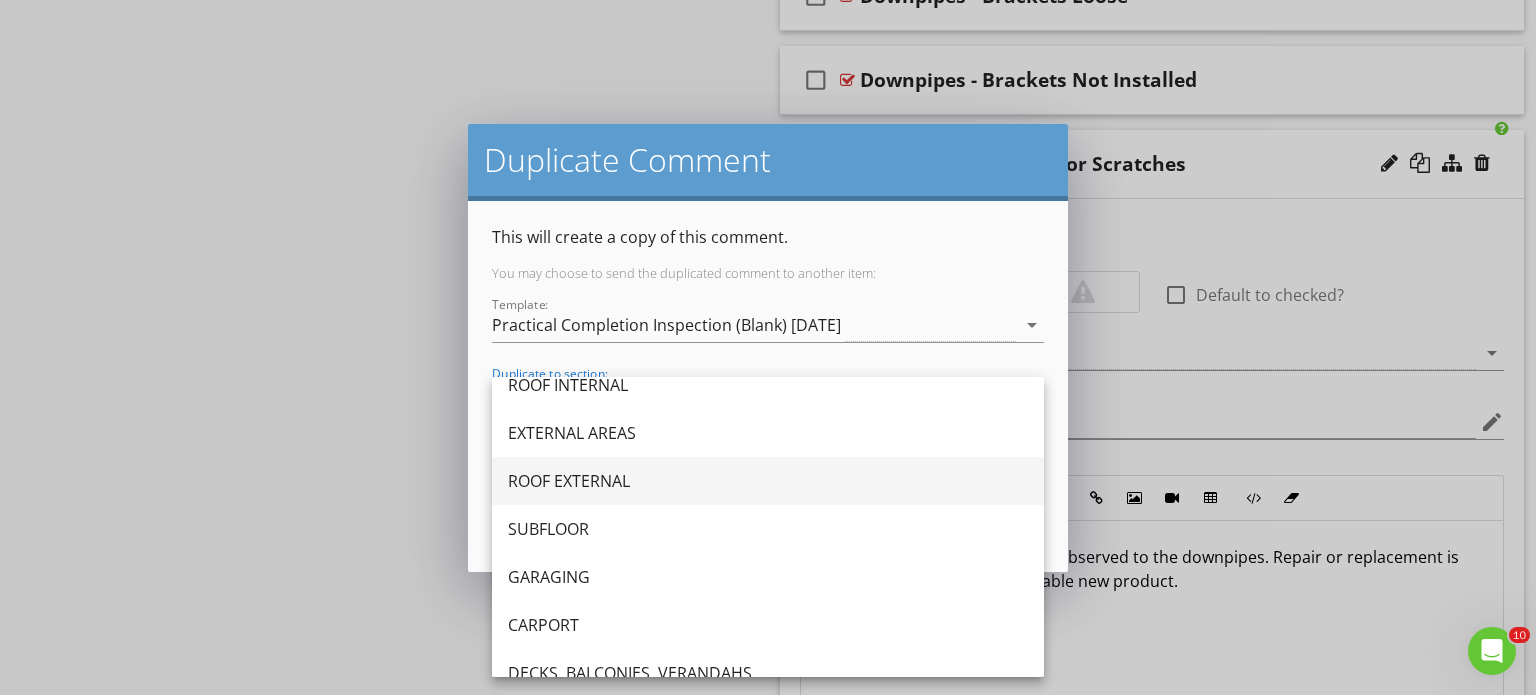 click on "ROOF EXTERNAL" at bounding box center (768, 481) 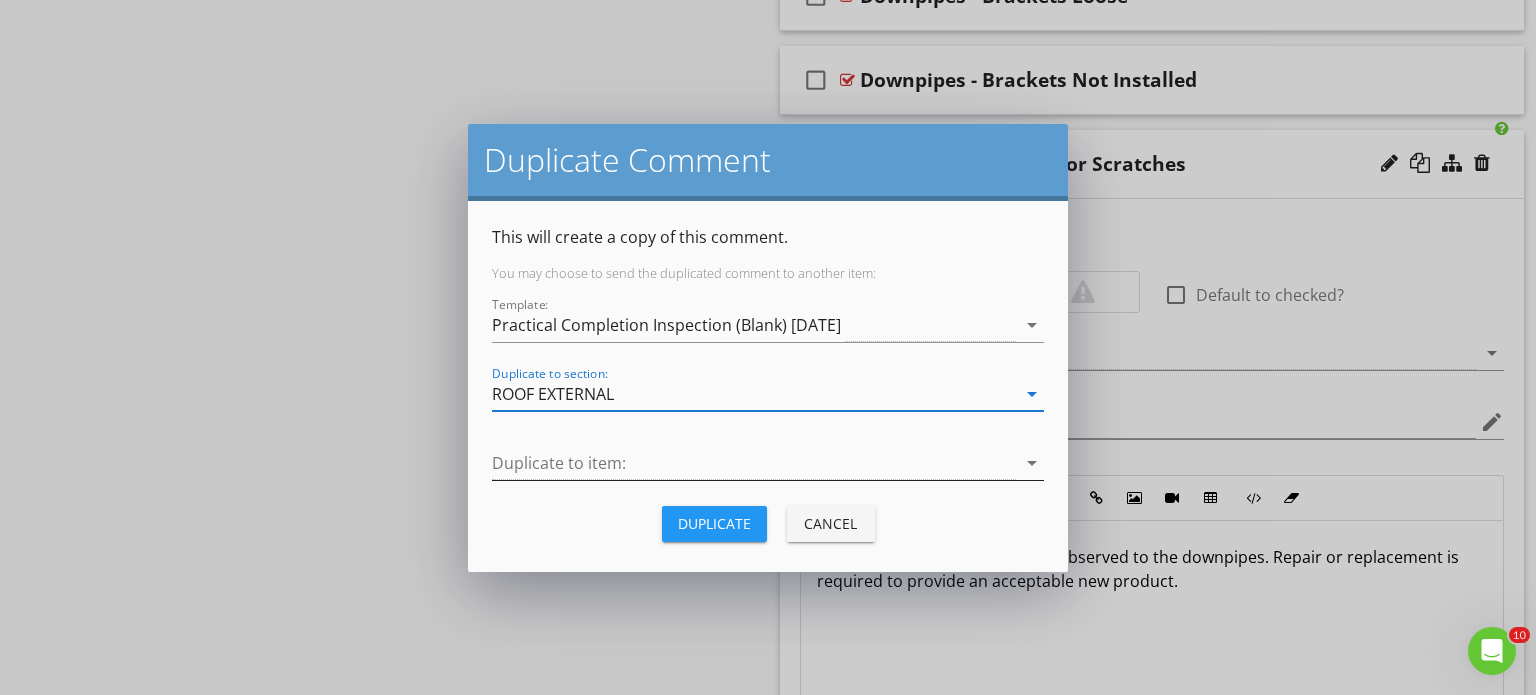 click at bounding box center [754, 463] 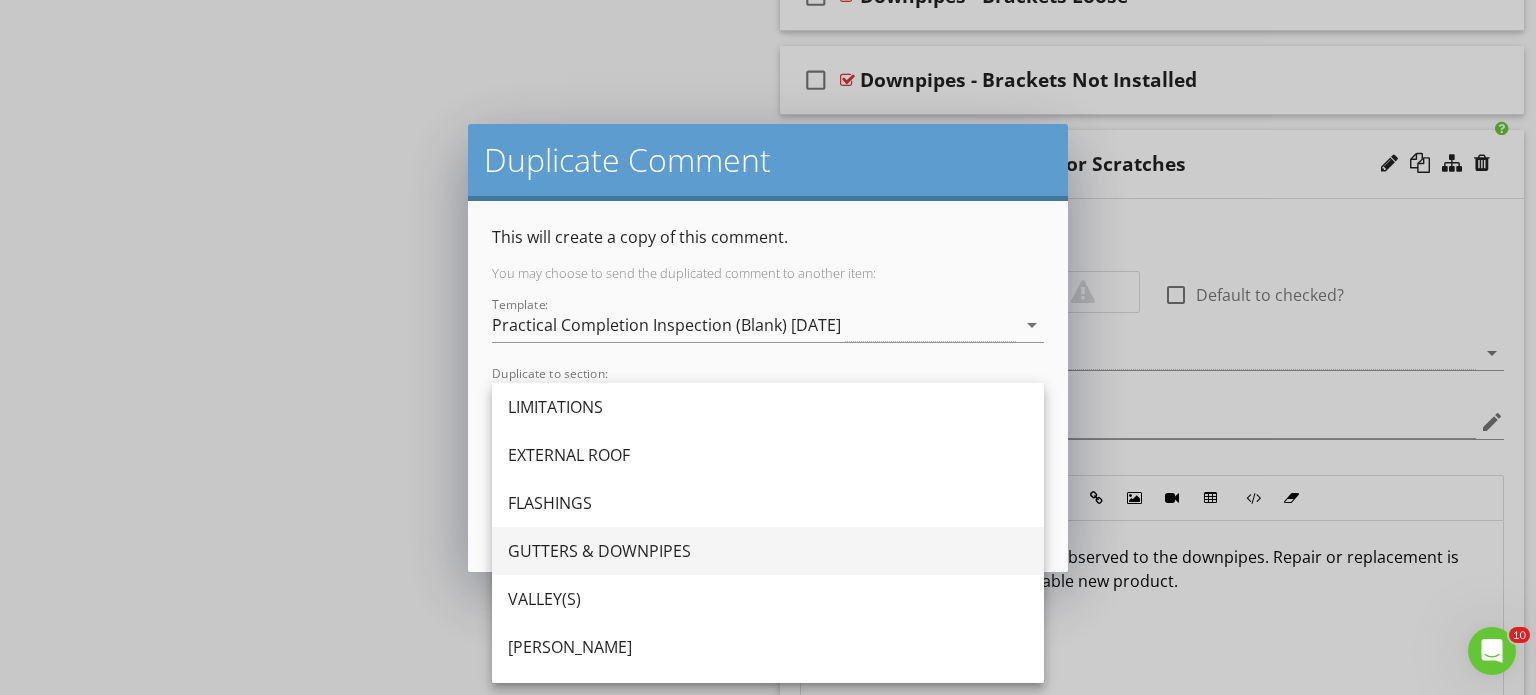 click on "GUTTERS & DOWNPIPES" at bounding box center [768, 551] 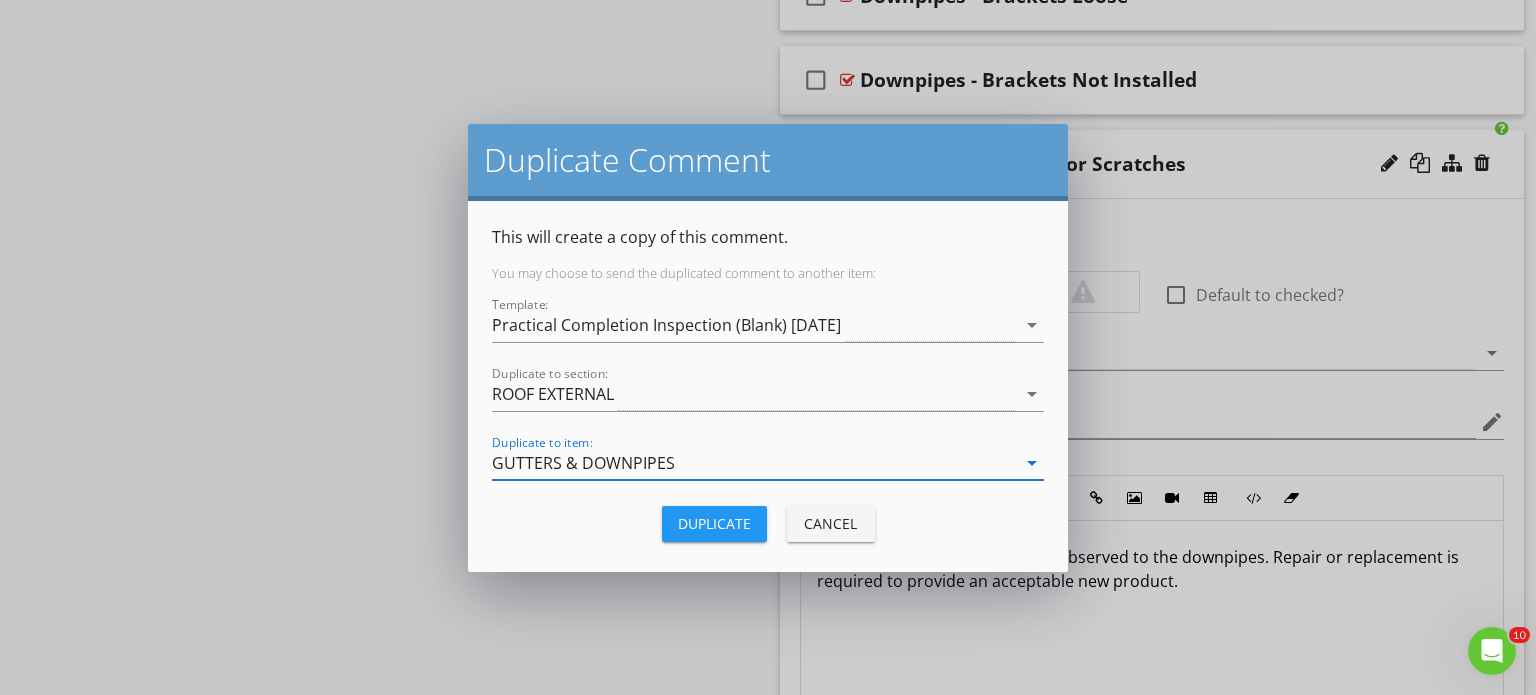 click on "Duplicate" at bounding box center (714, 523) 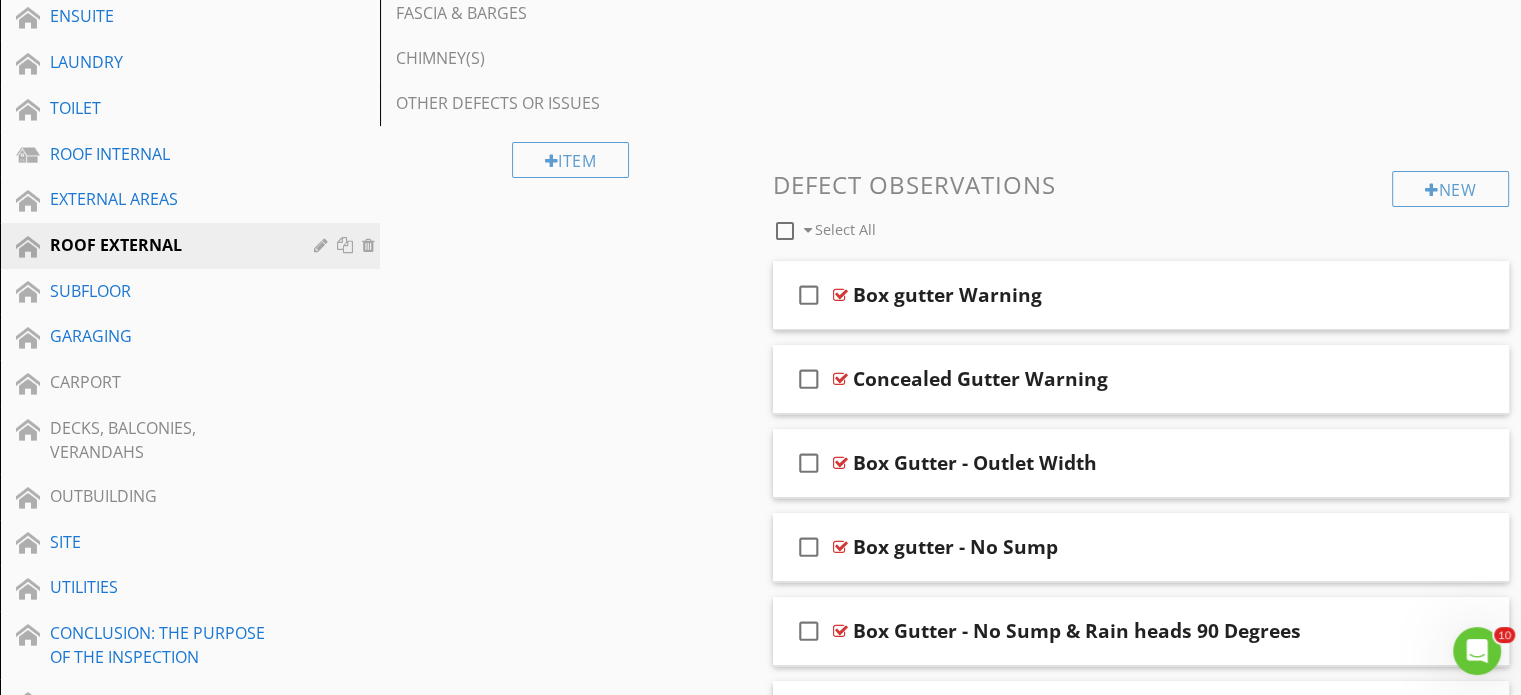 scroll, scrollTop: 363, scrollLeft: 0, axis: vertical 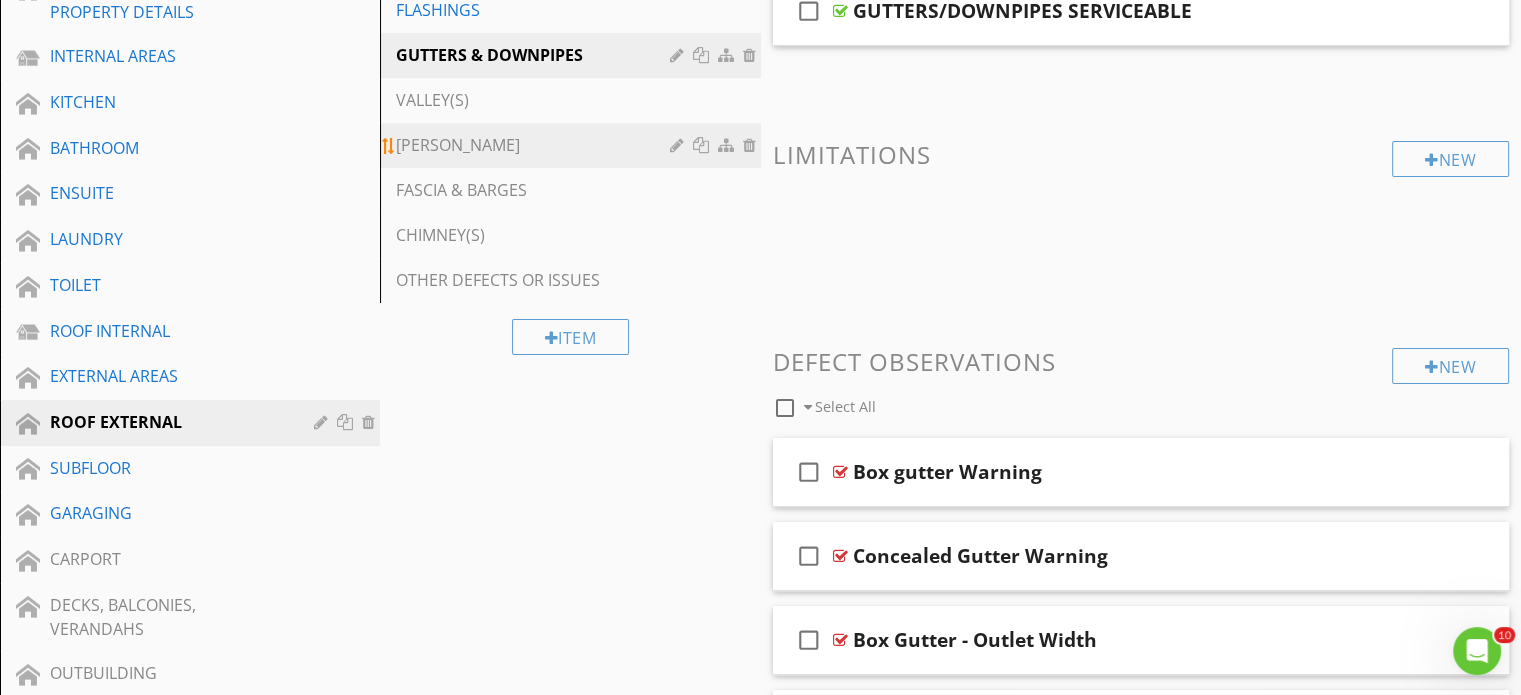 click on "[PERSON_NAME]" at bounding box center [535, 145] 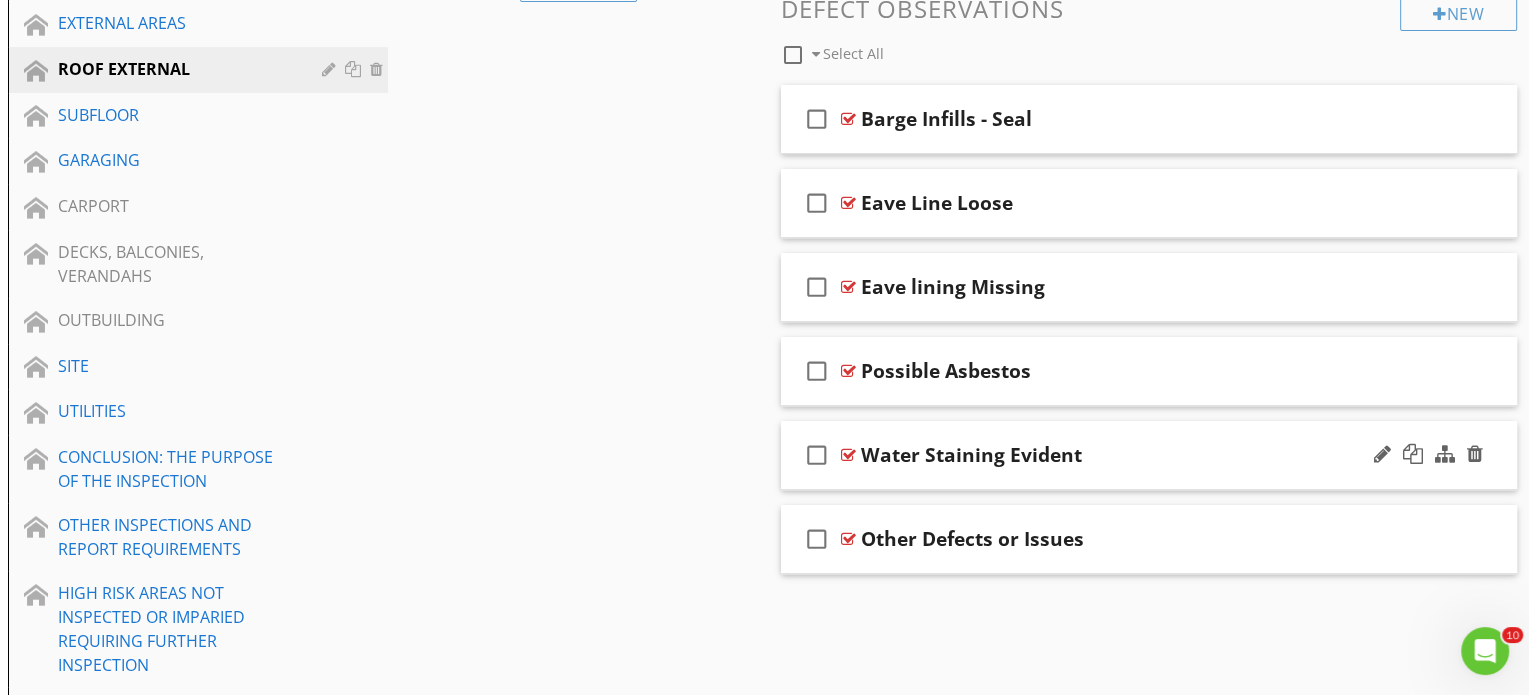 scroll, scrollTop: 763, scrollLeft: 0, axis: vertical 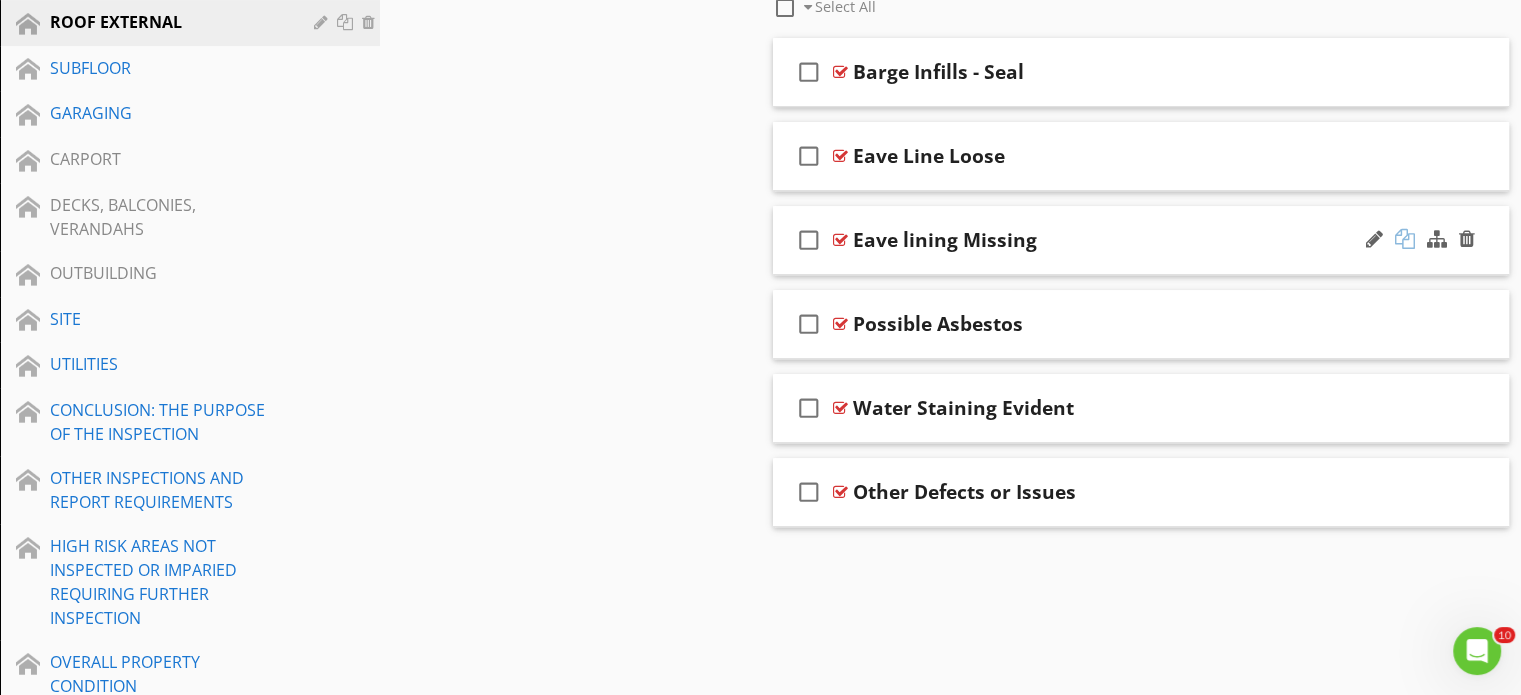 click at bounding box center [1405, 239] 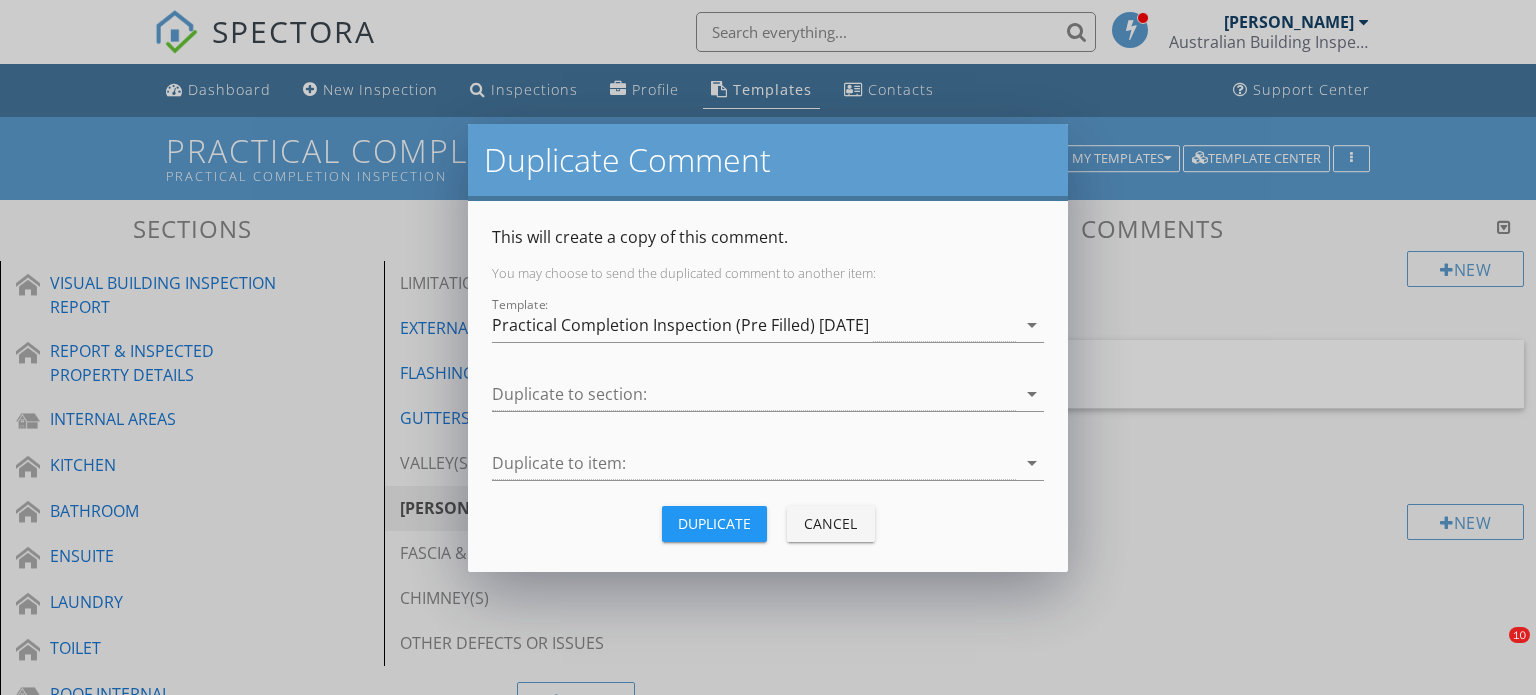 scroll, scrollTop: 763, scrollLeft: 0, axis: vertical 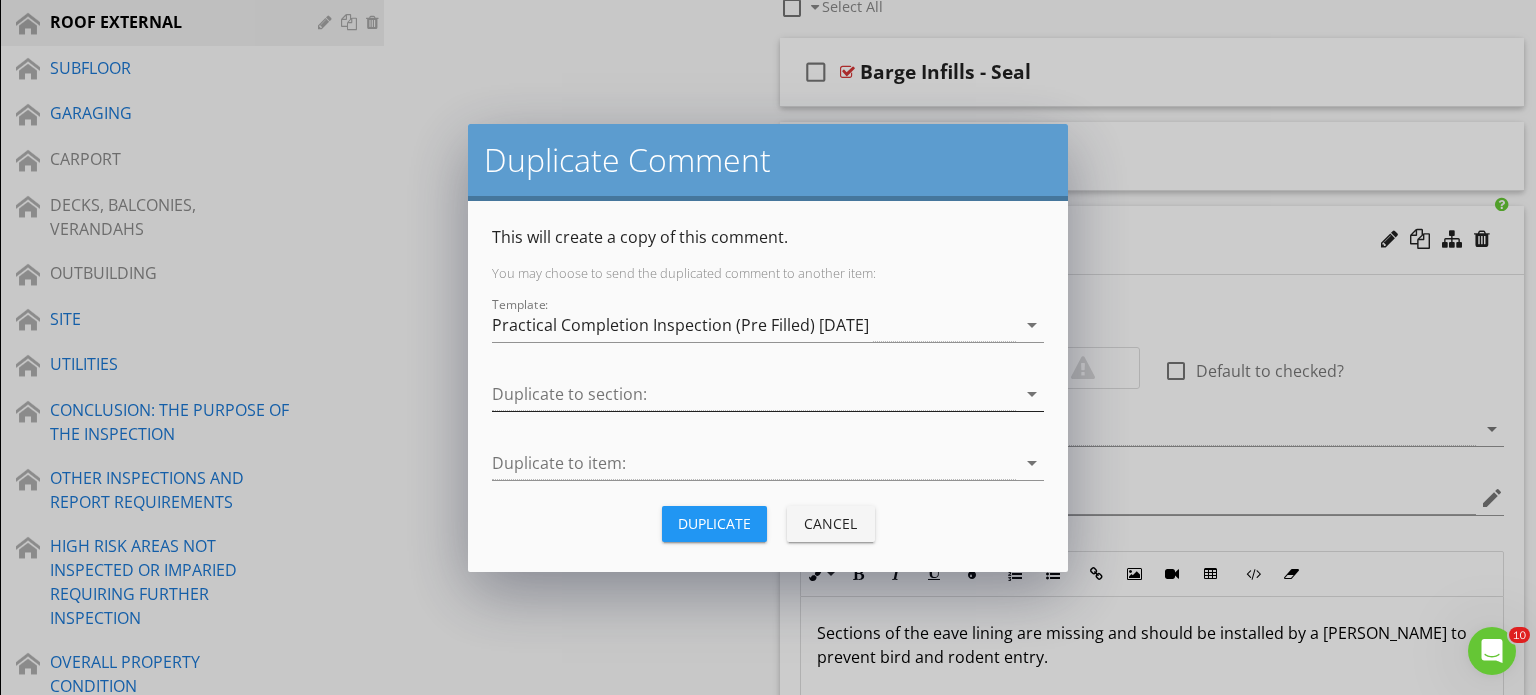 click at bounding box center [754, 394] 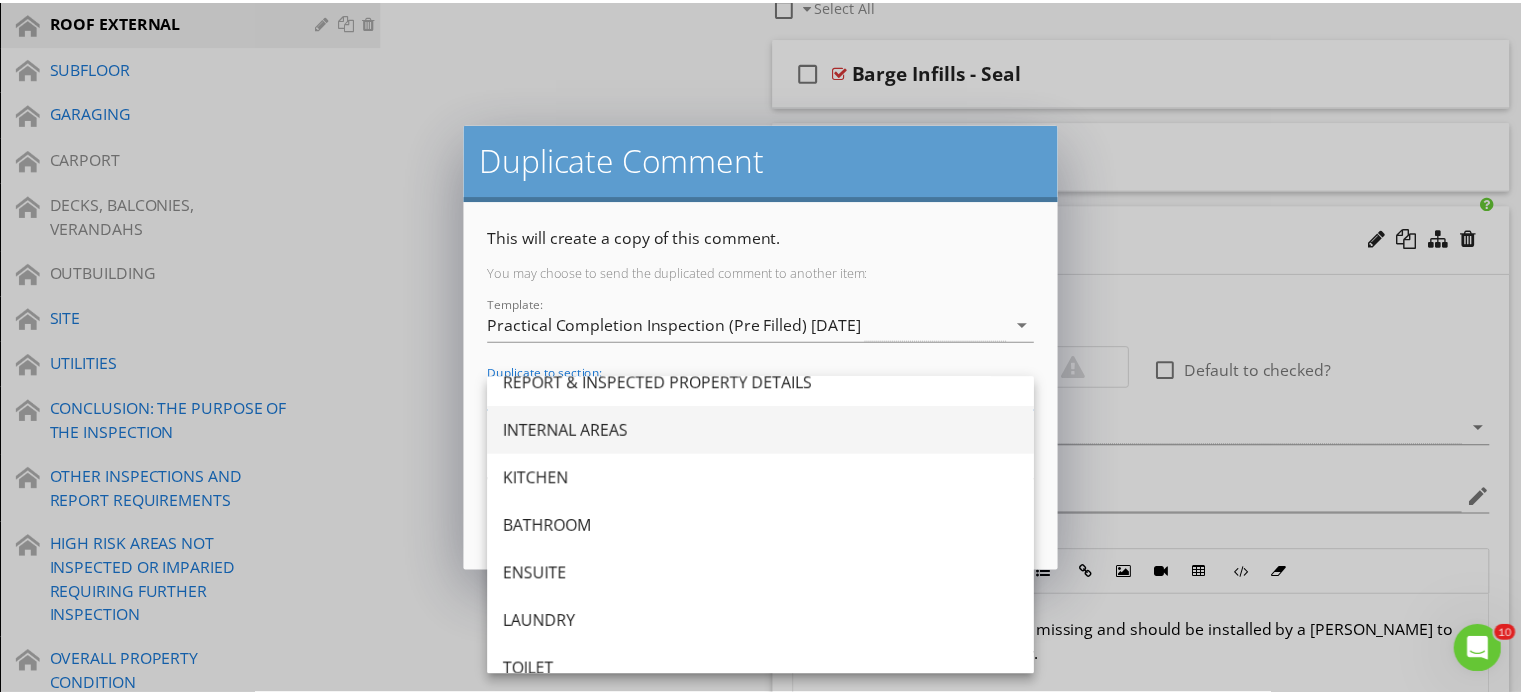 scroll, scrollTop: 300, scrollLeft: 0, axis: vertical 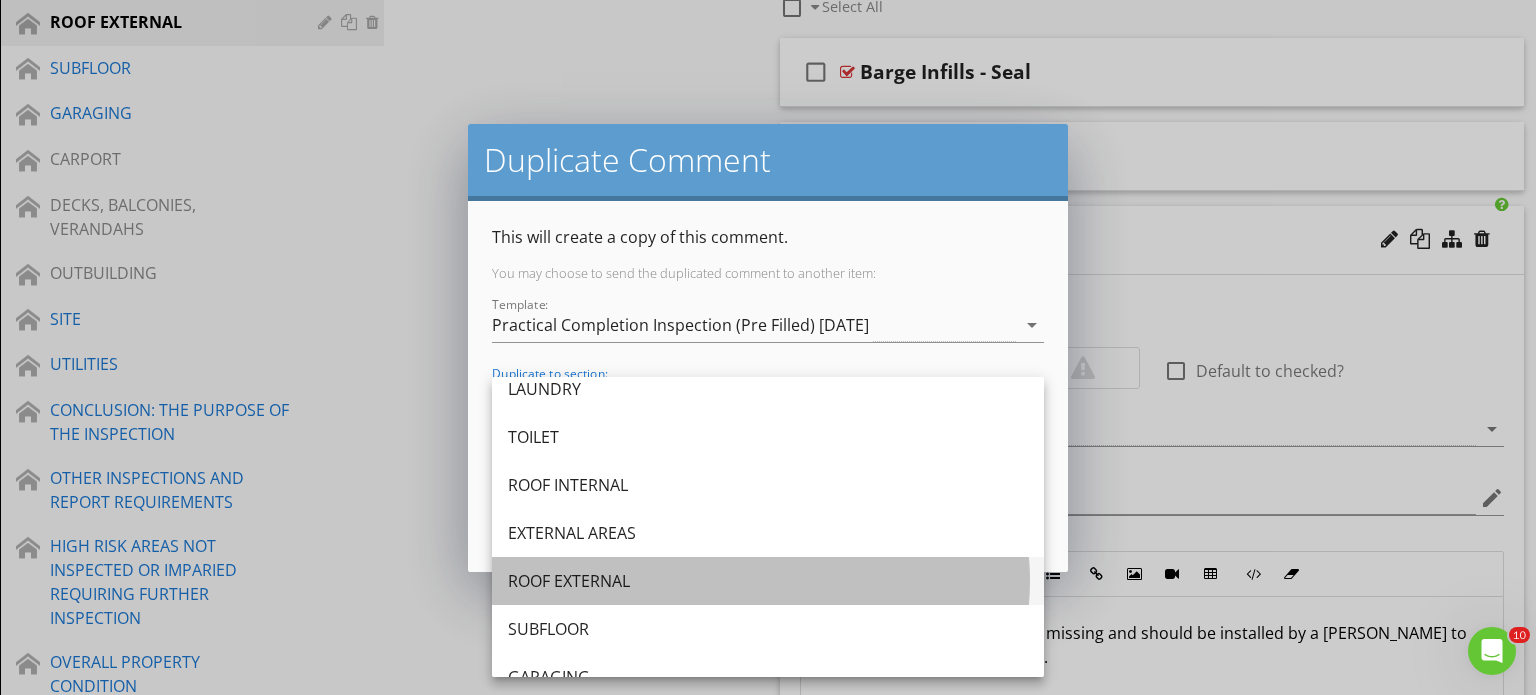 click on "ROOF EXTERNAL" at bounding box center (768, 581) 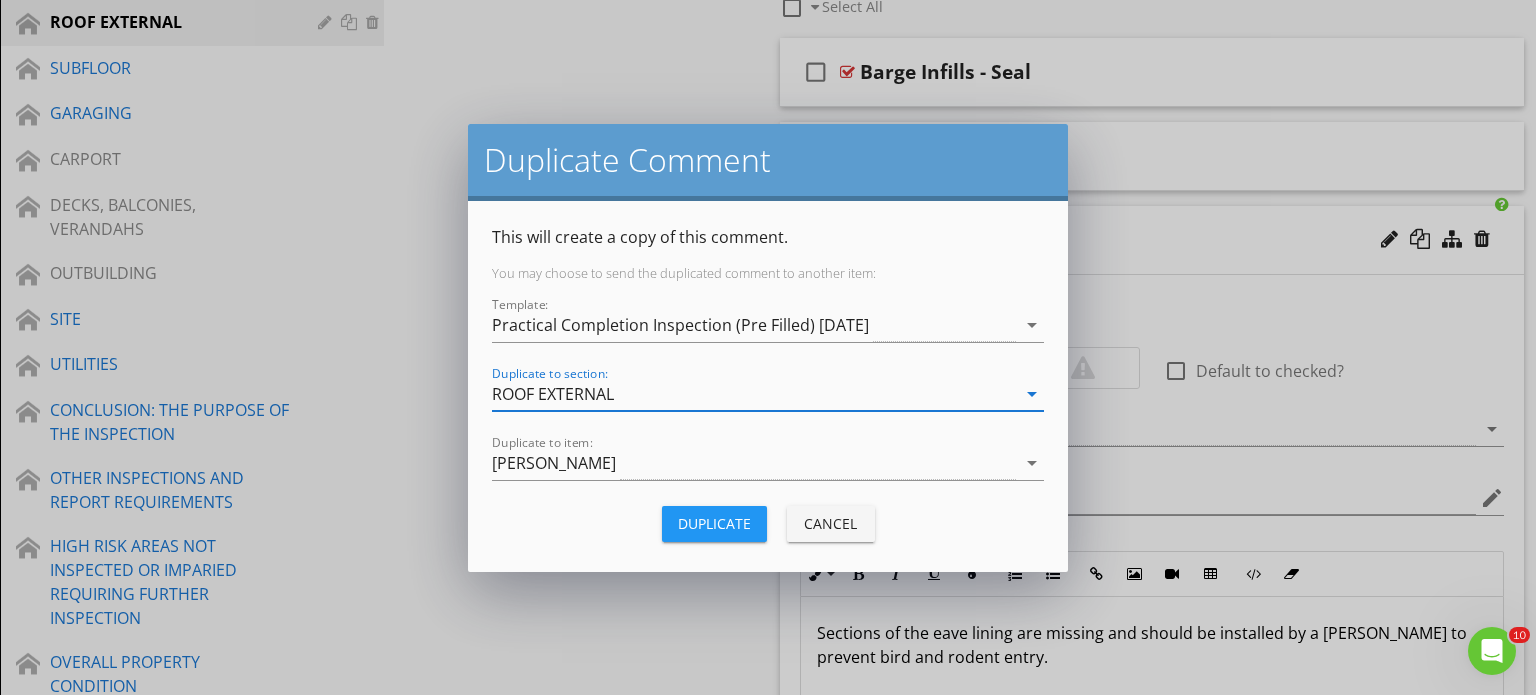 click on "Duplicate" at bounding box center (714, 523) 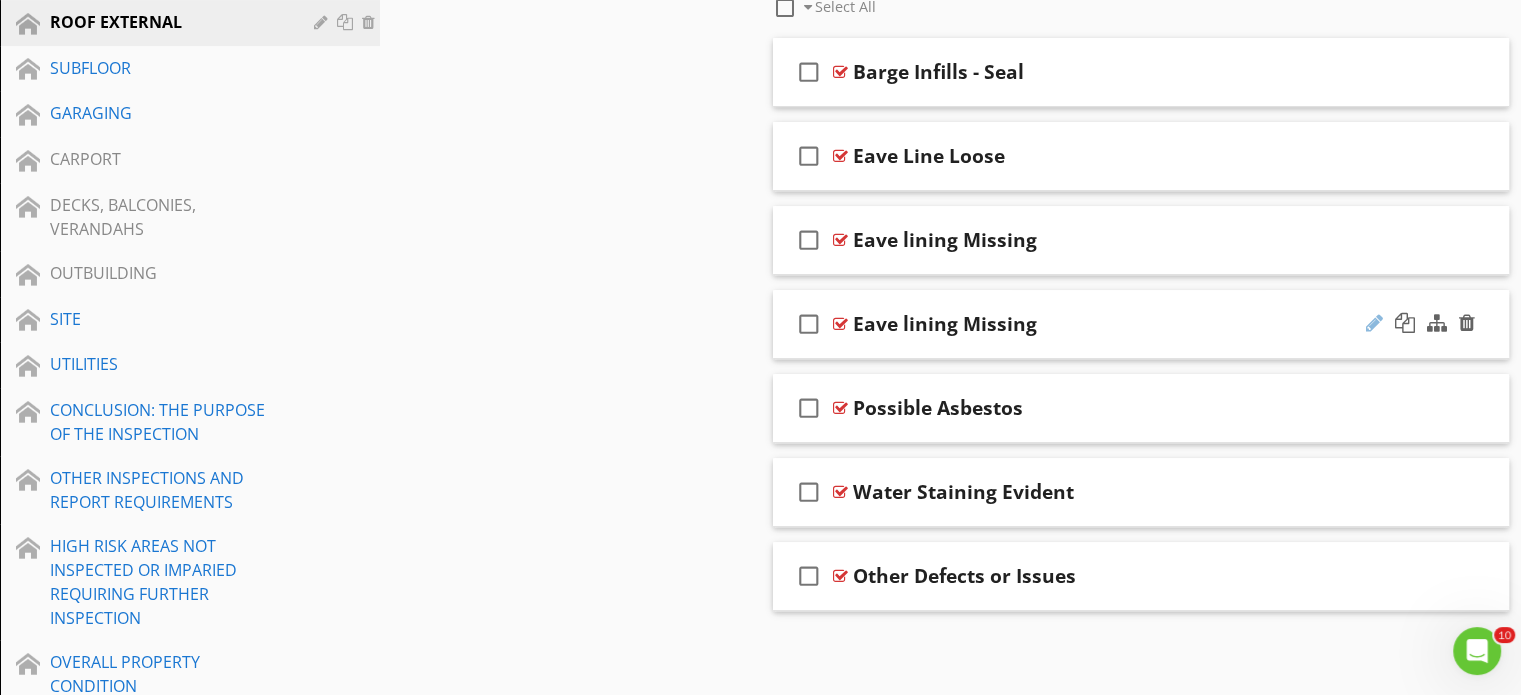 click at bounding box center (1374, 323) 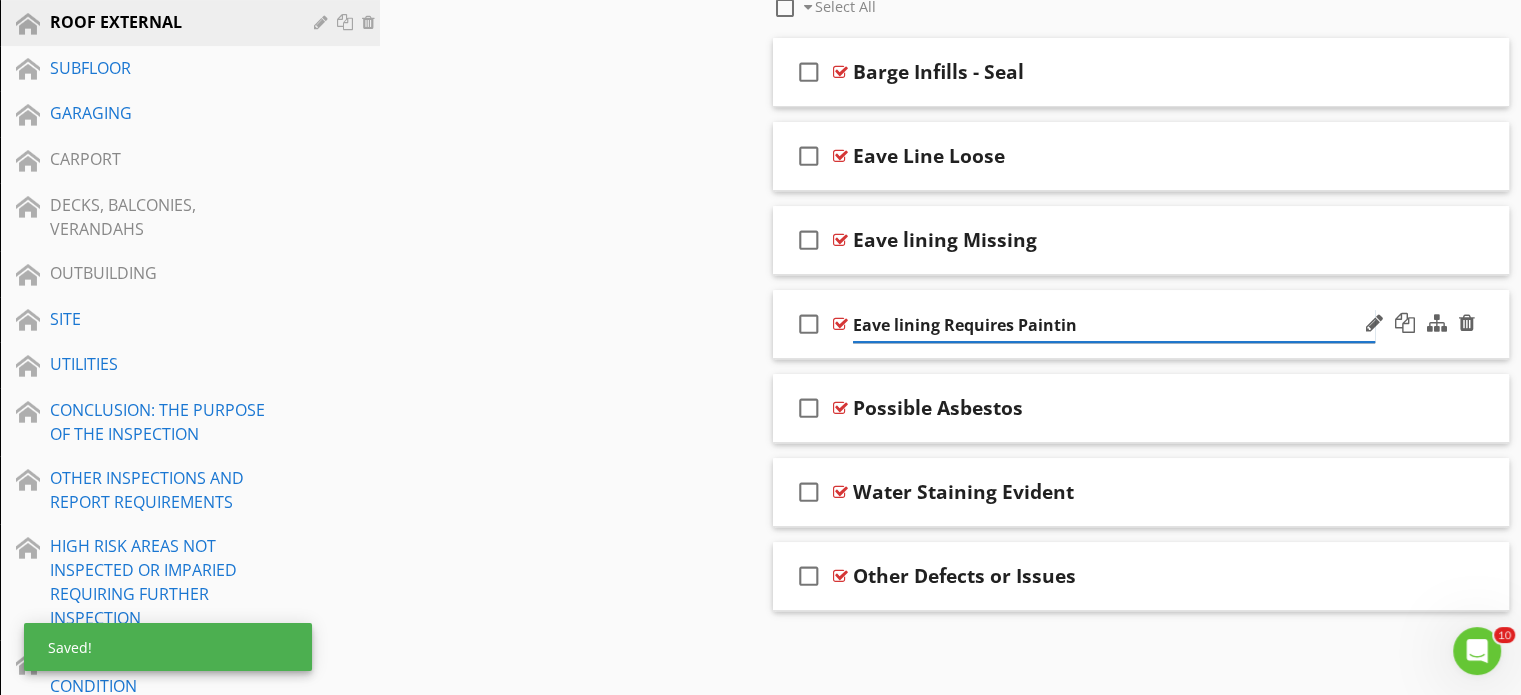 type on "Eave lining Requires Painting" 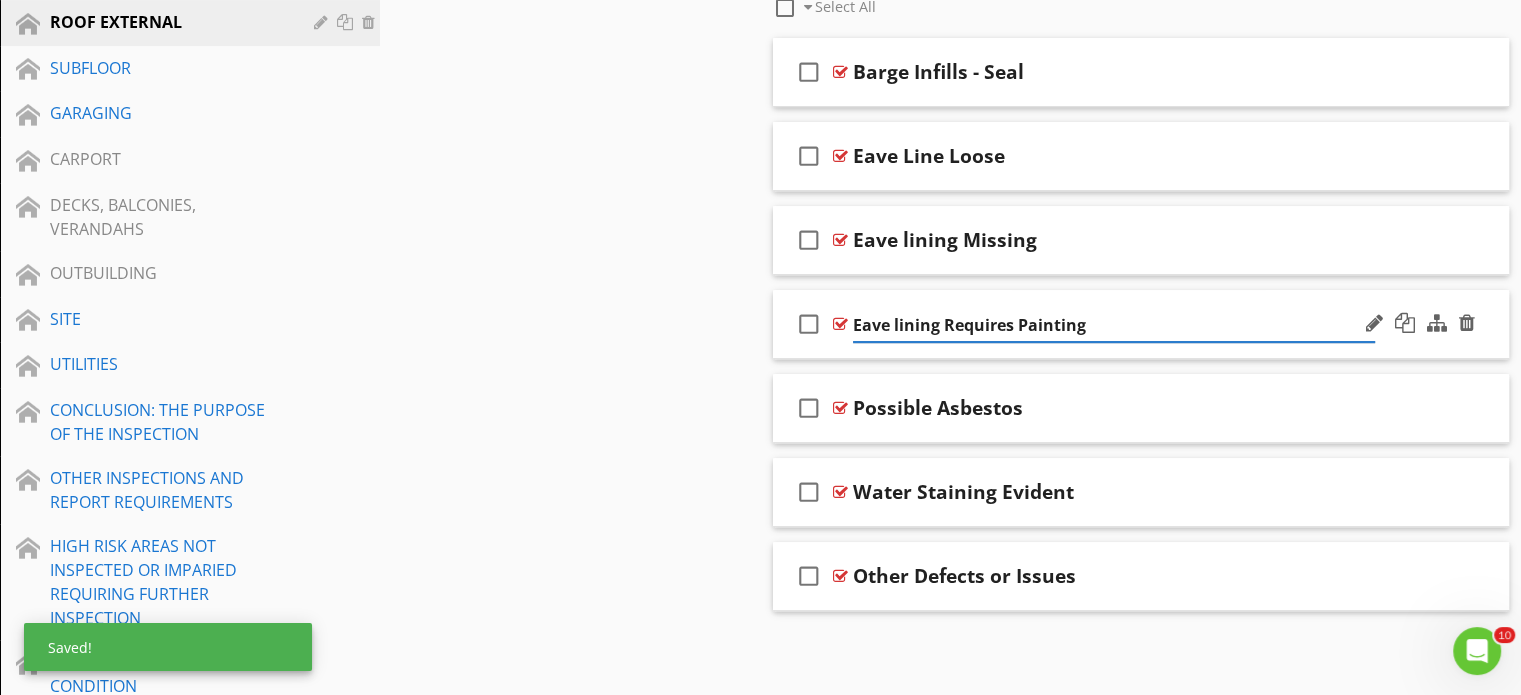 click on "check_box_outline_blank         Eave lining Requires Painting" at bounding box center (1141, 324) 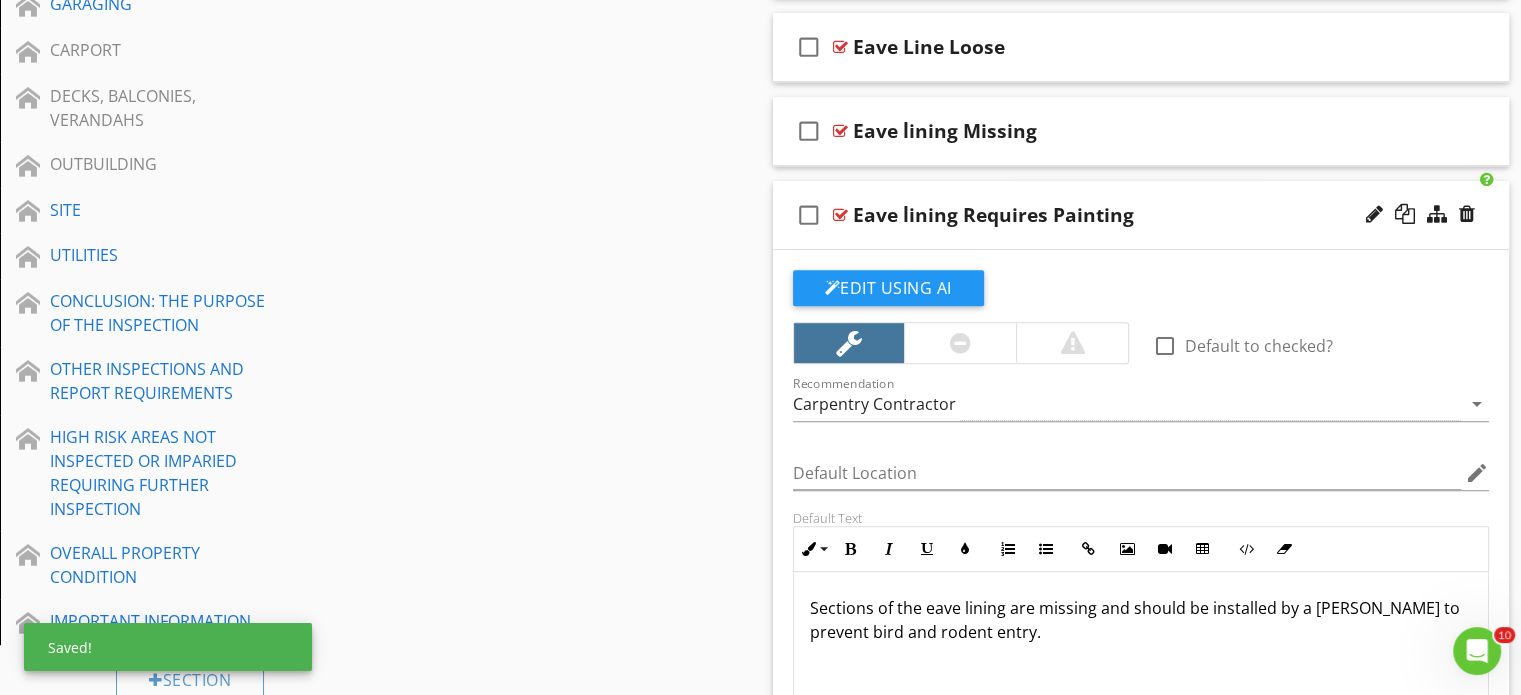 scroll, scrollTop: 963, scrollLeft: 0, axis: vertical 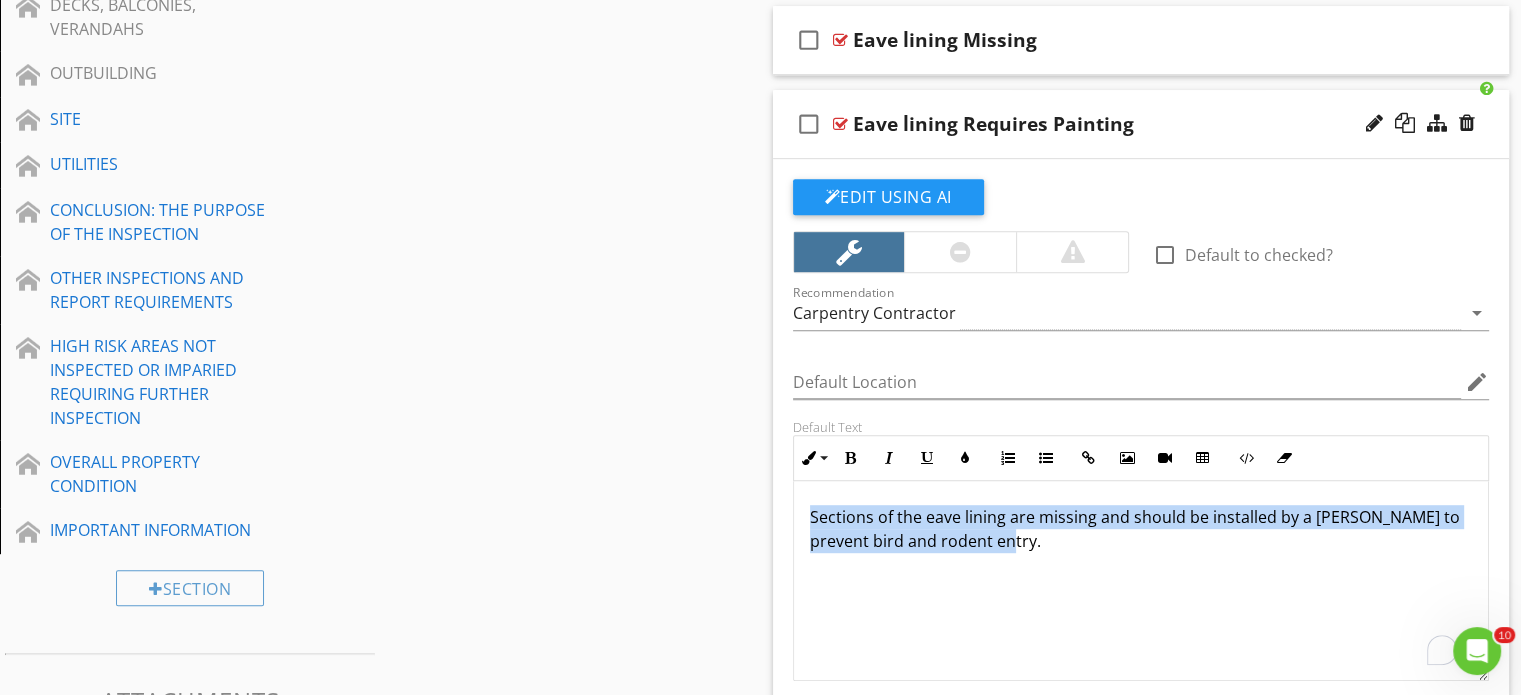 drag, startPoint x: 1080, startPoint y: 542, endPoint x: 808, endPoint y: 509, distance: 273.99454 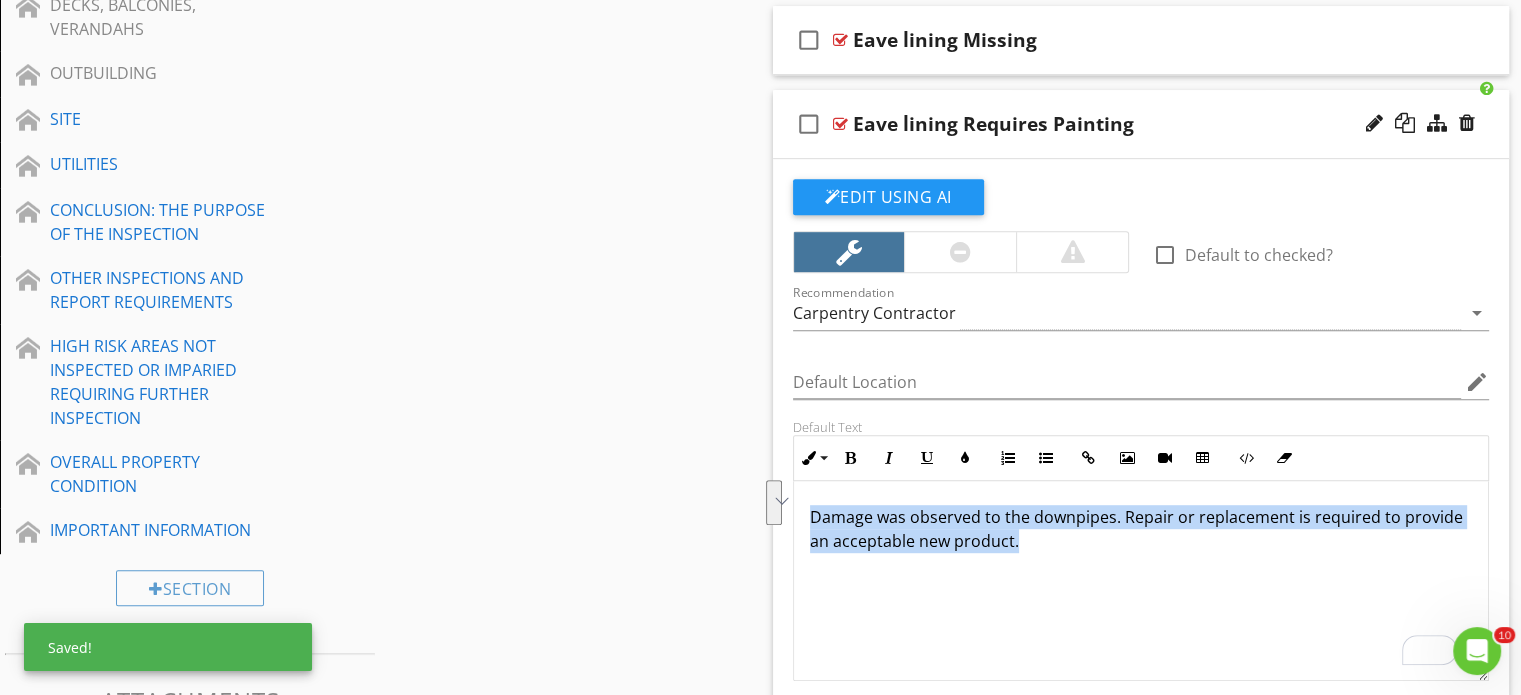 drag, startPoint x: 1024, startPoint y: 540, endPoint x: 776, endPoint y: 506, distance: 250.3198 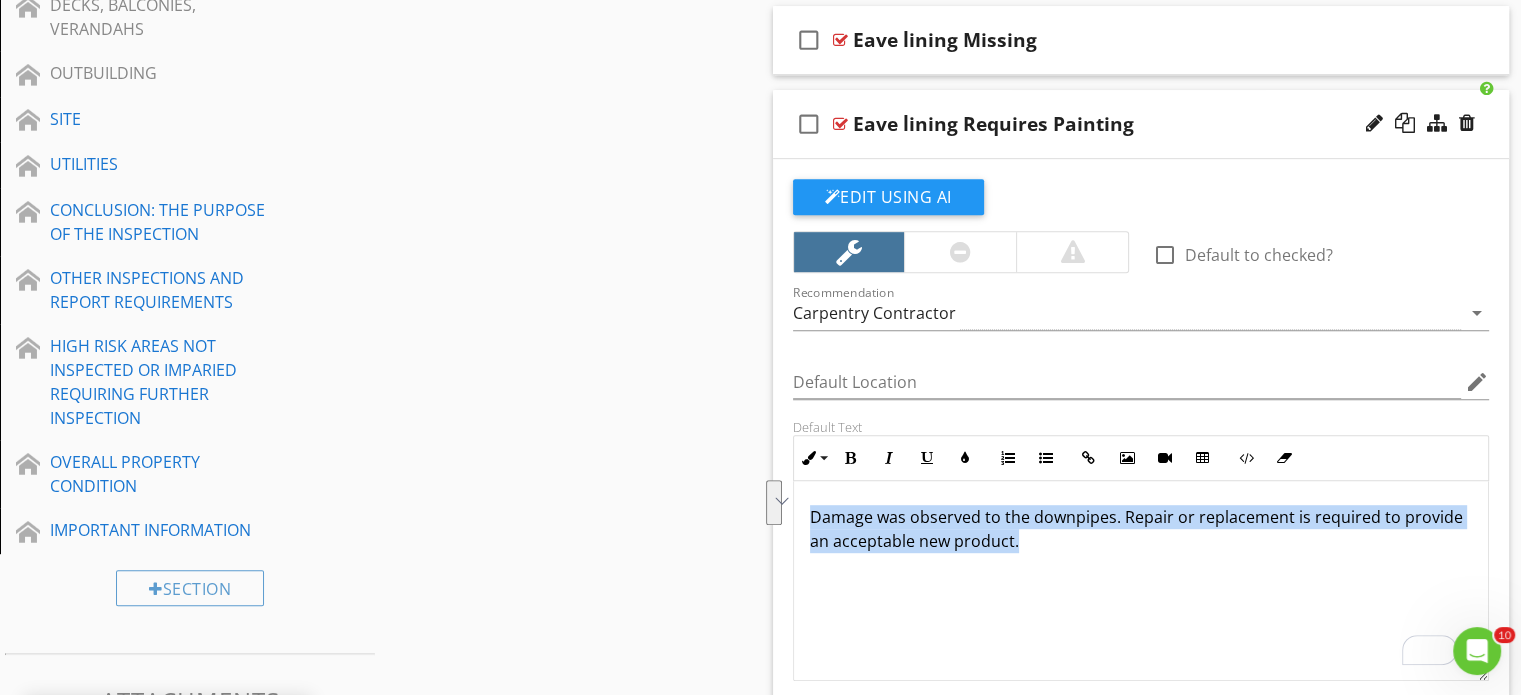 type 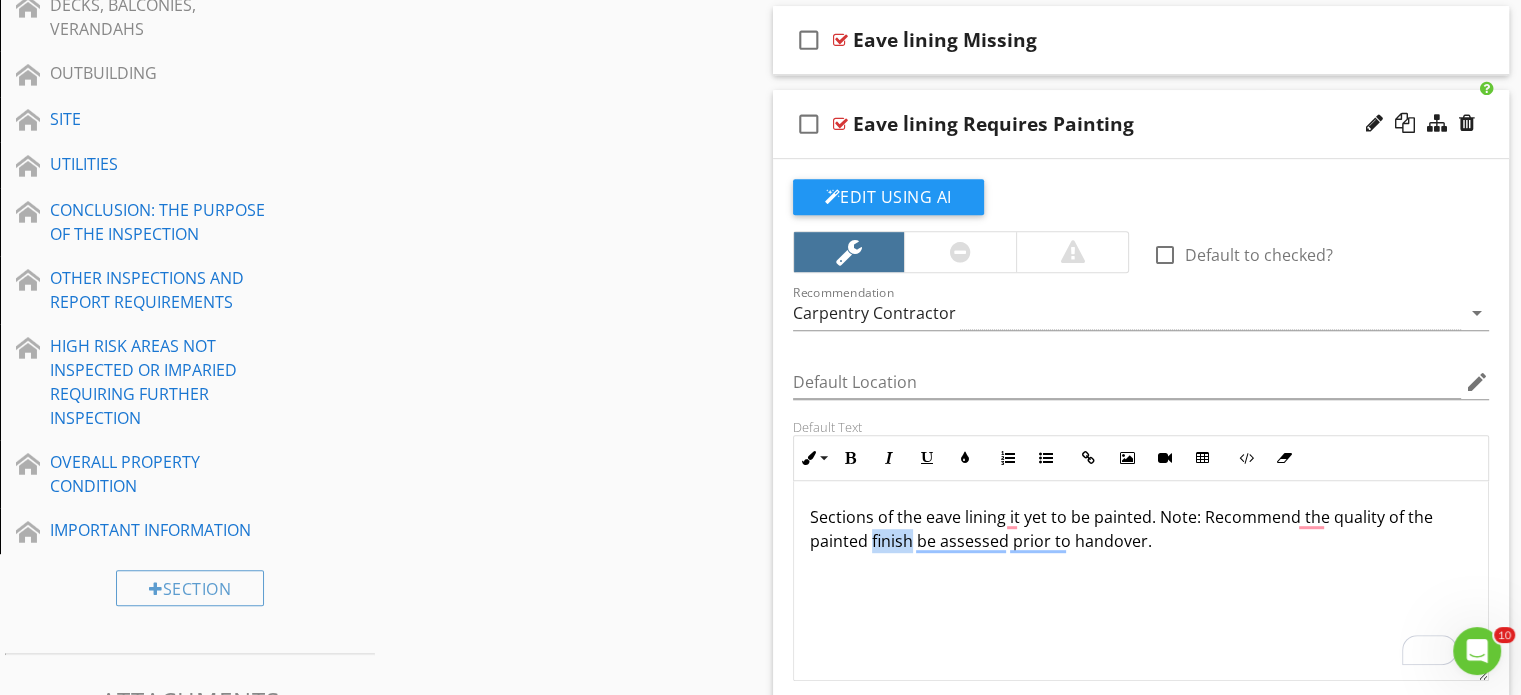drag, startPoint x: 912, startPoint y: 540, endPoint x: 872, endPoint y: 541, distance: 40.012497 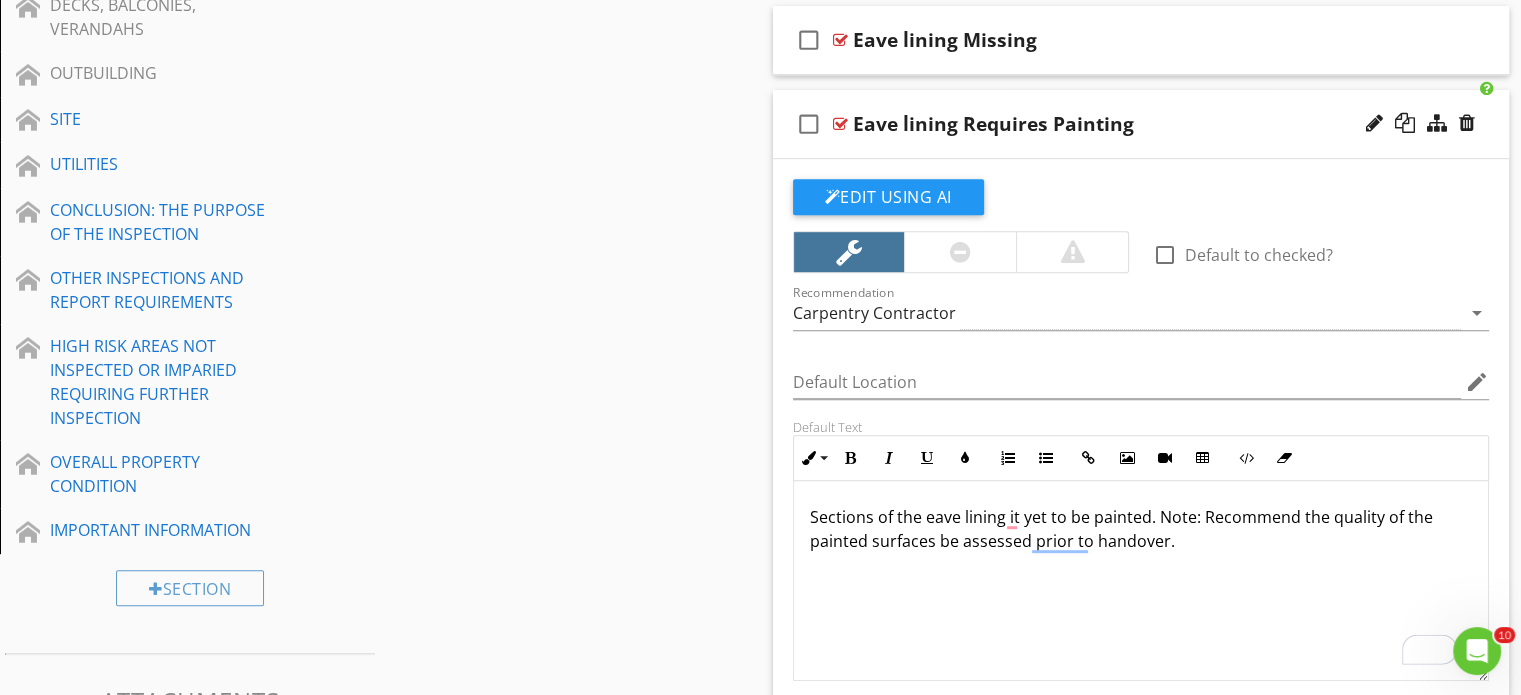 click on "Sections of the eave lining it yet to be painted. Note: Recommend the quality of the painted surfaces be assessed prior to handover." at bounding box center (1141, 529) 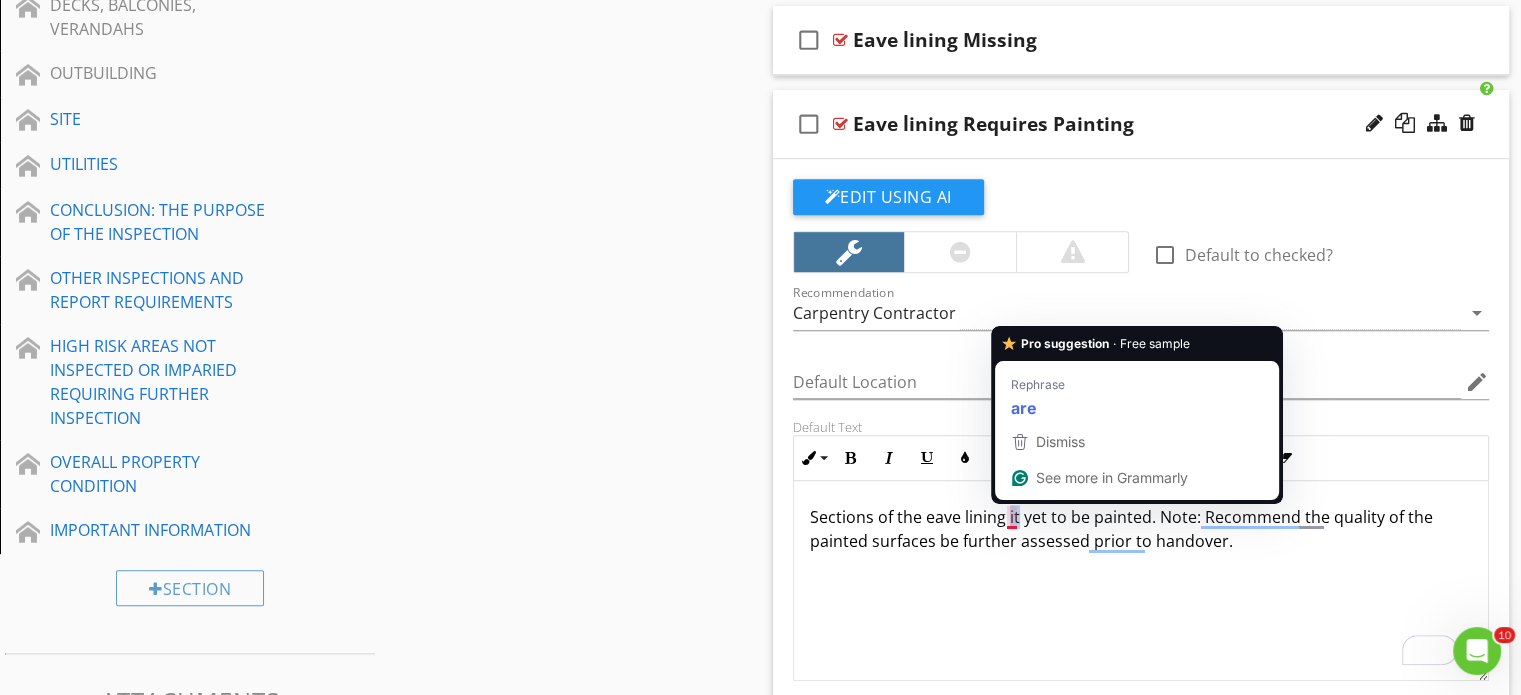 click on "Sections of the eave lining it yet to be painted. Note: Recommend the quality of the painted surfaces be further assessed prior to handover." at bounding box center [1141, 529] 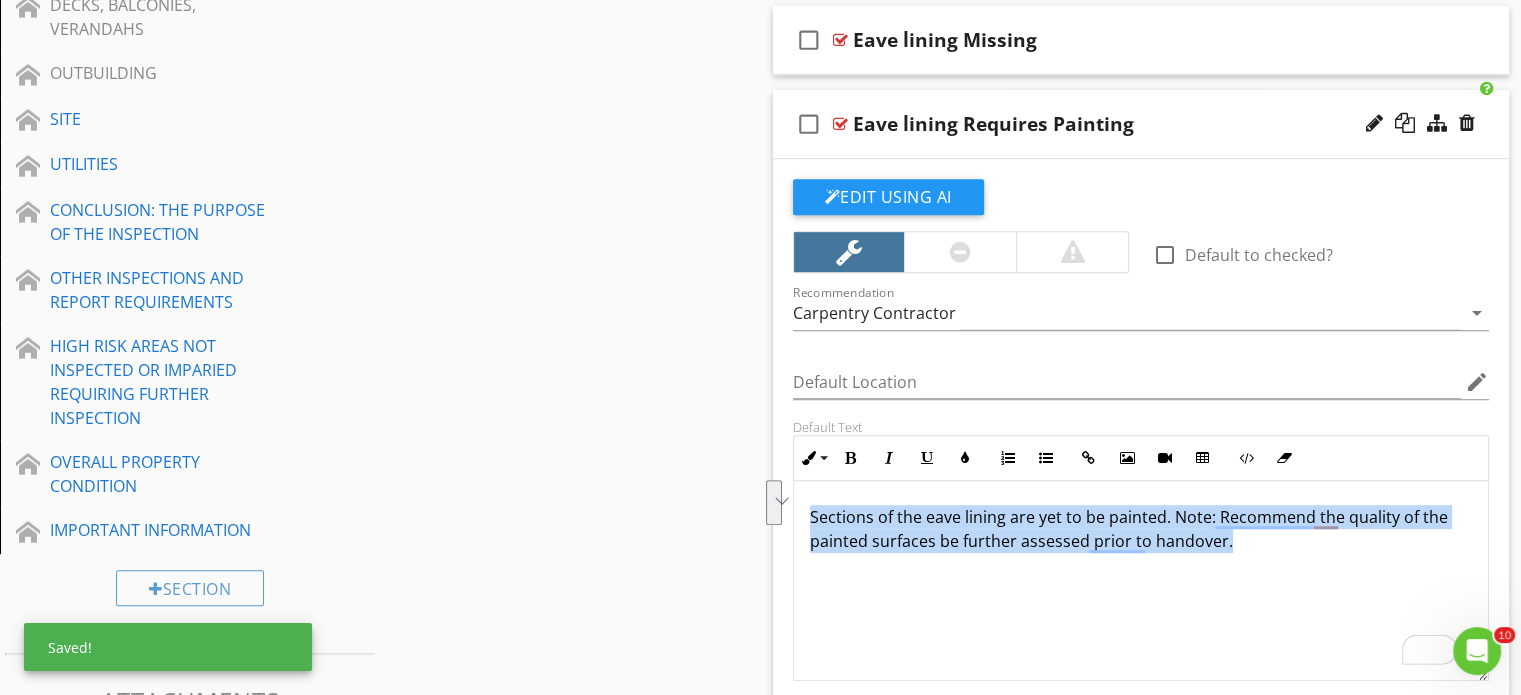 drag, startPoint x: 1244, startPoint y: 547, endPoint x: 808, endPoint y: 506, distance: 437.92352 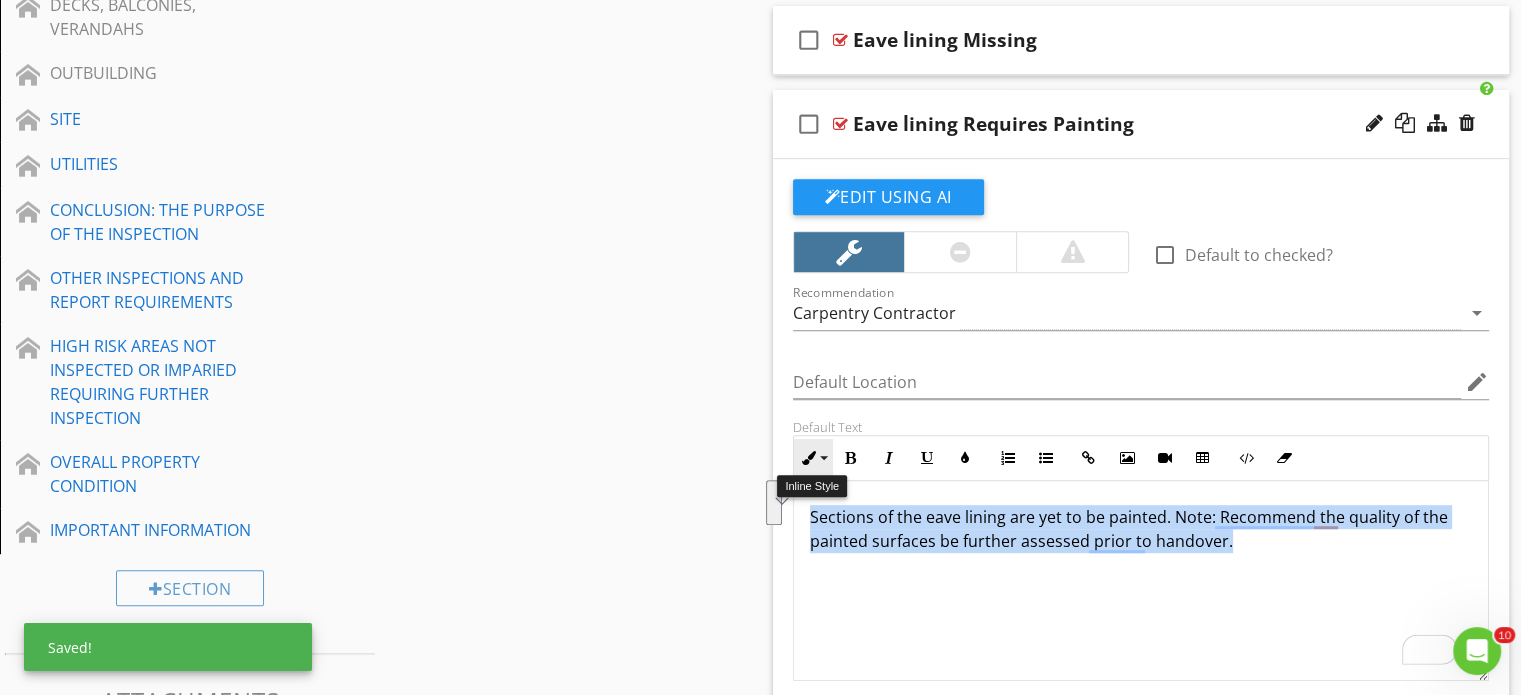 click on "Inline Style" at bounding box center [813, 458] 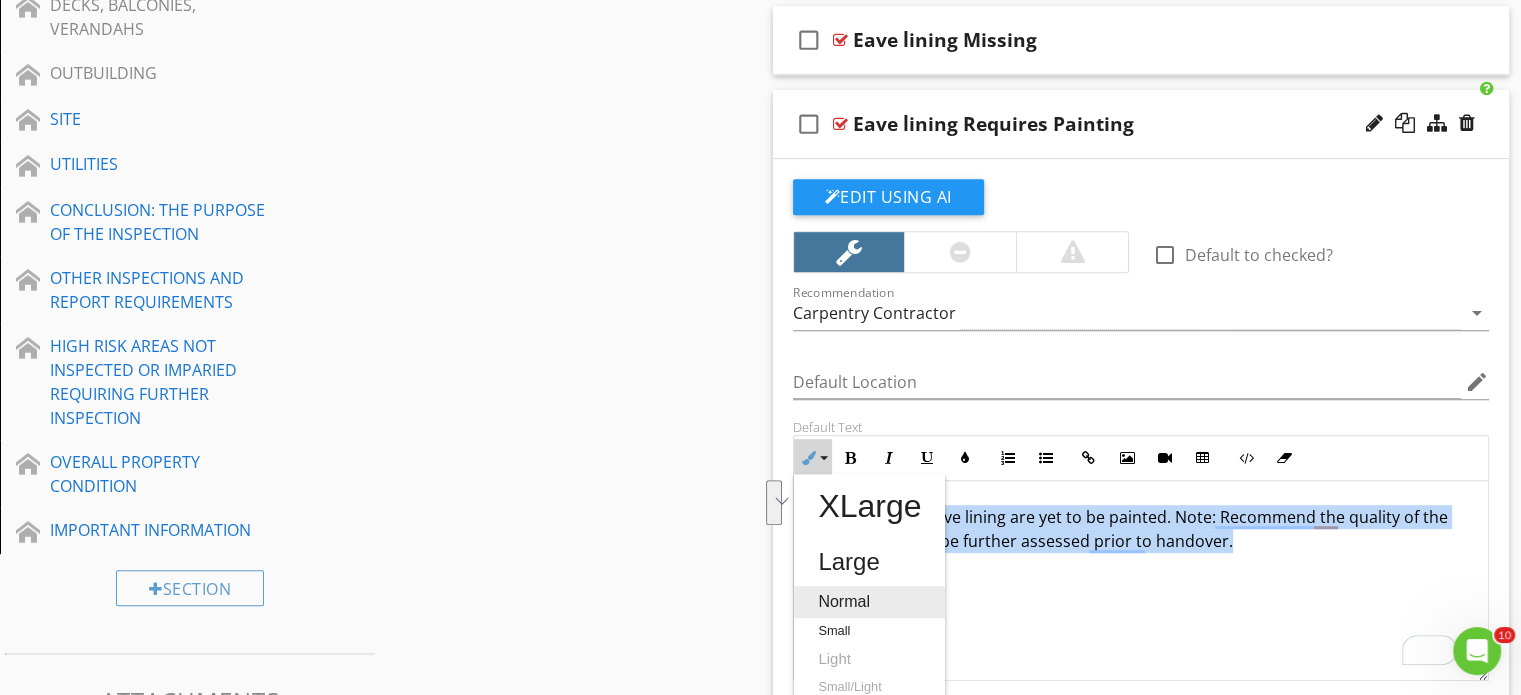 click on "Normal" at bounding box center [869, 602] 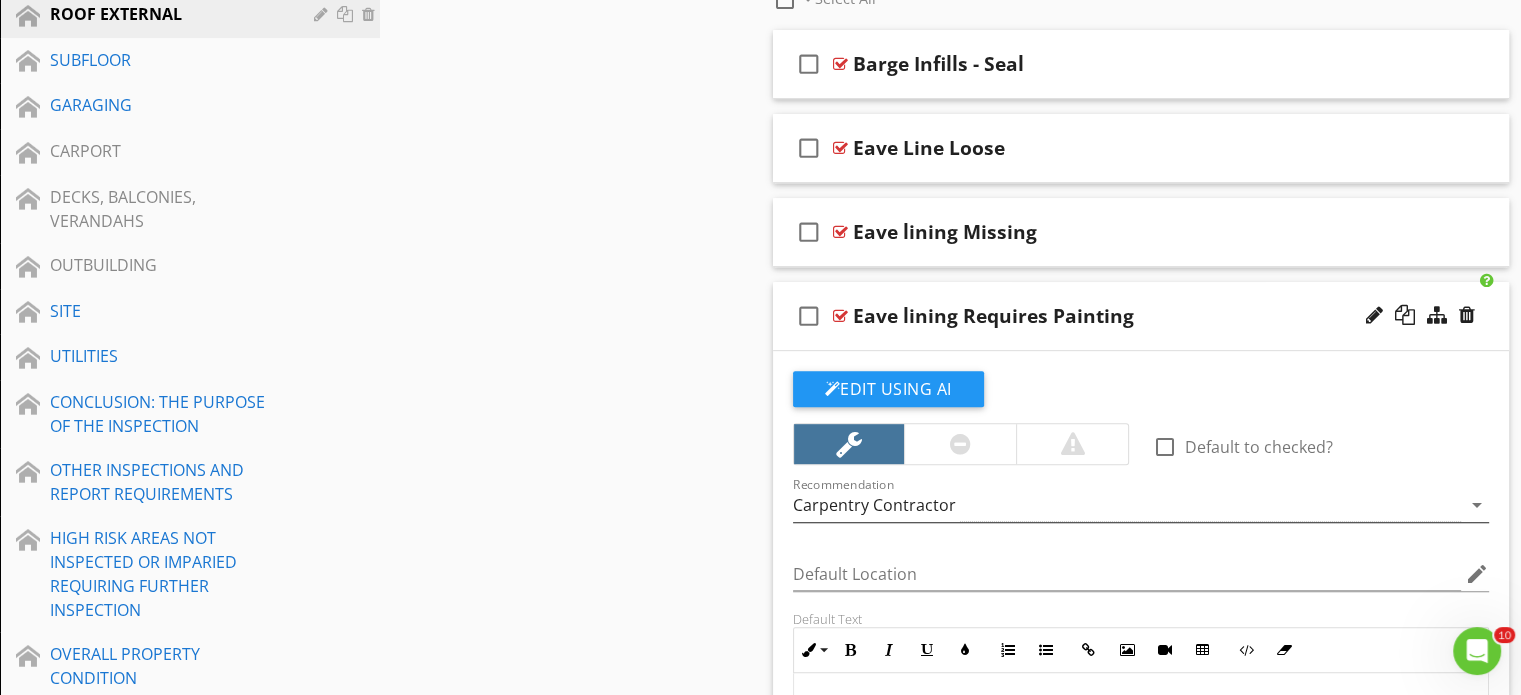 scroll, scrollTop: 963, scrollLeft: 0, axis: vertical 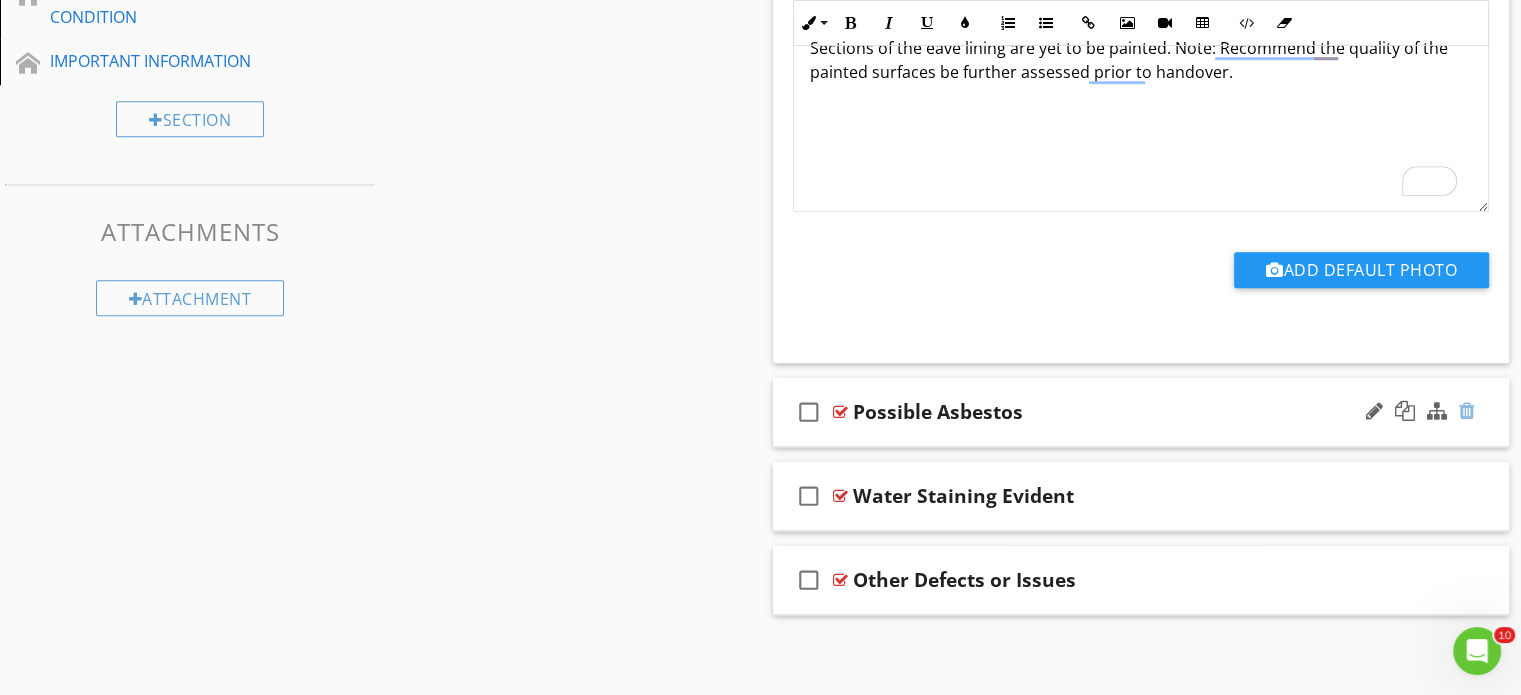 click at bounding box center [1467, 411] 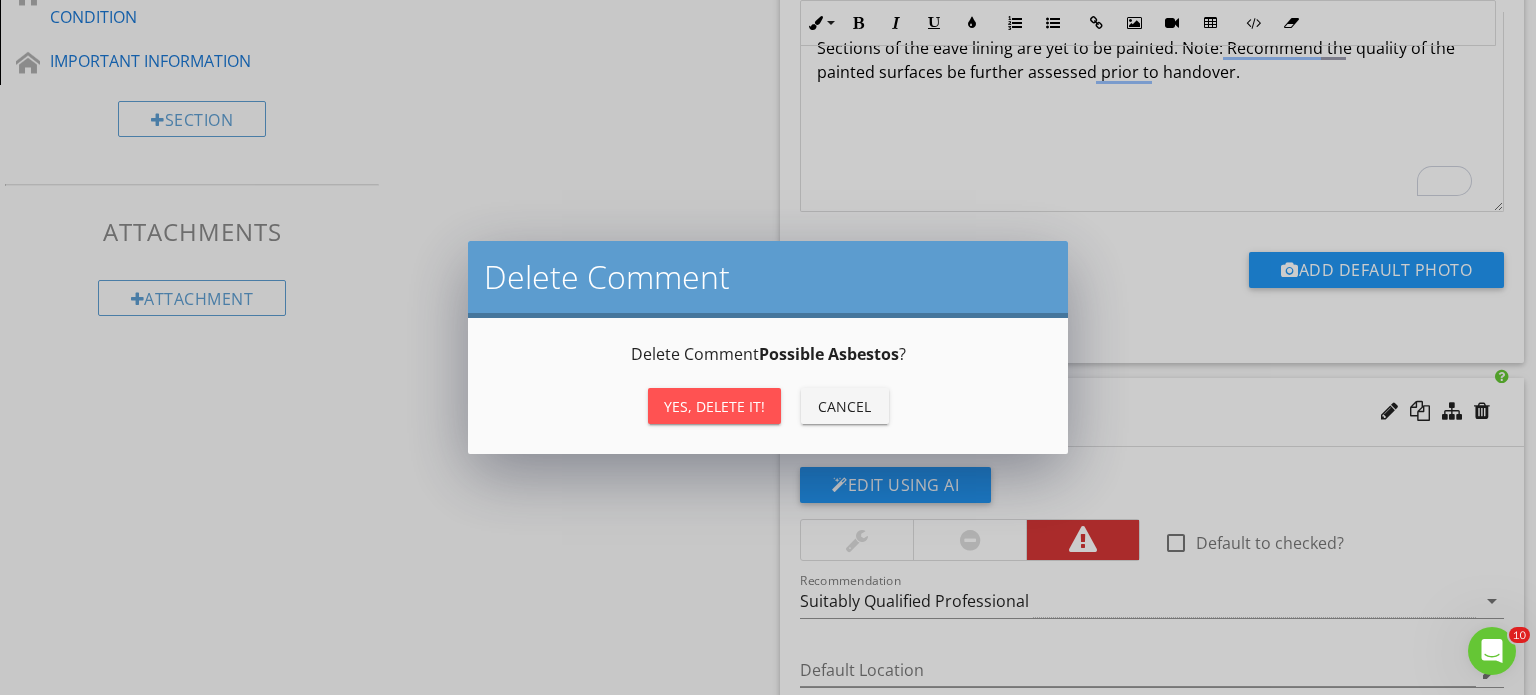 click on "Yes, Delete it!" at bounding box center (714, 406) 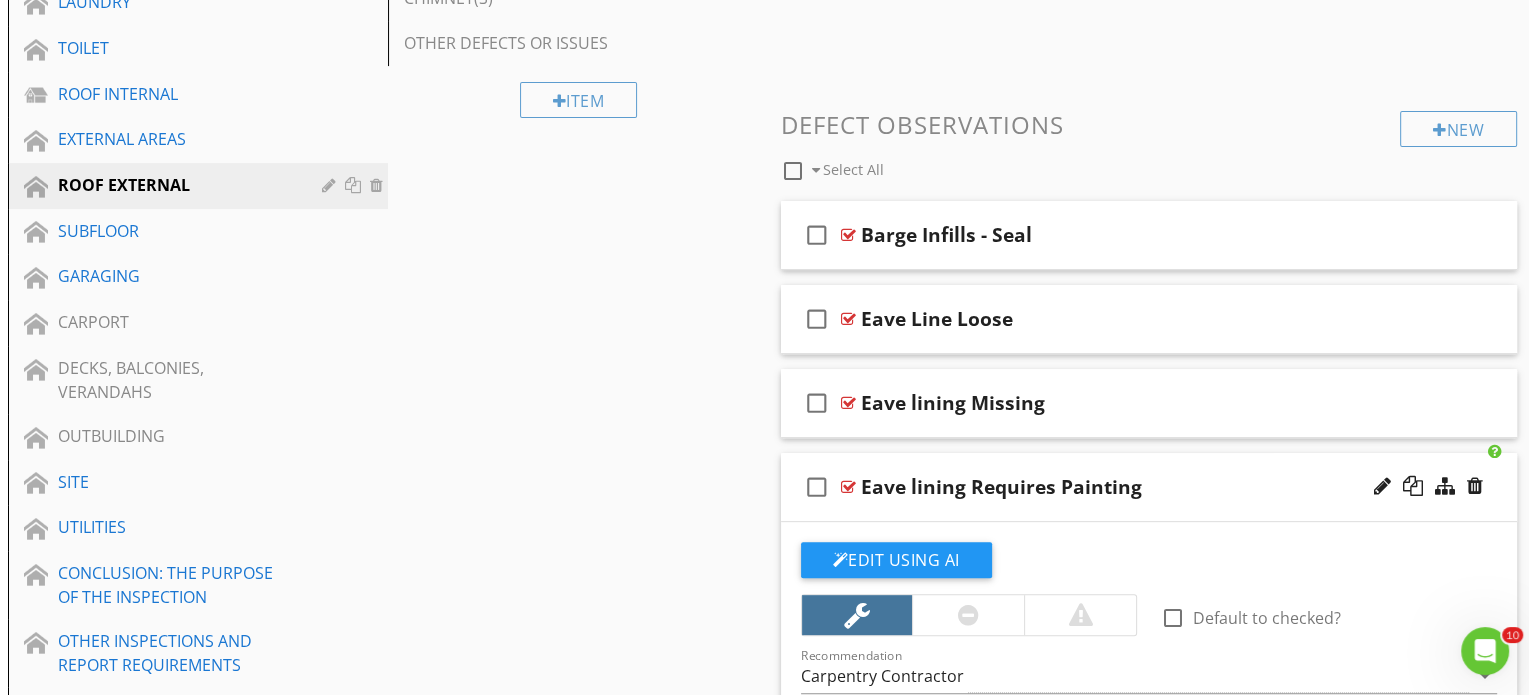 scroll, scrollTop: 648, scrollLeft: 0, axis: vertical 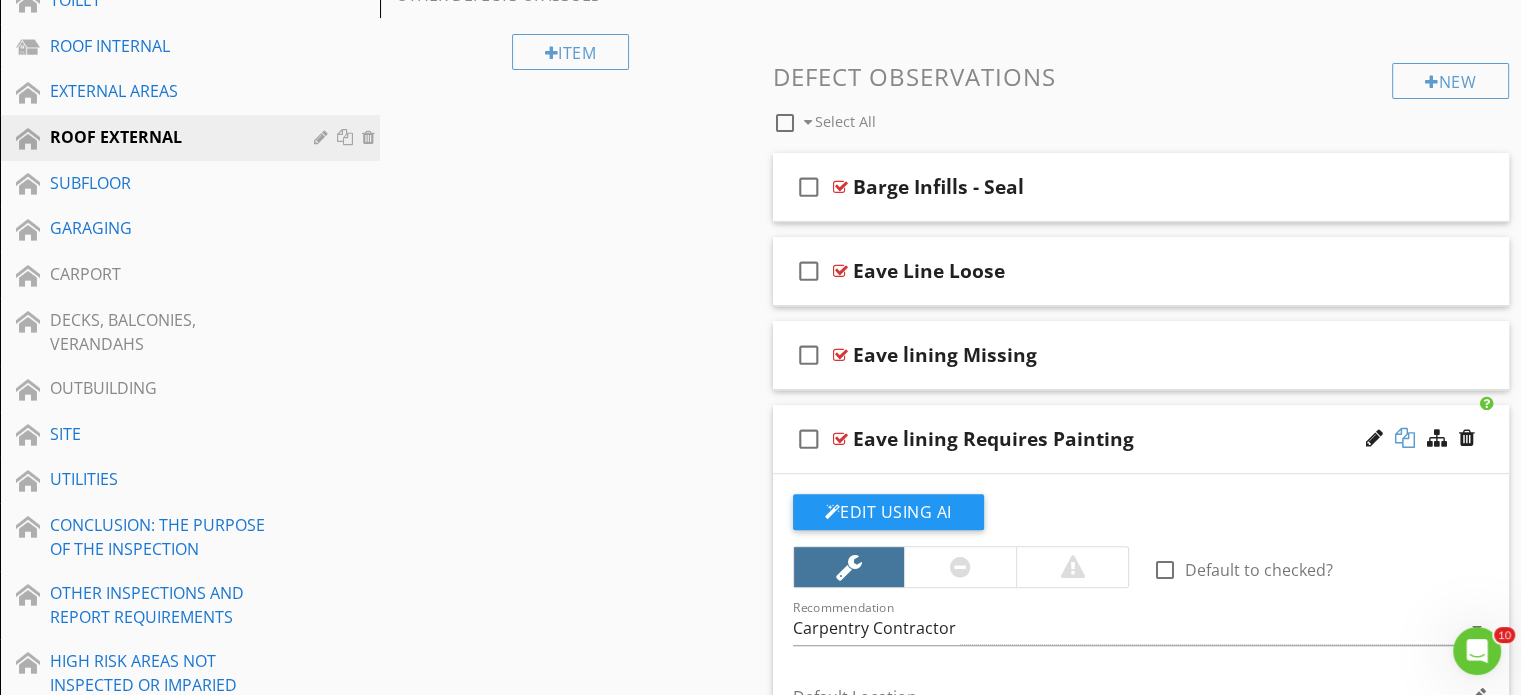 click at bounding box center (1405, 438) 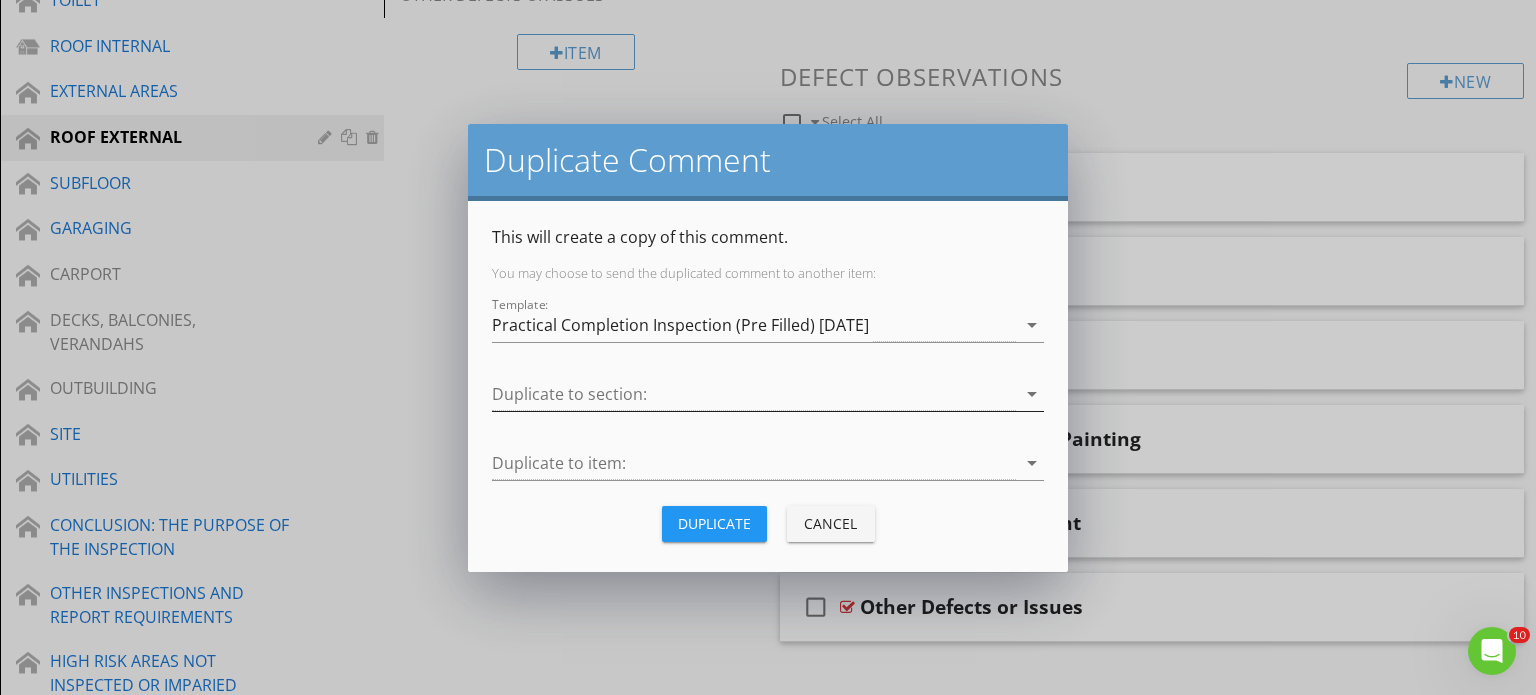 click at bounding box center (754, 394) 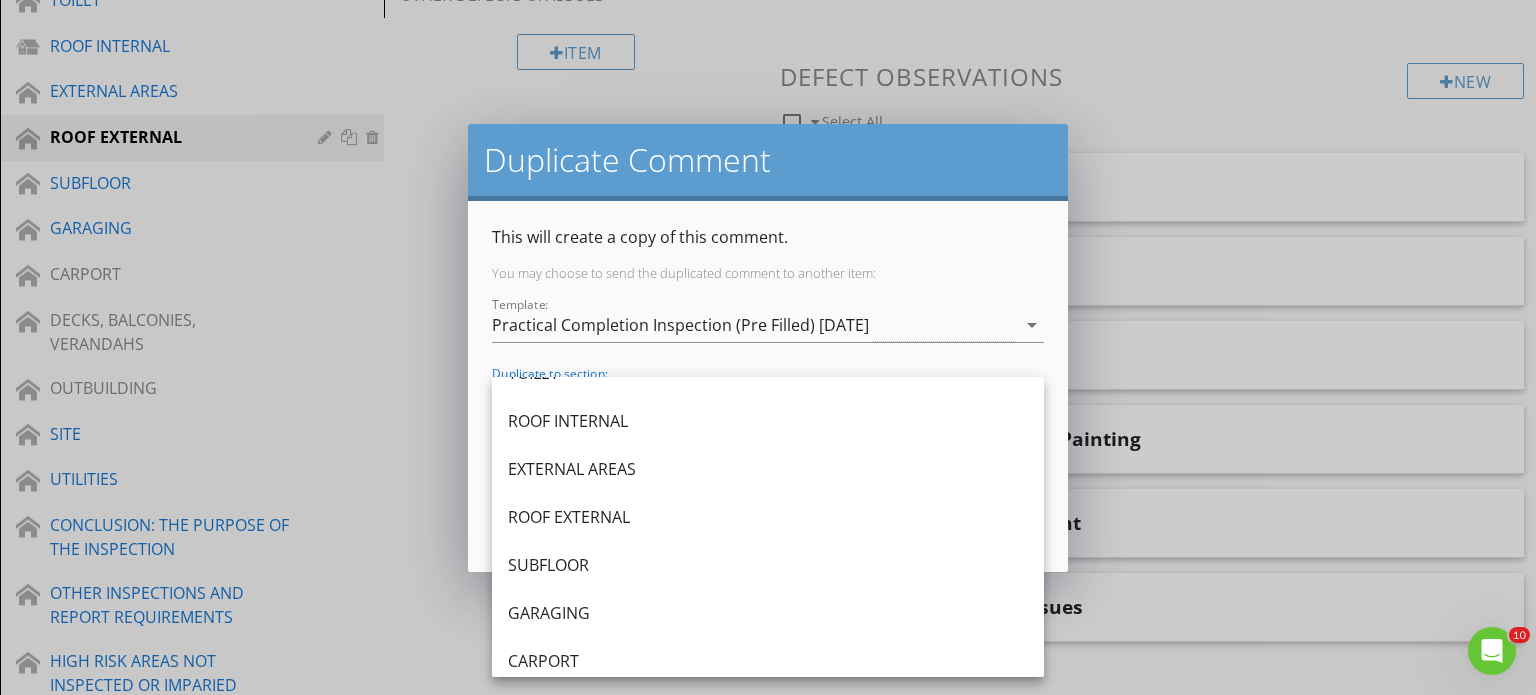 scroll, scrollTop: 400, scrollLeft: 0, axis: vertical 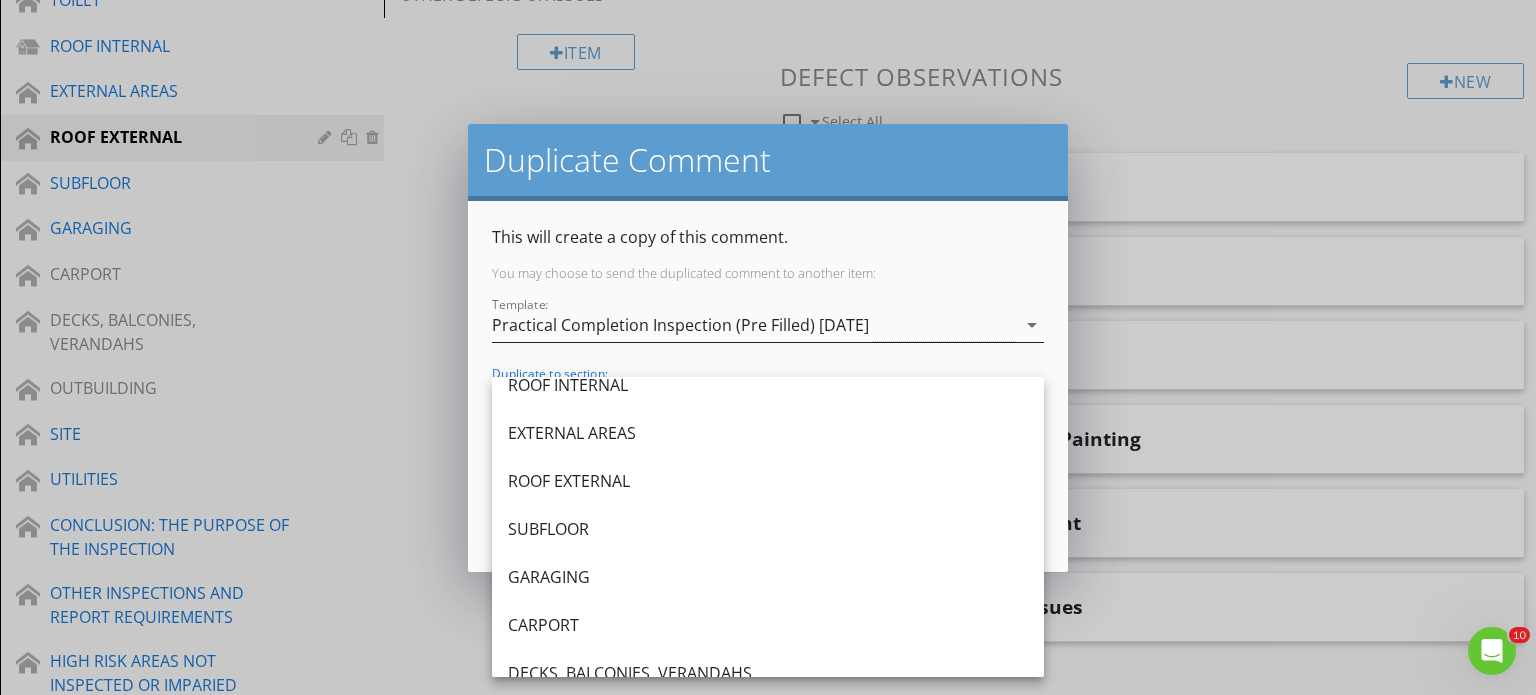 click on "Practical Completion Inspection (Pre Filled) [DATE]" at bounding box center [680, 325] 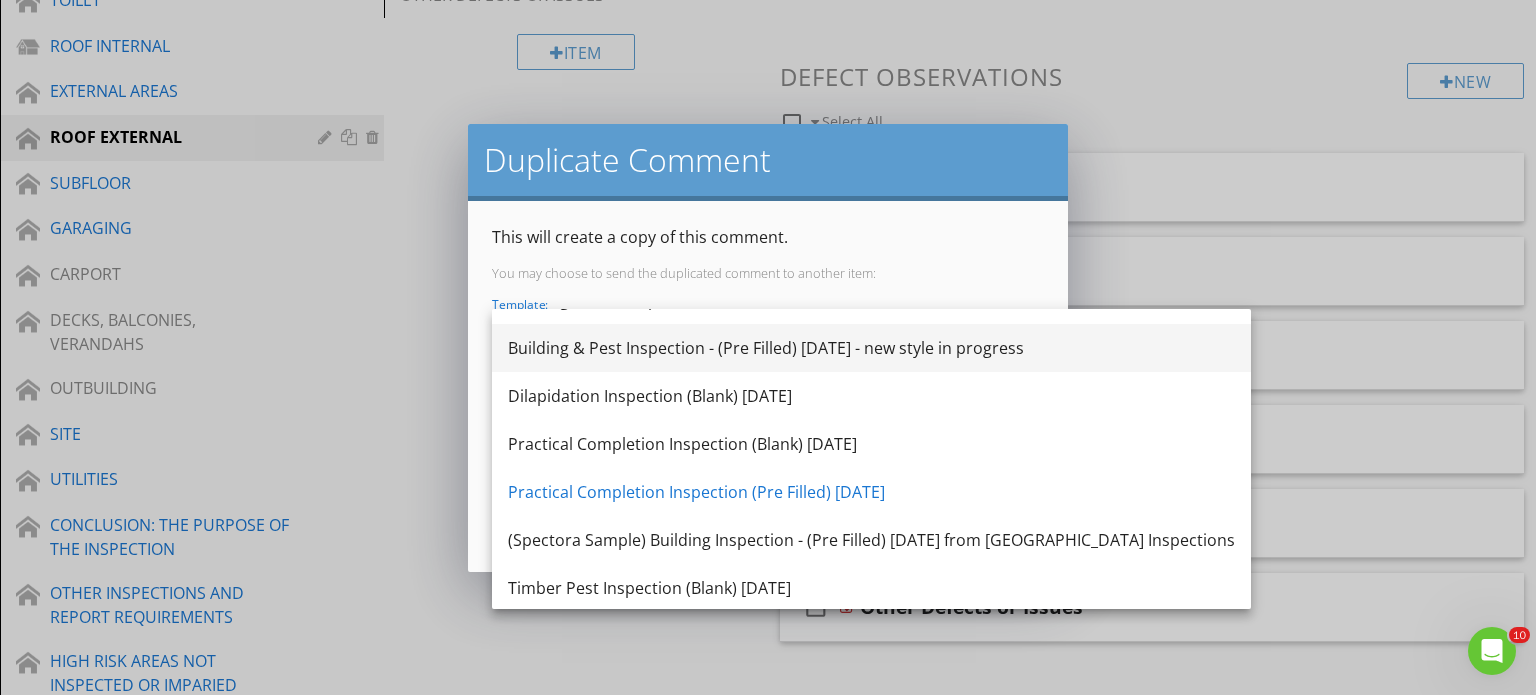 scroll, scrollTop: 180, scrollLeft: 0, axis: vertical 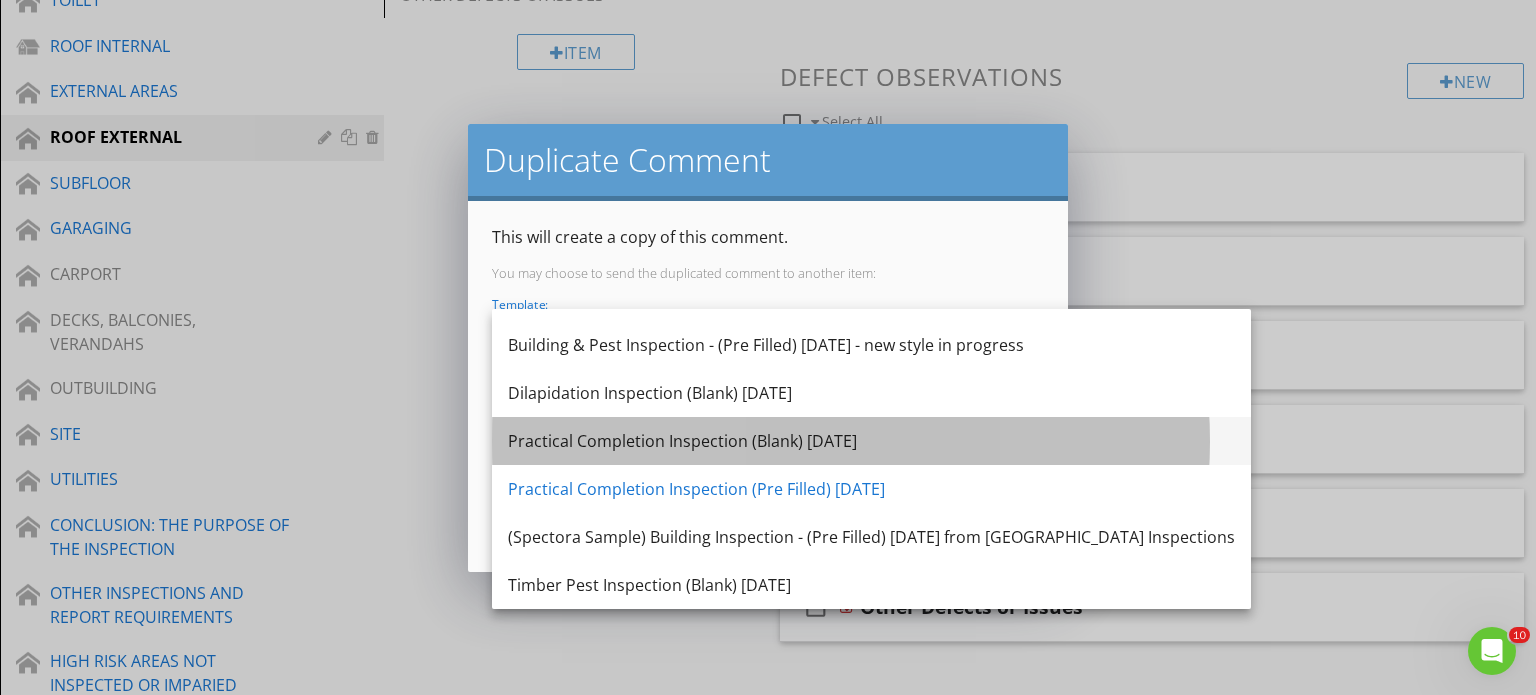 click on "Practical Completion Inspection (Blank) [DATE]" at bounding box center (871, 441) 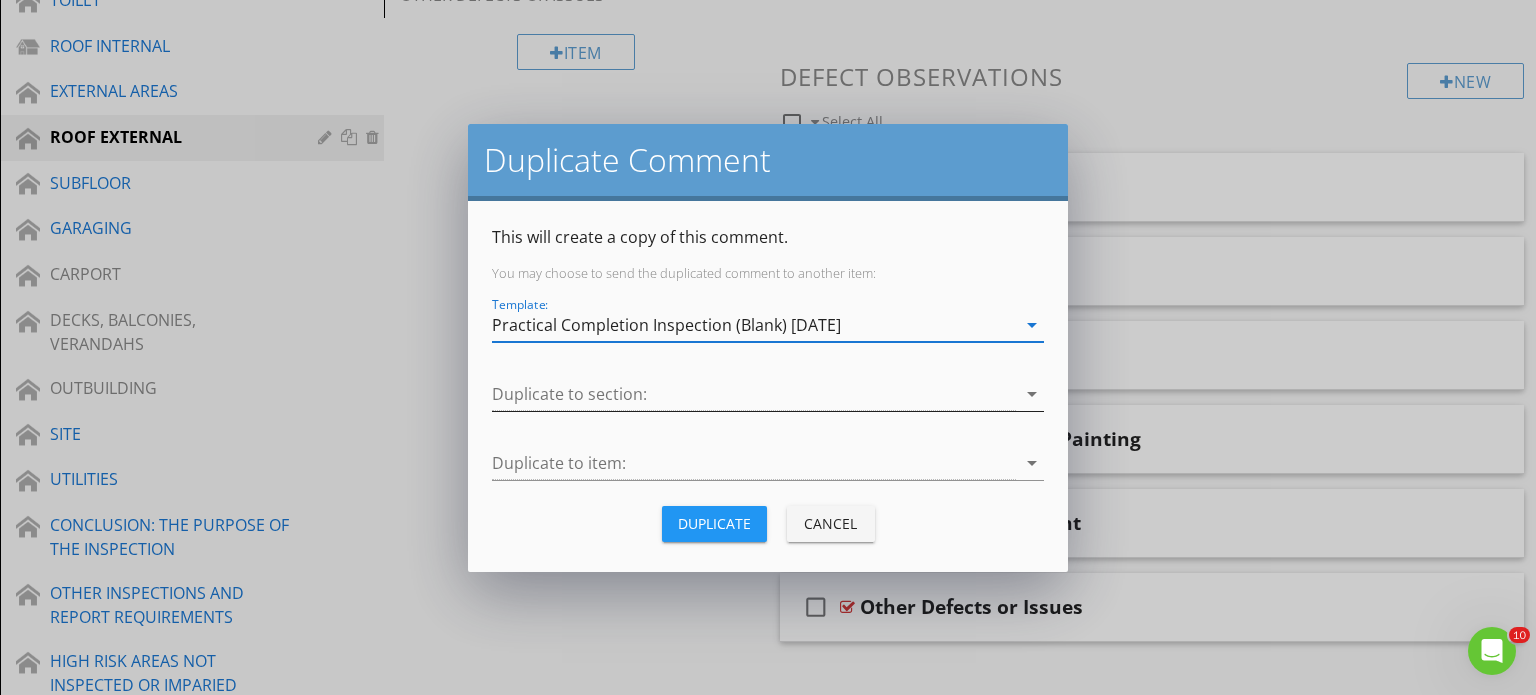 click at bounding box center (754, 394) 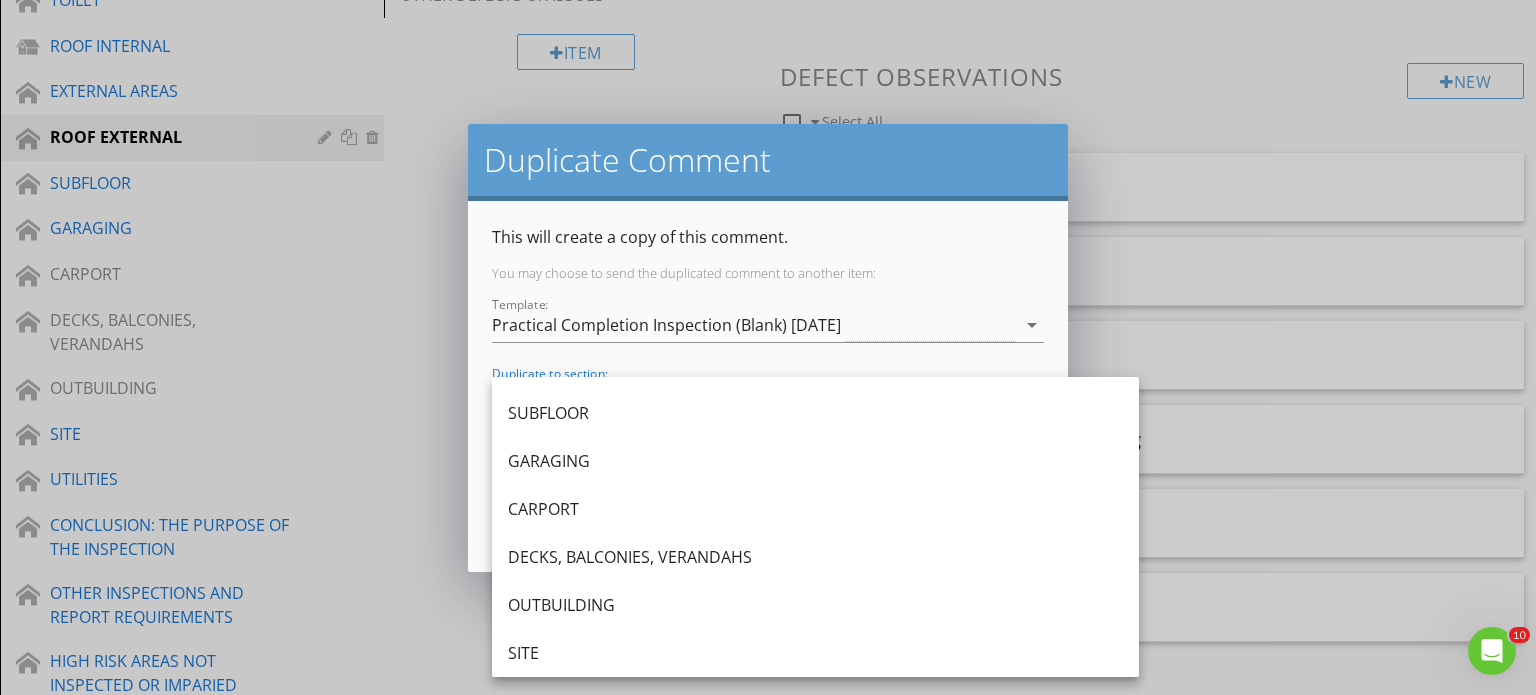 scroll, scrollTop: 460, scrollLeft: 0, axis: vertical 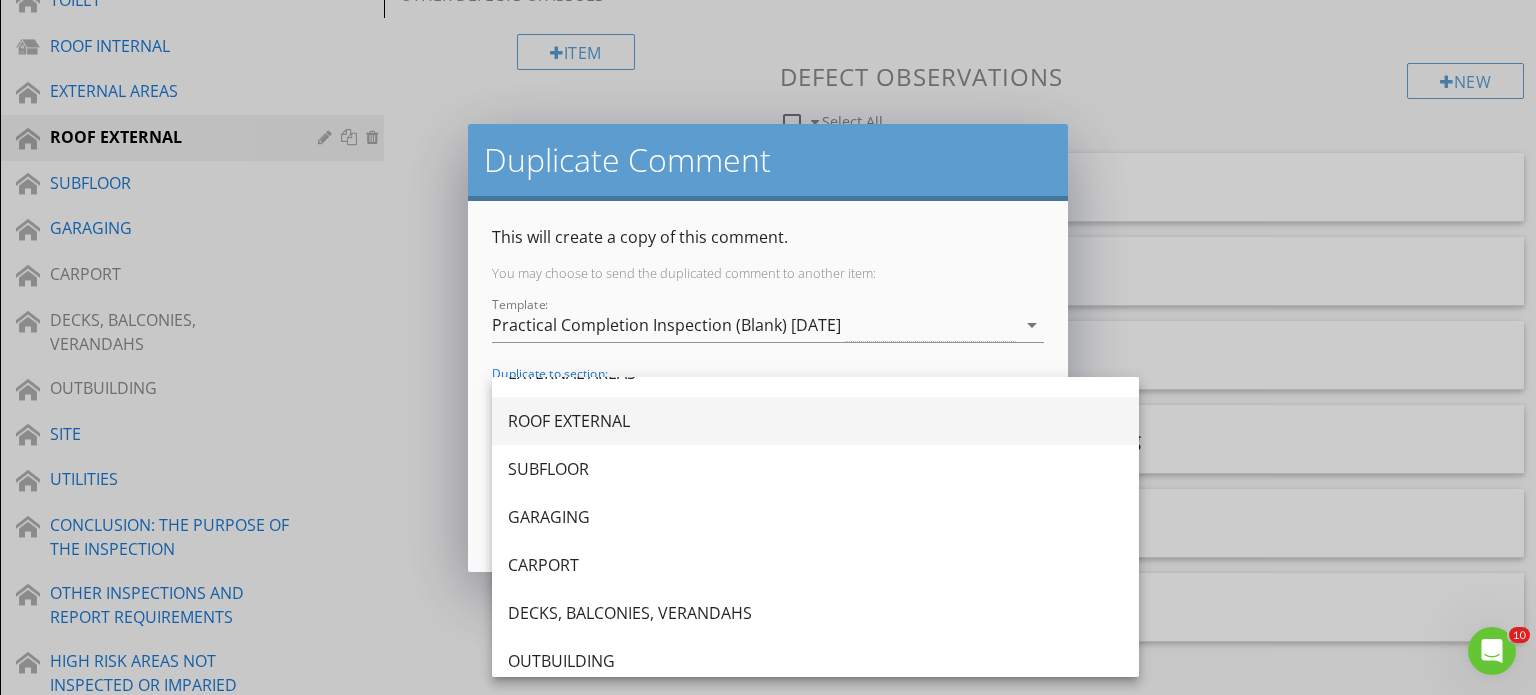 click on "ROOF EXTERNAL" at bounding box center (815, 421) 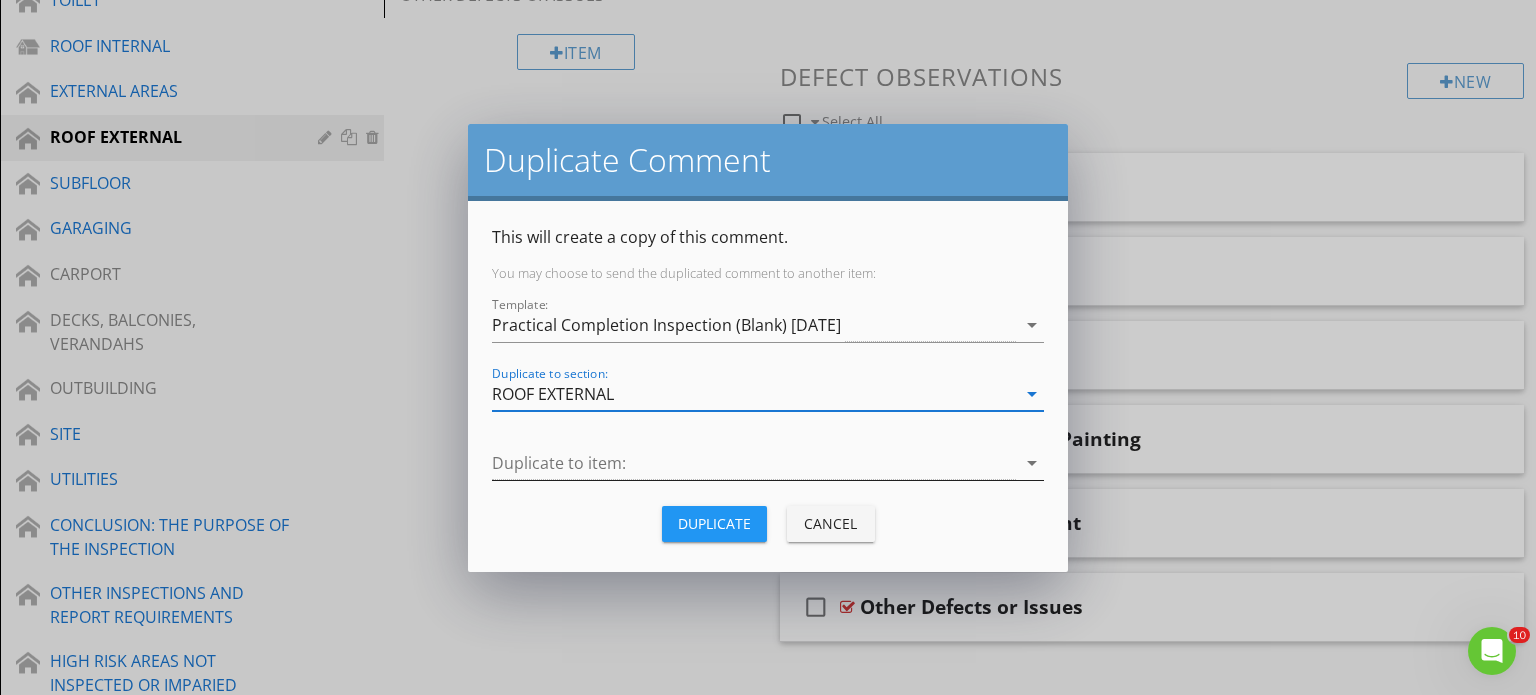 click at bounding box center (754, 463) 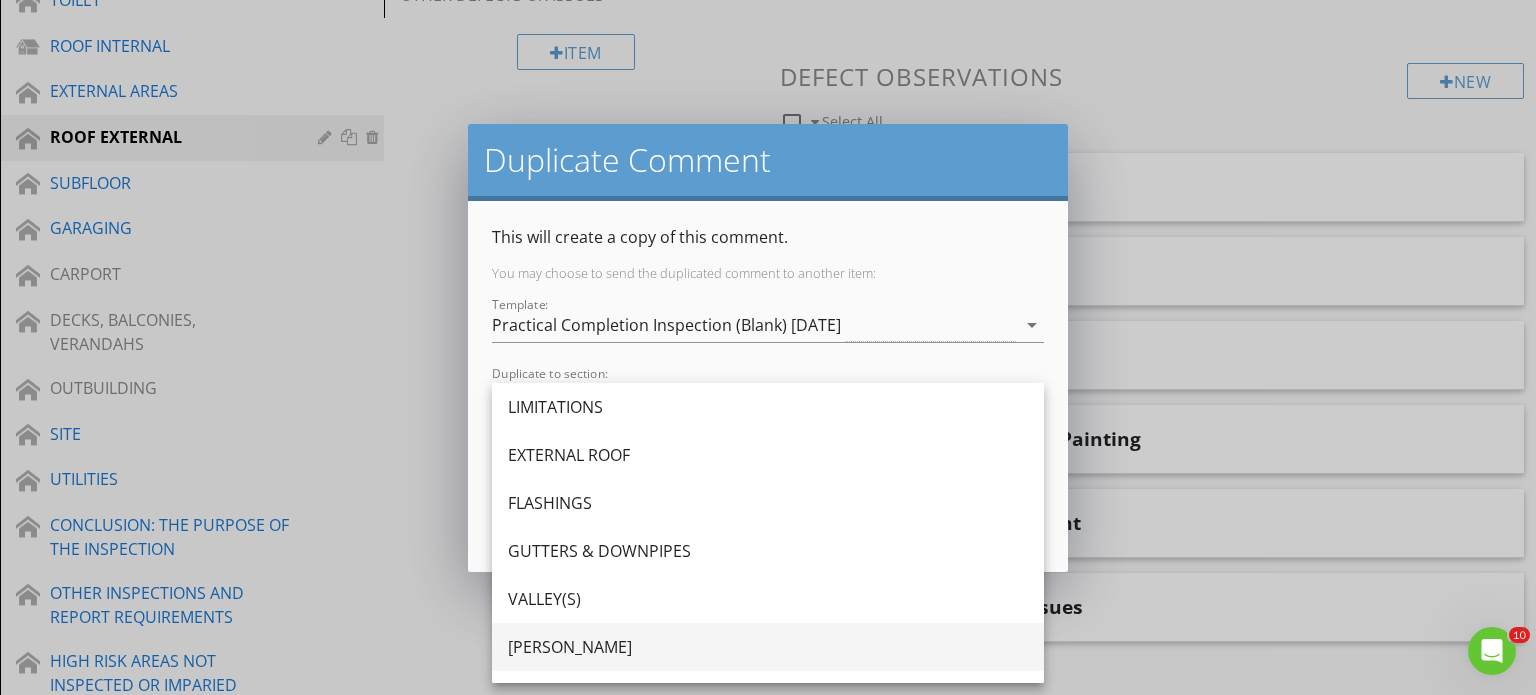 click on "[PERSON_NAME]" at bounding box center [768, 647] 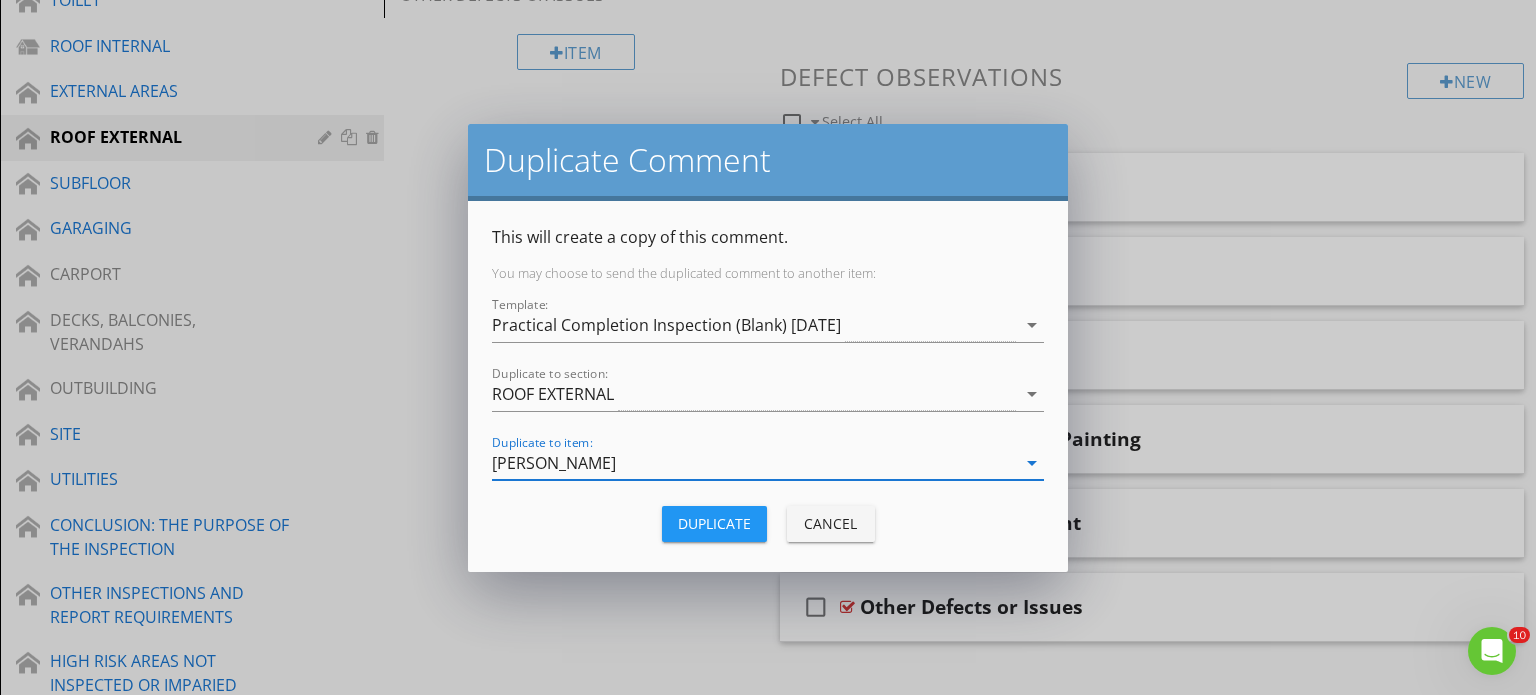 click on "Duplicate" at bounding box center [714, 523] 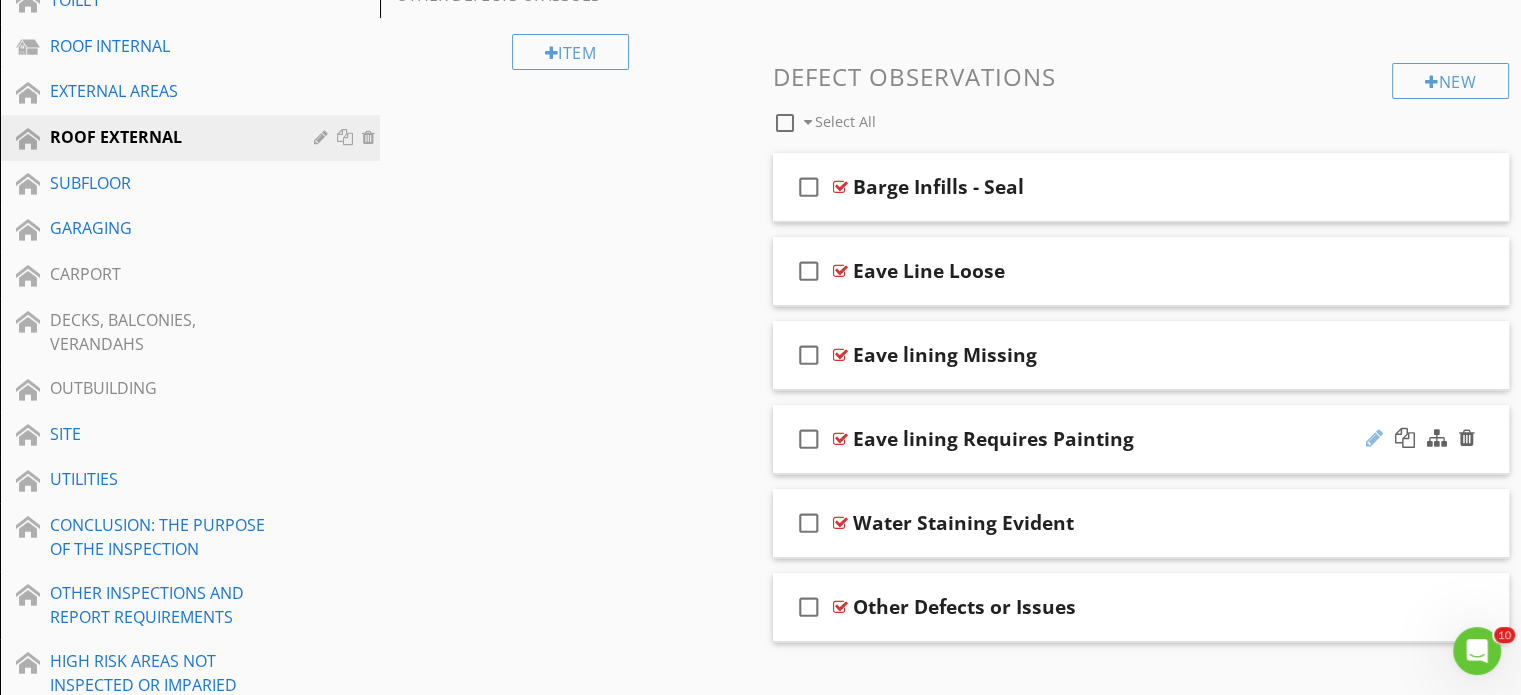 click at bounding box center [1374, 438] 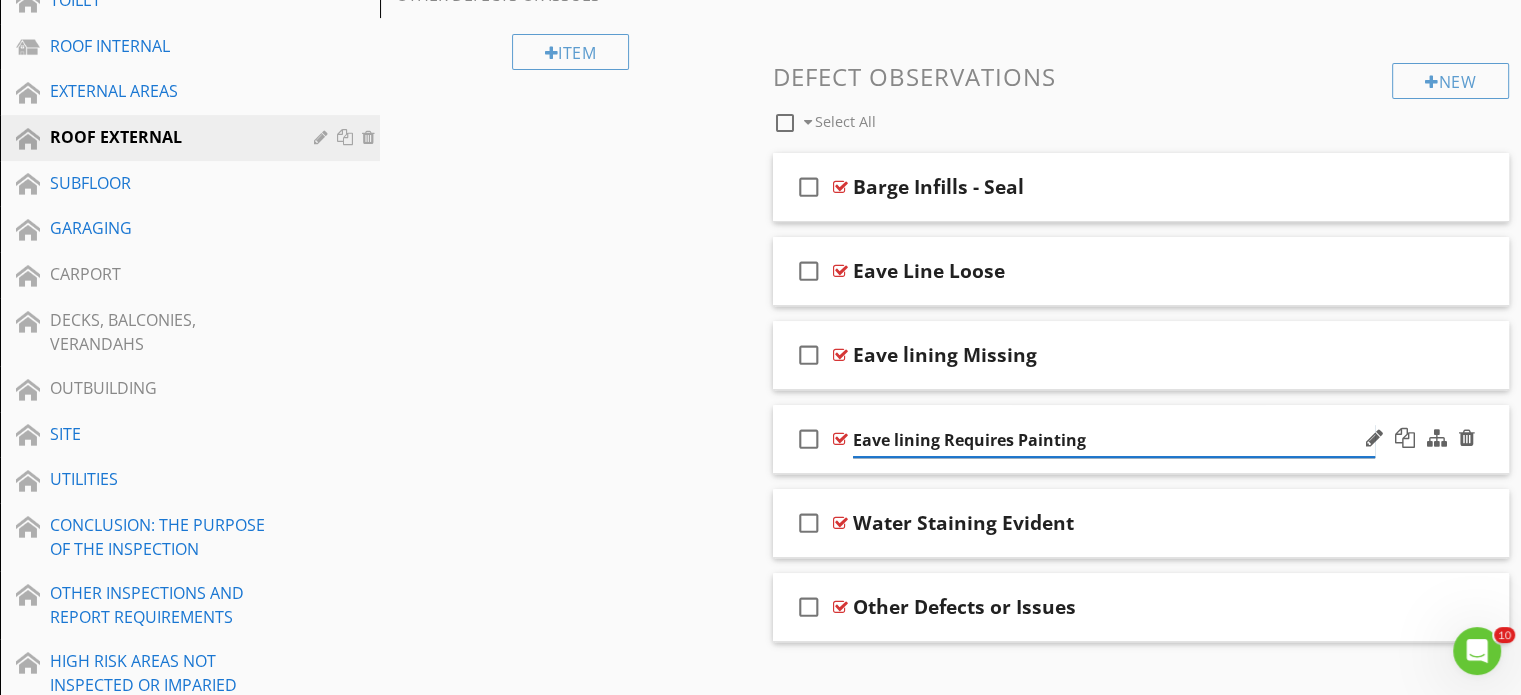 click on "Eave lining Requires Painting" at bounding box center (1114, 440) 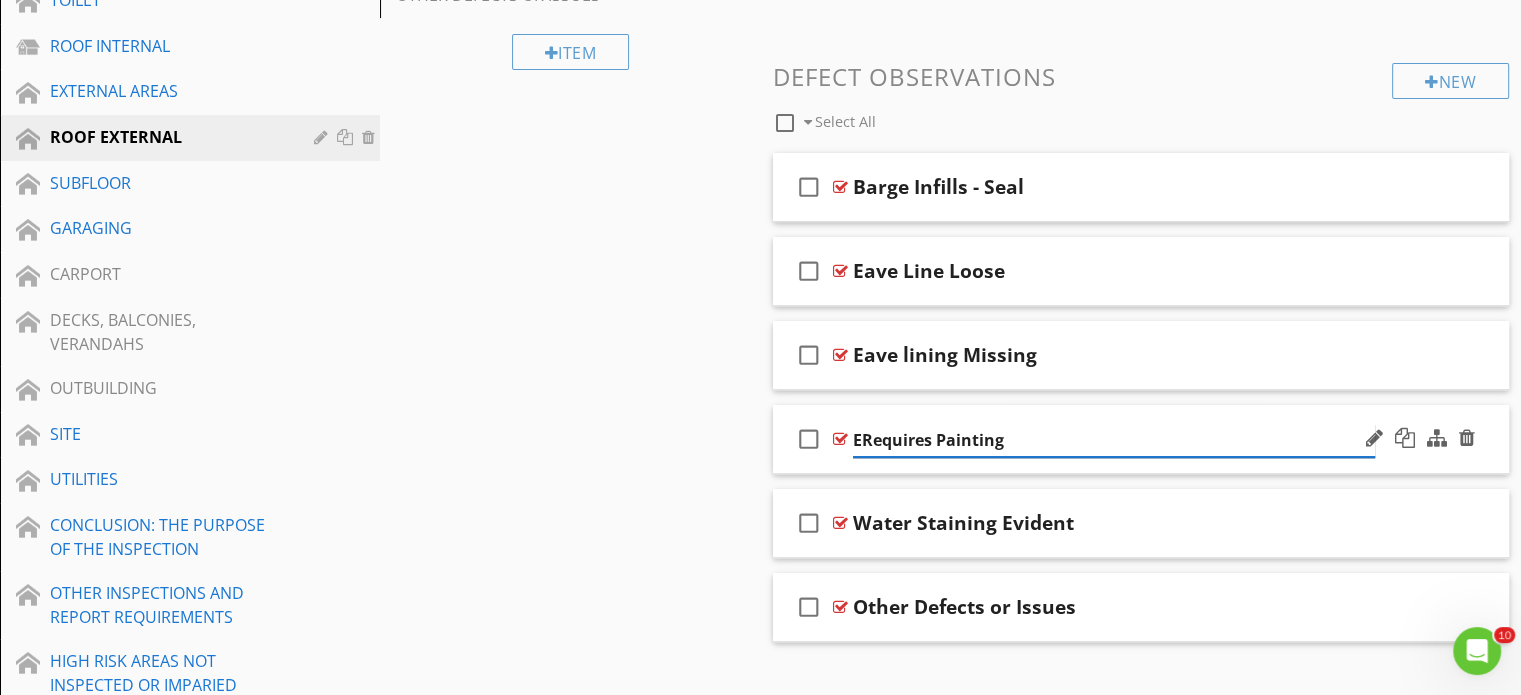 type on "Requires Painting" 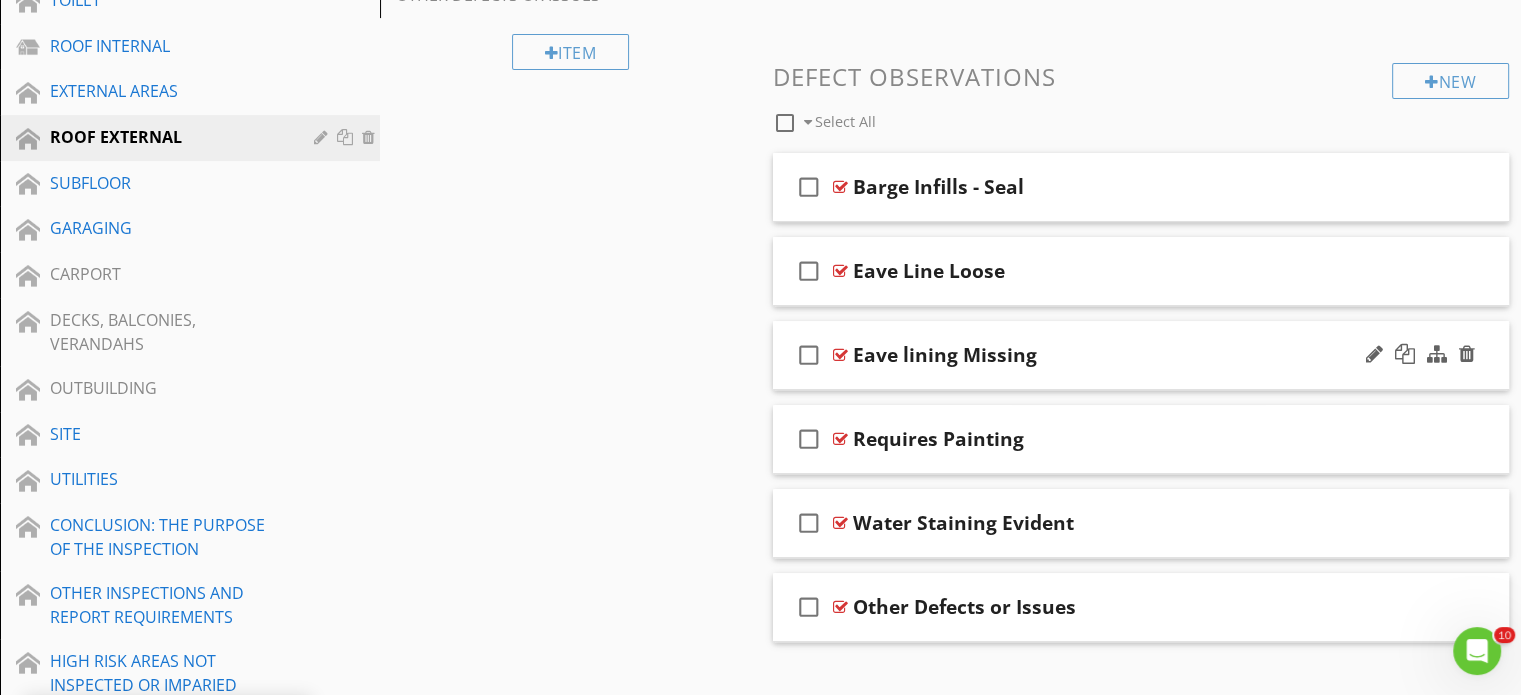 click on "Eave lining Missing" at bounding box center [945, 355] 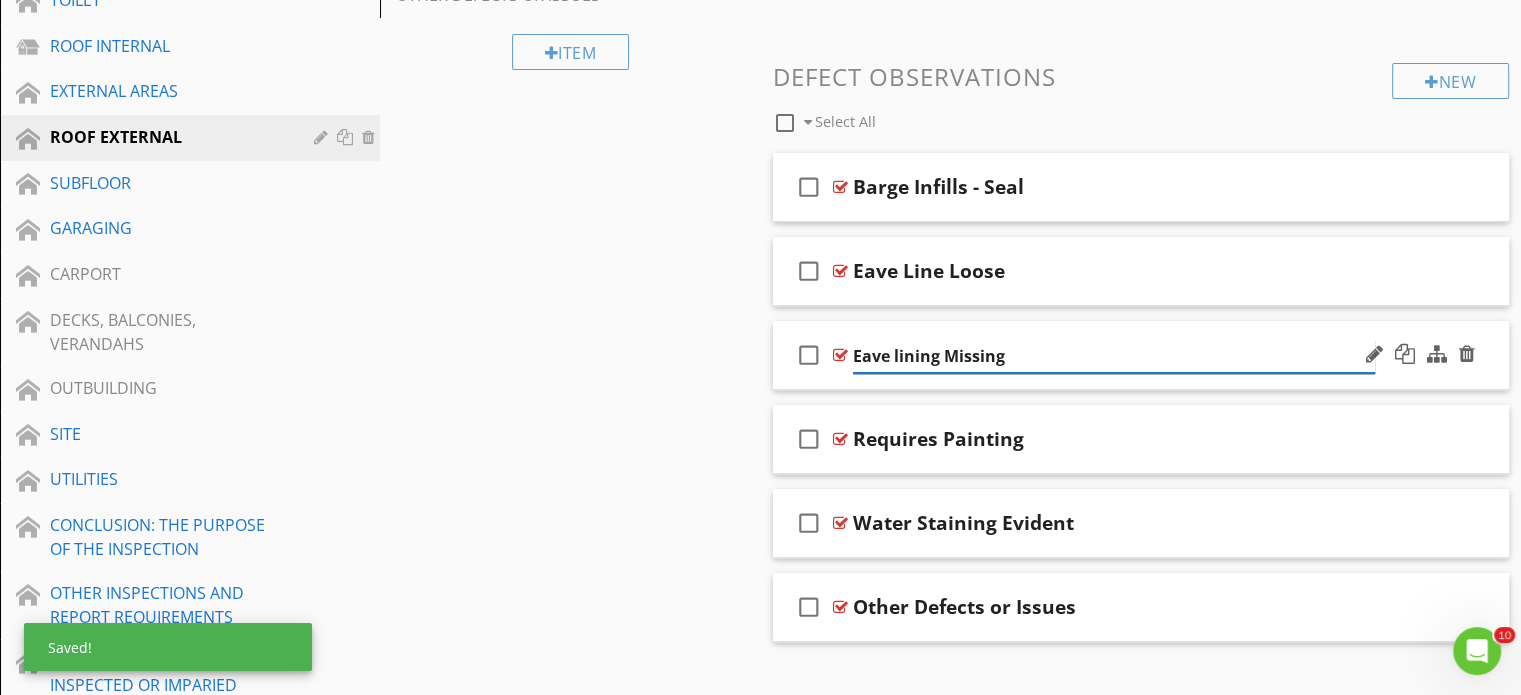 click on "Eave lining Missing" at bounding box center [1114, 356] 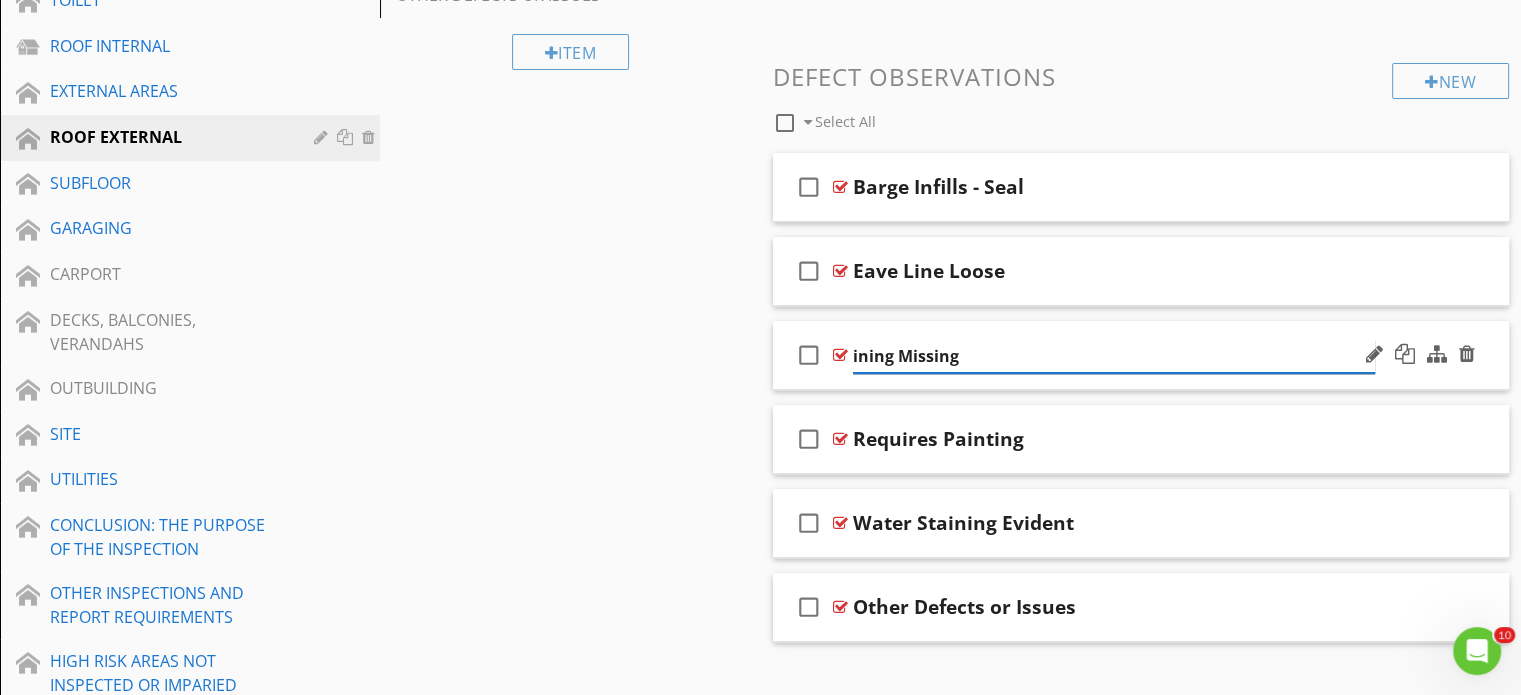 type on "Lining Missing" 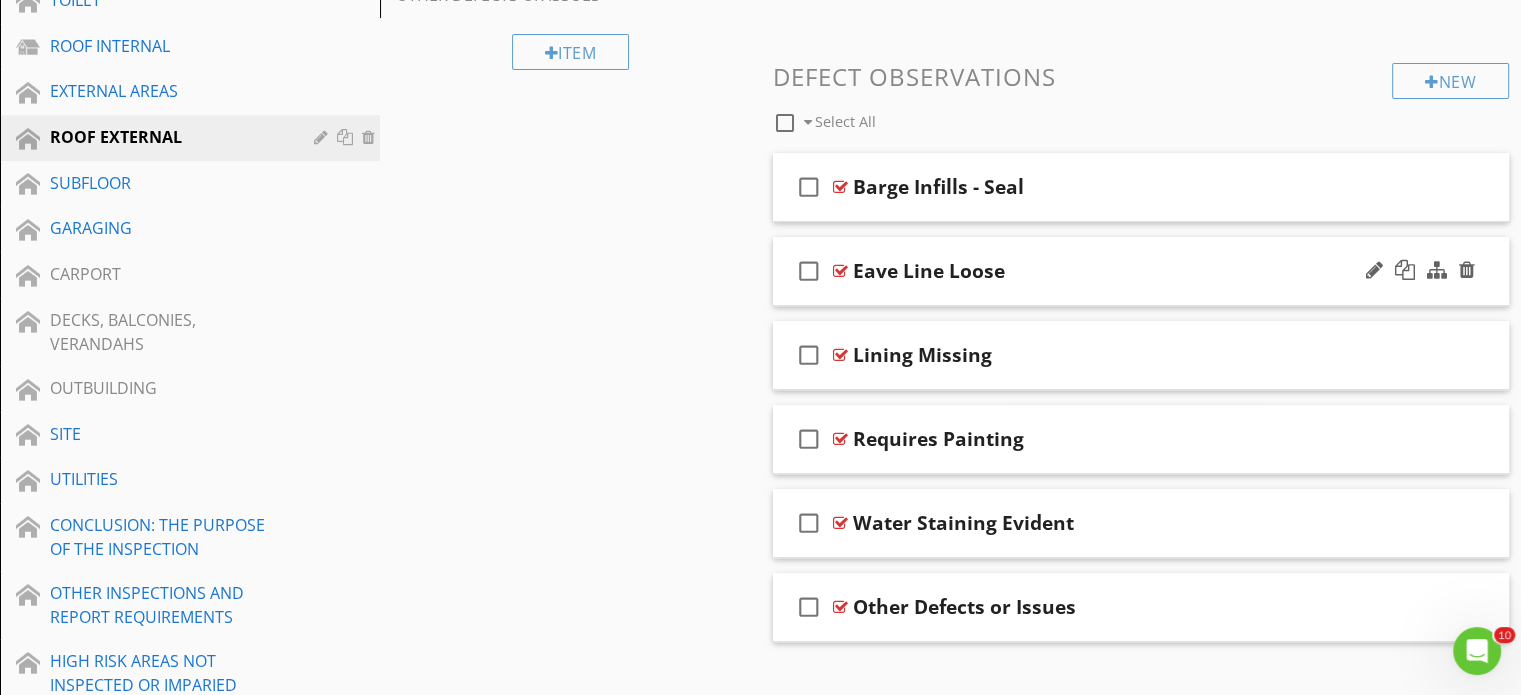 click on "Eave Line Loose" at bounding box center [929, 271] 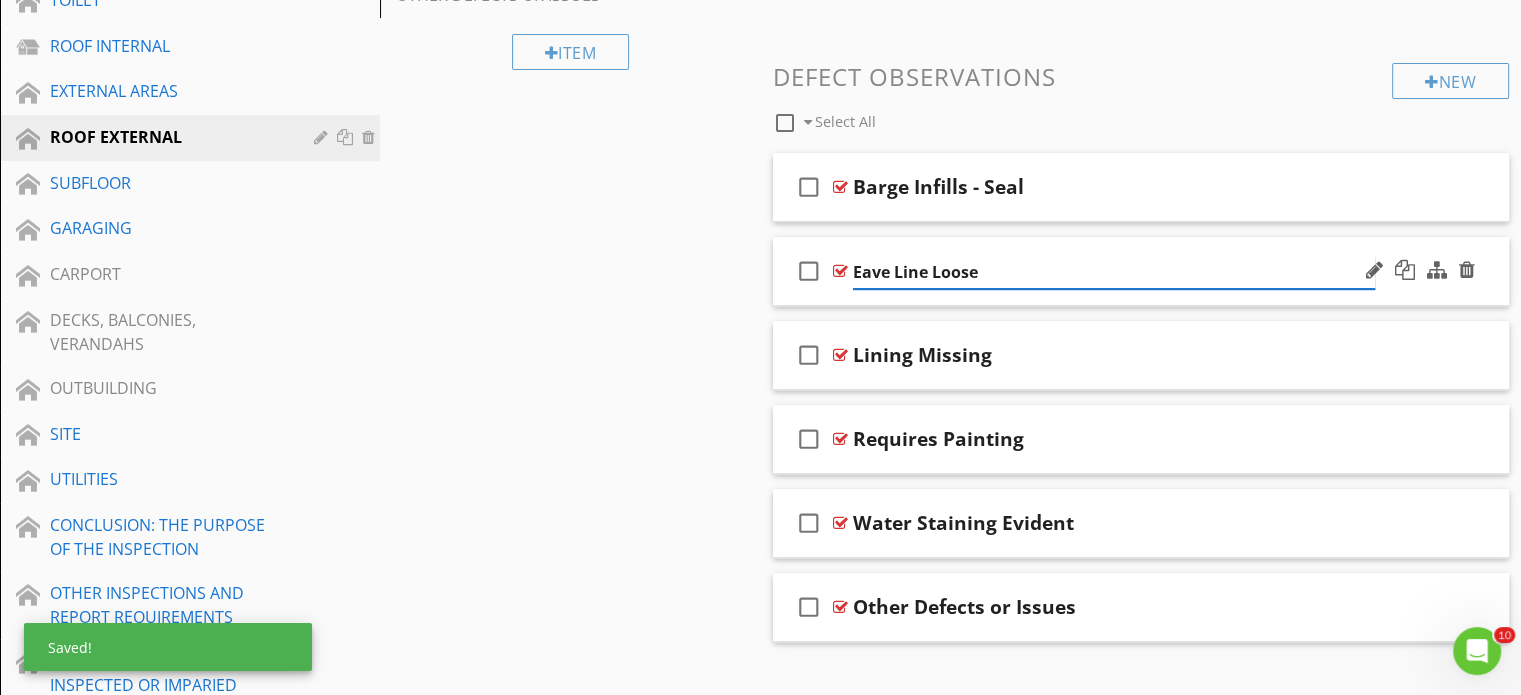 click on "Eave Line Loose" at bounding box center (1114, 272) 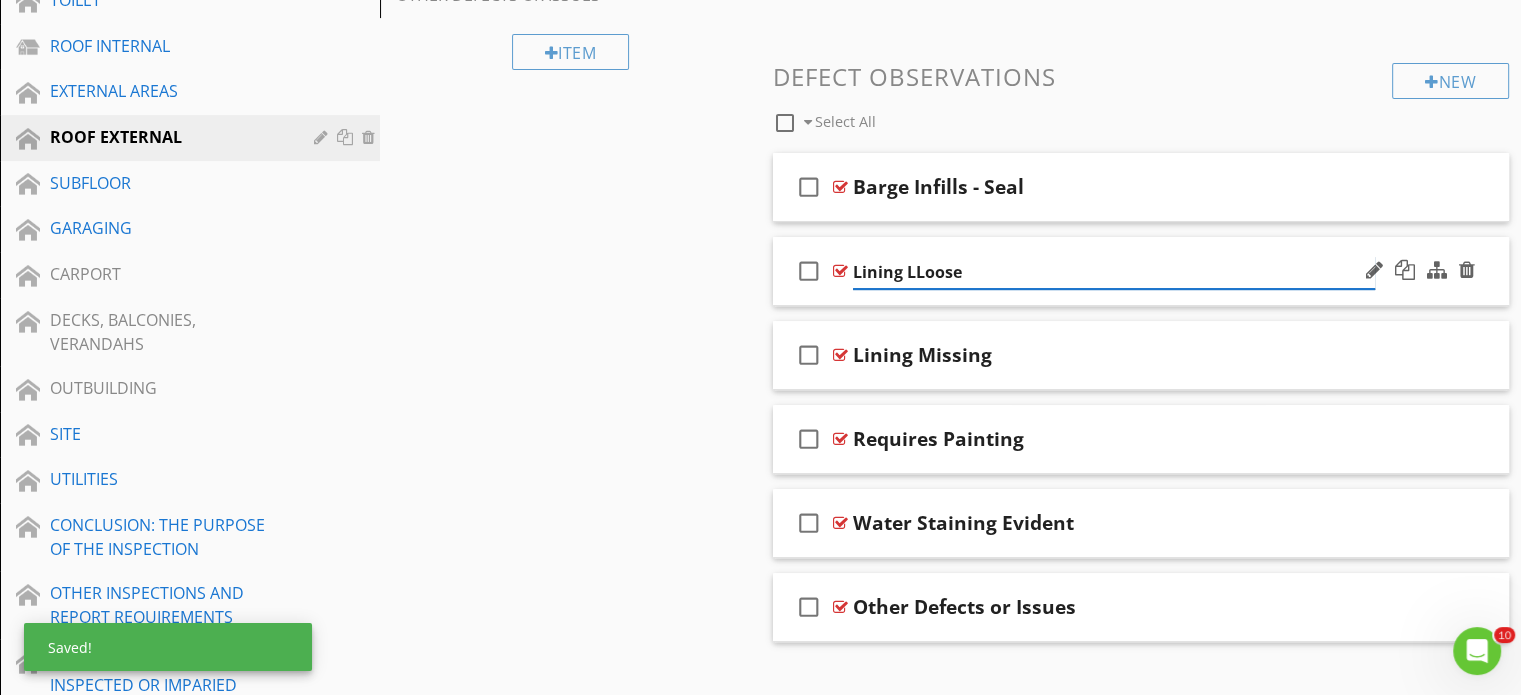 type on "Lining Loose" 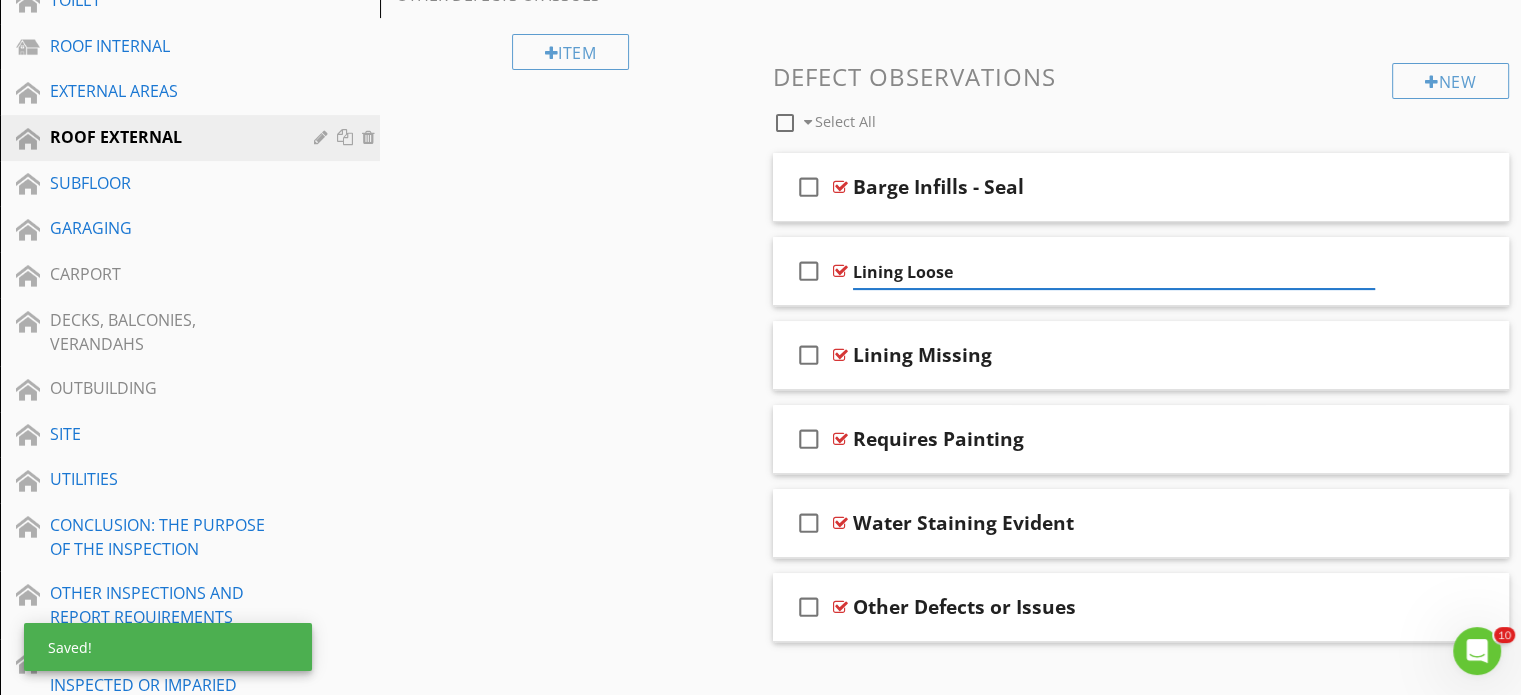 click on "Sections
VISUAL BUILDING INSPECTION REPORT           REPORT & INSPECTED PROPERTY DETAILS           INTERNAL AREAS           KITCHEN           BATHROOM           ENSUITE           LAUNDRY           TOILET           ROOF INTERNAL           EXTERNAL AREAS           ROOF EXTERNAL           SUBFLOOR           GARAGING           CARPORT           DECKS, BALCONIES, VERANDAHS           OUTBUILDING           SITE           UTILITIES            CONCLUSION: THE PURPOSE OF THE INSPECTION           OTHER INSPECTIONS AND REPORT REQUIREMENTS           HIGH RISK AREAS NOT INSPECTED OR IMPARIED REQUIRING FURTHER INSPECTION           OVERALL PROPERTY CONDITION           IMPORTANT INFORMATION
Section
Attachments
Attachment
Items
LIMITATIONS           EXTERNAL ROOF           FLASHINGS           GUTTERS & DOWNPIPES           VALLEY(S)           [PERSON_NAME]           FASCIA & BARGES" at bounding box center [760, 333] 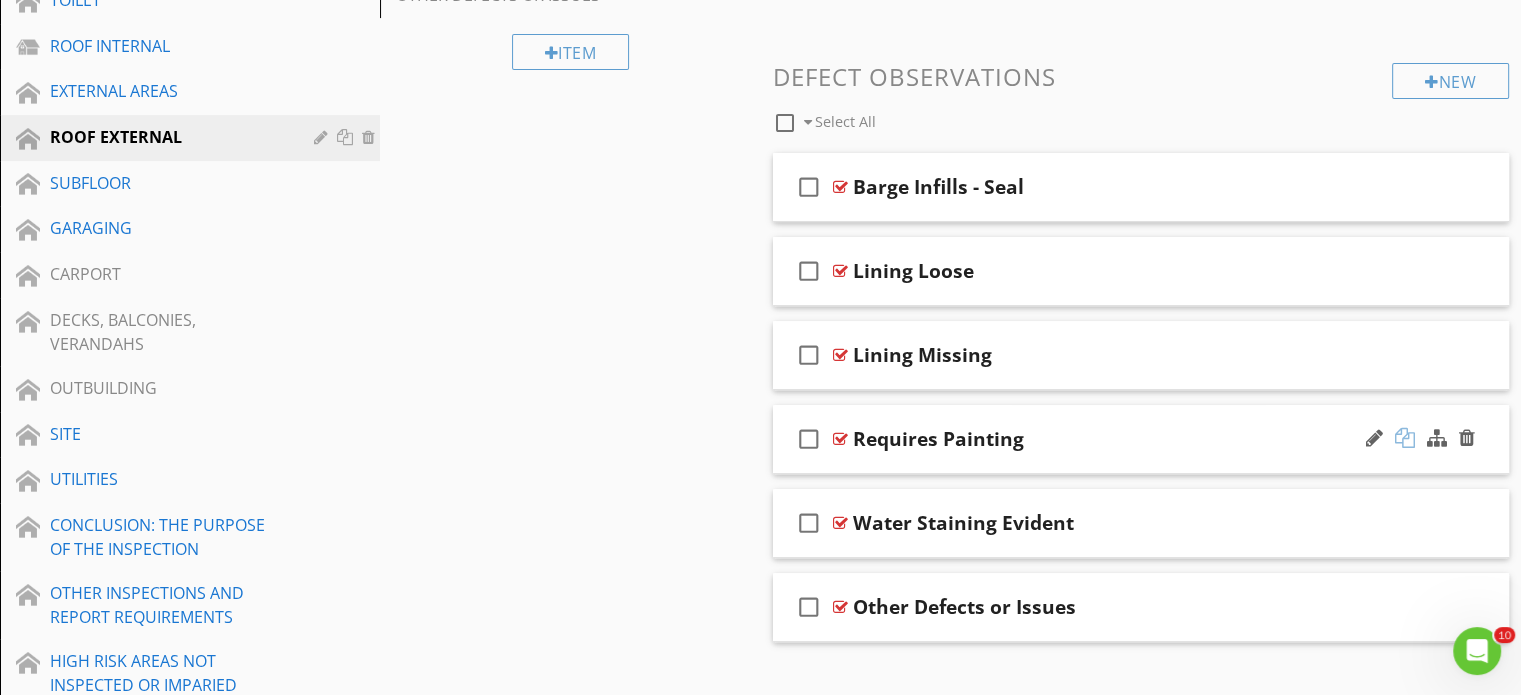 click at bounding box center (1405, 438) 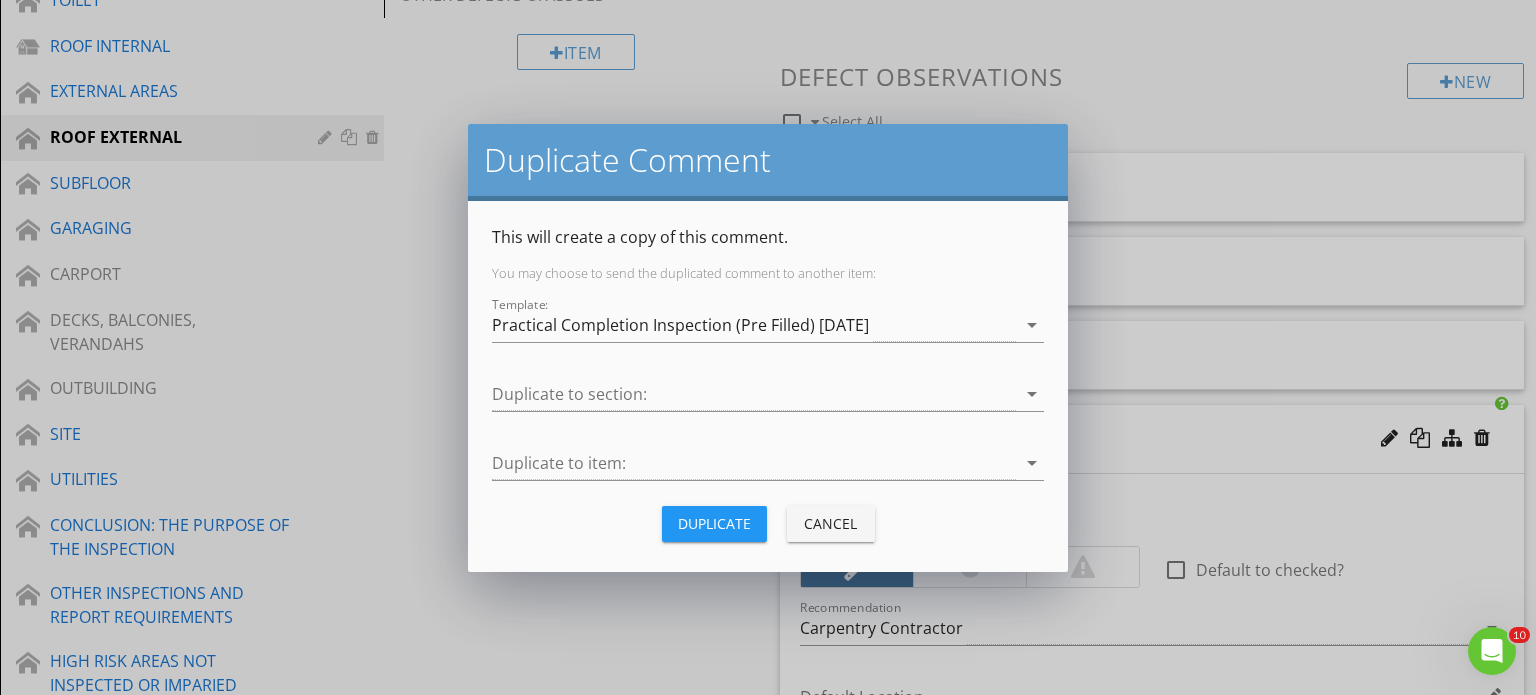 click on "Duplicate Comment     This will create a copy of this comment.   You may choose to send the duplicated comment to another item:   Template: Practical Completion Inspection (Pre Filled) [DATE] arrow_drop_down   Duplicate to section: arrow_drop_down   Duplicate to item: arrow_drop_down     Duplicate   Cancel" at bounding box center [768, 347] 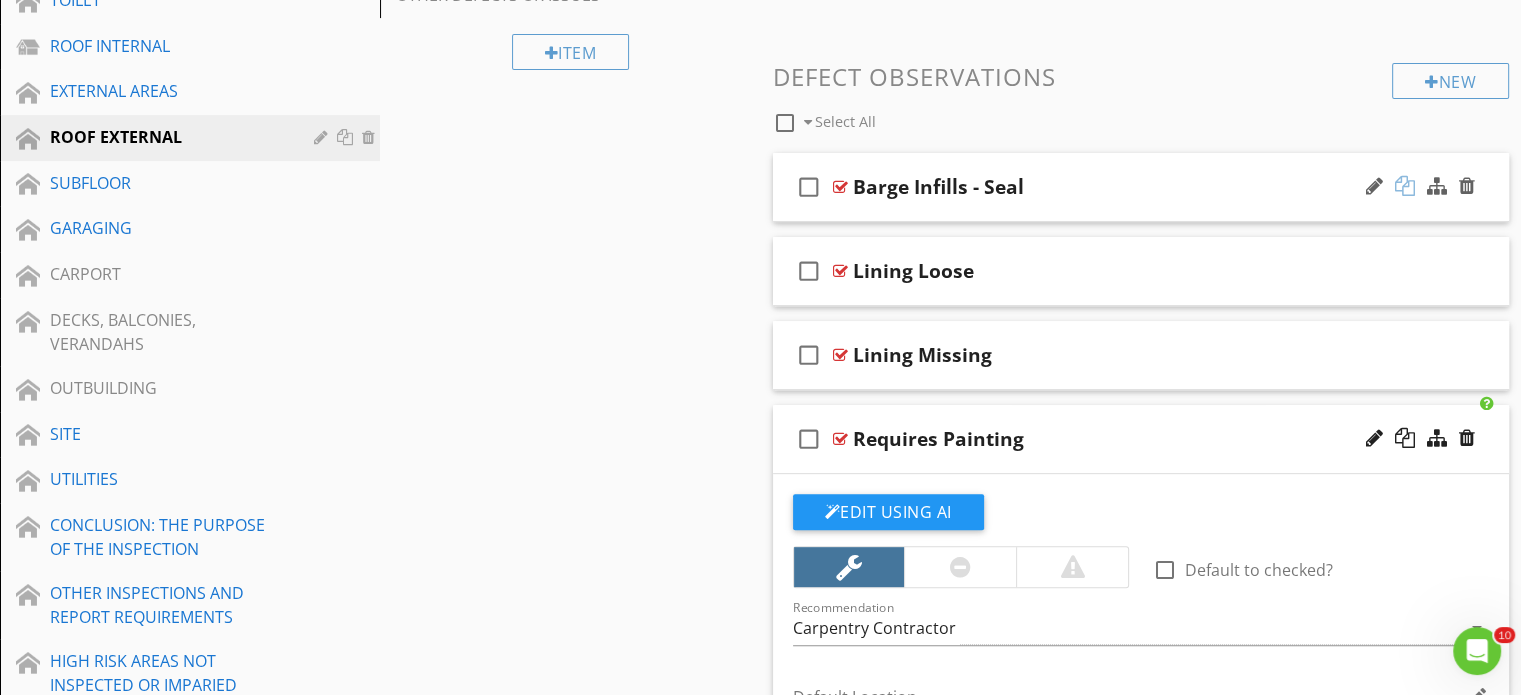 click at bounding box center (1405, 186) 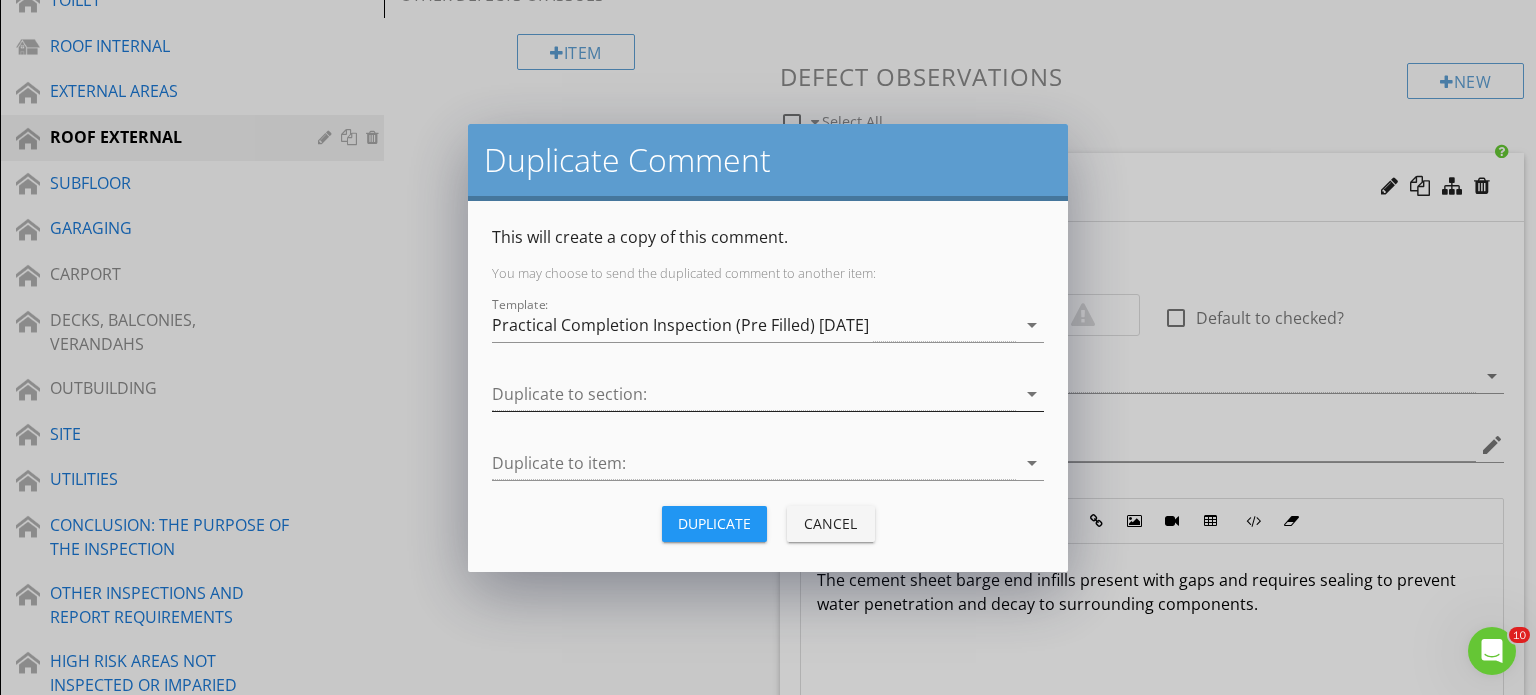 click at bounding box center (754, 394) 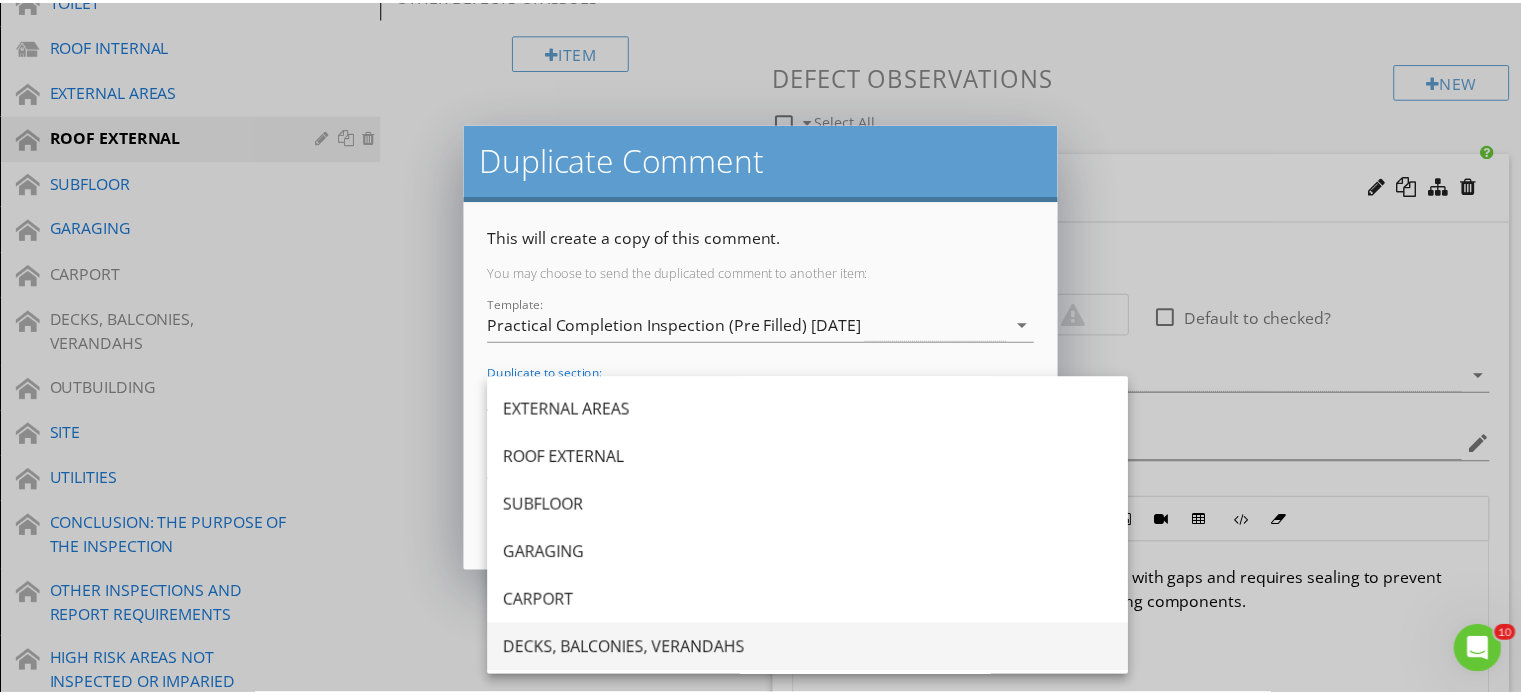 scroll, scrollTop: 404, scrollLeft: 0, axis: vertical 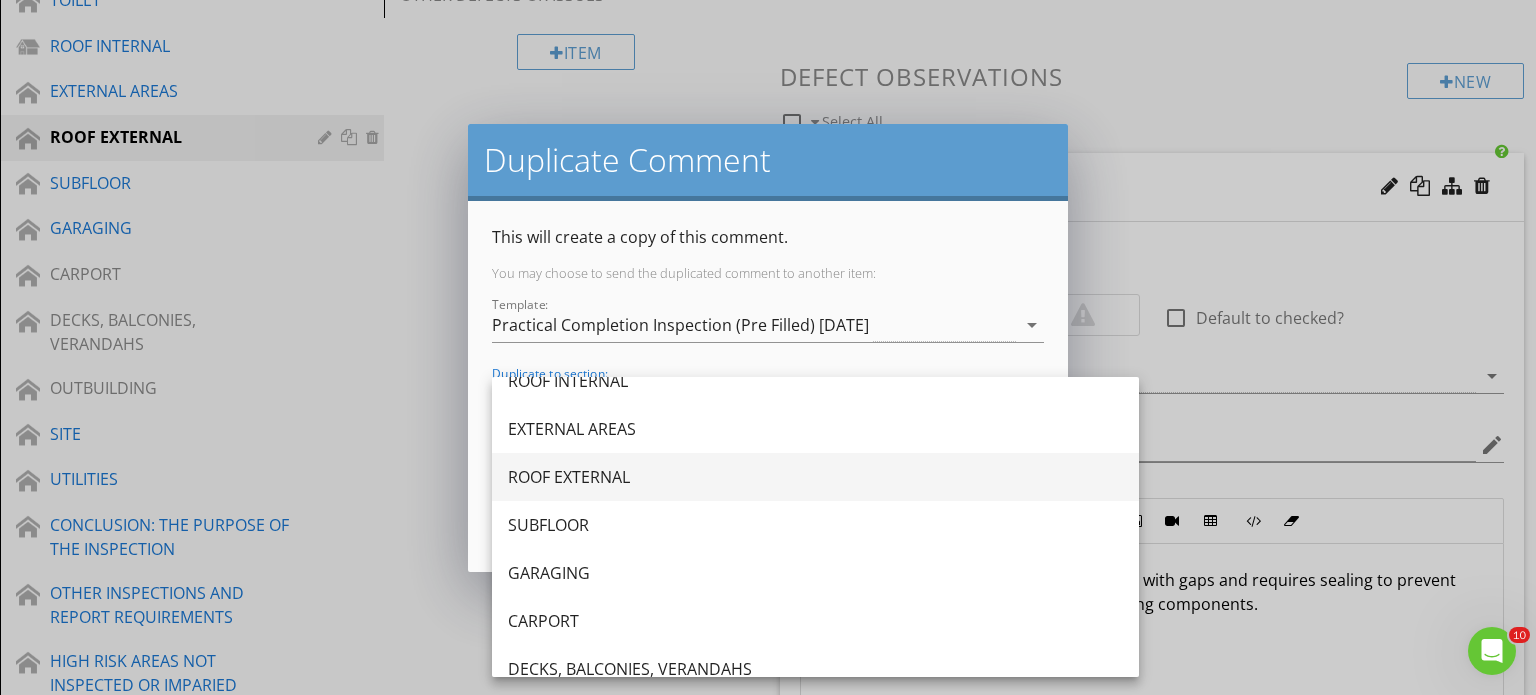 click on "ROOF EXTERNAL" at bounding box center [815, 477] 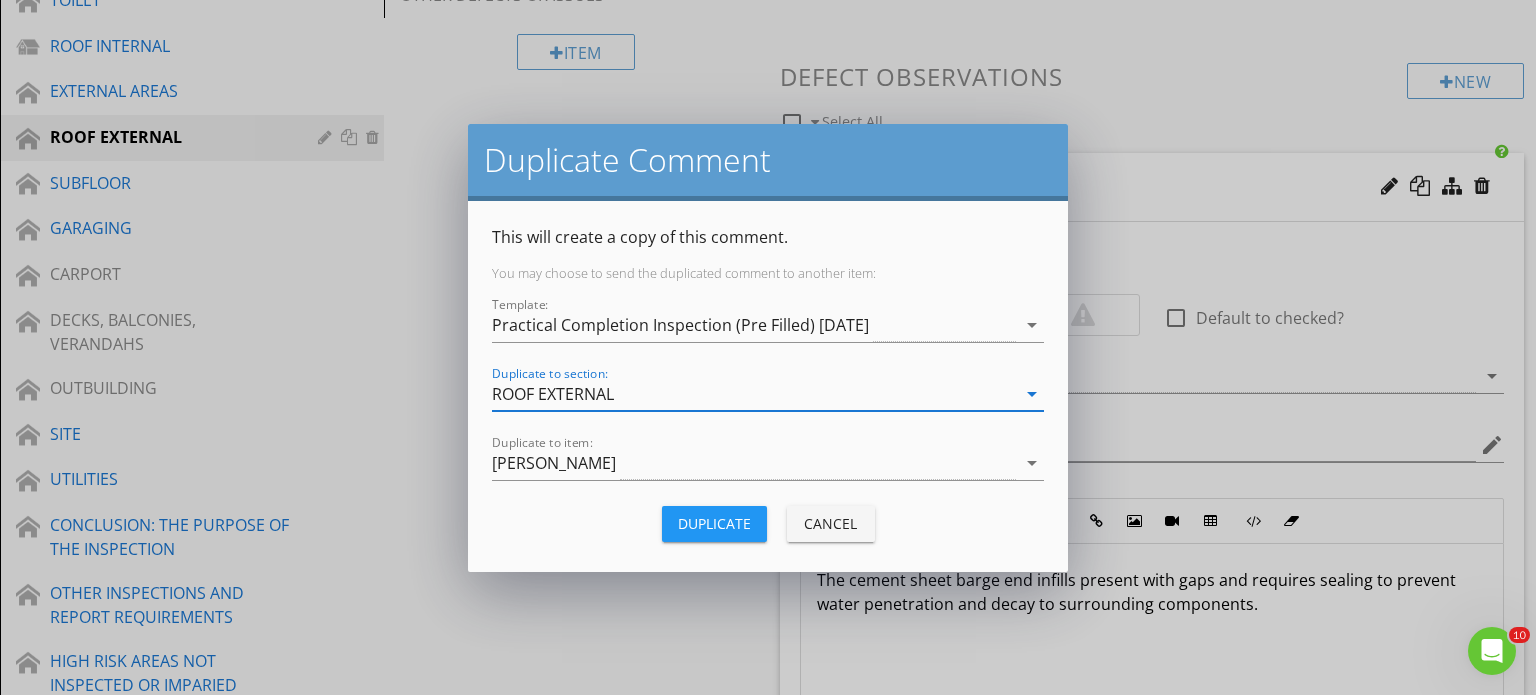 click on "Duplicate" at bounding box center [714, 523] 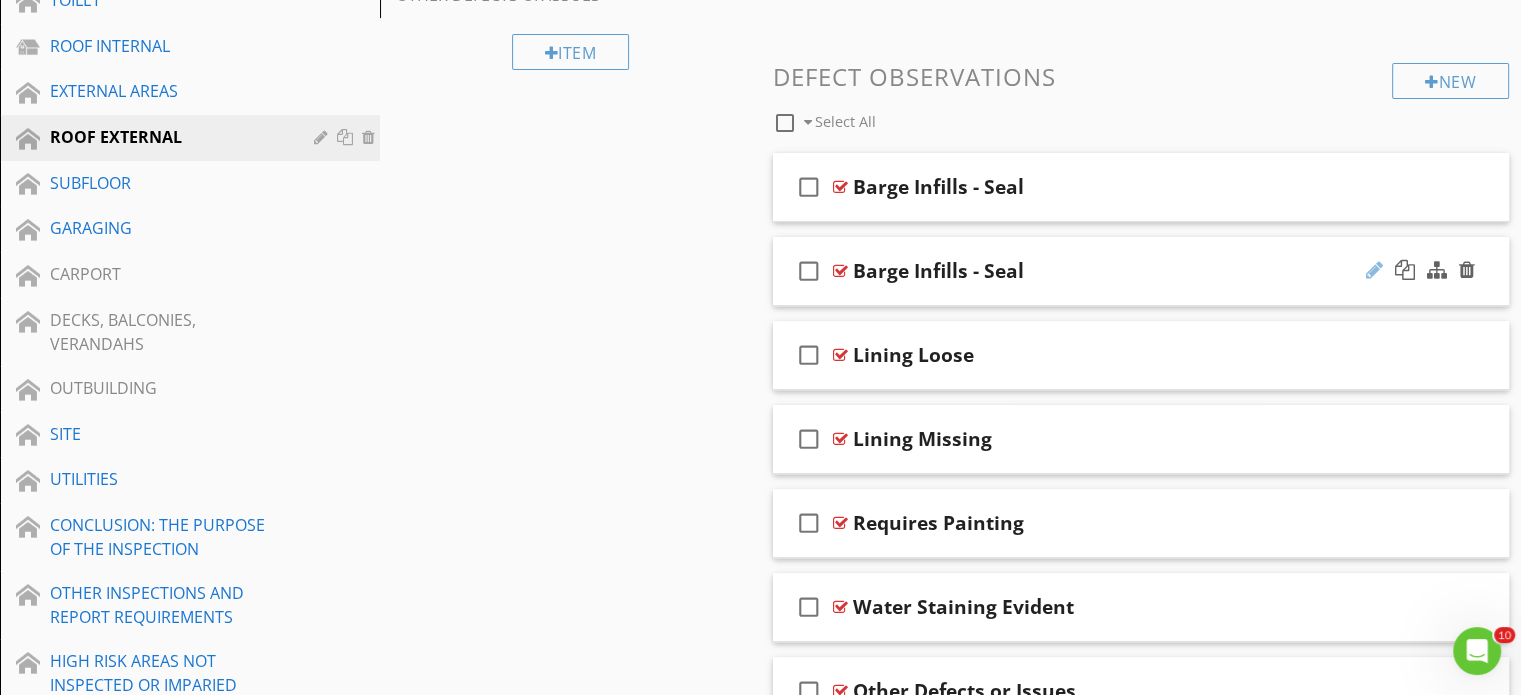 click at bounding box center [1374, 270] 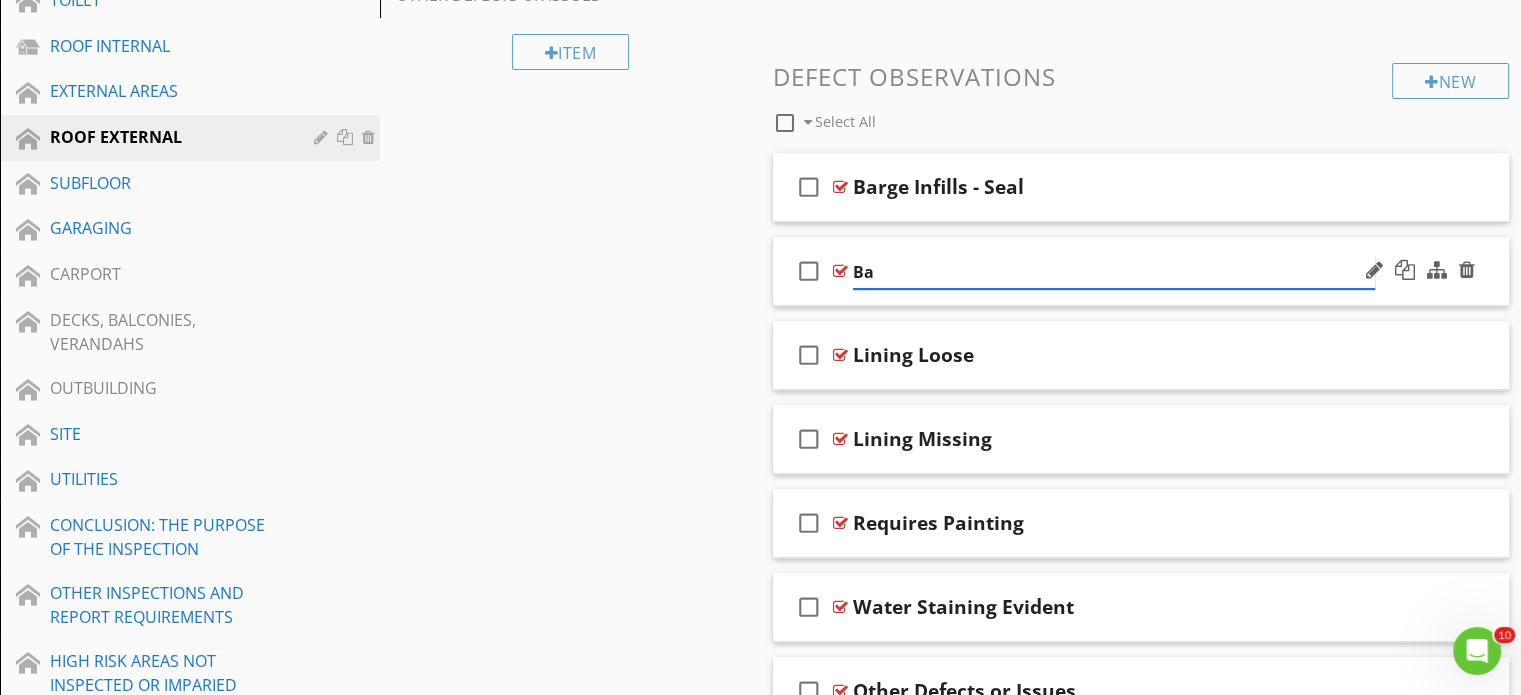 type on "B" 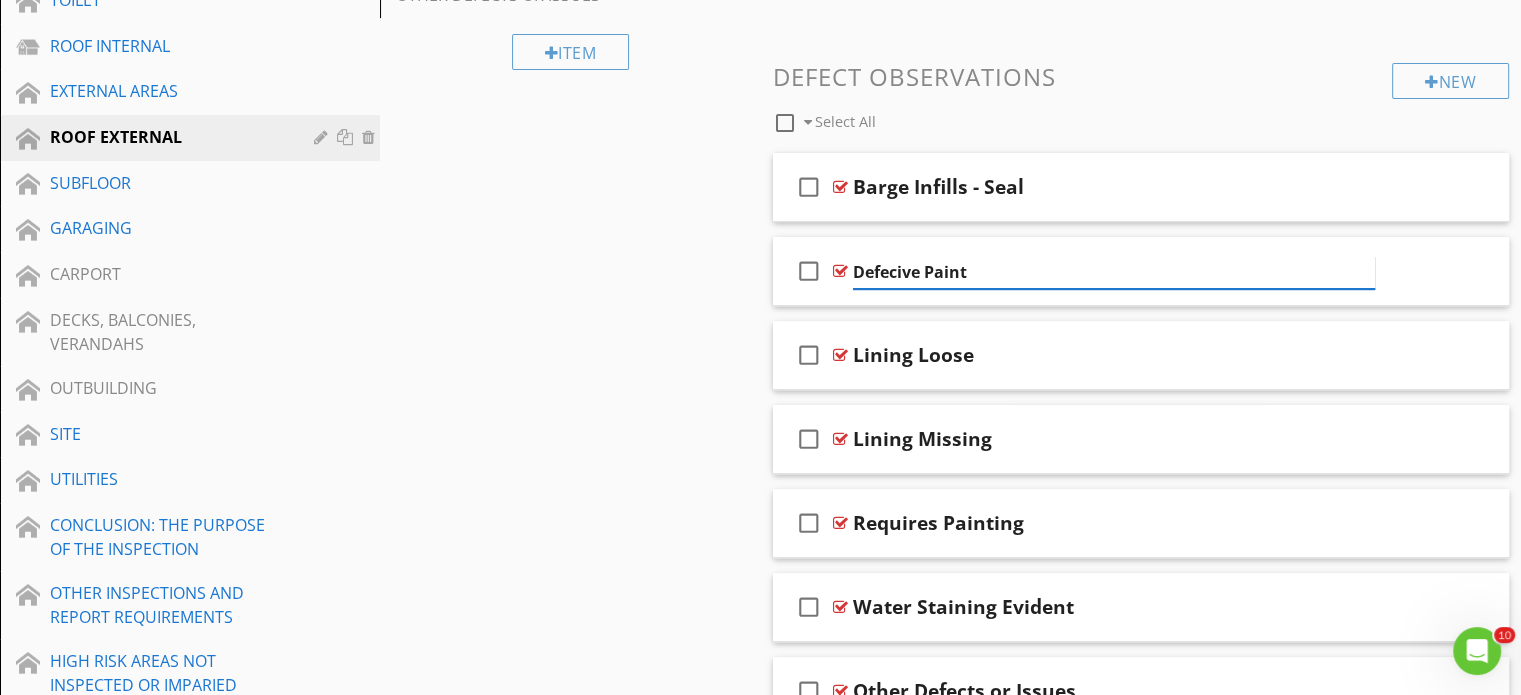 type on "Defective Paint" 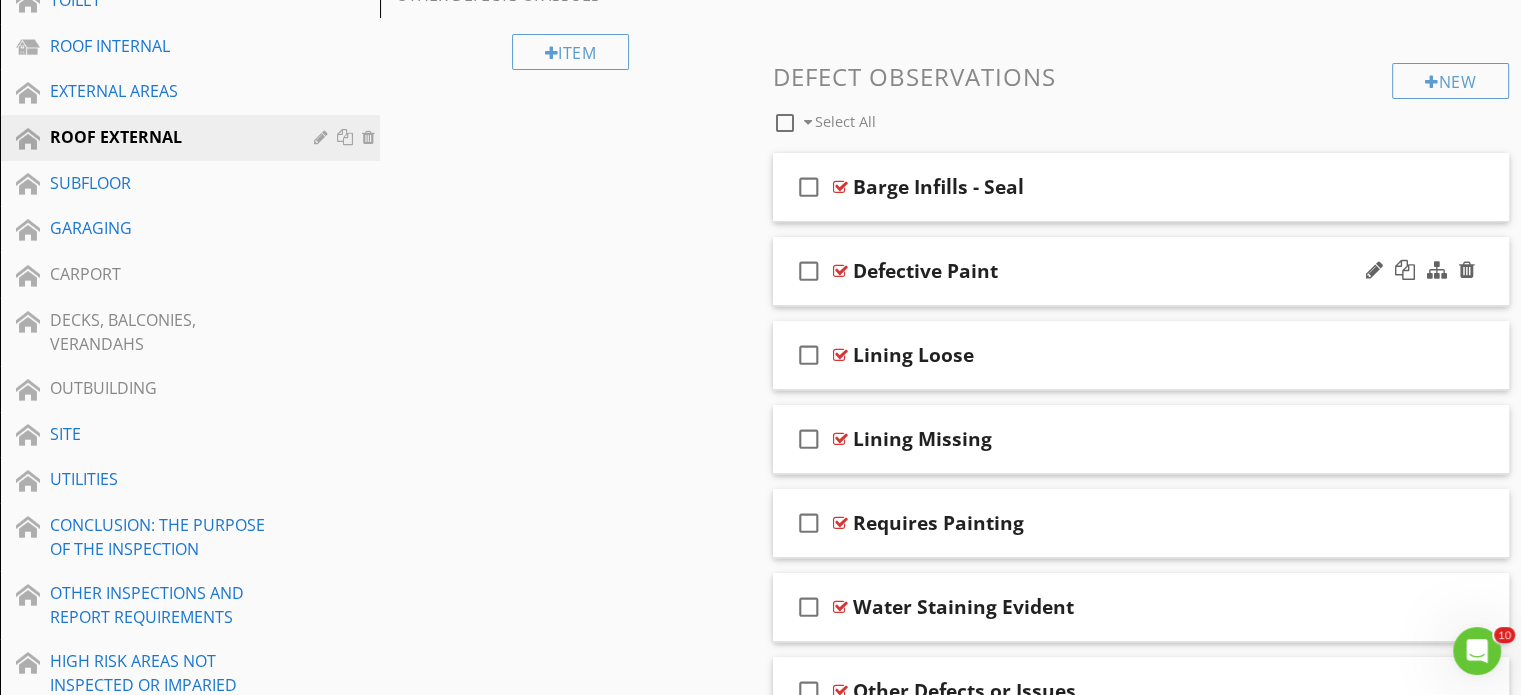 click on "check_box_outline_blank
Defective Paint" at bounding box center [1141, 271] 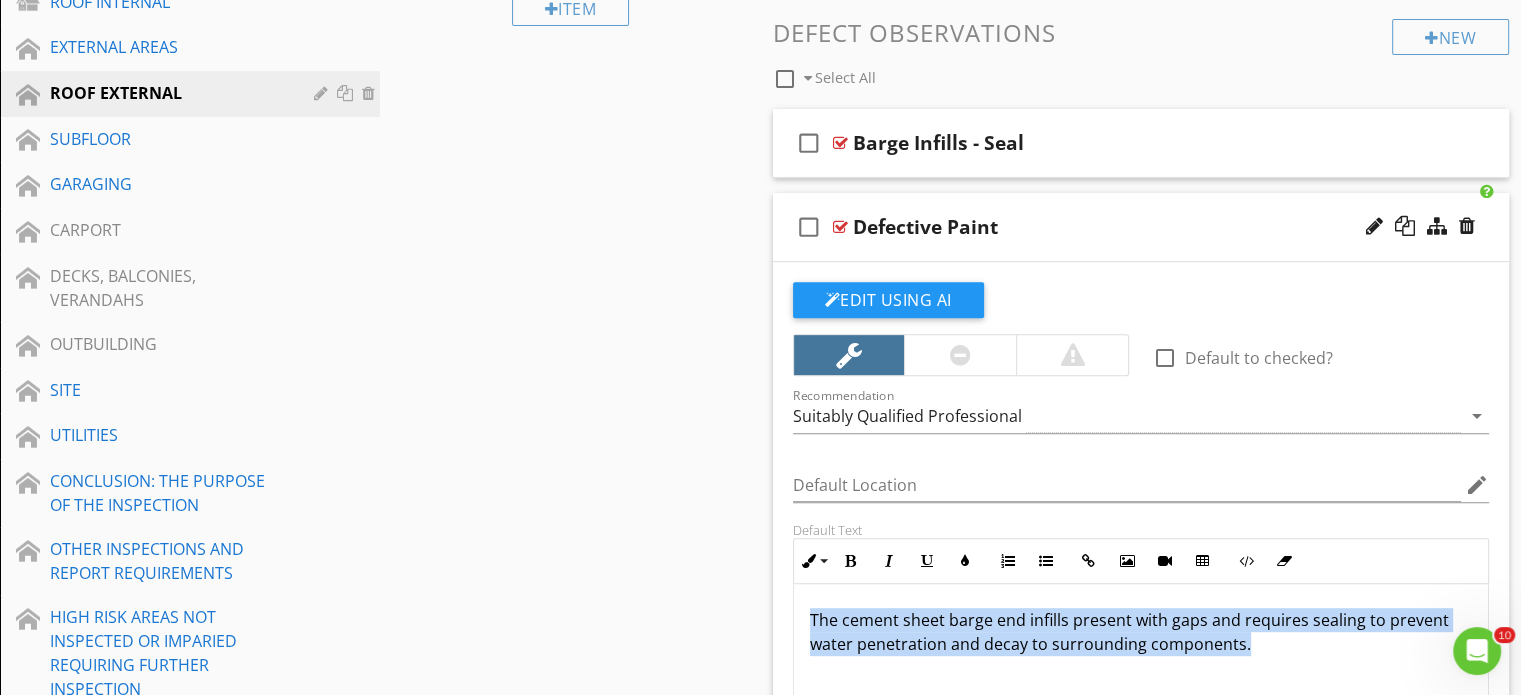 scroll, scrollTop: 826, scrollLeft: 0, axis: vertical 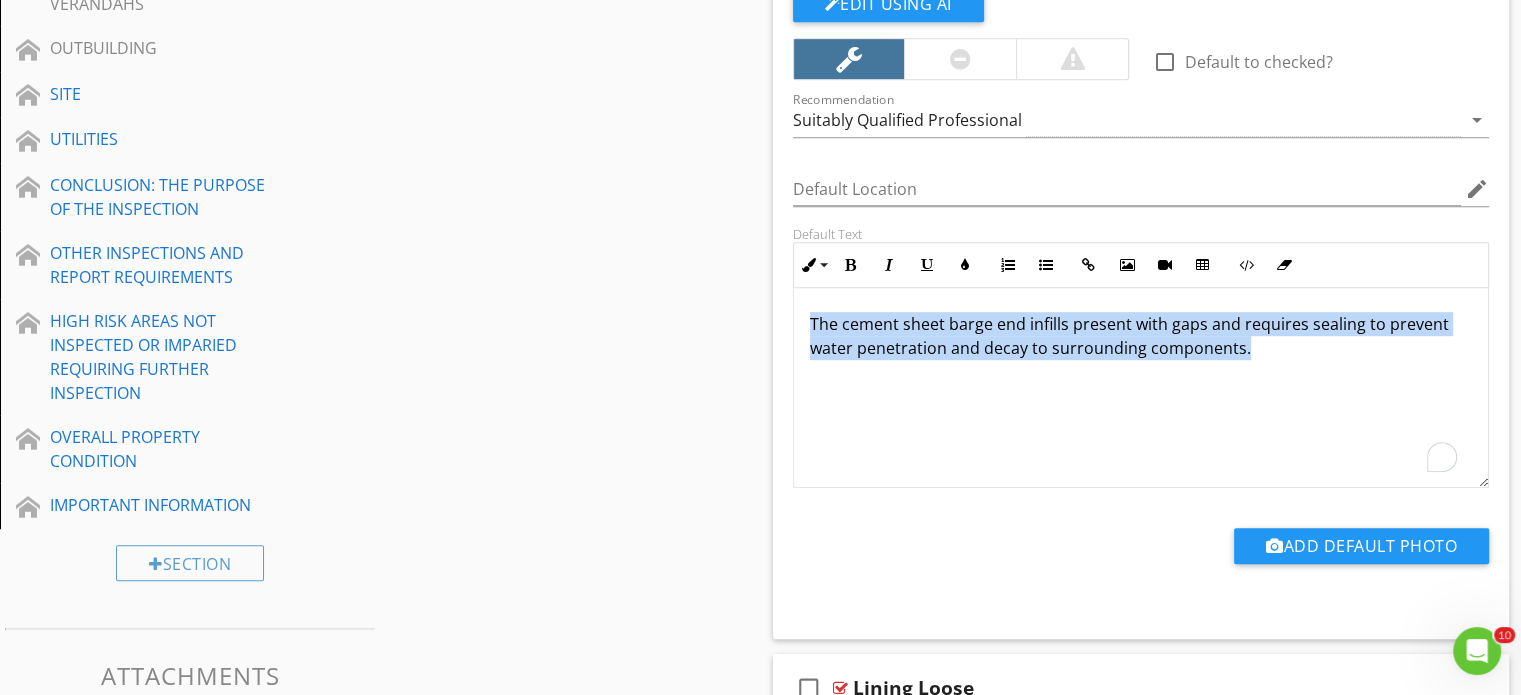 drag, startPoint x: 812, startPoint y: 666, endPoint x: 1273, endPoint y: 701, distance: 462.32672 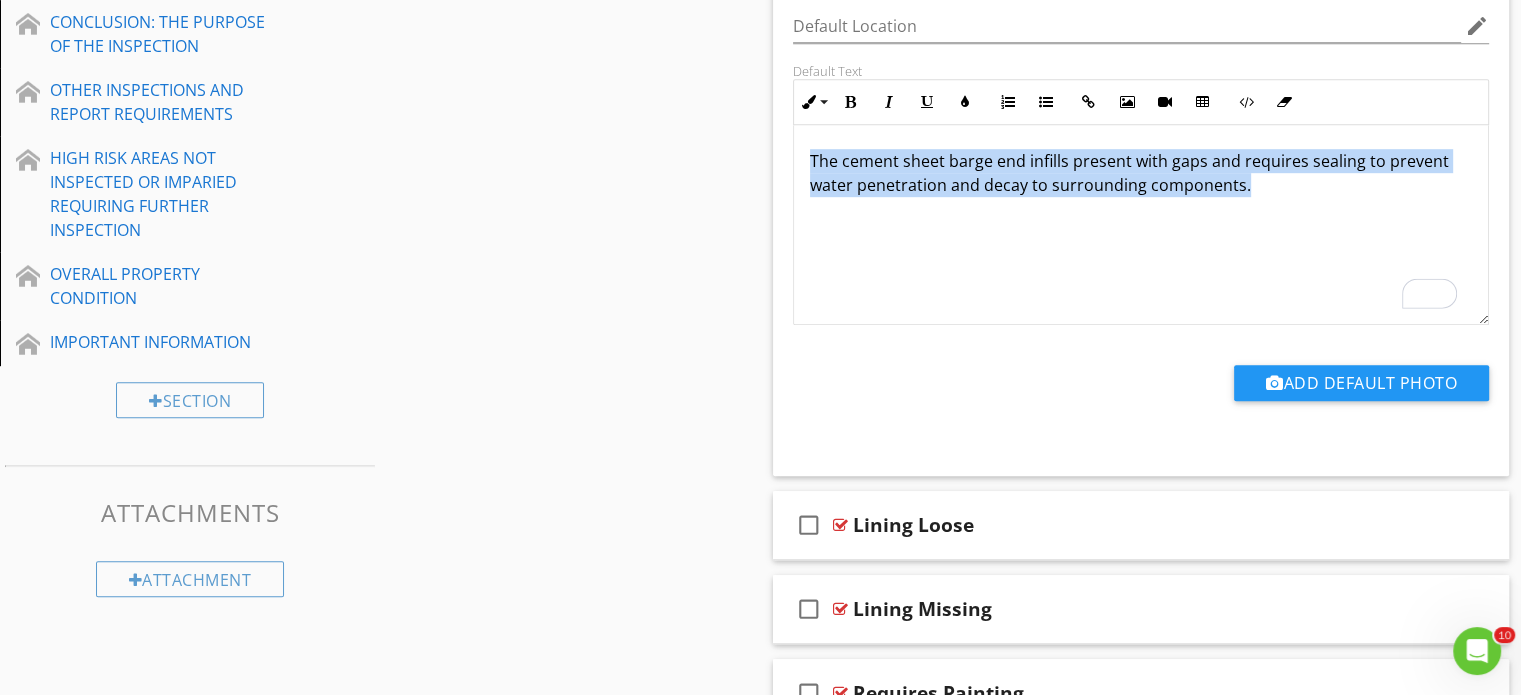 type 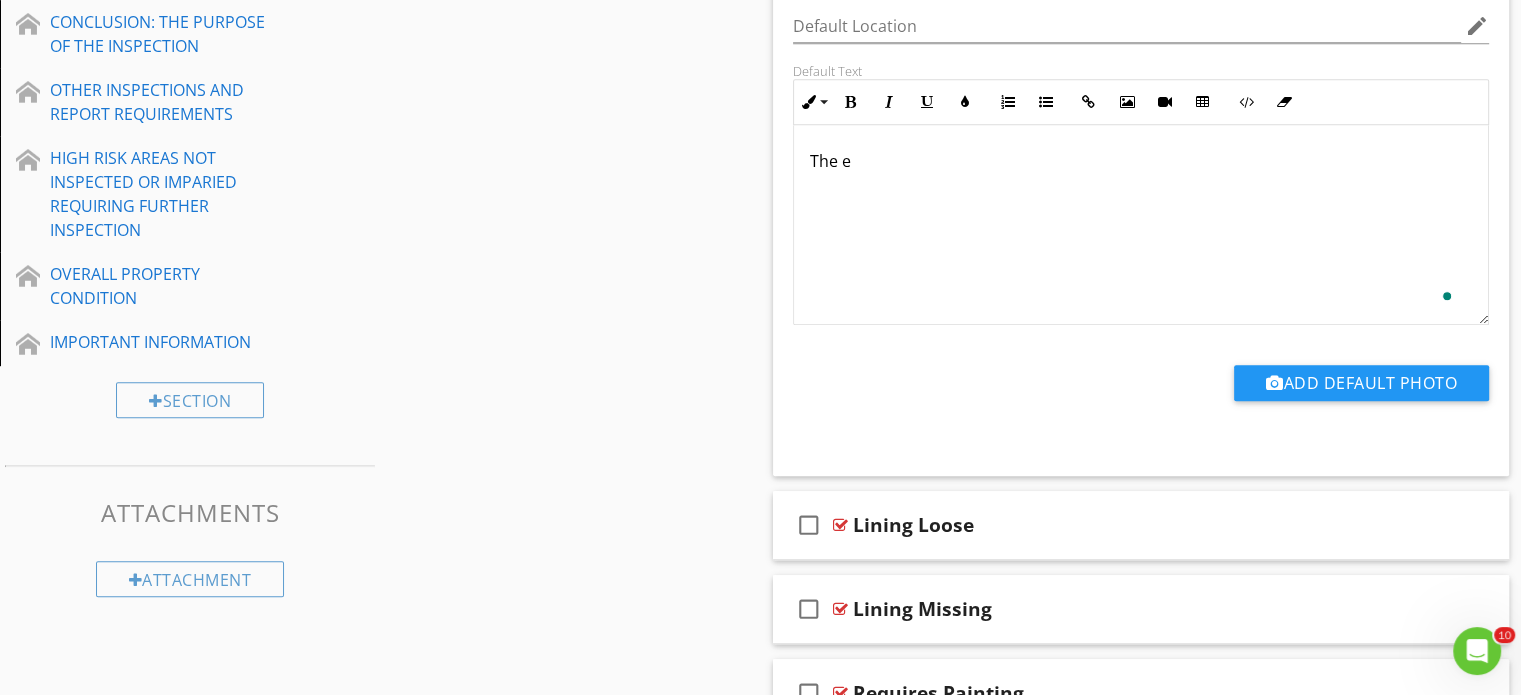 scroll, scrollTop: 0, scrollLeft: 0, axis: both 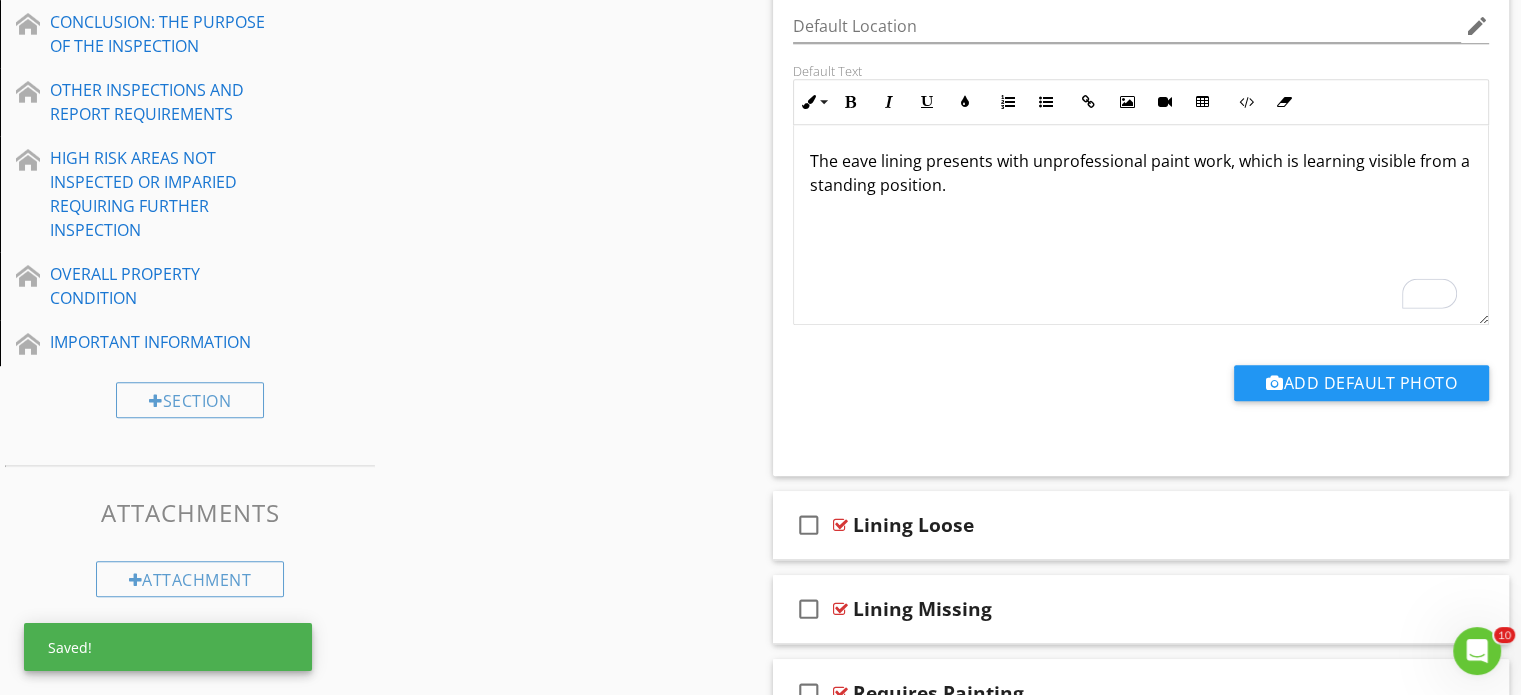 click on "The eave lining presents with unprofessional paint work, which is learning visible from a standing position." at bounding box center (1141, 173) 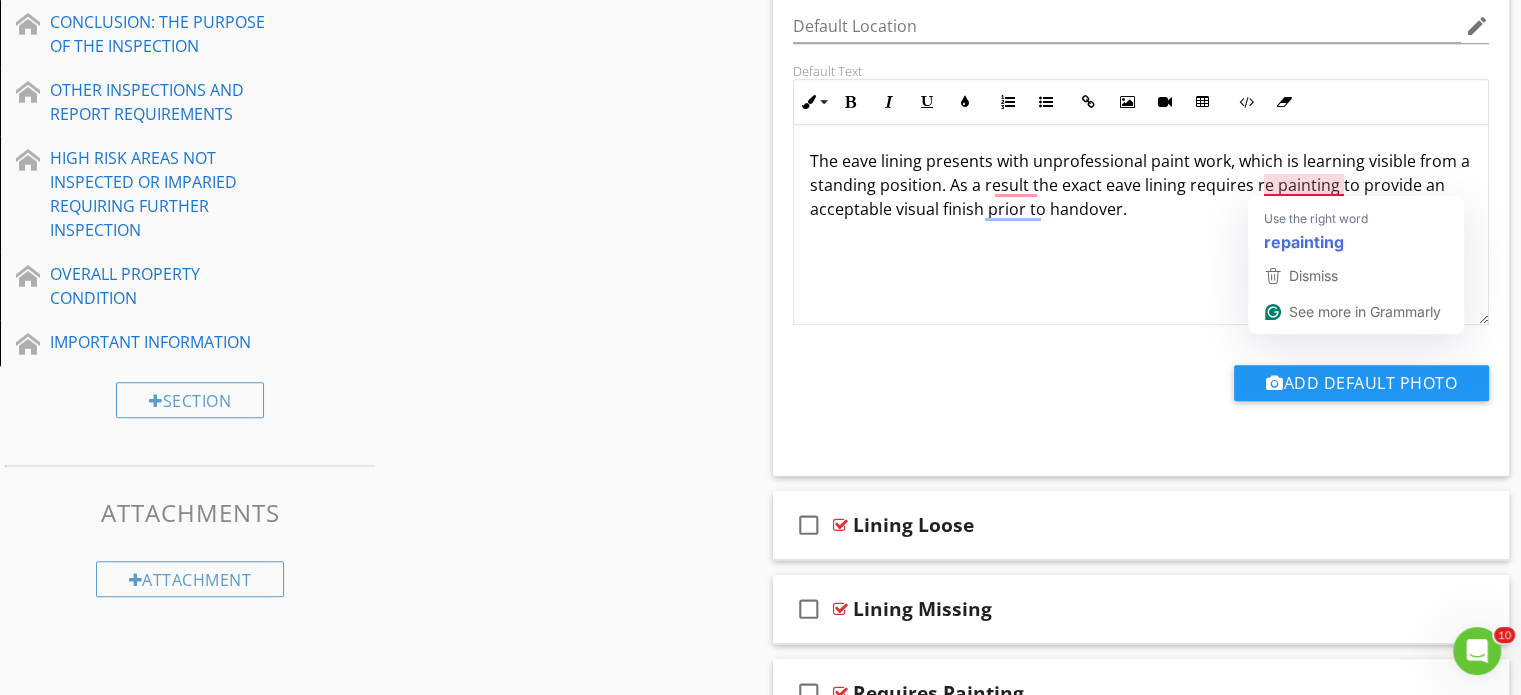 click on "The eave lining presents with unprofessional paint work, which is learning visible from a standing position. As a result the exact eave lining requires re painting to provide an acceptable visual finish prior to handover." at bounding box center [1141, 185] 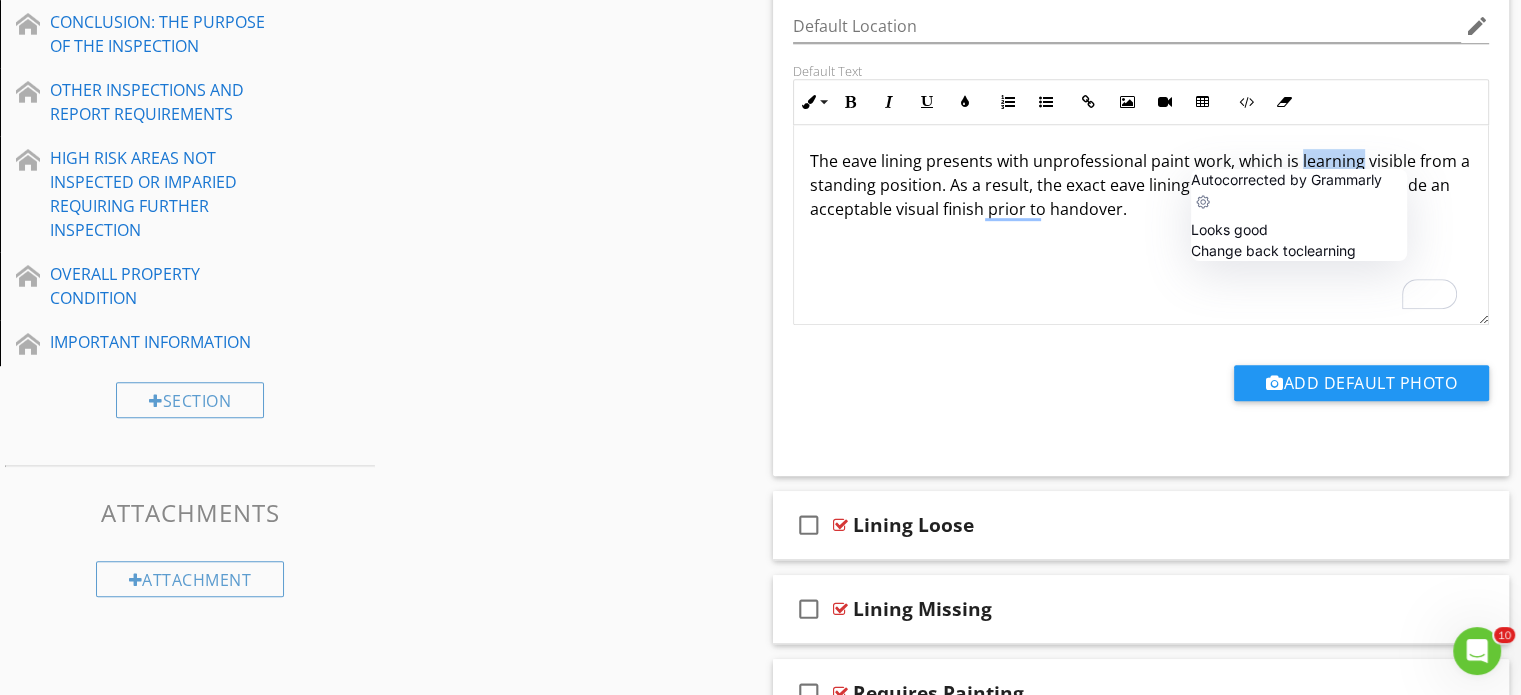drag, startPoint x: 1297, startPoint y: 163, endPoint x: 1356, endPoint y: 163, distance: 59 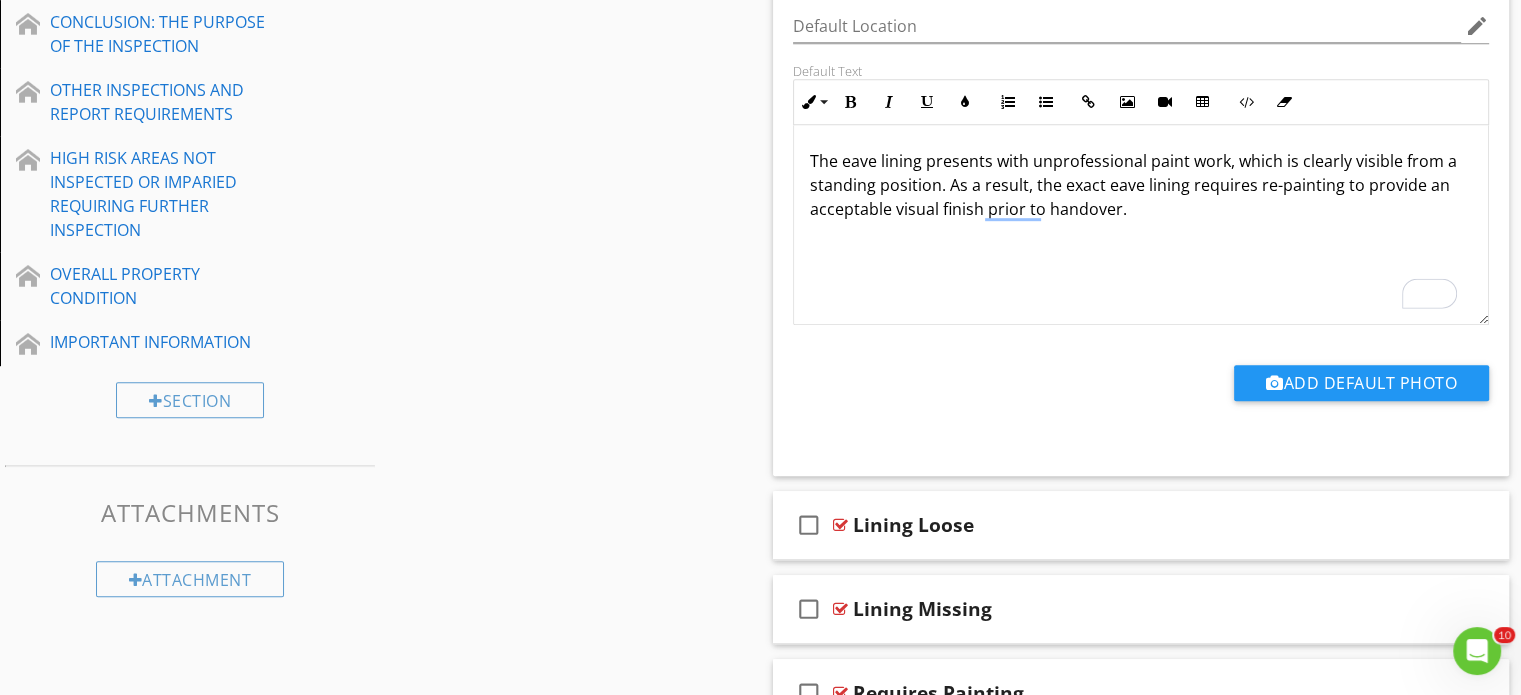 click on "The eave lining presents with unprofessional paint work, which is clearly visible from a standing position. As a result, the exact eave lining requires re-painting to provide an acceptable visual finish prior to handover." at bounding box center [1141, 225] 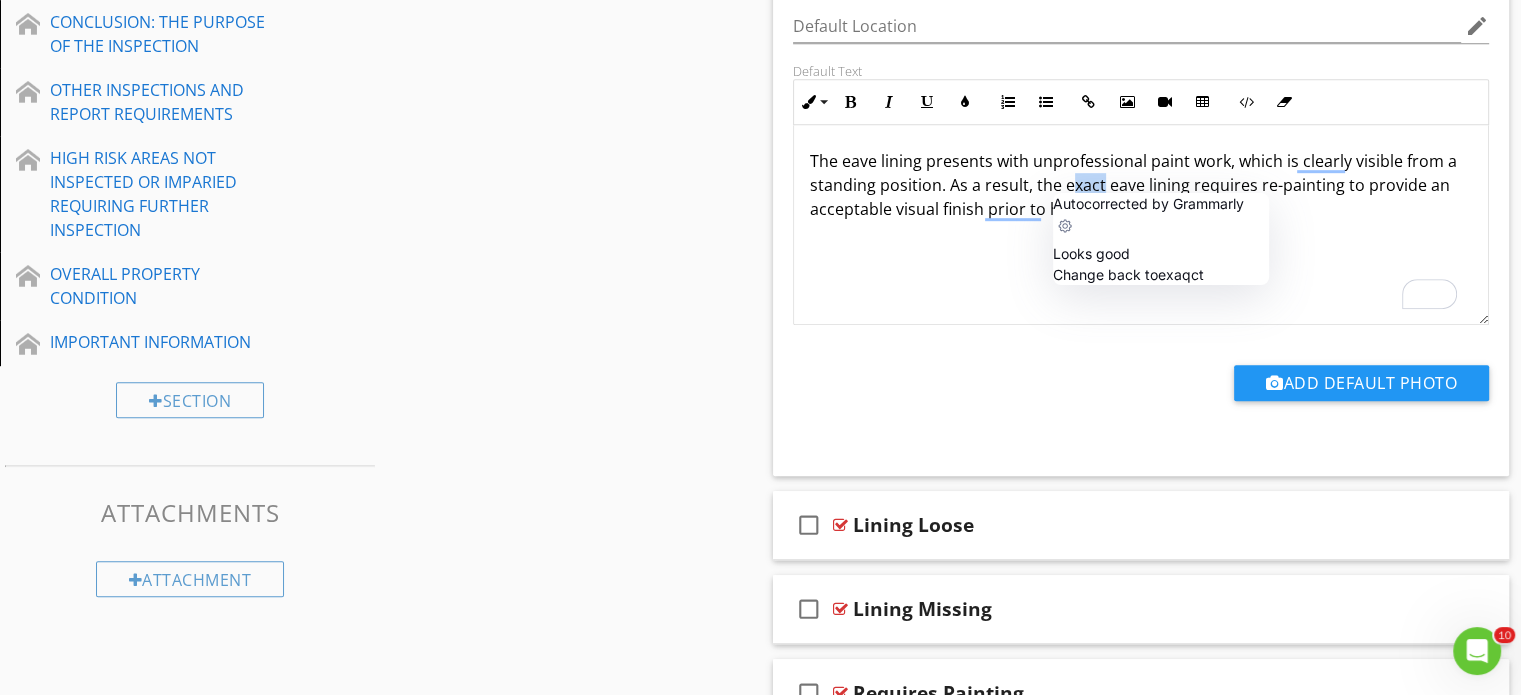 drag, startPoint x: 1102, startPoint y: 184, endPoint x: 1068, endPoint y: 185, distance: 34.0147 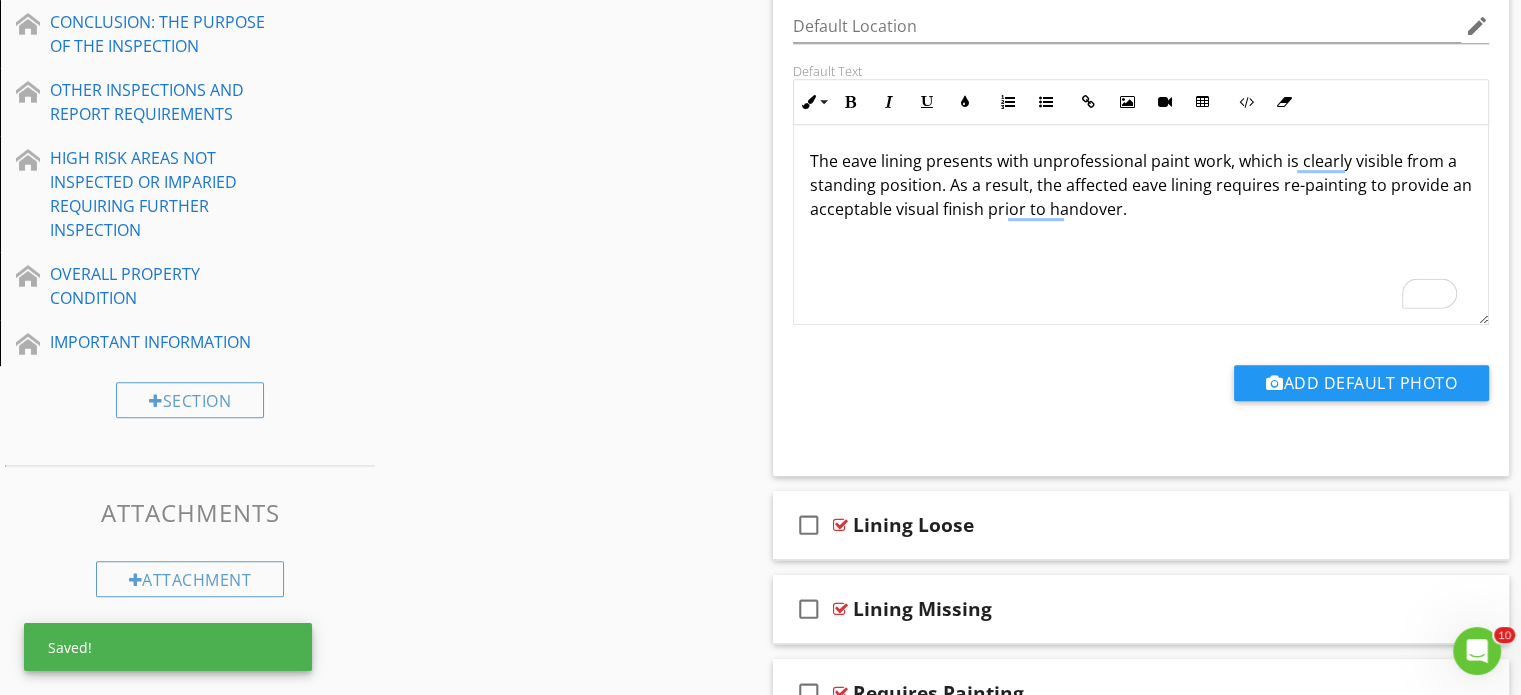 click on "The eave lining presents with unprofessional paint work, which is clearly visible from a standing position. As a result, the affected eave lining requires re-painting to provide an acceptable visual finish prior to handover." at bounding box center (1141, 185) 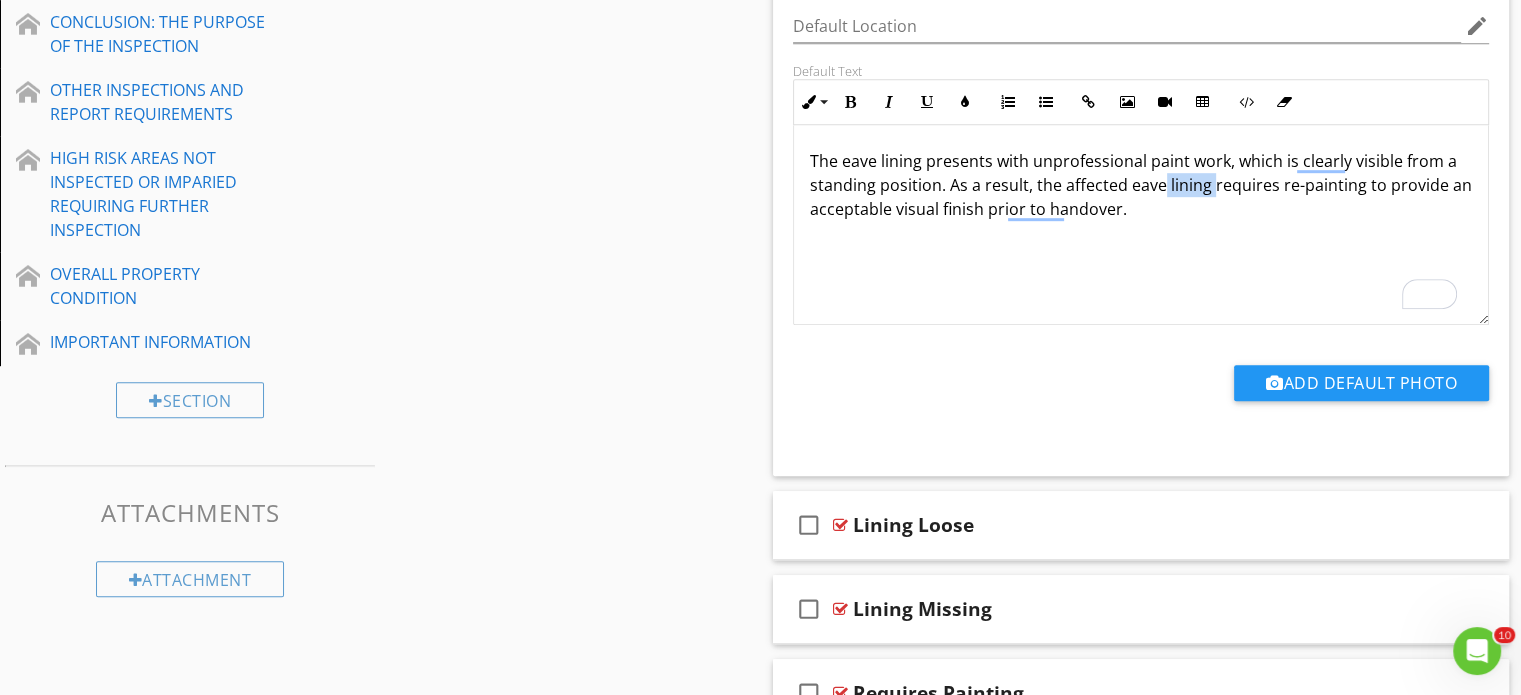 drag, startPoint x: 1158, startPoint y: 188, endPoint x: 1208, endPoint y: 188, distance: 50 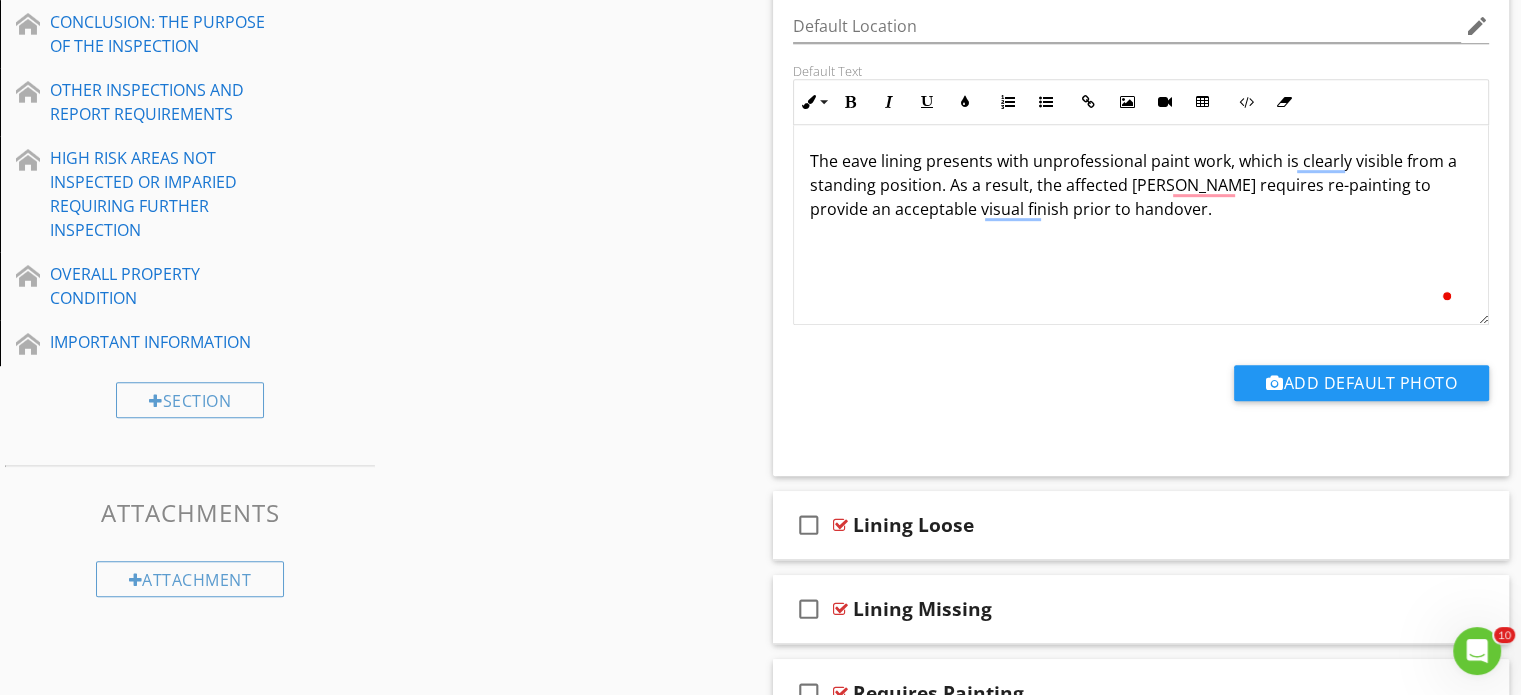 click on "The eave lining presents with unprofessional paint work, which is clearly visible from a standing position. As a result, the affected [PERSON_NAME] requires re-painting to provide an acceptable visual finish prior to handover." at bounding box center [1141, 185] 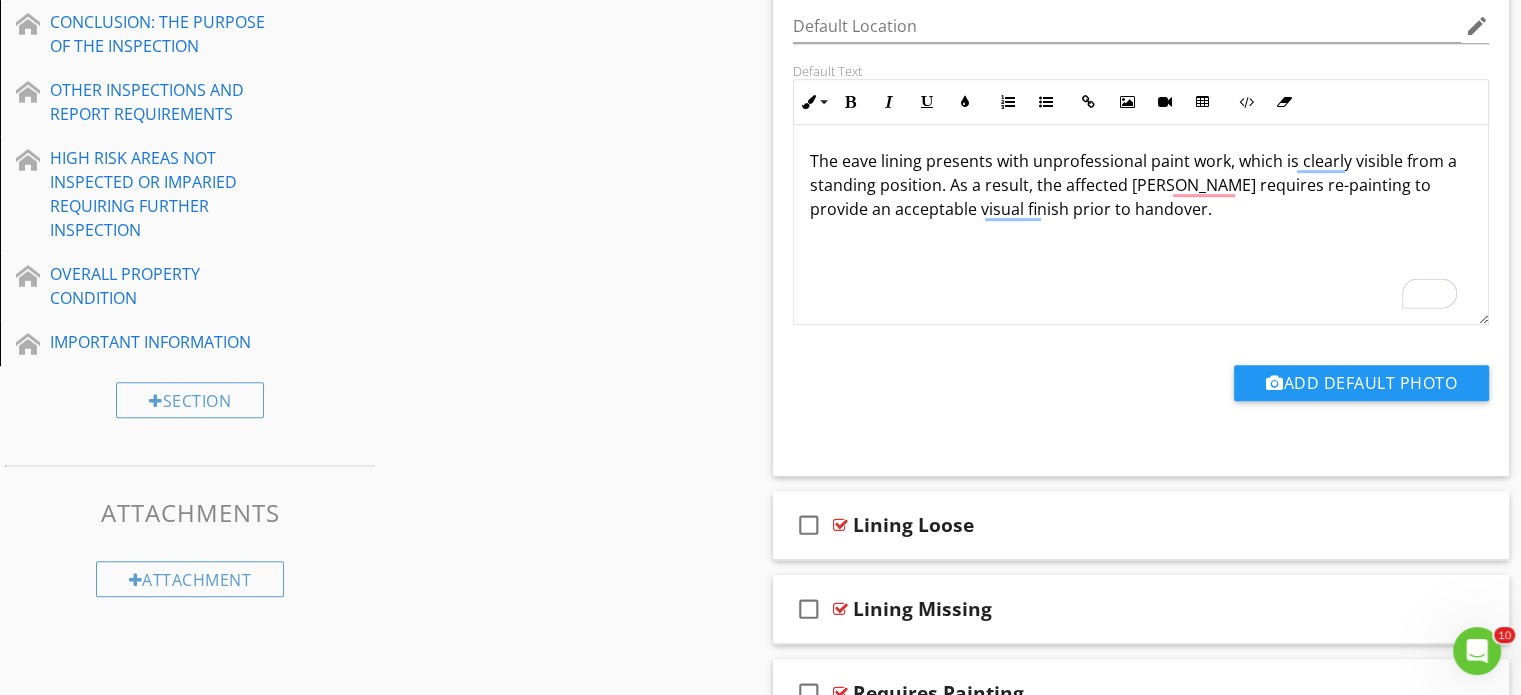 click on "The eave lining presents with unprofessional paint work, which is clearly visible from a standing position. As a result, the affected [PERSON_NAME] requires re-painting to provide an acceptable visual finish prior to handover." at bounding box center [1141, 185] 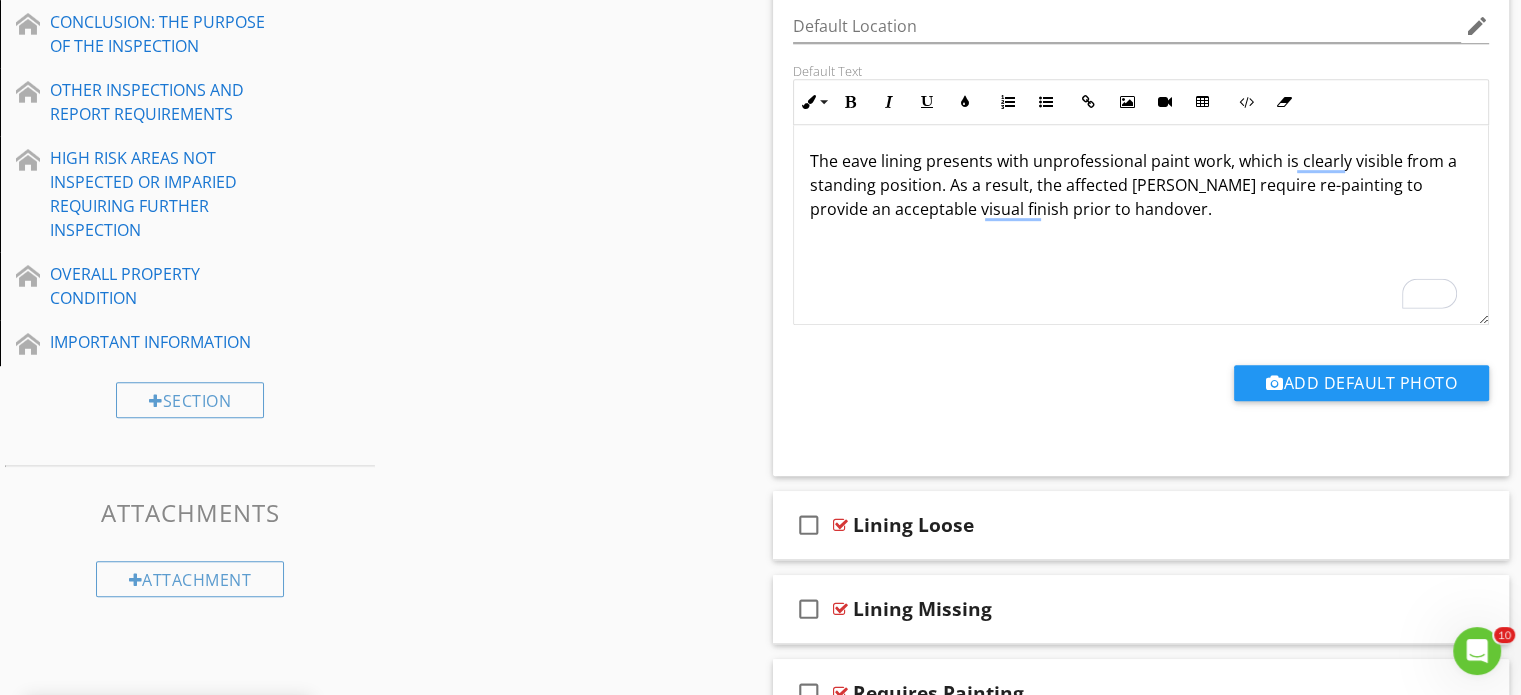 click on "The eave lining presents with unprofessional paint work, which is clearly visible from a standing position. As a result, the affected [PERSON_NAME] require re-painting to provide an acceptable visual finish prior to handover." at bounding box center [1141, 225] 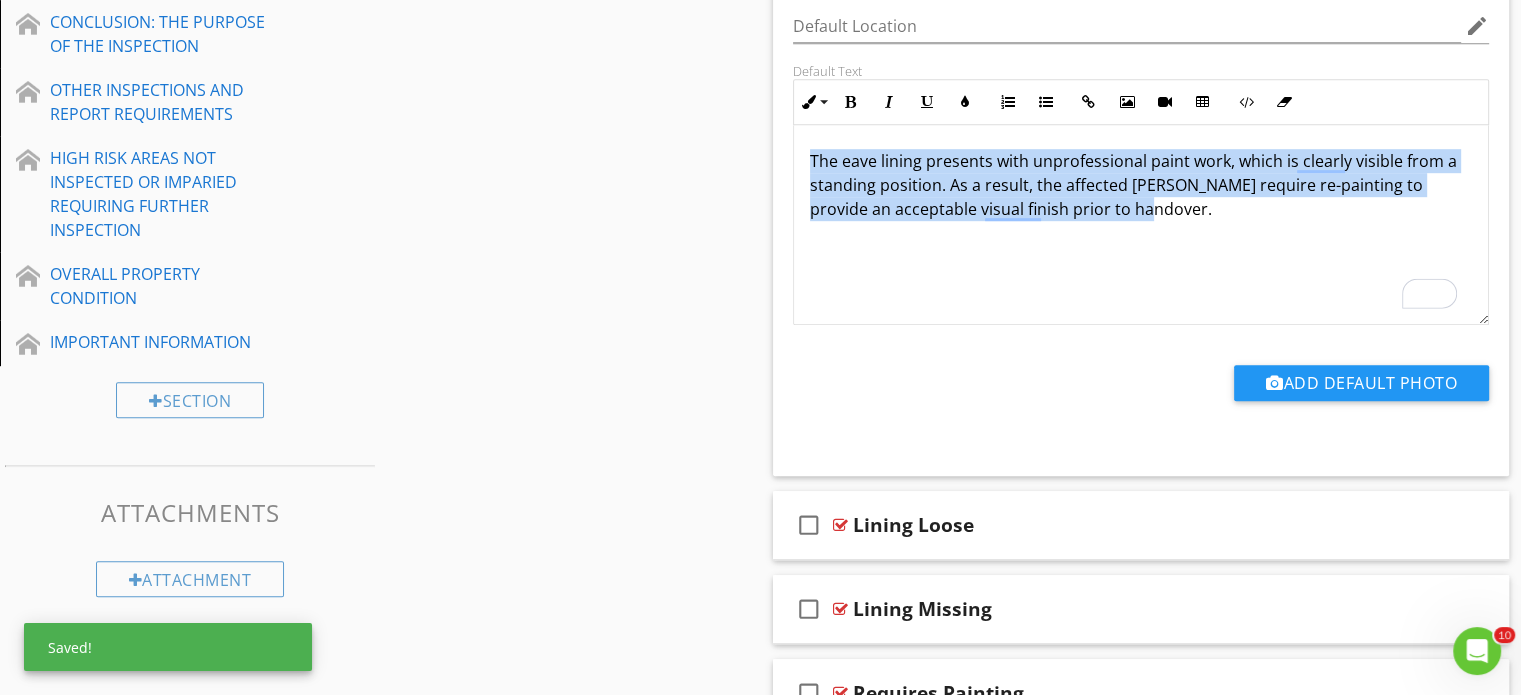 scroll, scrollTop: 0, scrollLeft: 0, axis: both 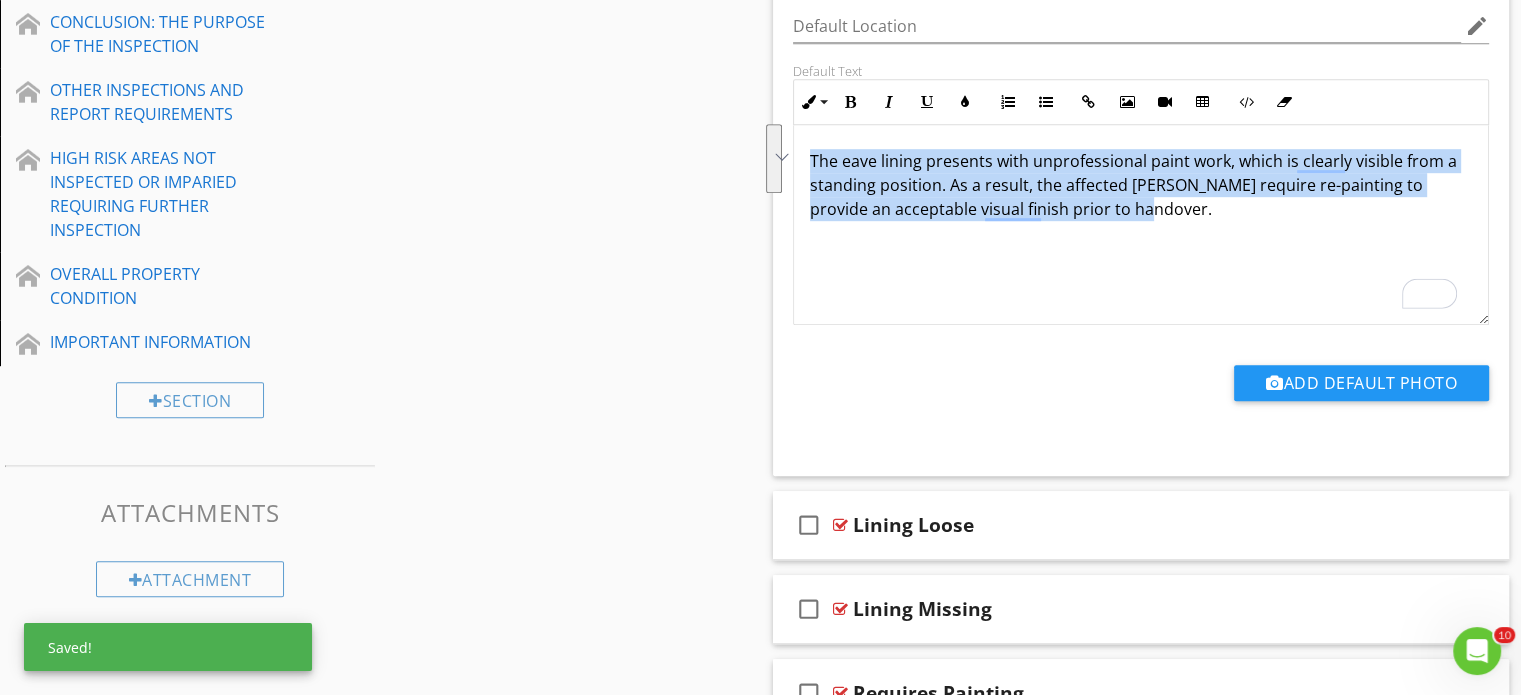 drag, startPoint x: 1142, startPoint y: 212, endPoint x: 624, endPoint y: 127, distance: 524.9276 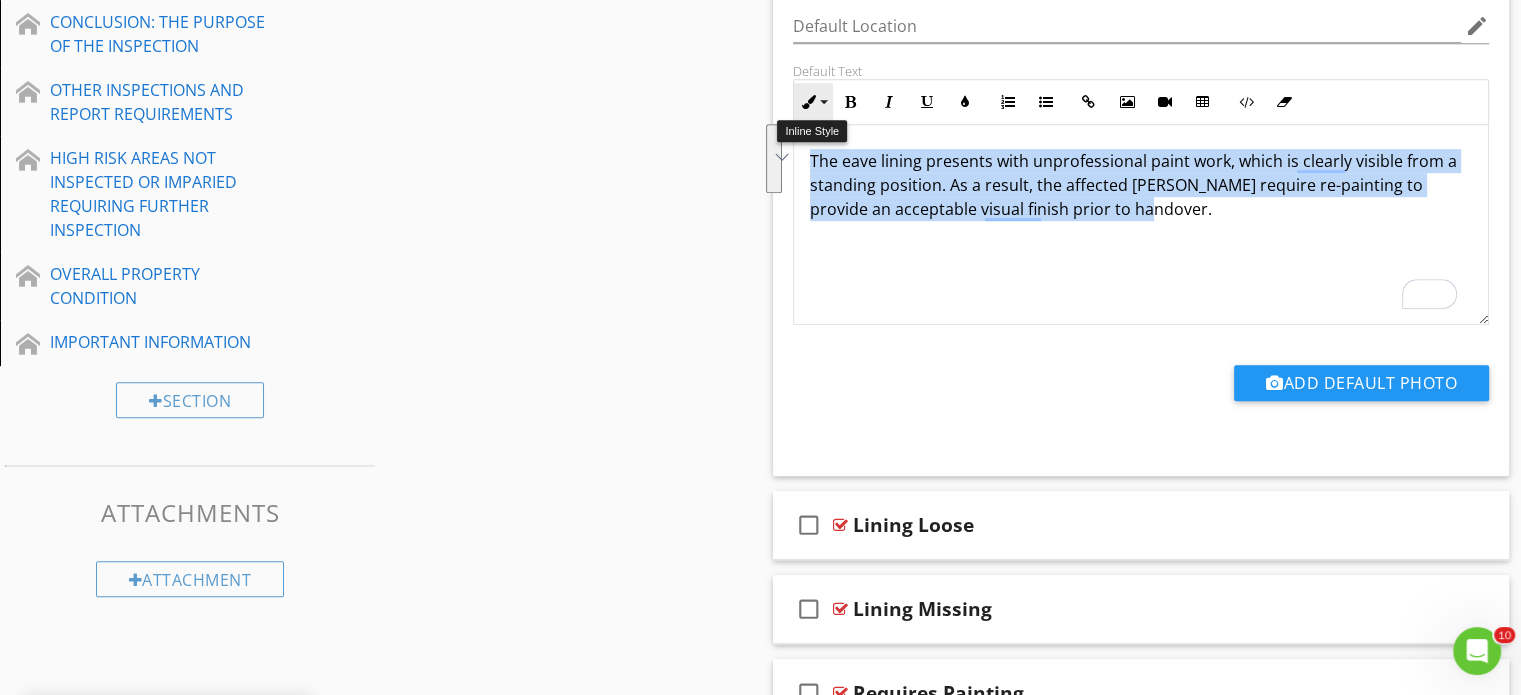 click on "Inline Style" at bounding box center [813, 102] 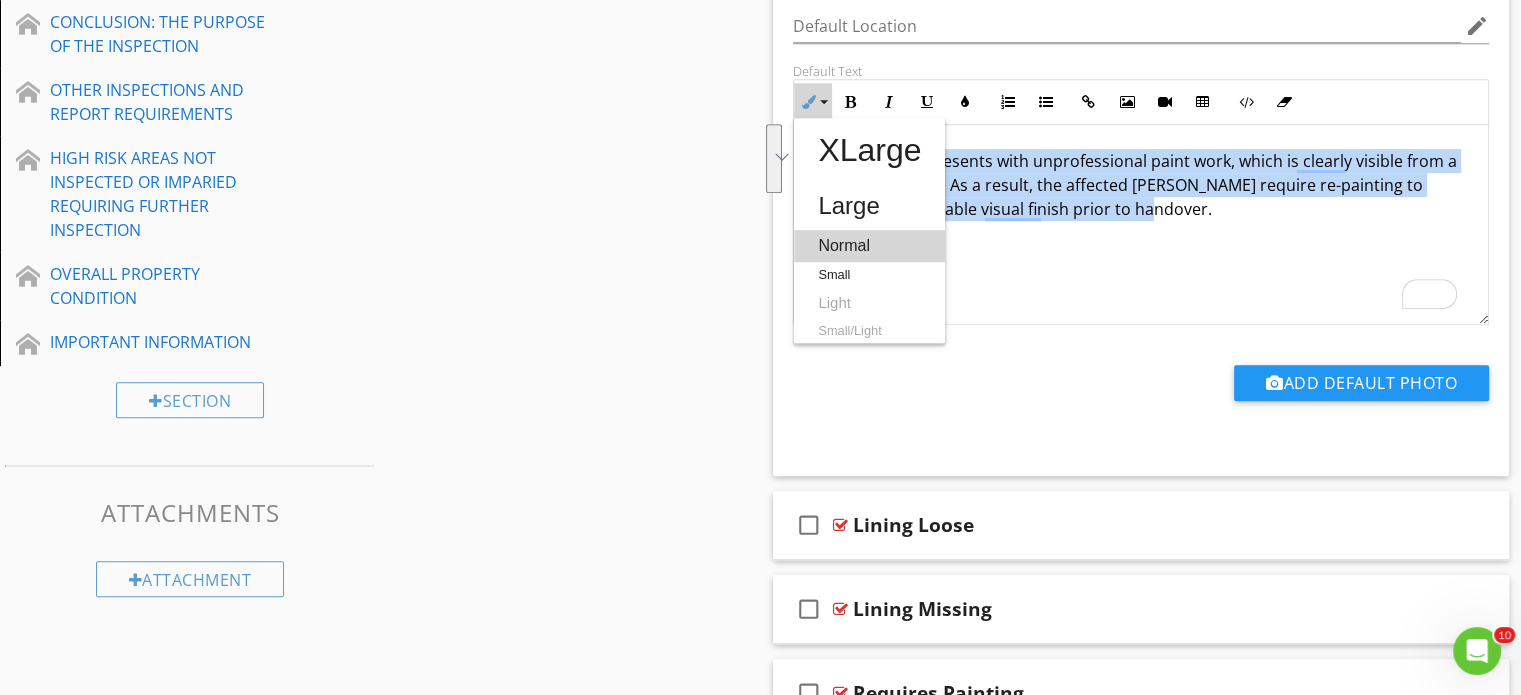 click on "Normal" at bounding box center [869, 246] 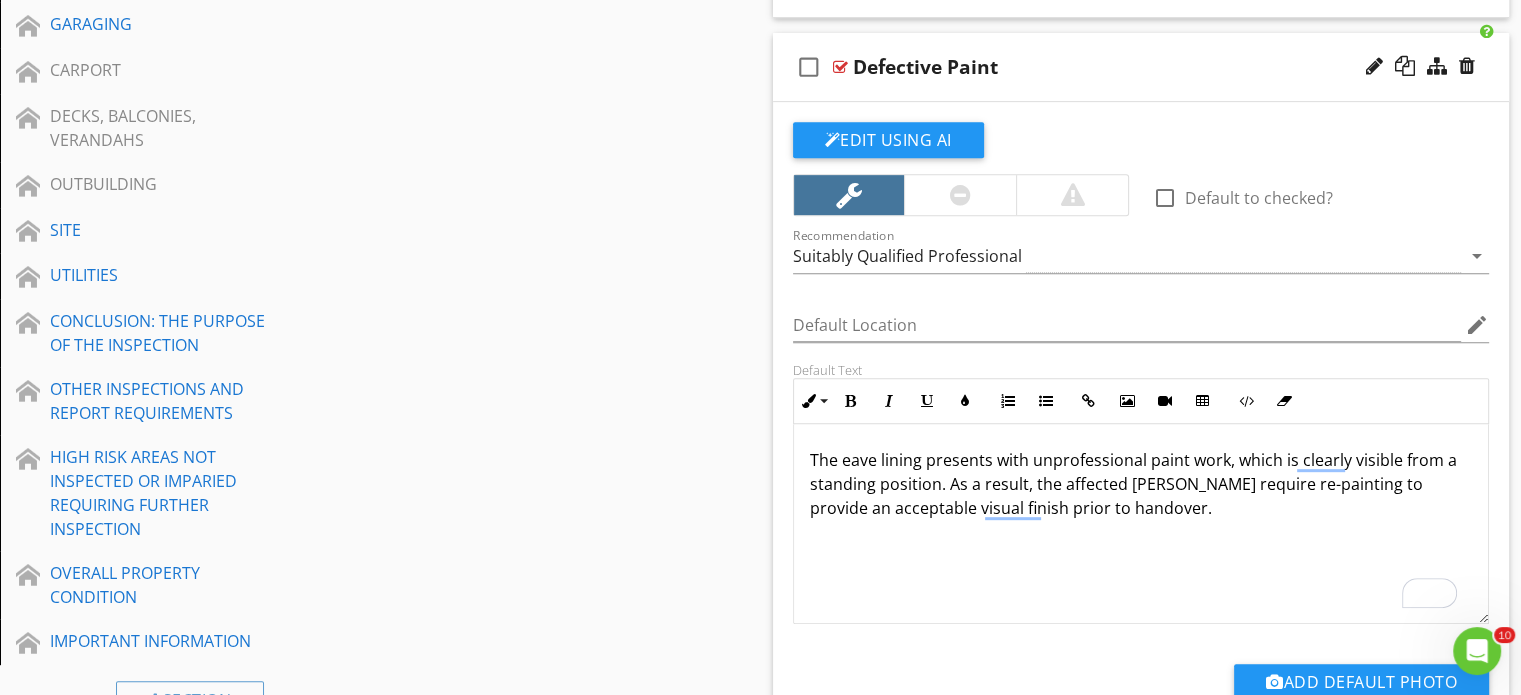 scroll, scrollTop: 851, scrollLeft: 0, axis: vertical 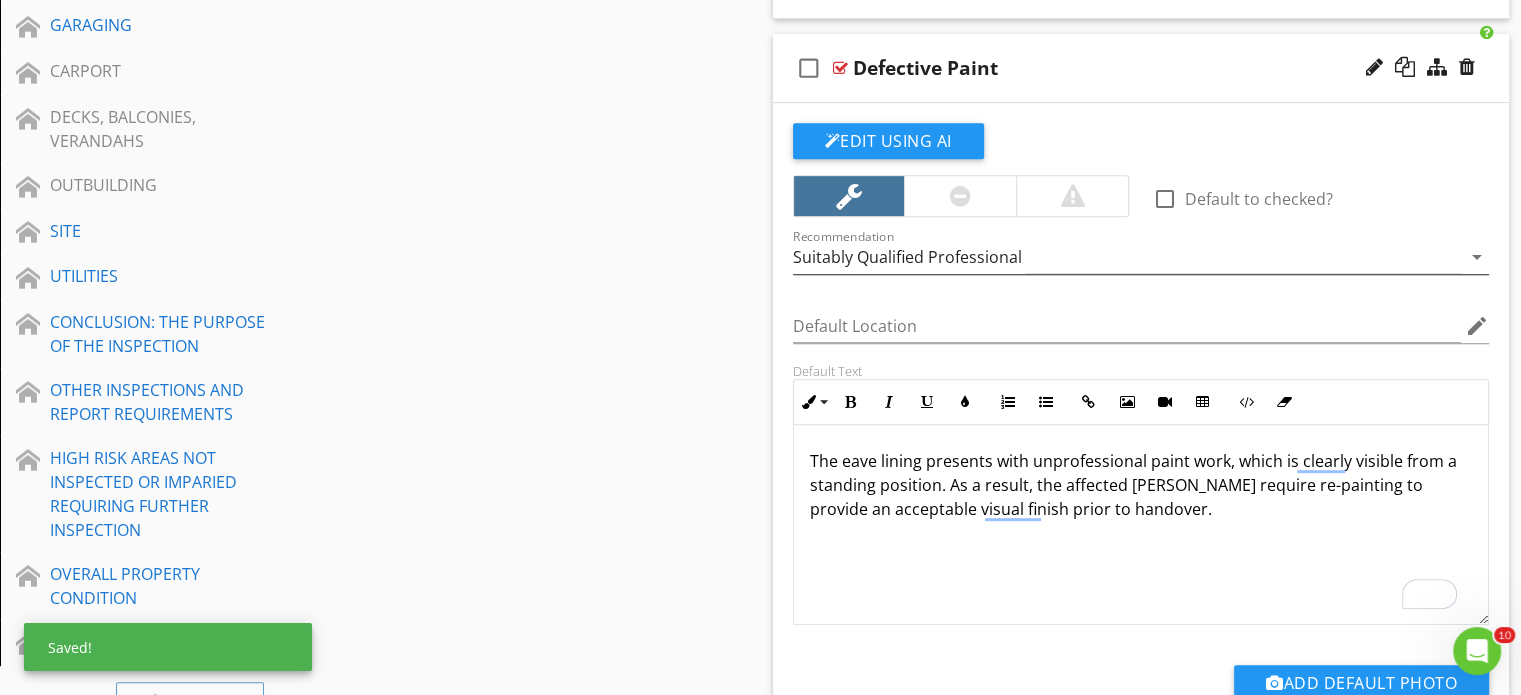 click on "Suitably Qualified Professional" at bounding box center [1127, 257] 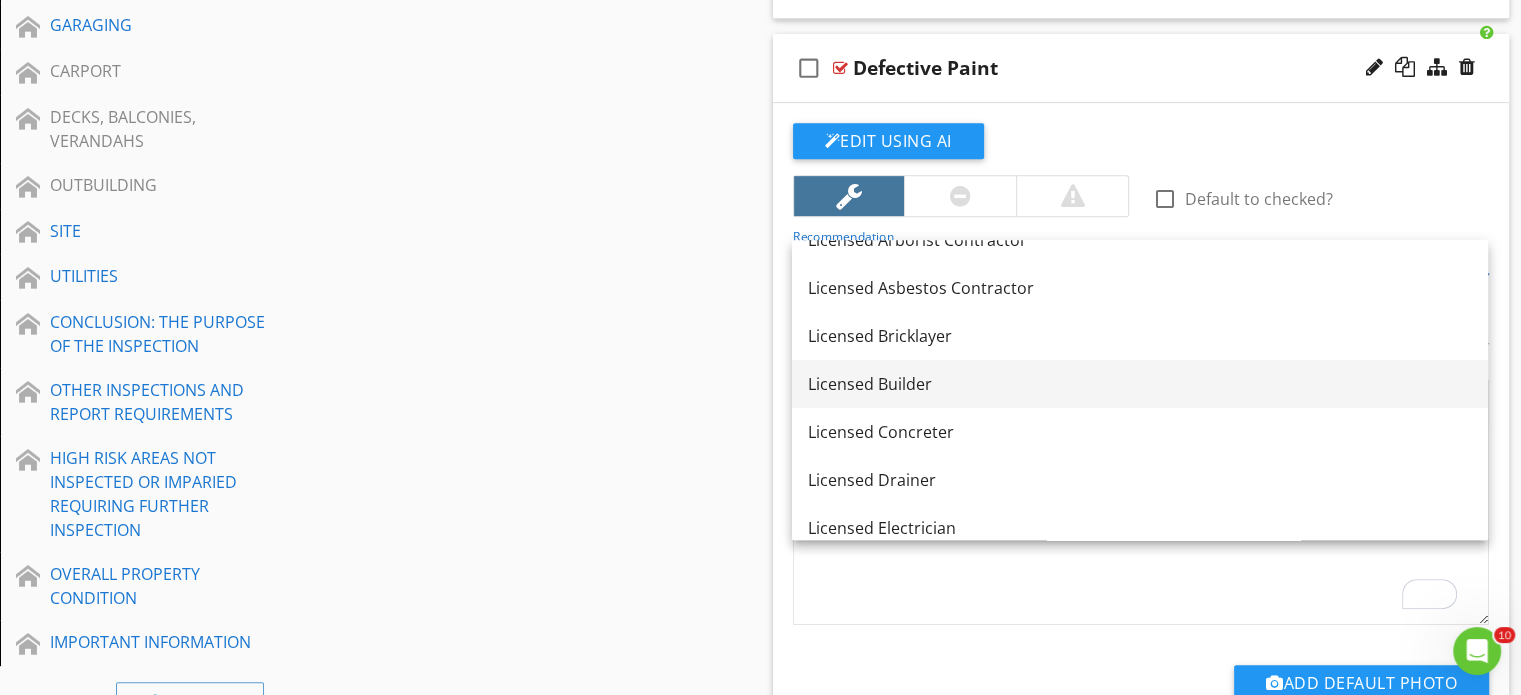 scroll, scrollTop: 1060, scrollLeft: 0, axis: vertical 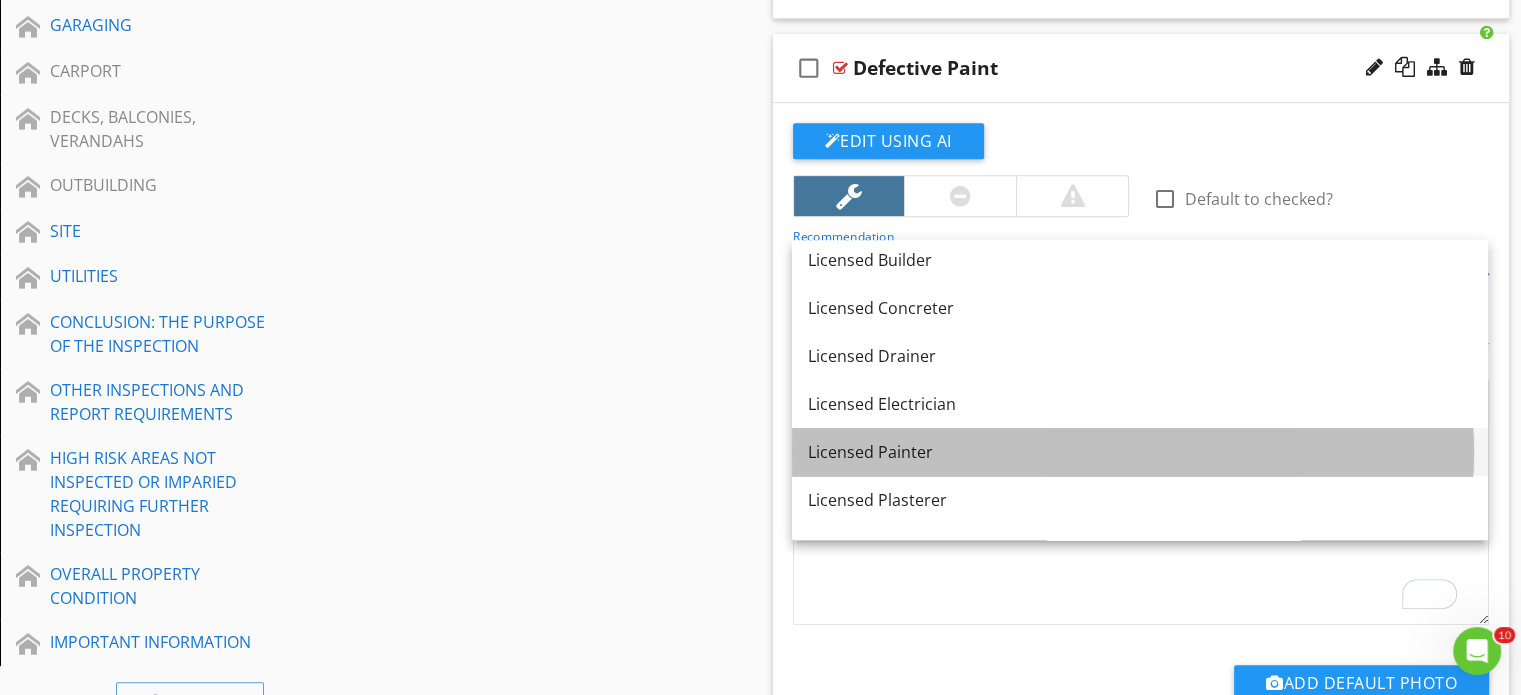 click on "Licensed Painter" at bounding box center (1140, 452) 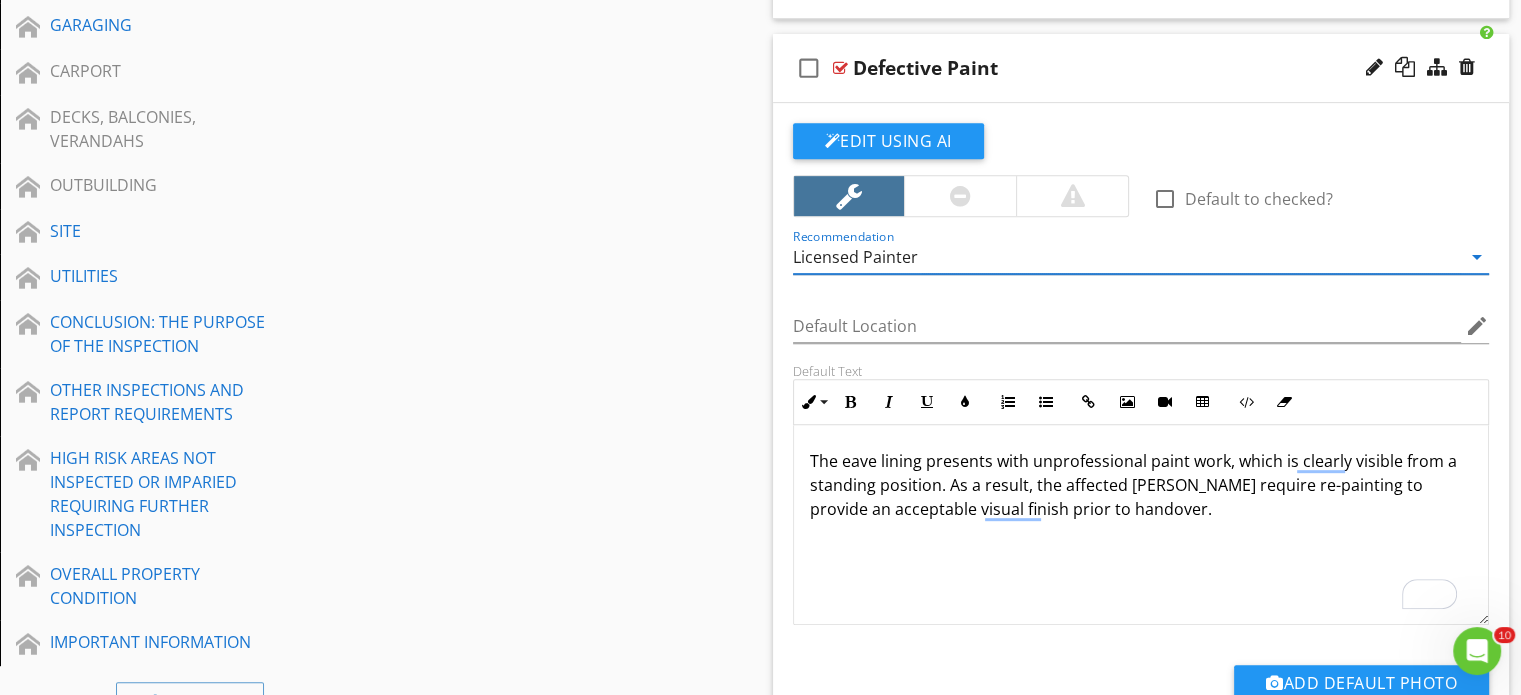 click on "Comments
New
Informational   check_box_outline_blank     Select All       check_box_outline_blank
SERVICEABLE
New
Limitations
New
Defect Observations   check_box_outline_blank     Select All     check_box_outline_blank
Barge Infills - Seal
check_box_outline_blank
Defective Paint
Edit Using AI
check_box_outline_blank Default to checked?           Recommendation Licensed Painter arrow_drop_down   Default Location edit       Default Text   Inline Style XLarge Large Normal Small Light Small/Light Bold Italic Underline Colors Ordered List Unordered List Insert Link Insert Image Insert Video Insert Table Code View Clear Formatting Enter text here
Add Default Photo
check_box_outline_blank
Lining Loose" at bounding box center (1141, 312) 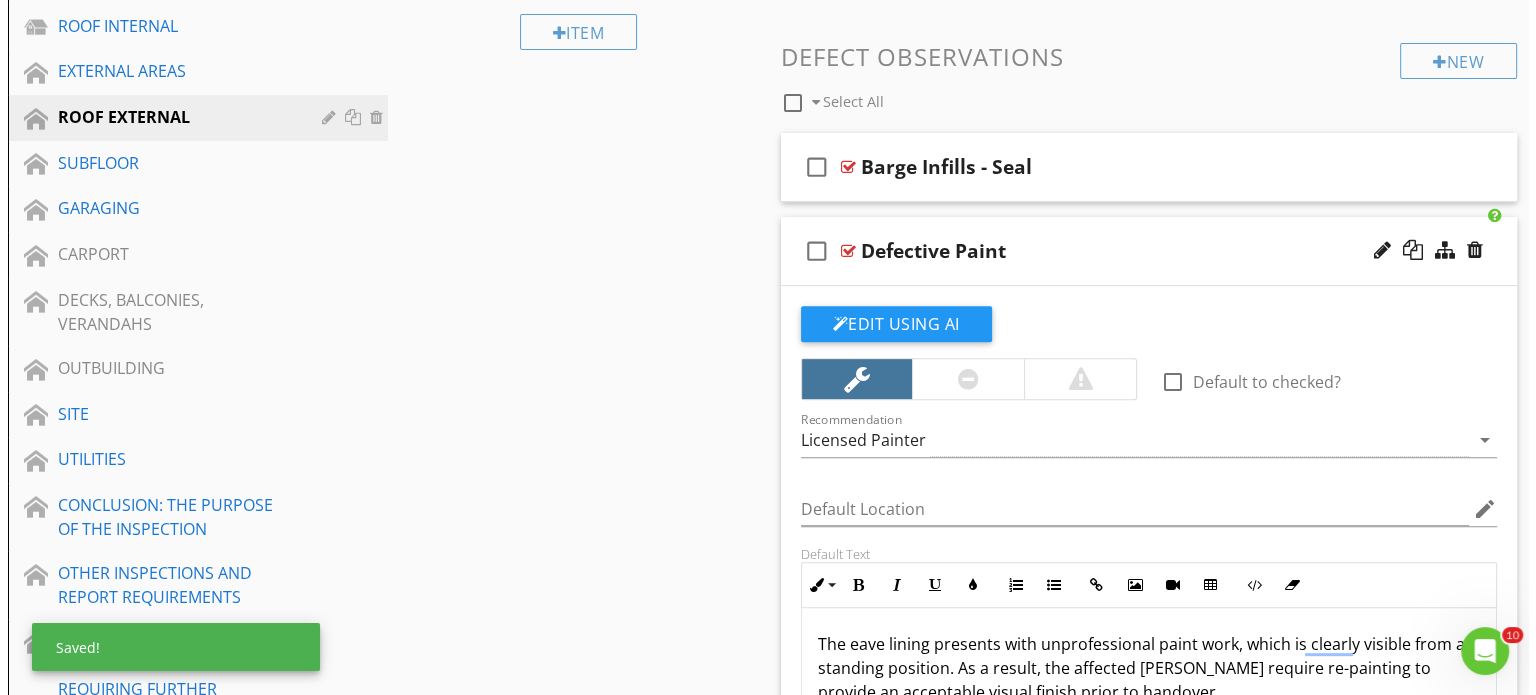 scroll, scrollTop: 651, scrollLeft: 0, axis: vertical 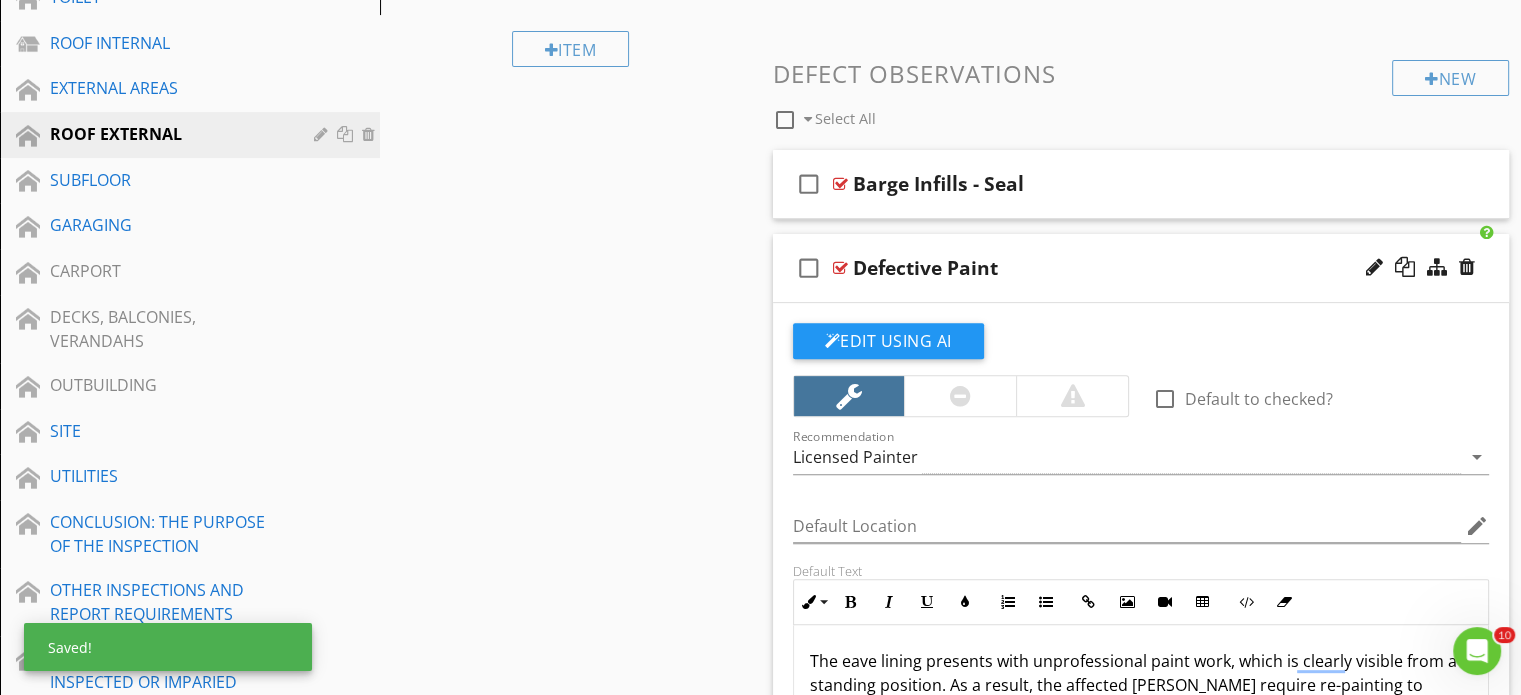 click on "check_box_outline_blank
Defective Paint" at bounding box center (1141, 268) 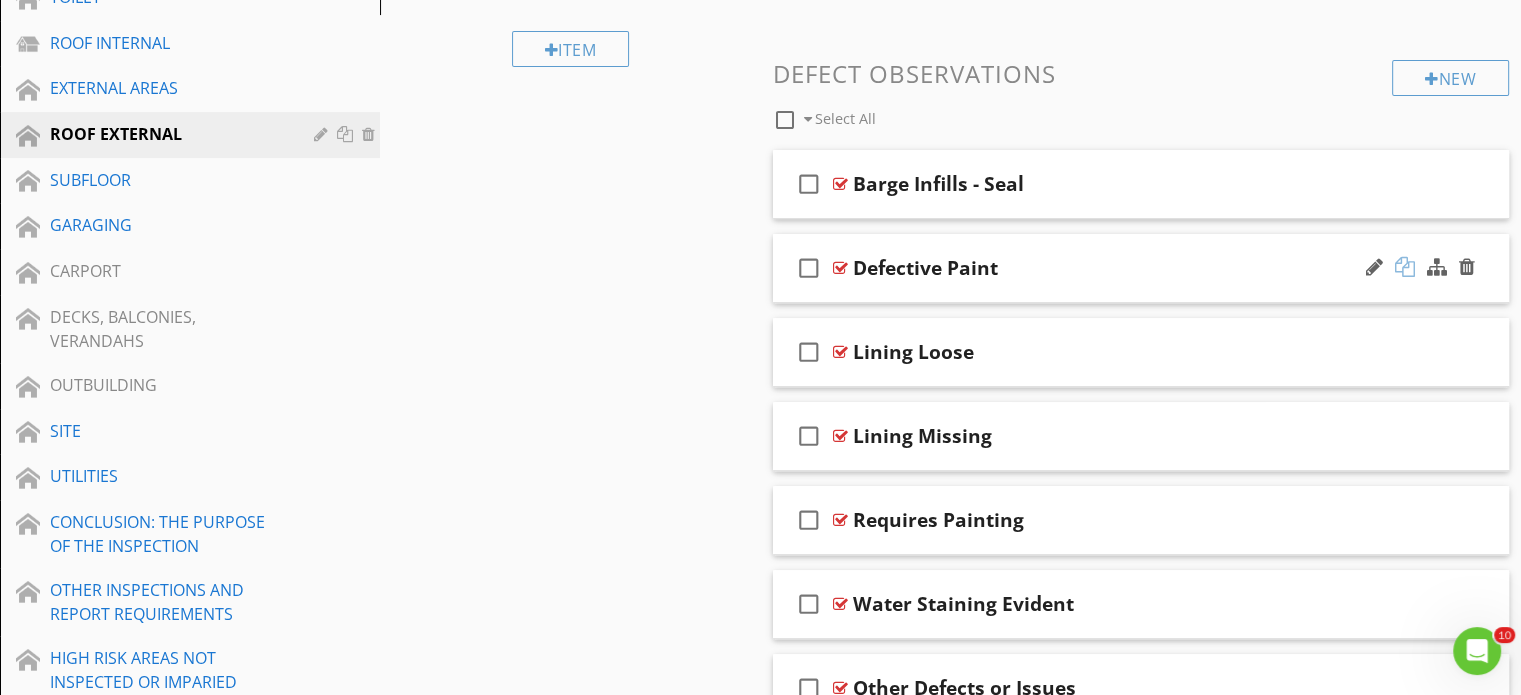 click at bounding box center [1405, 267] 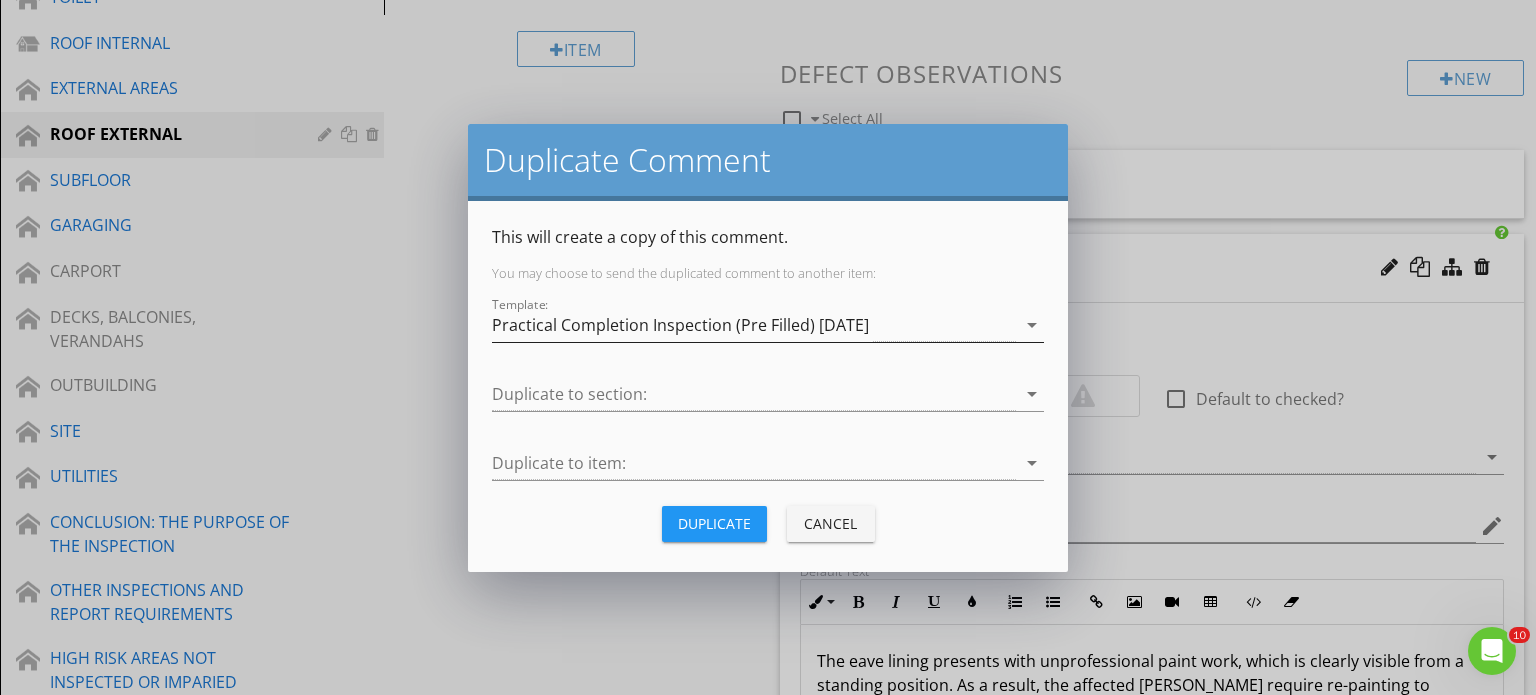 click on "Practical Completion Inspection (Pre Filled) [DATE]" at bounding box center [680, 325] 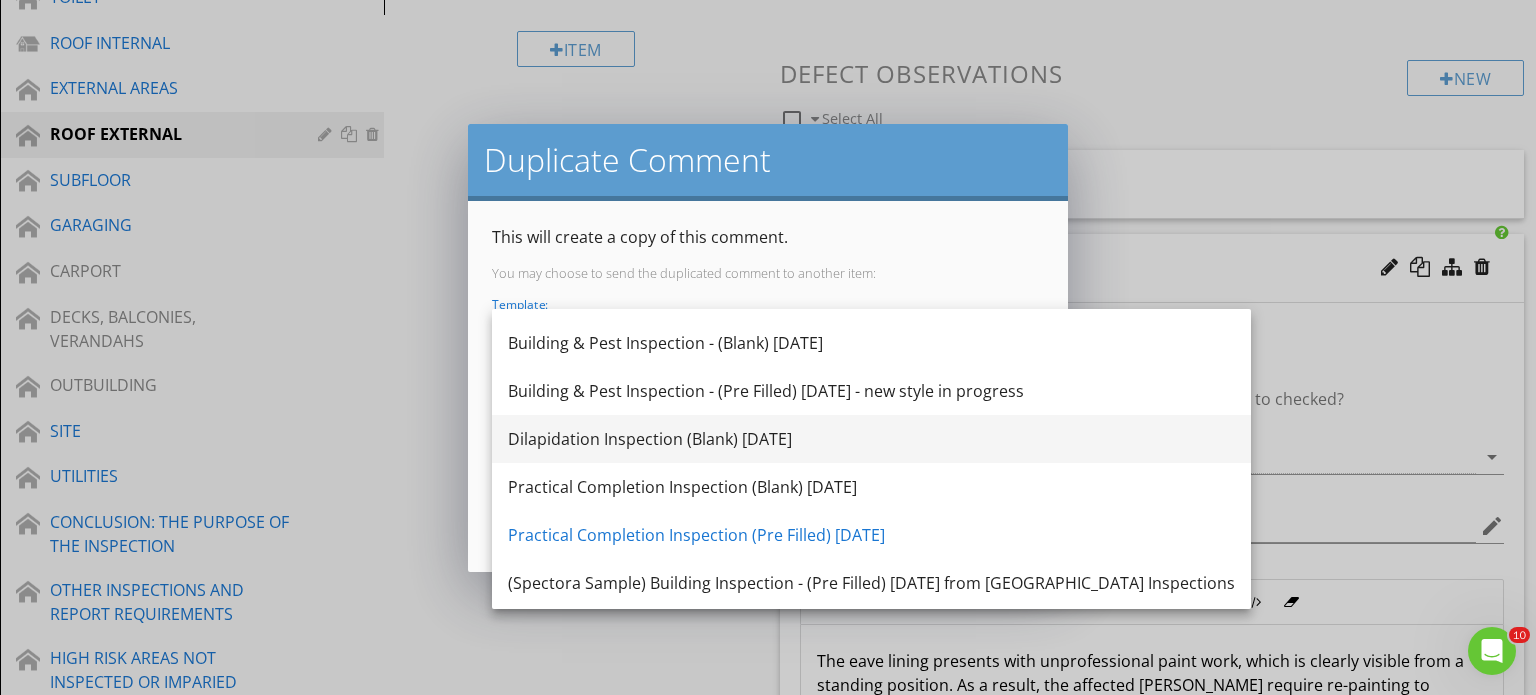 scroll, scrollTop: 180, scrollLeft: 0, axis: vertical 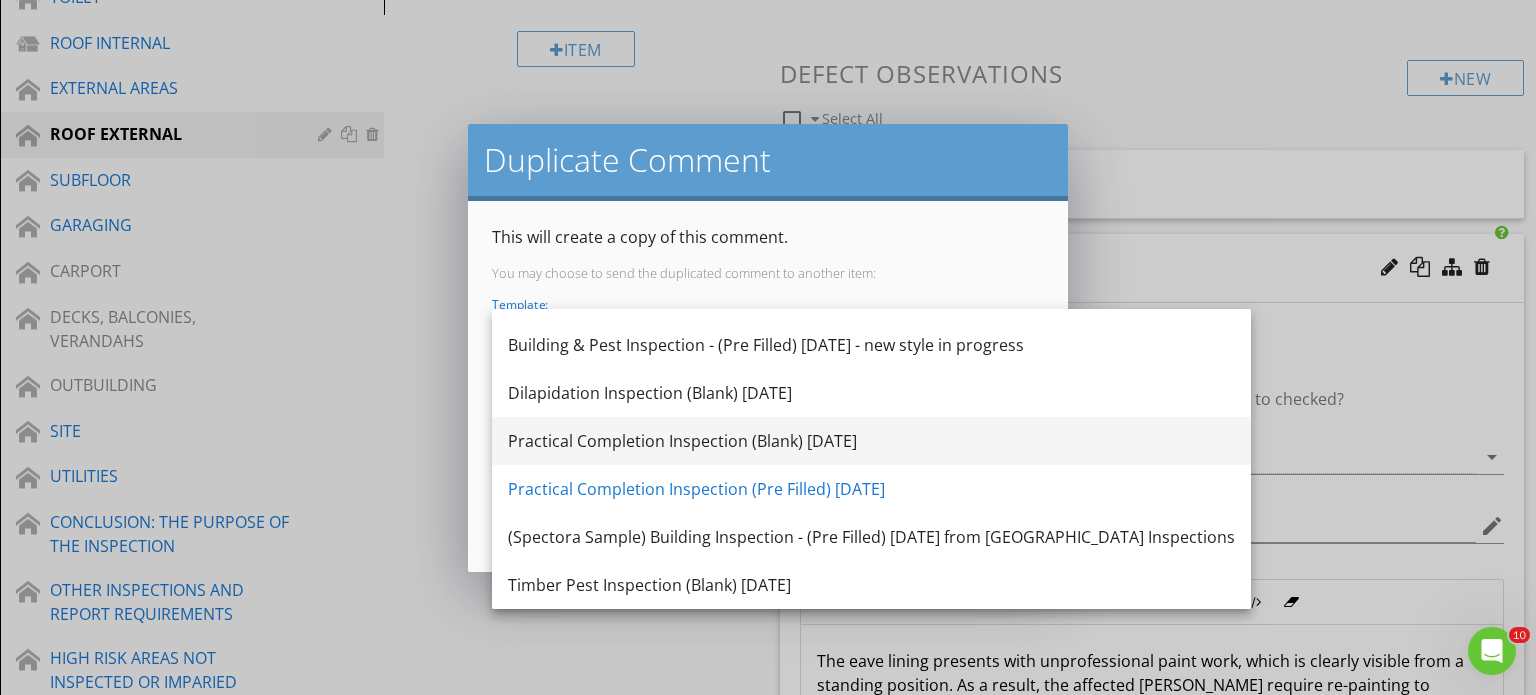 click on "Practical Completion Inspection (Blank) [DATE]" at bounding box center [871, 441] 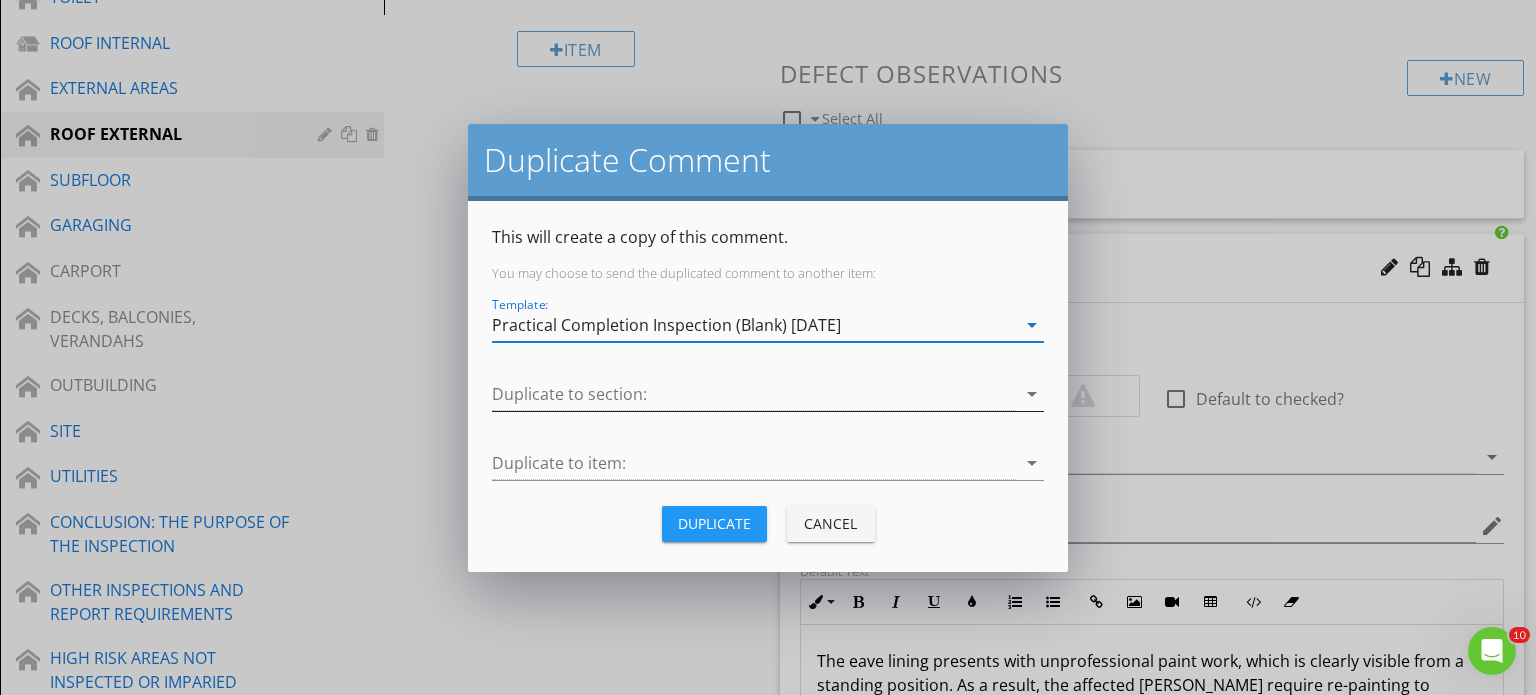 click at bounding box center (754, 394) 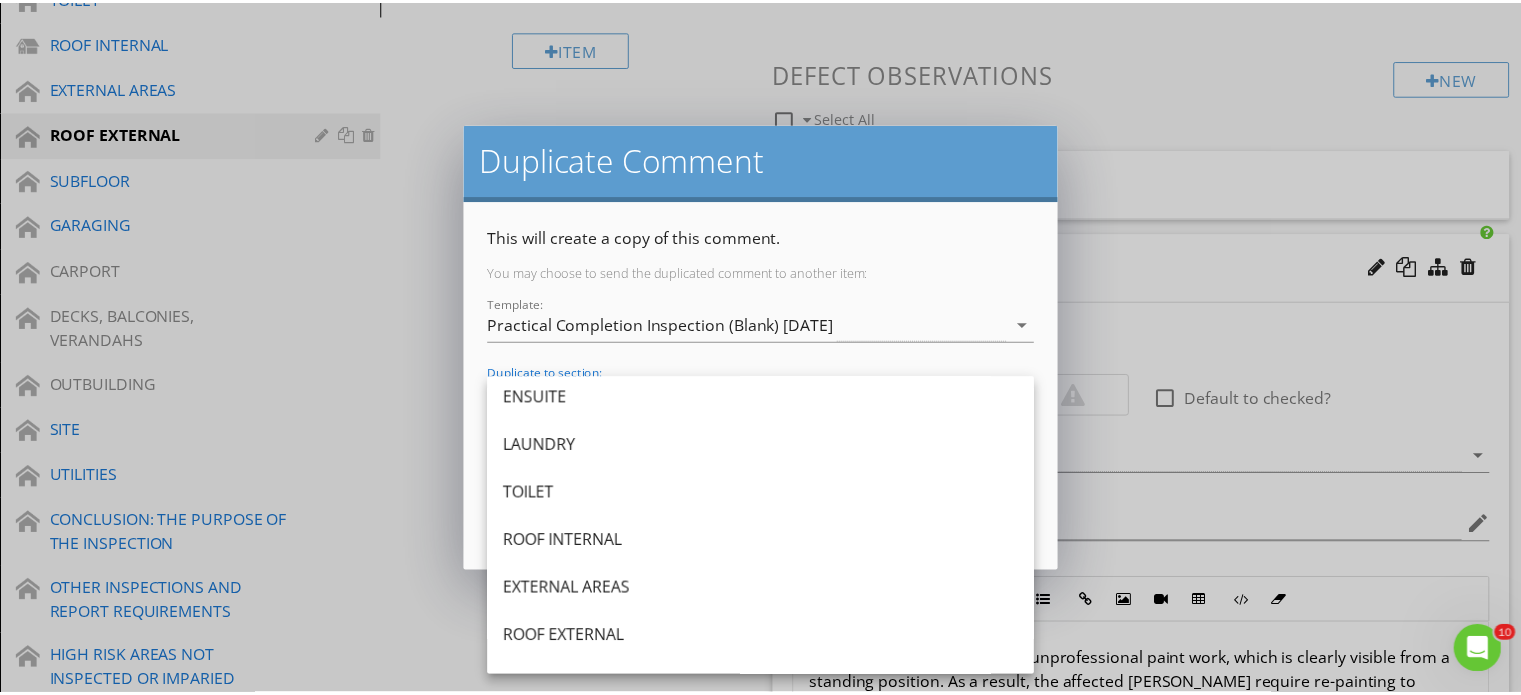 scroll, scrollTop: 300, scrollLeft: 0, axis: vertical 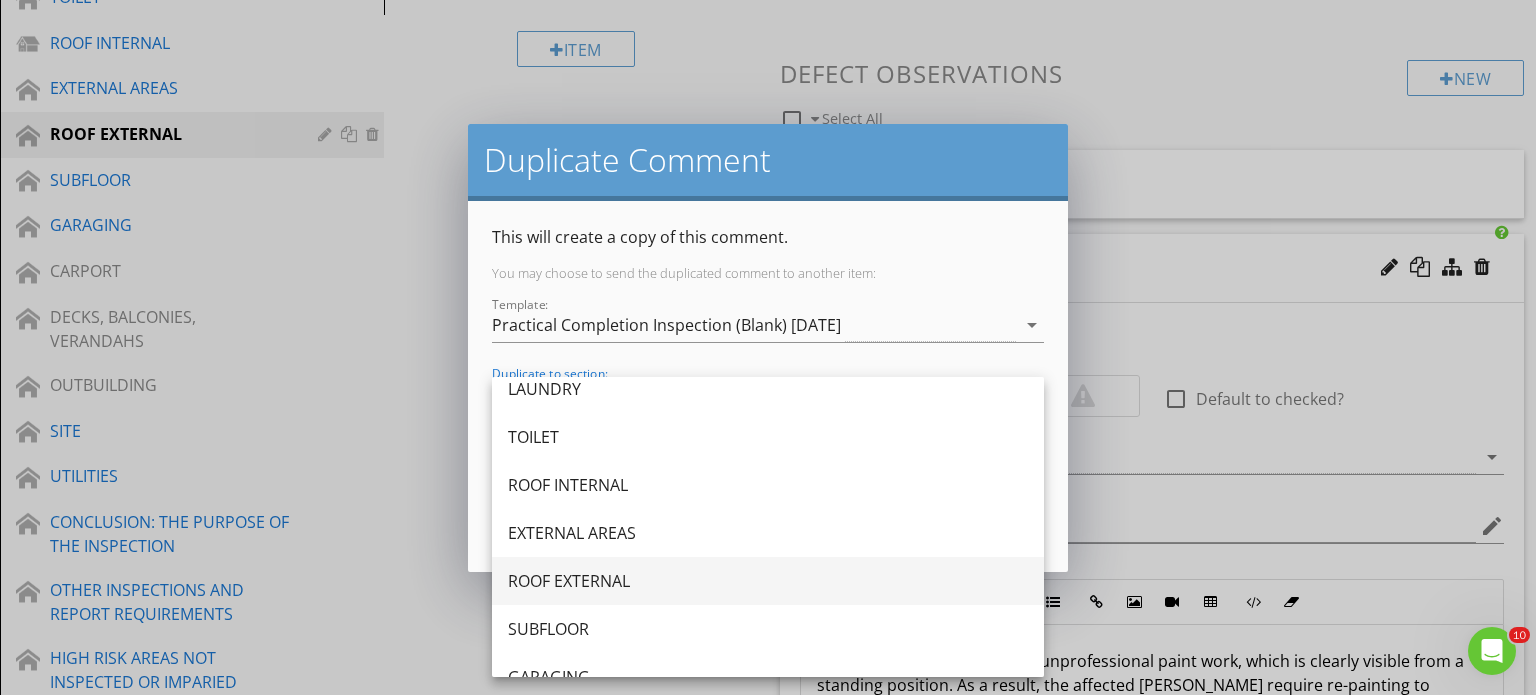 click on "ROOF EXTERNAL" at bounding box center (768, 581) 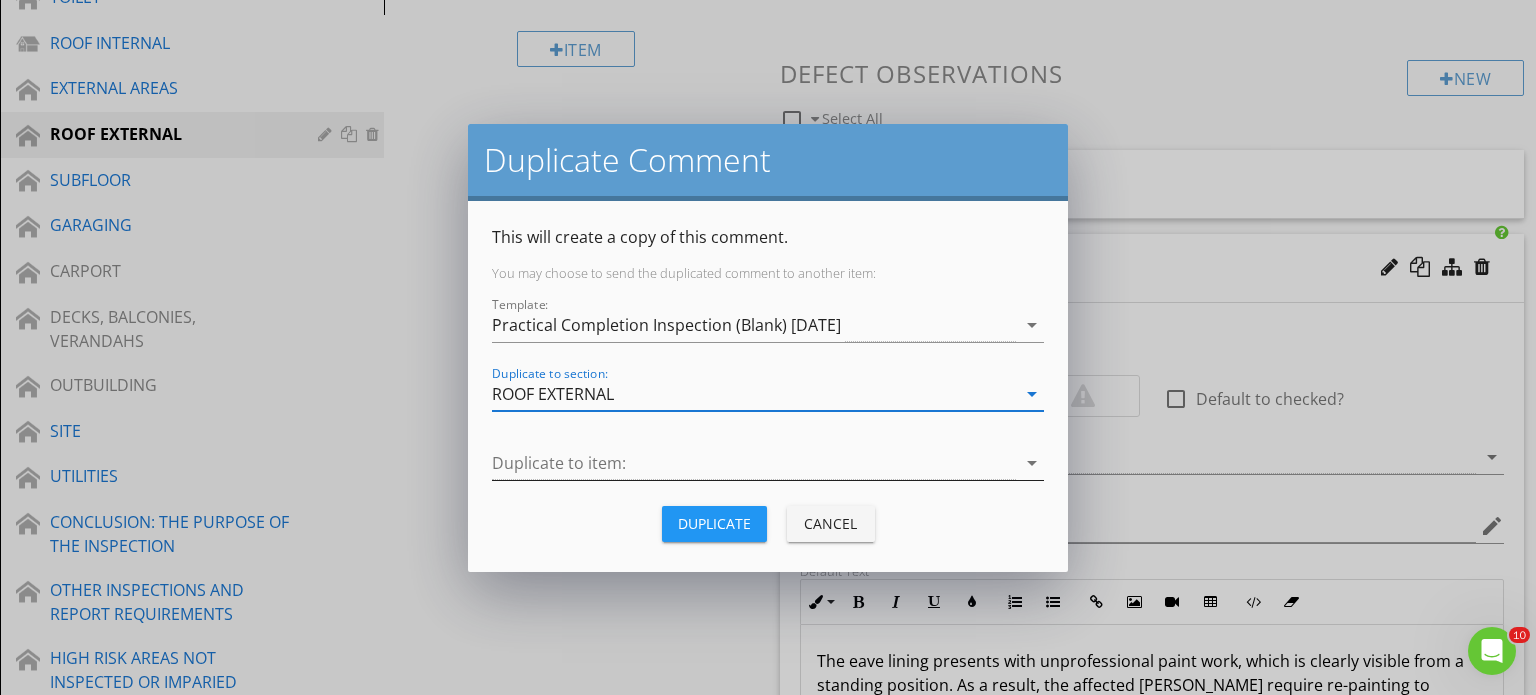 click at bounding box center (754, 463) 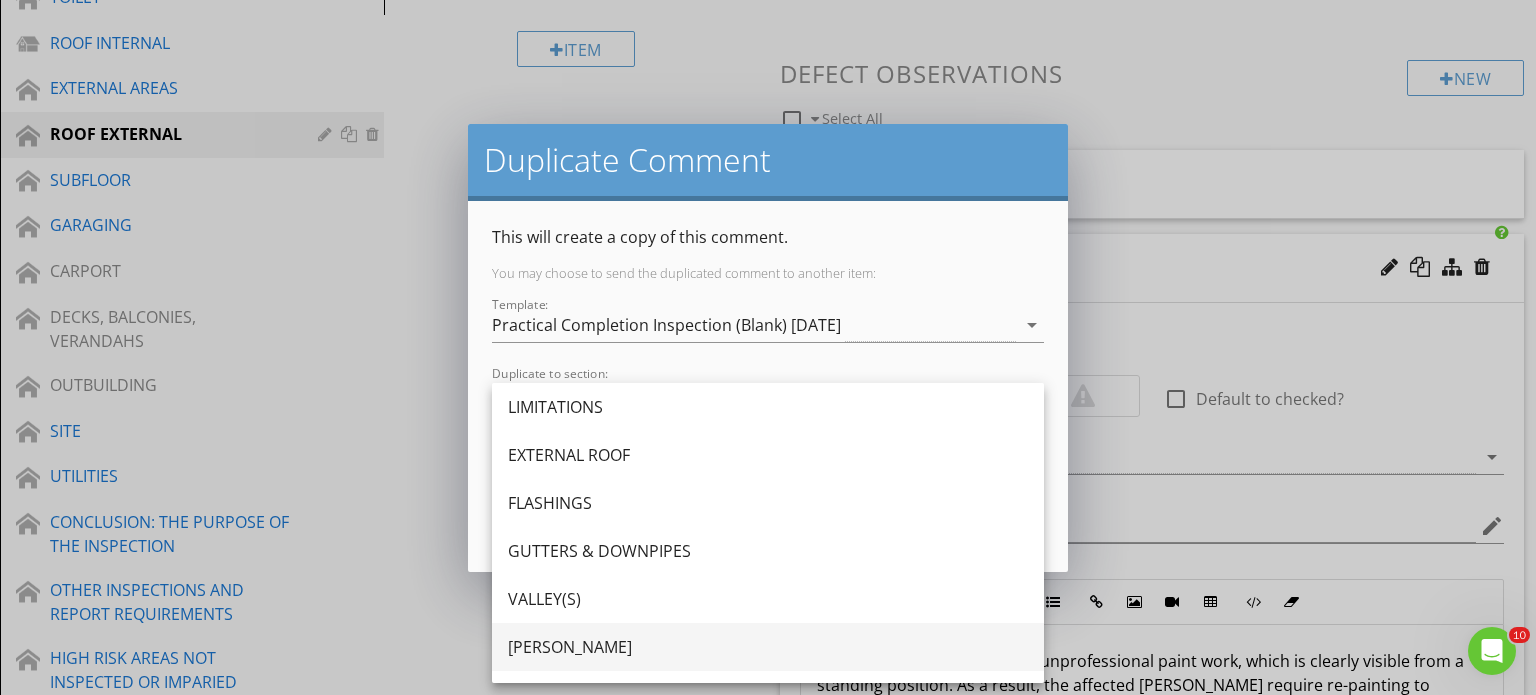 click on "[PERSON_NAME]" at bounding box center [768, 647] 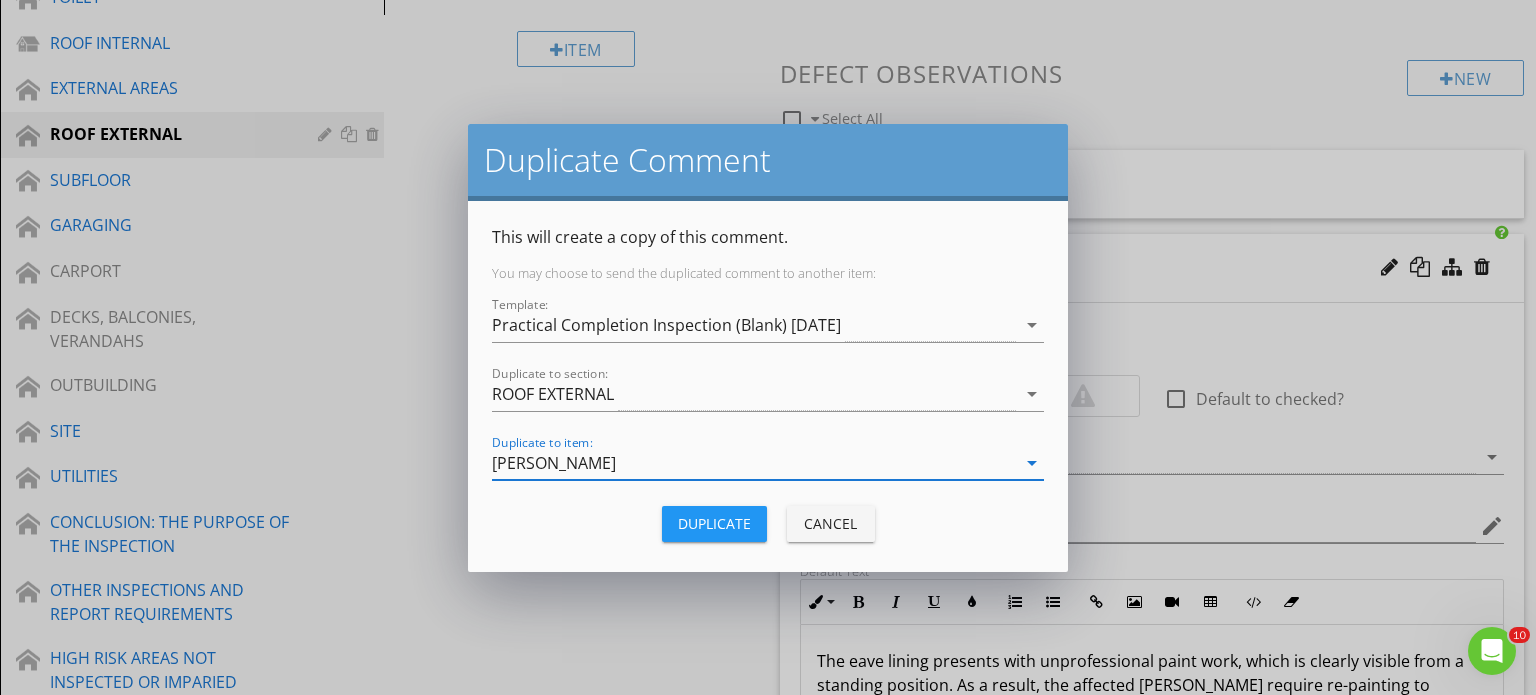 click on "Duplicate" at bounding box center (714, 524) 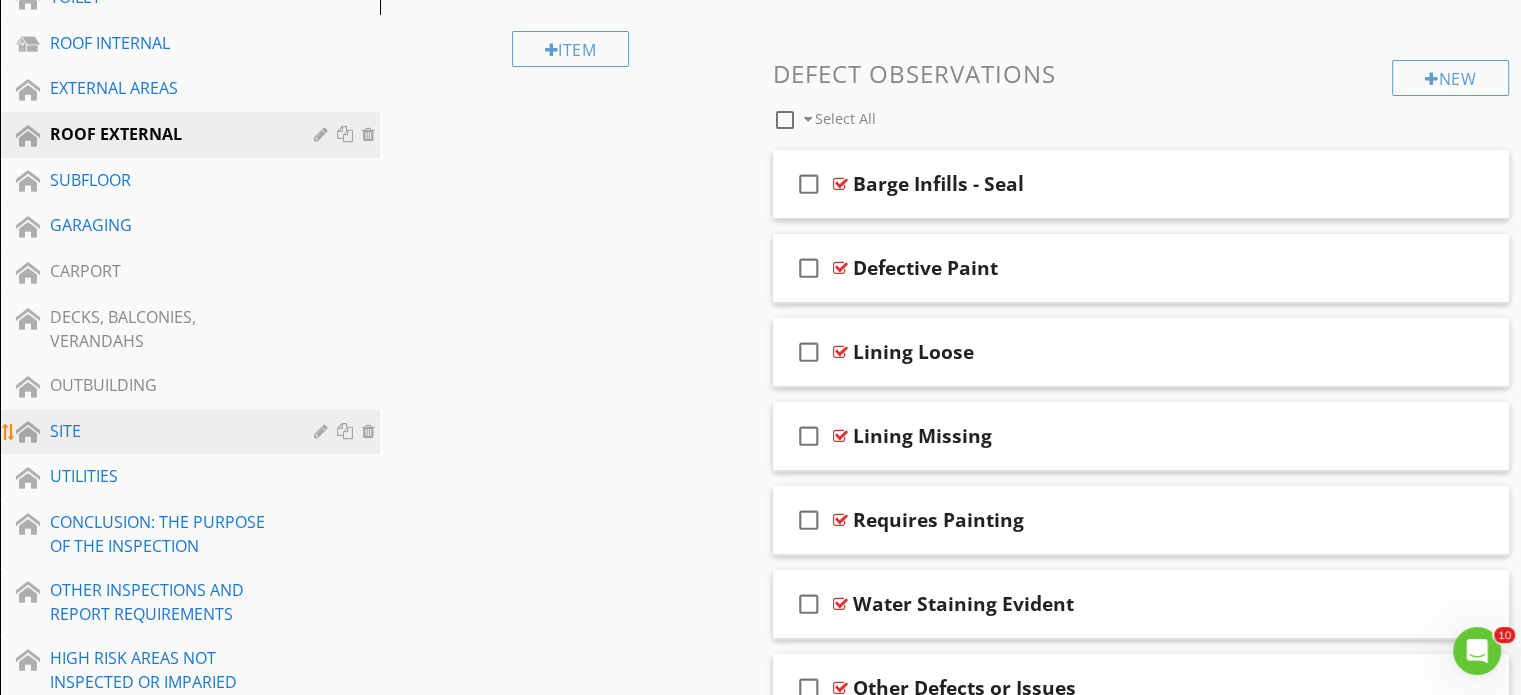 click on "SITE" at bounding box center (167, 431) 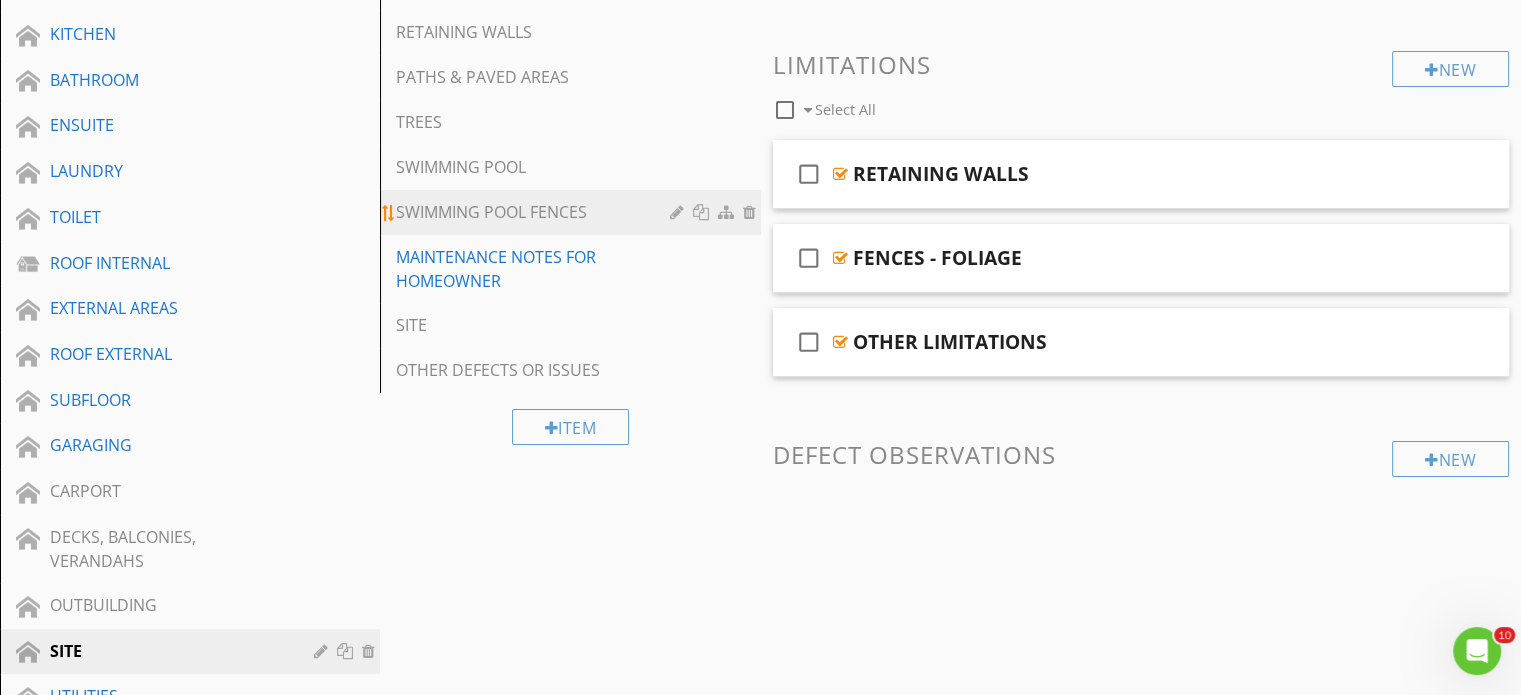 scroll, scrollTop: 151, scrollLeft: 0, axis: vertical 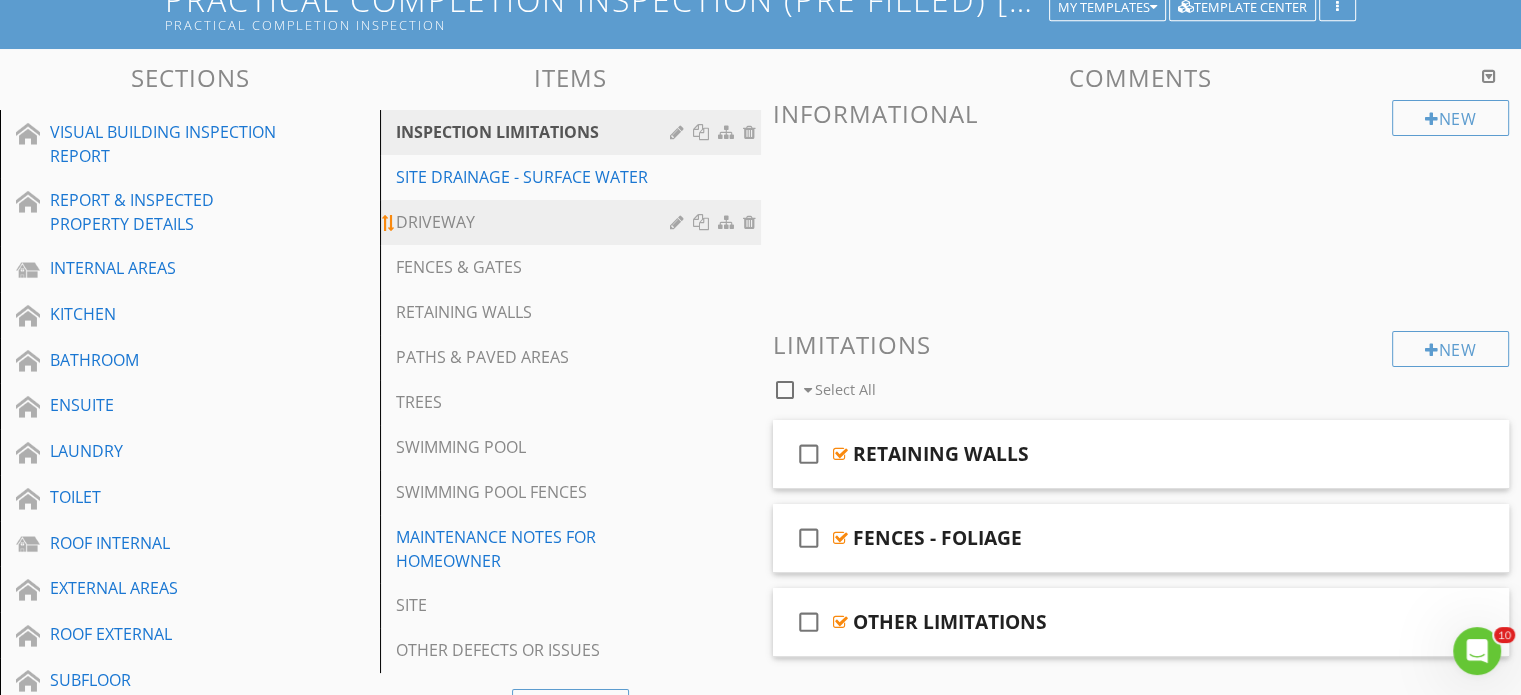 click on "DRIVEWAY" at bounding box center (535, 222) 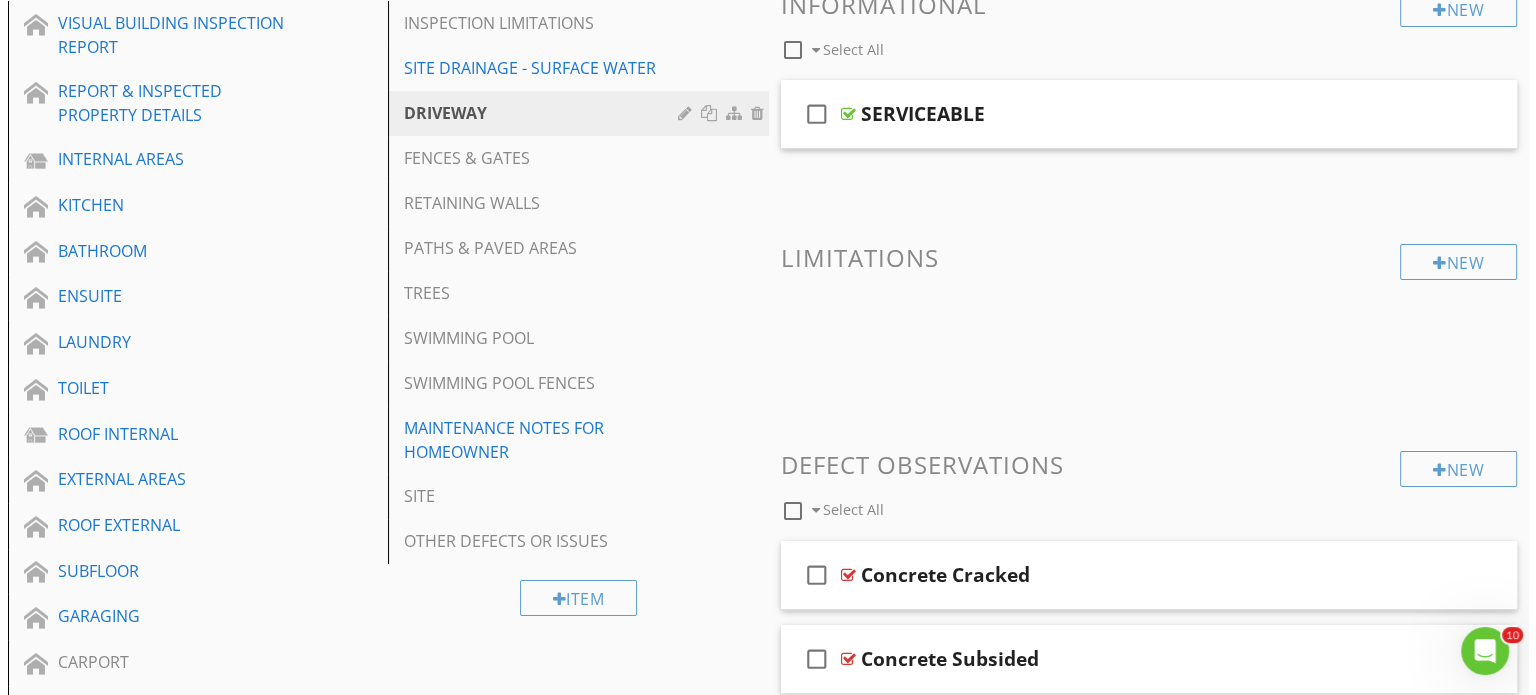 scroll, scrollTop: 551, scrollLeft: 0, axis: vertical 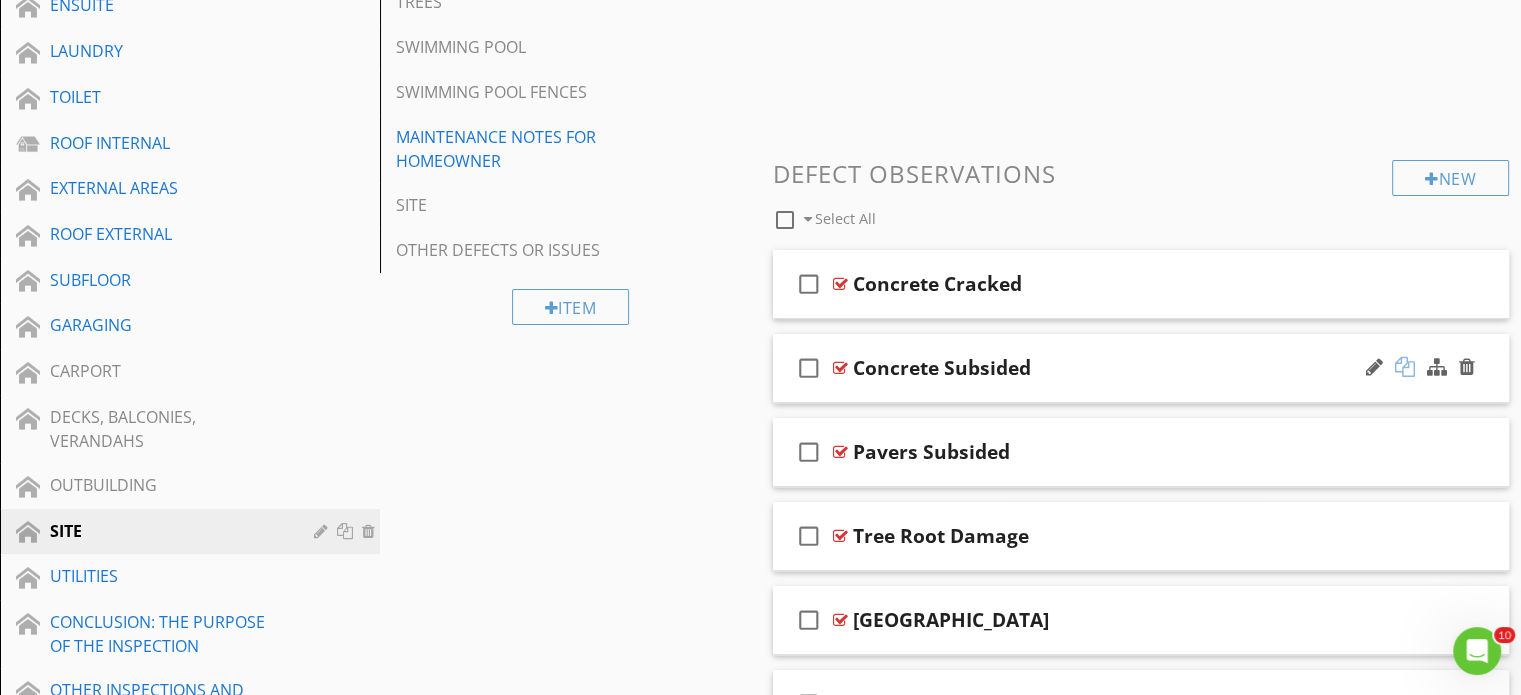 click at bounding box center [1405, 367] 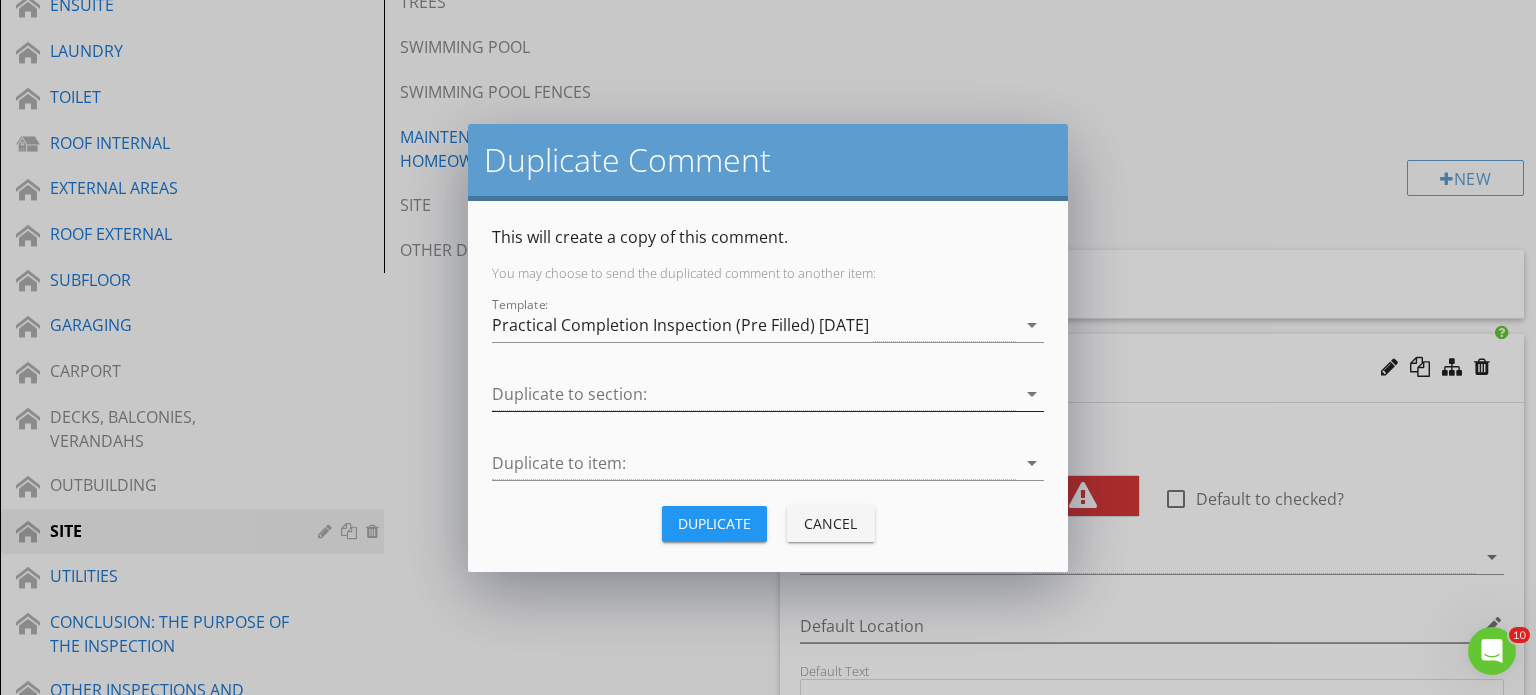 click at bounding box center [754, 394] 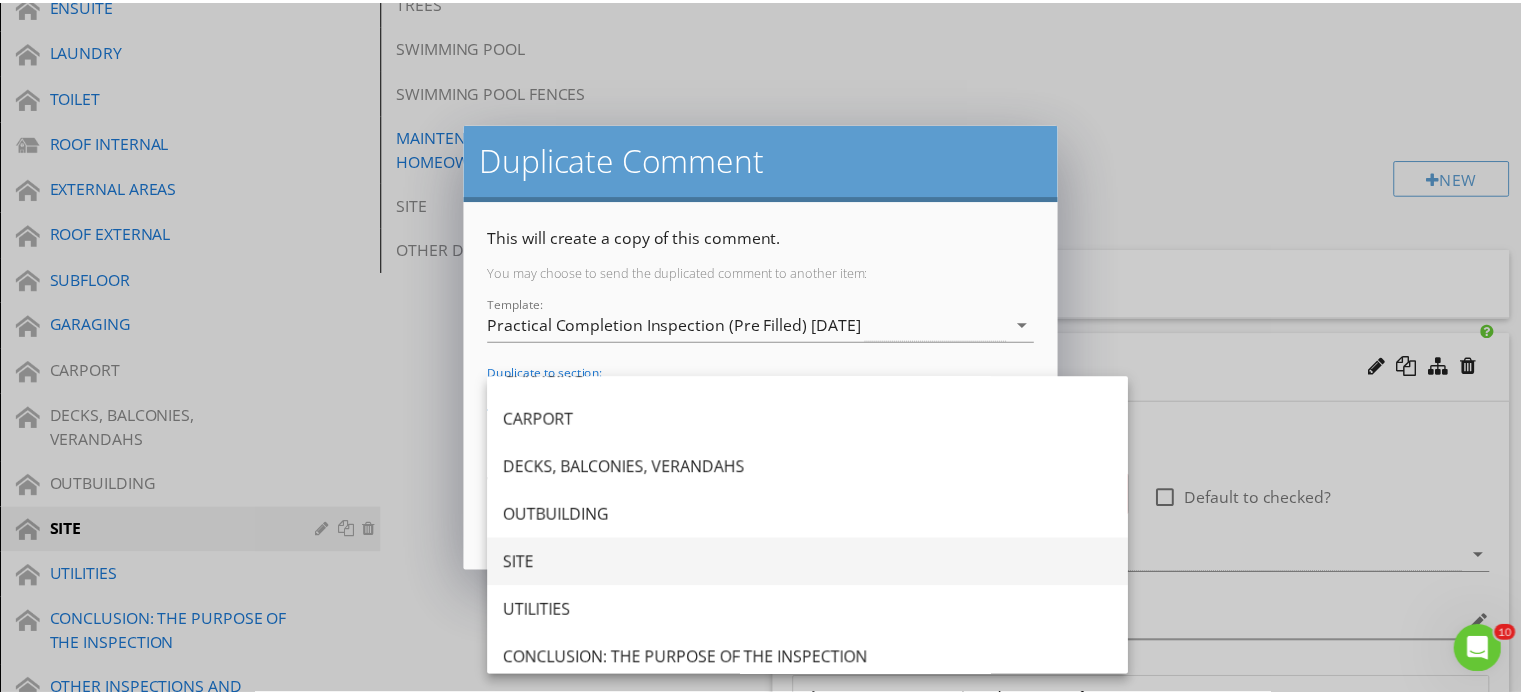 scroll, scrollTop: 660, scrollLeft: 0, axis: vertical 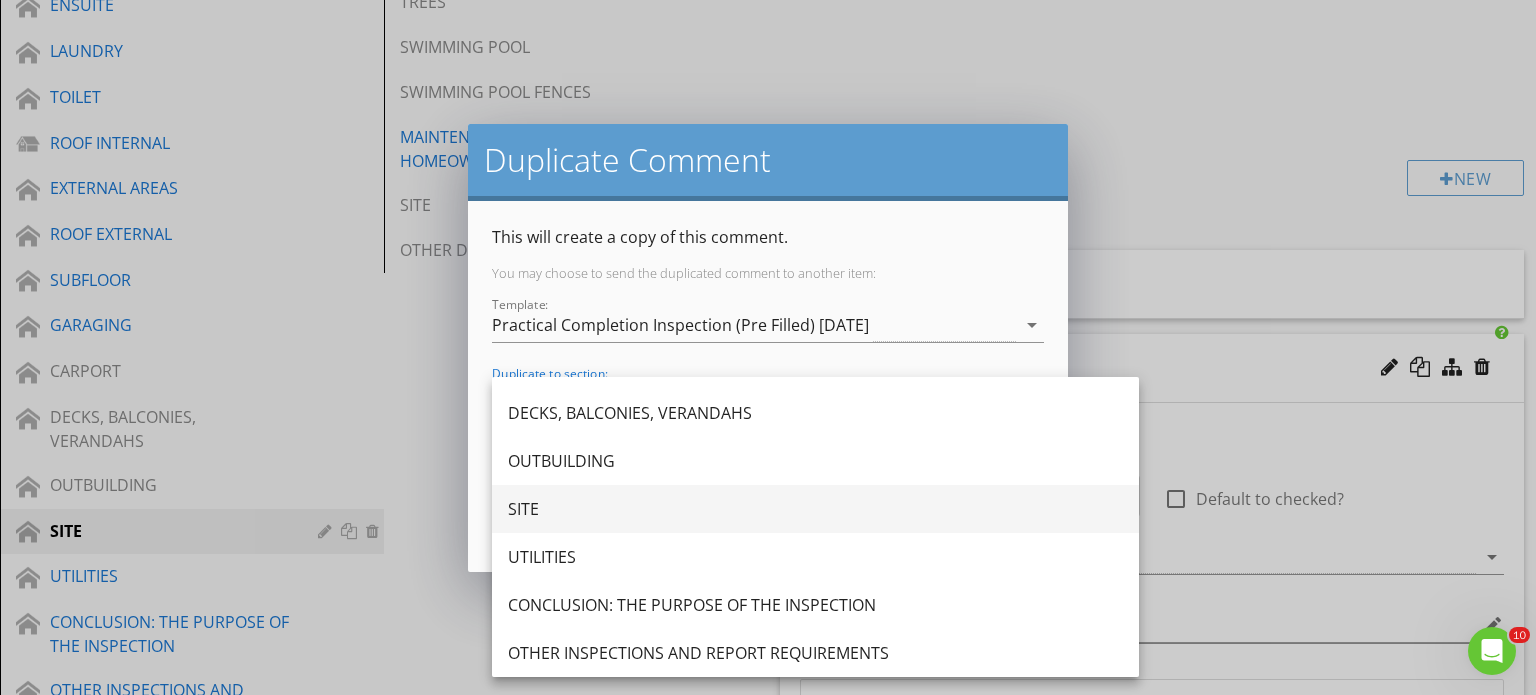 click on "SITE" at bounding box center [815, 509] 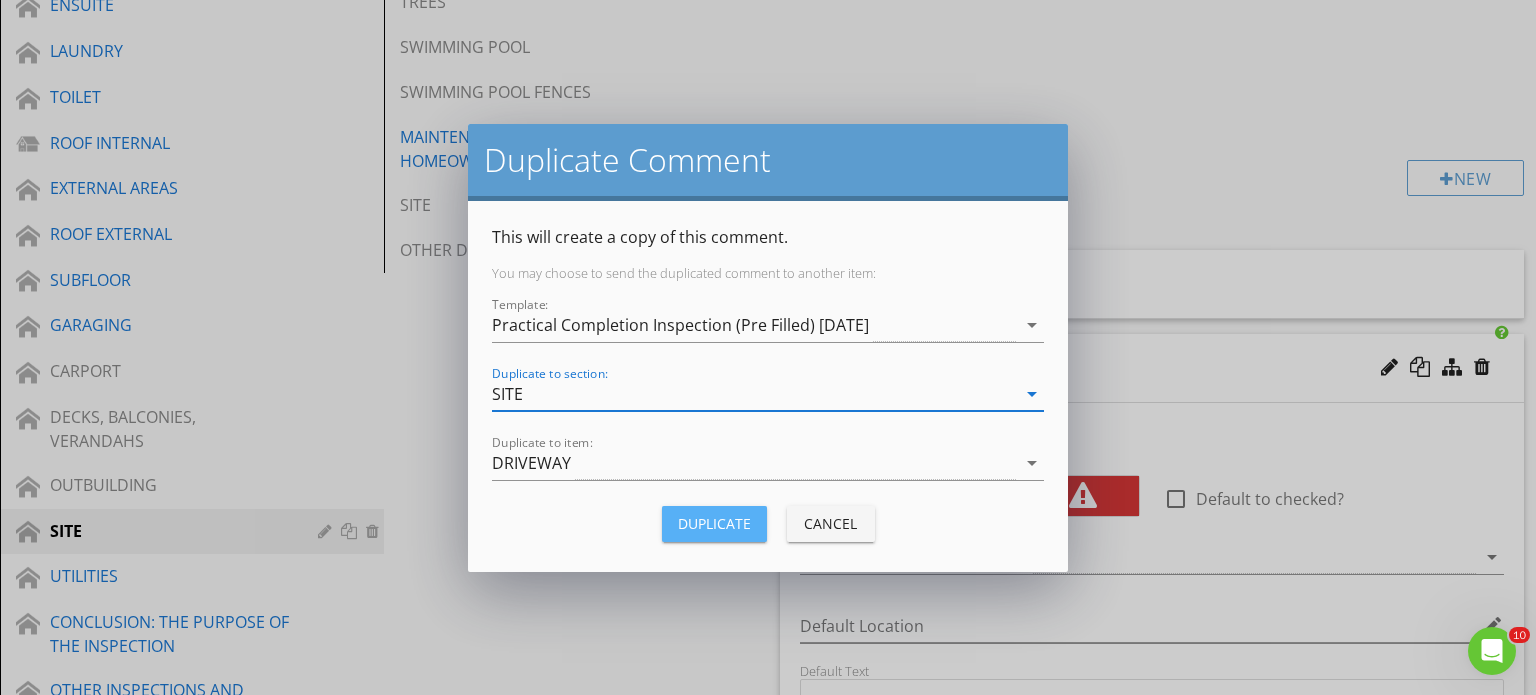 click on "Duplicate" at bounding box center (714, 523) 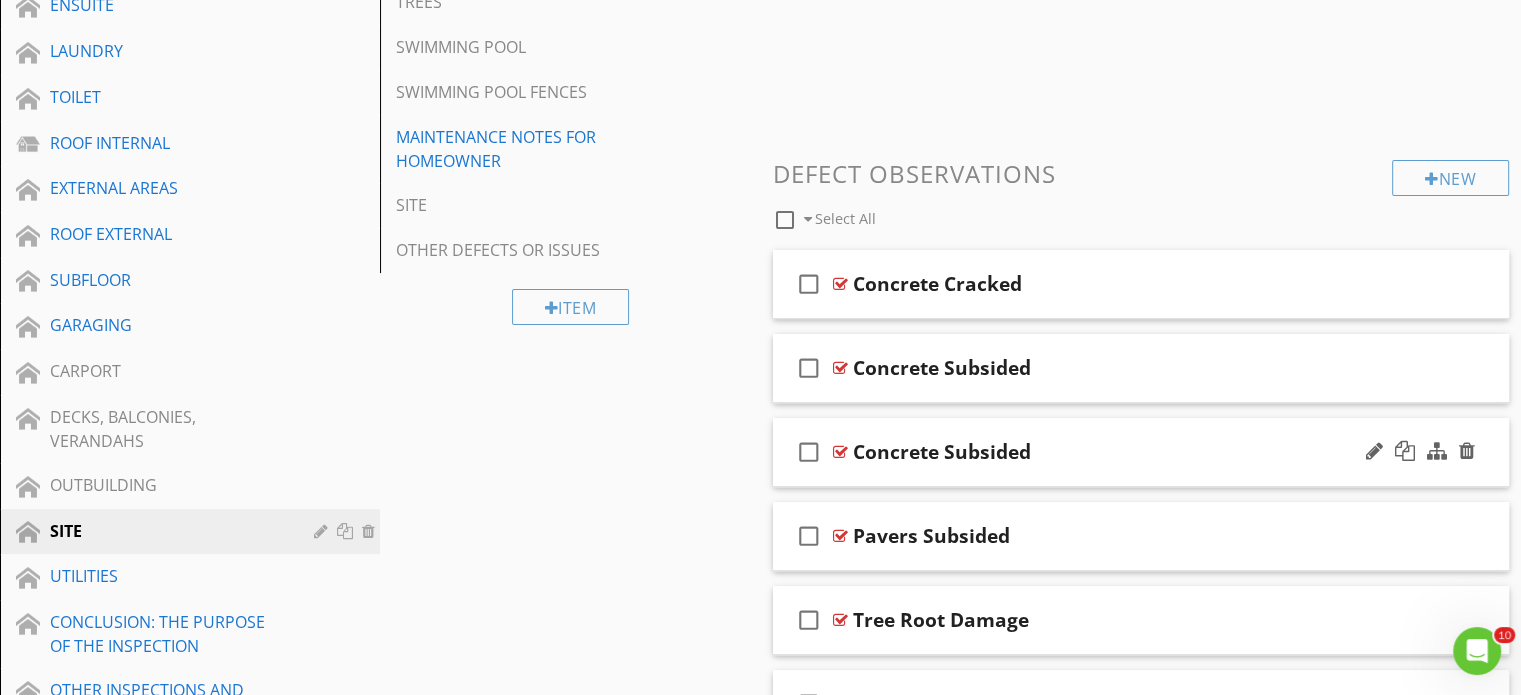 click on "Concrete Subsided" at bounding box center [1114, 452] 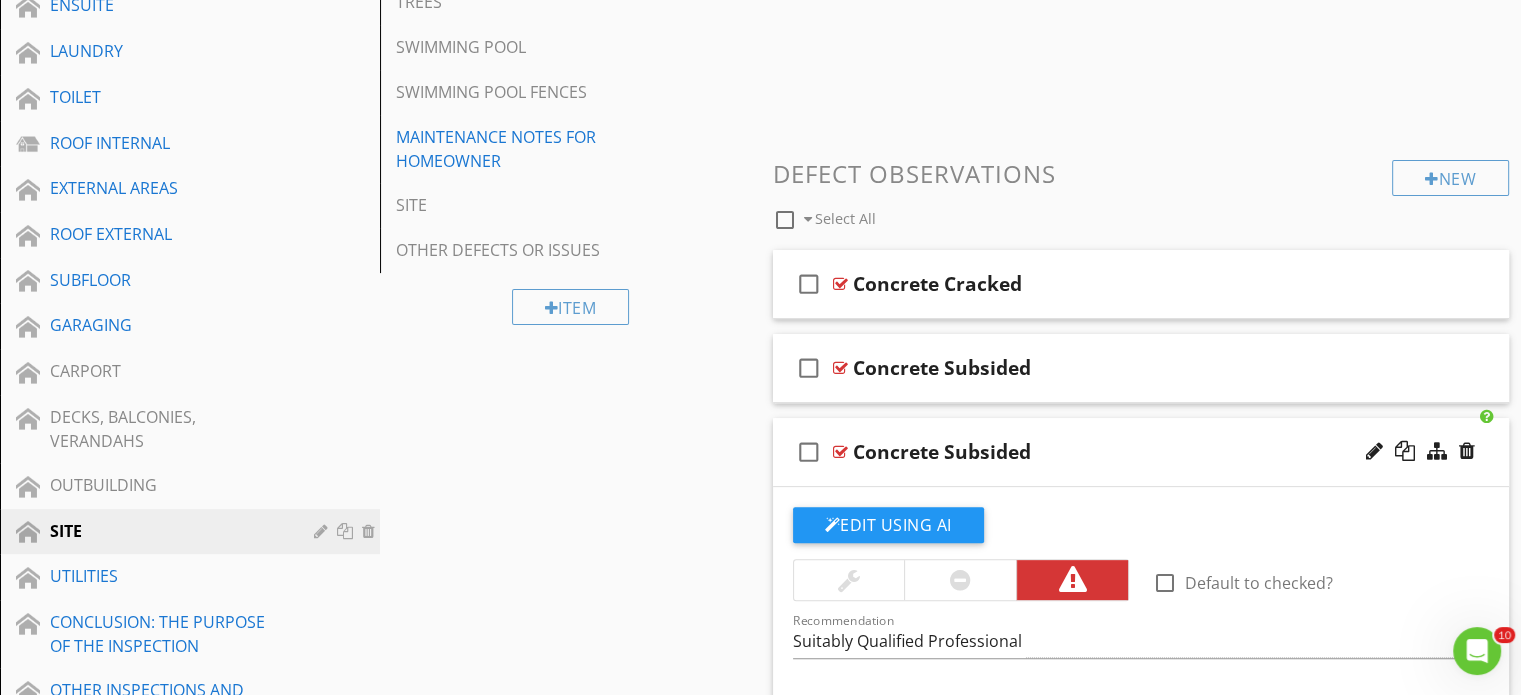 click on "Concrete Subsided" at bounding box center (942, 452) 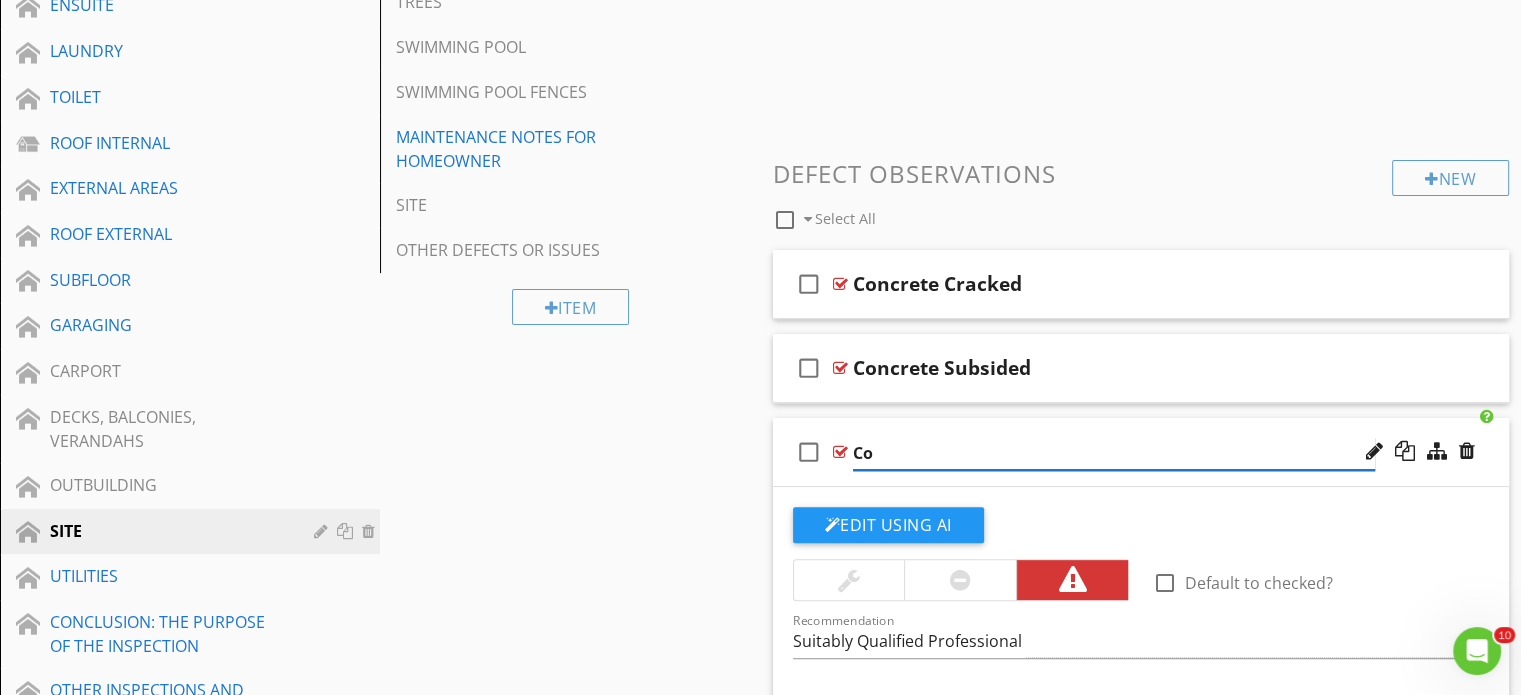 type on "C" 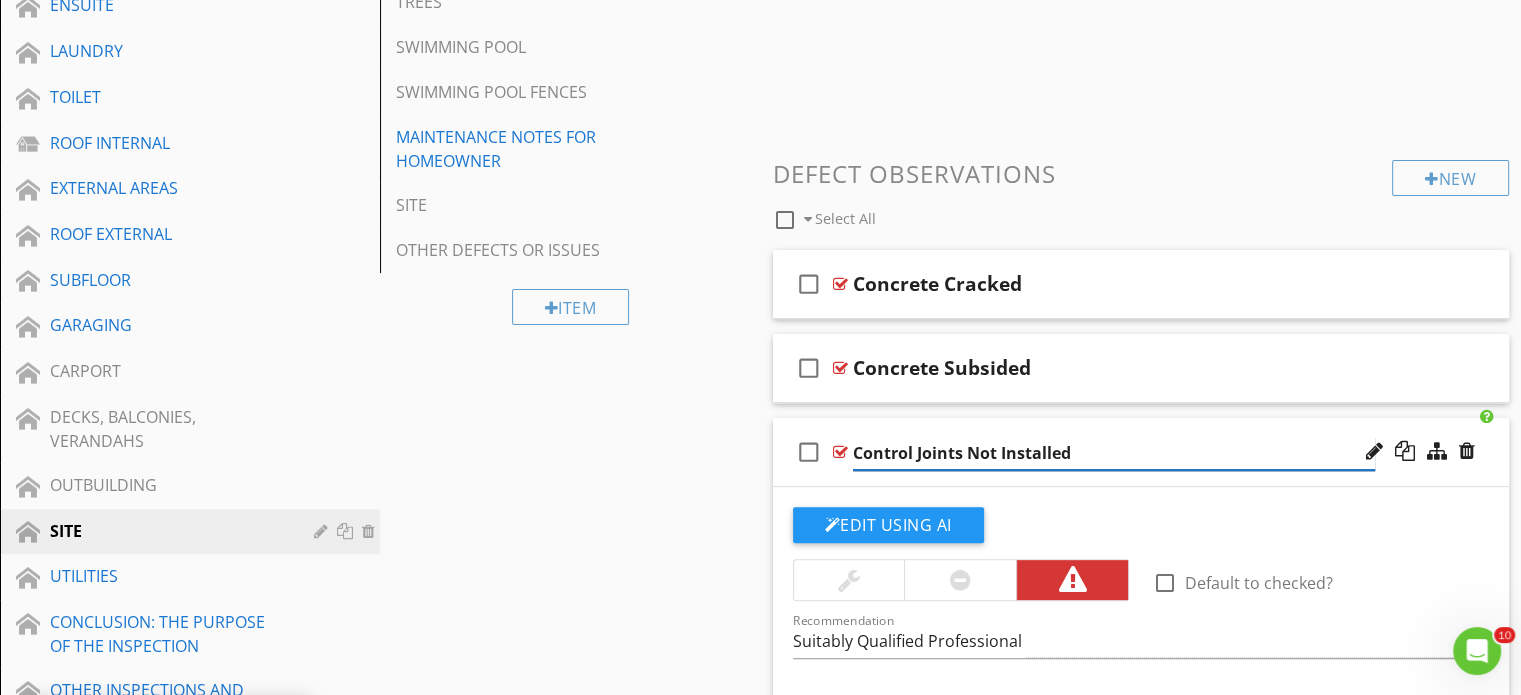 click on "Control Joints Not Installed" at bounding box center [1114, 453] 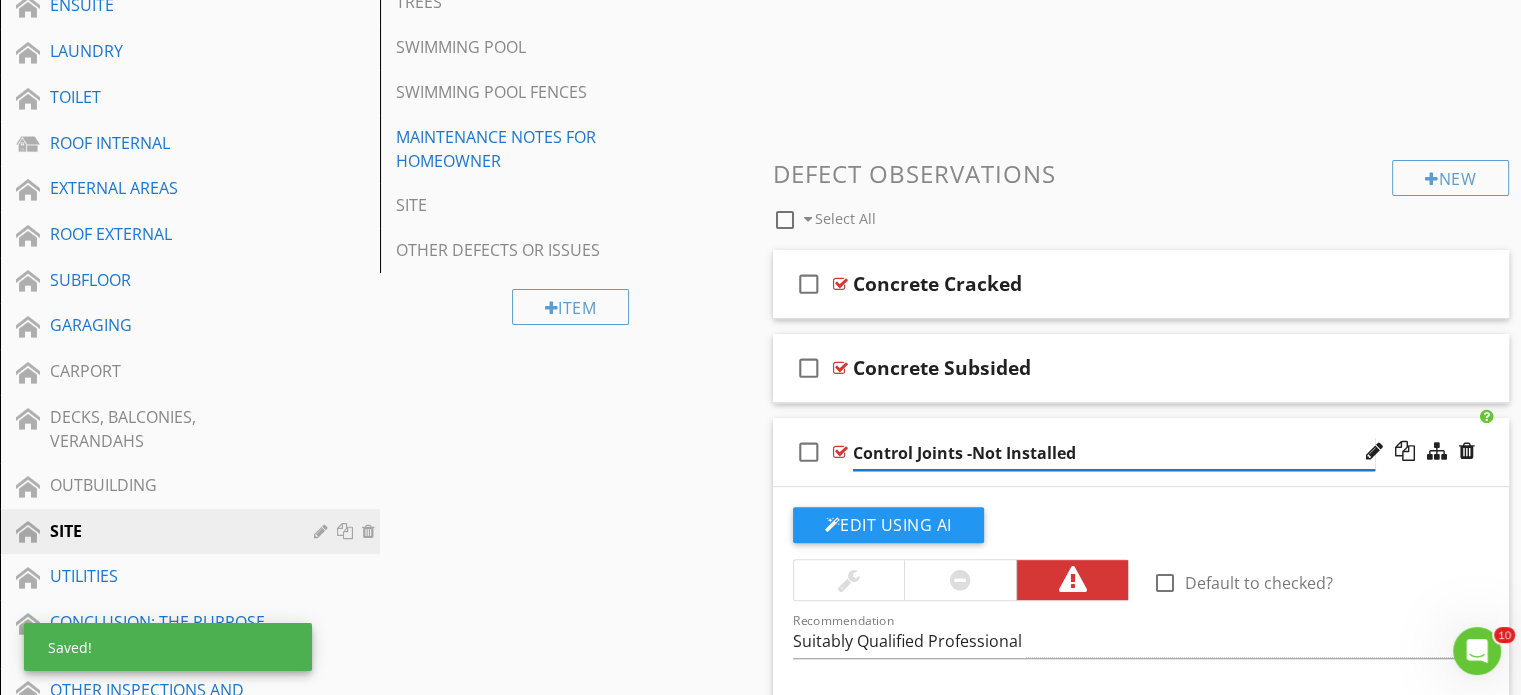type on "Control Joints - Not Installed" 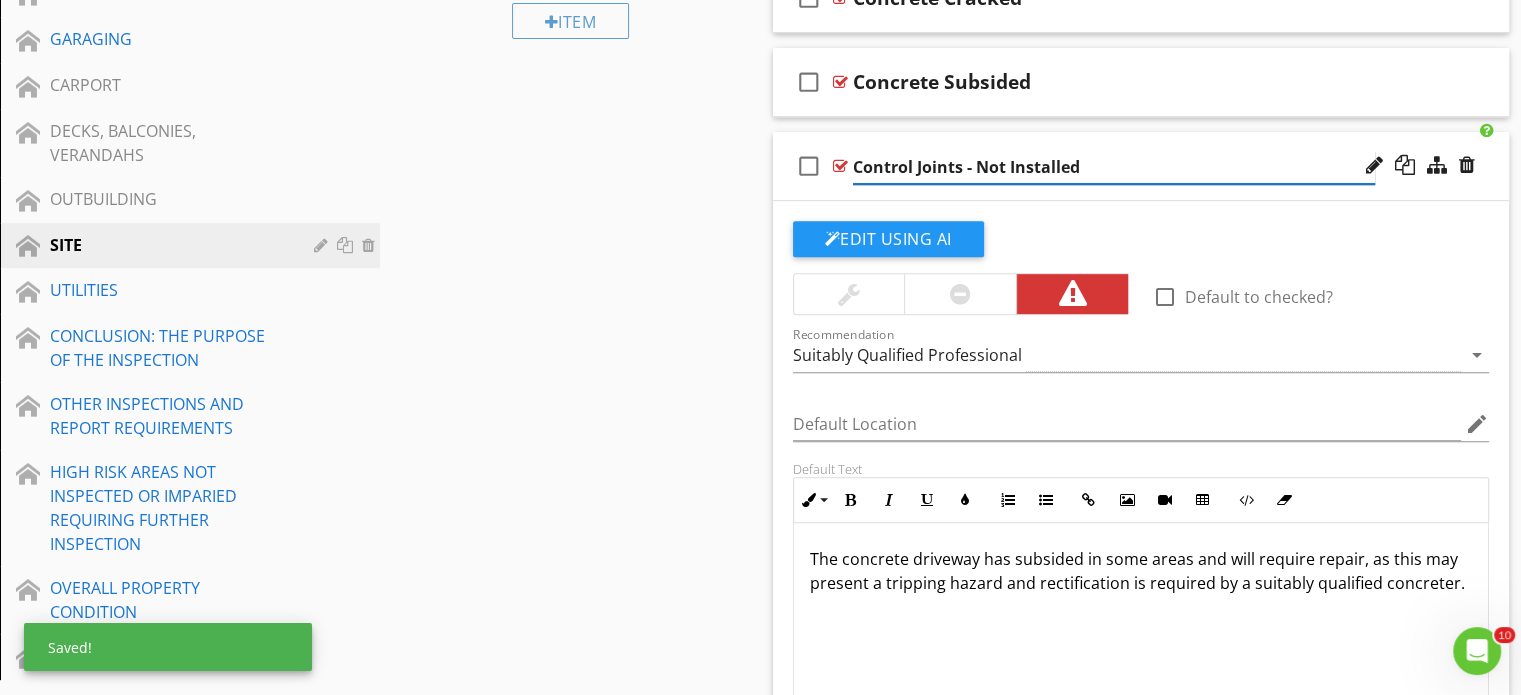 scroll, scrollTop: 851, scrollLeft: 0, axis: vertical 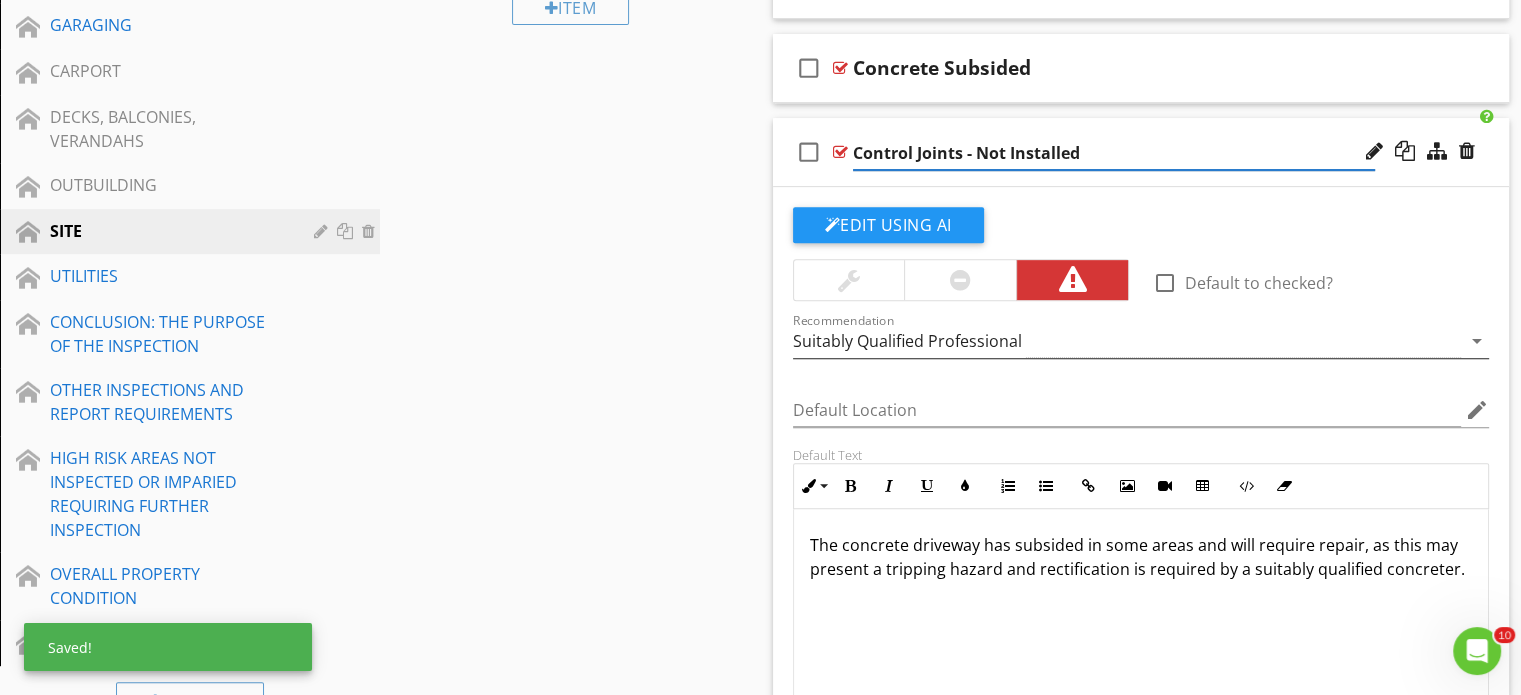 click on "Suitably Qualified Professional" at bounding box center [907, 341] 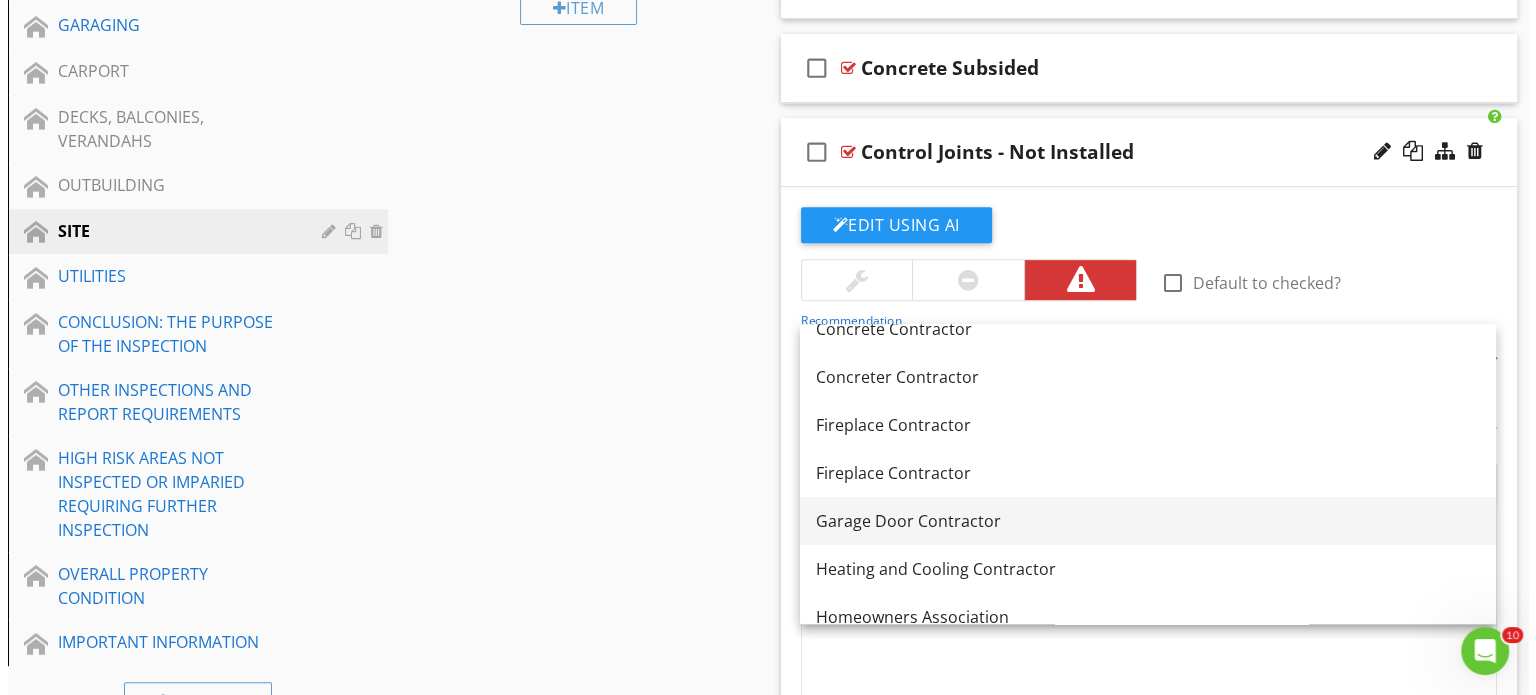 scroll, scrollTop: 400, scrollLeft: 0, axis: vertical 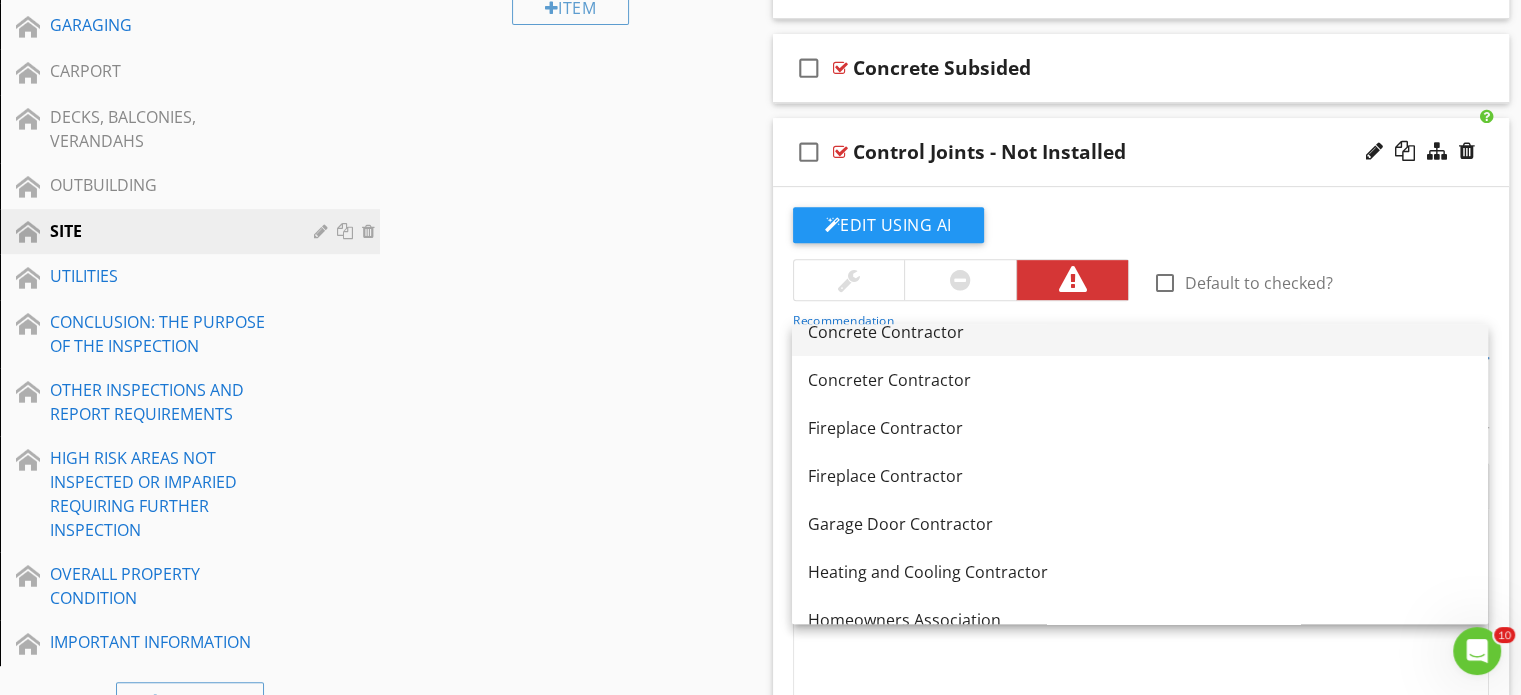 click on "Concrete Contractor" at bounding box center [1140, 332] 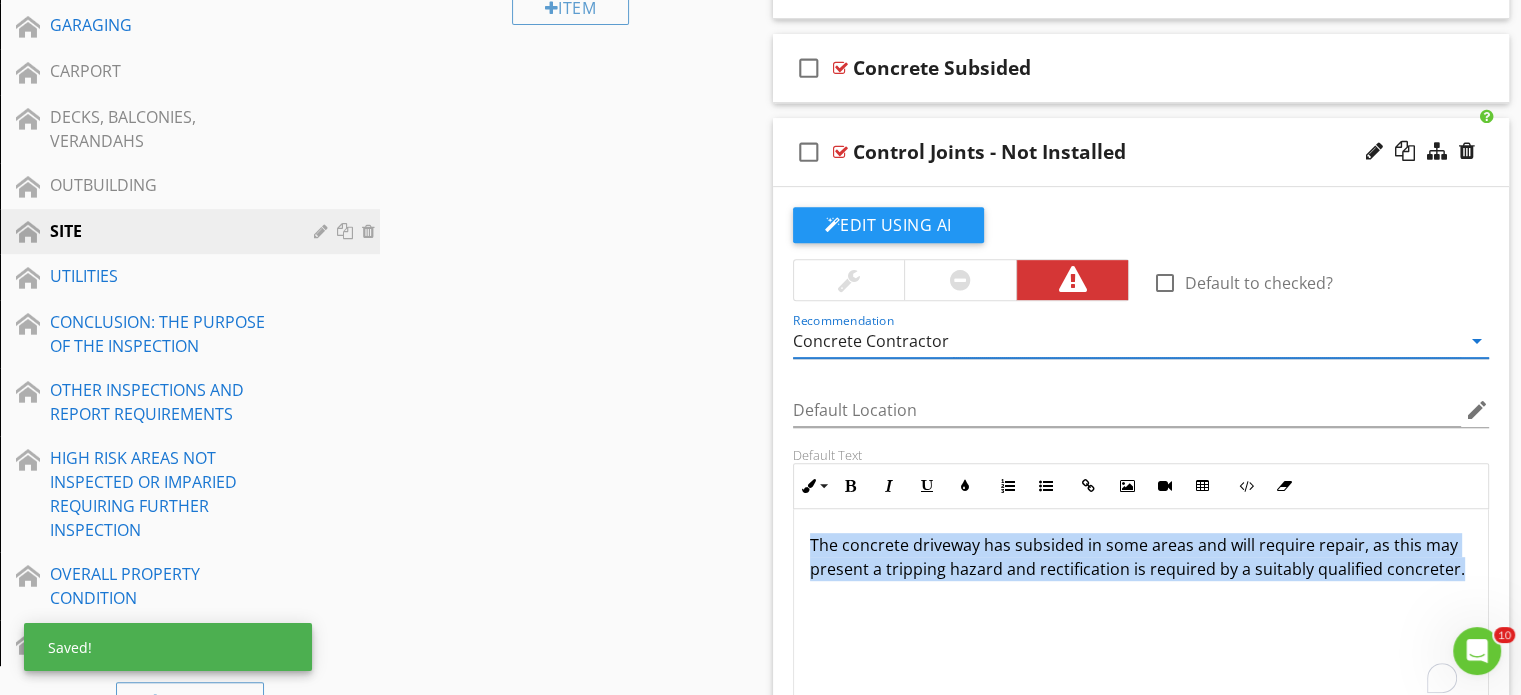 drag, startPoint x: 810, startPoint y: 536, endPoint x: 1454, endPoint y: 591, distance: 646.34436 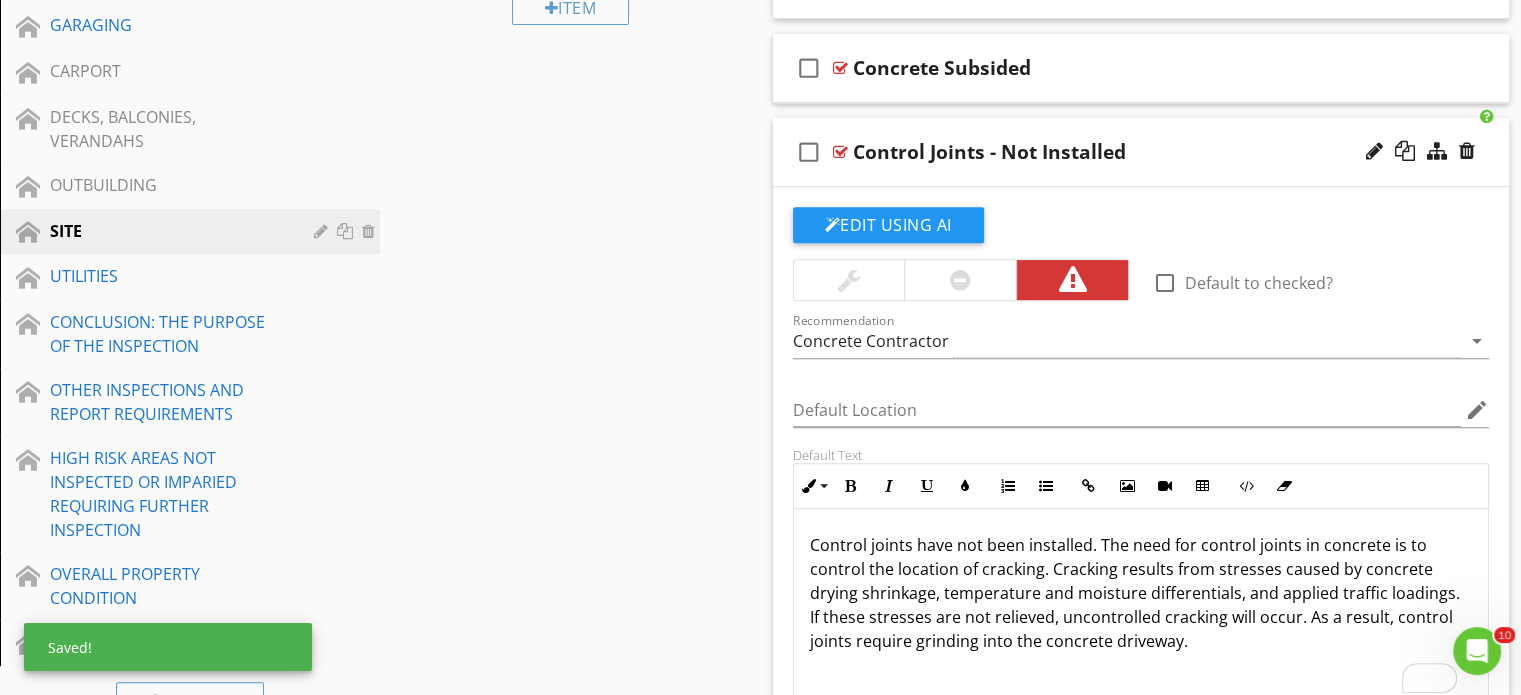 click at bounding box center (849, 280) 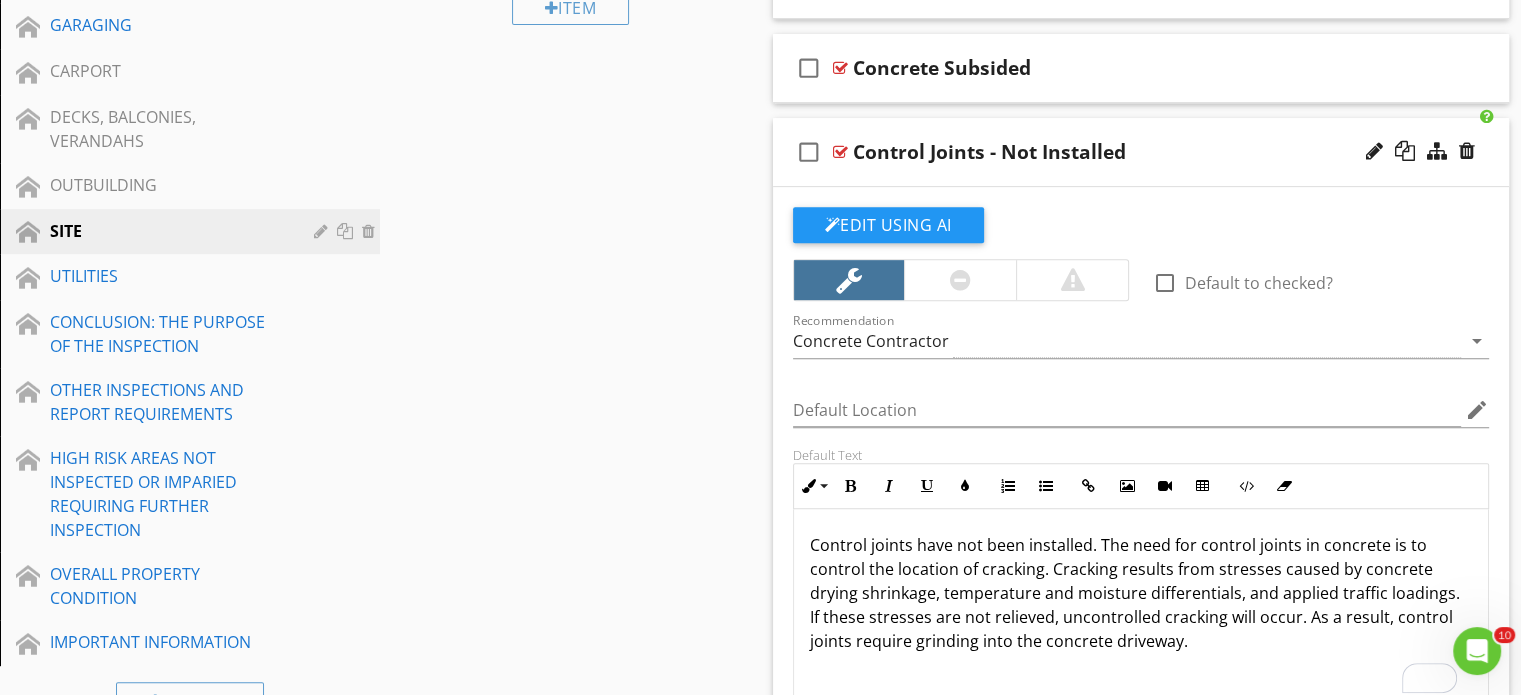 click on "Control joints have not been installed. The need for control joints in concrete is to control the location of cracking. Cracking results from stresses caused by concrete drying shrinkage, temperature and moisture differentials, and applied traffic loadings. If these stresses are not relieved, uncontrolled cracking will occur. As a result, control joints require grinding into the concrete driveway." at bounding box center [1141, 593] 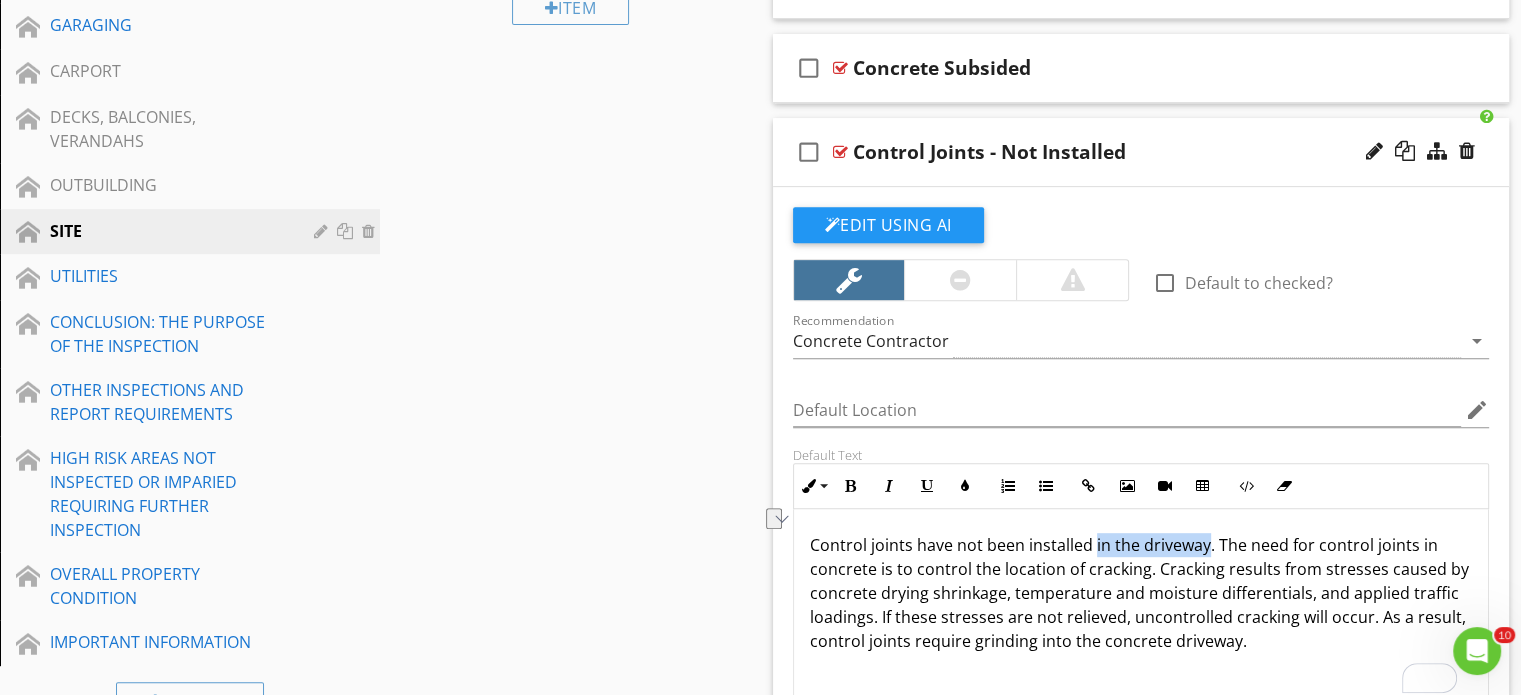 drag, startPoint x: 1204, startPoint y: 544, endPoint x: 1092, endPoint y: 555, distance: 112.53888 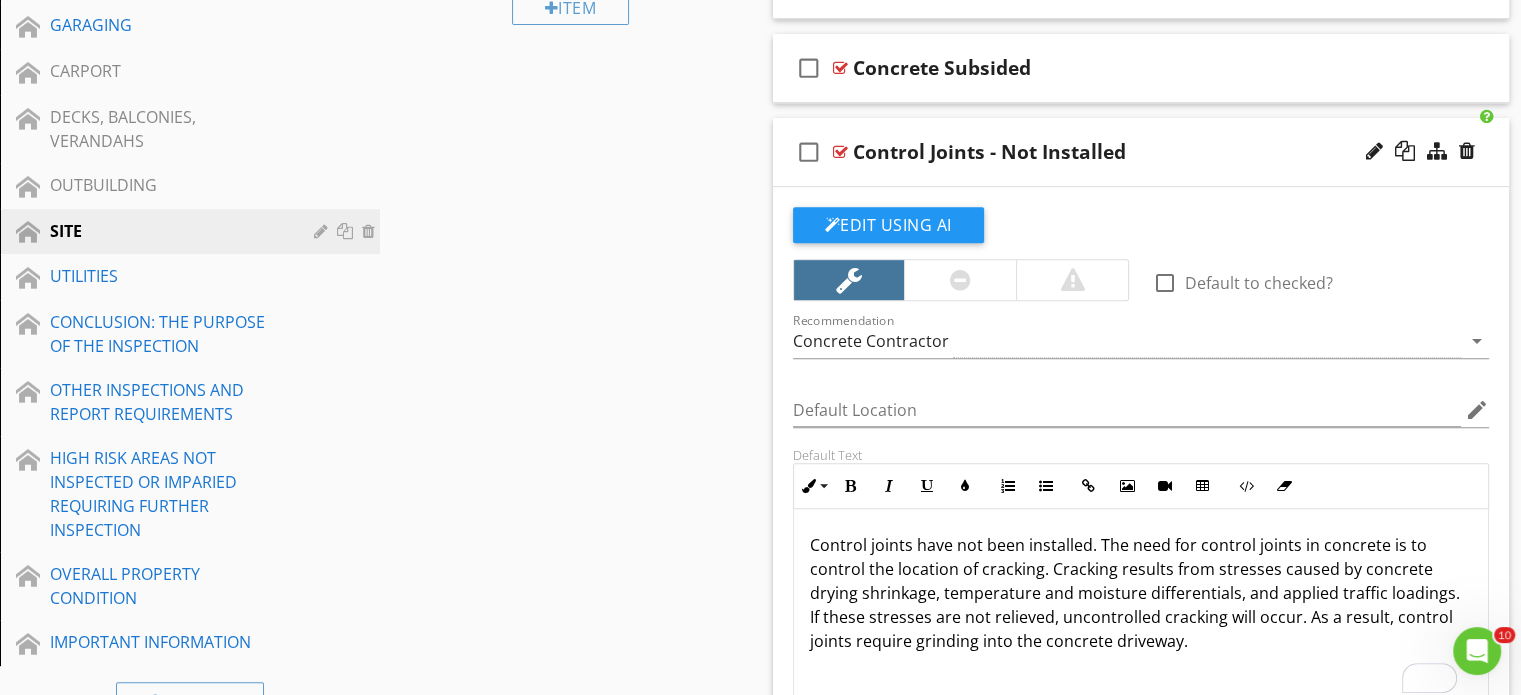 click on "check_box_outline_blank
Control Joints - Not Installed" at bounding box center (1141, 152) 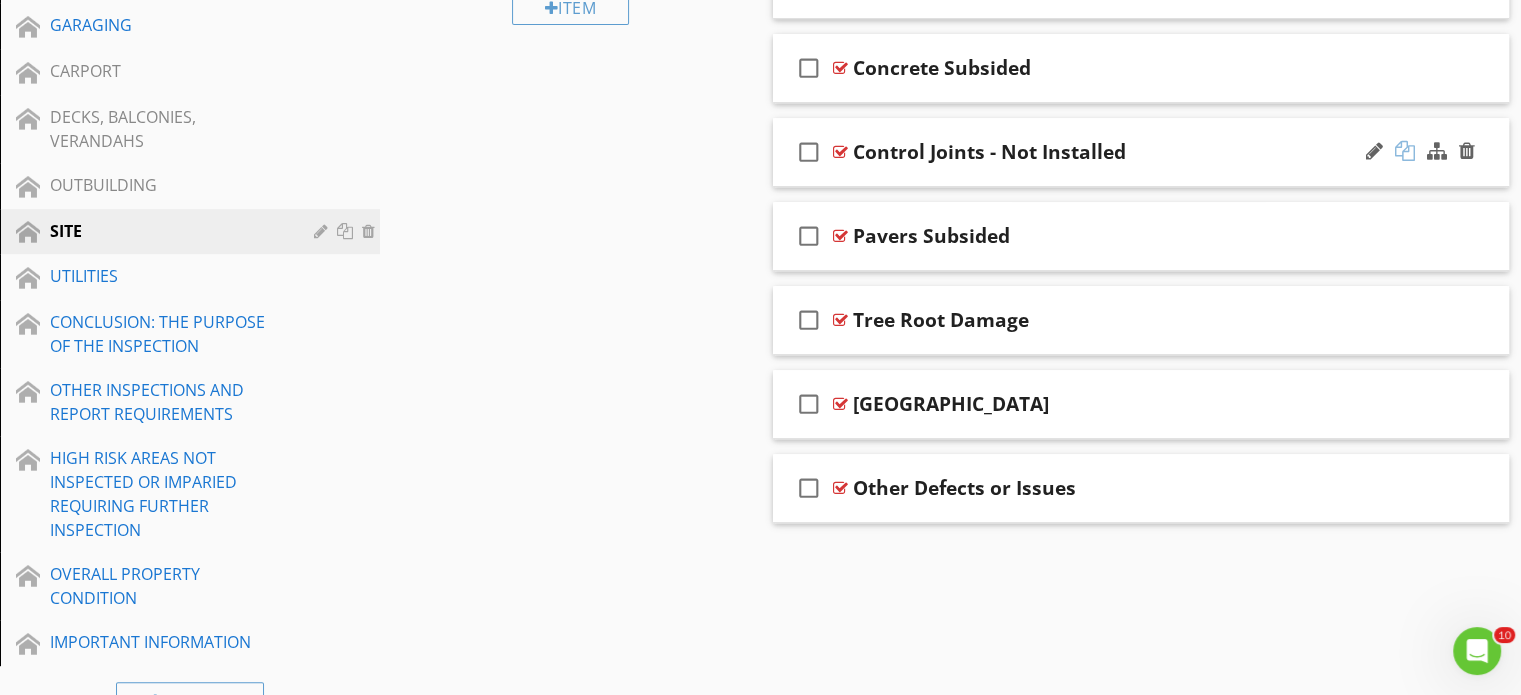 click at bounding box center (1405, 151) 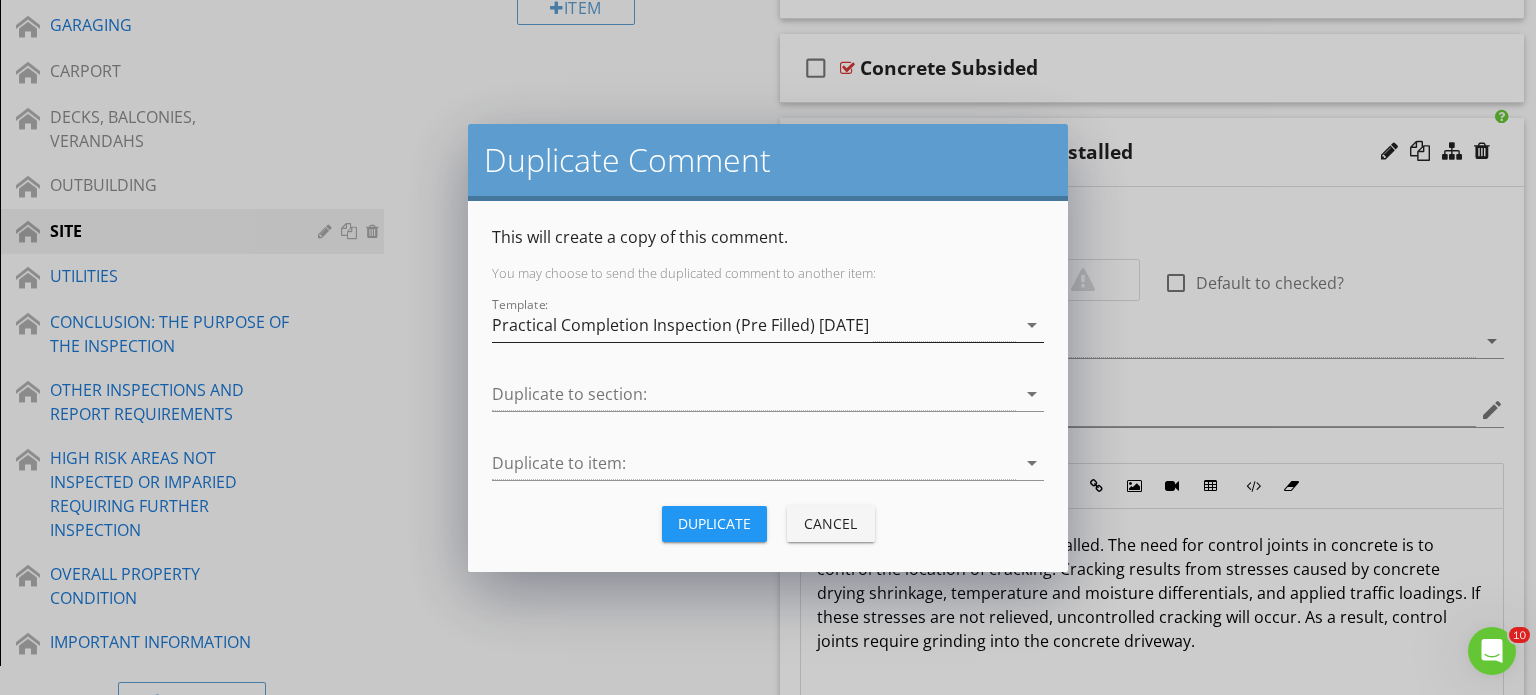 click on "Practical Completion Inspection (Pre Filled) [DATE]" at bounding box center (680, 325) 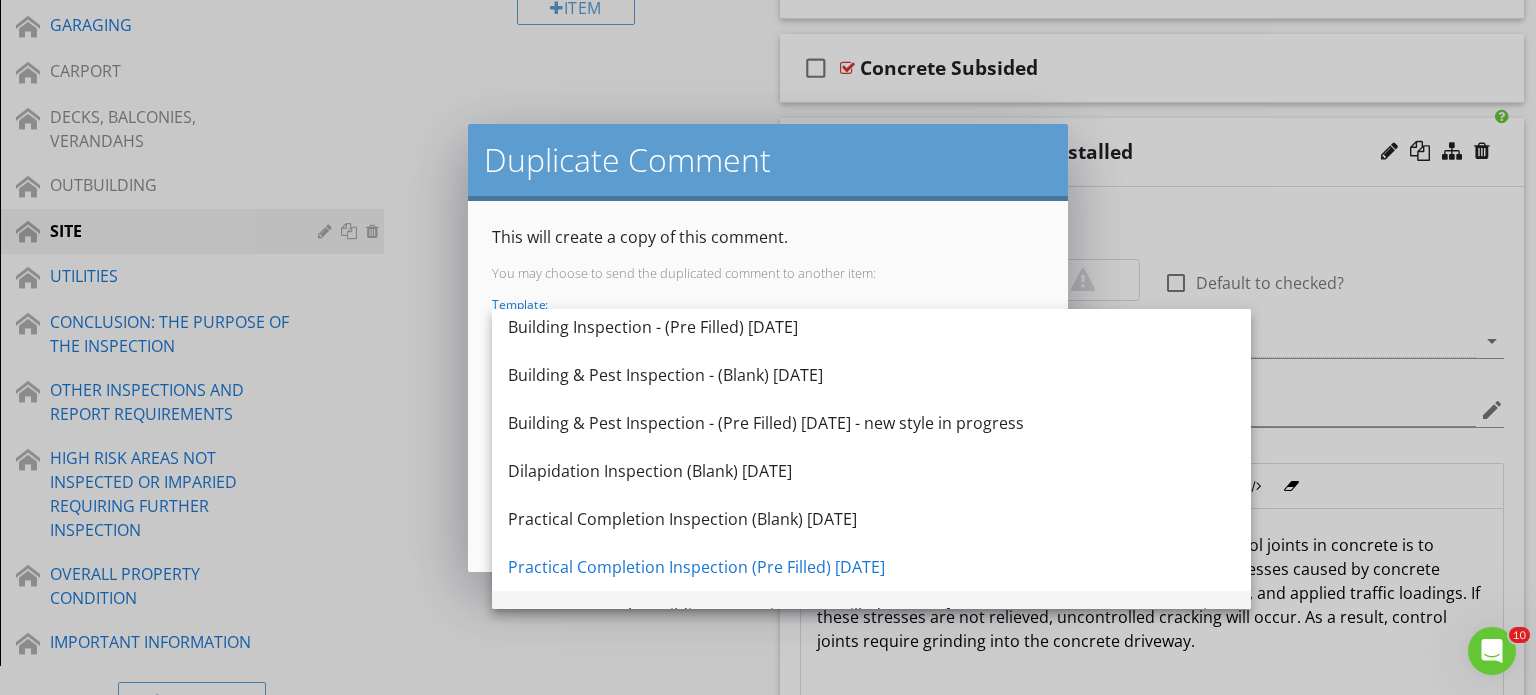 scroll, scrollTop: 180, scrollLeft: 0, axis: vertical 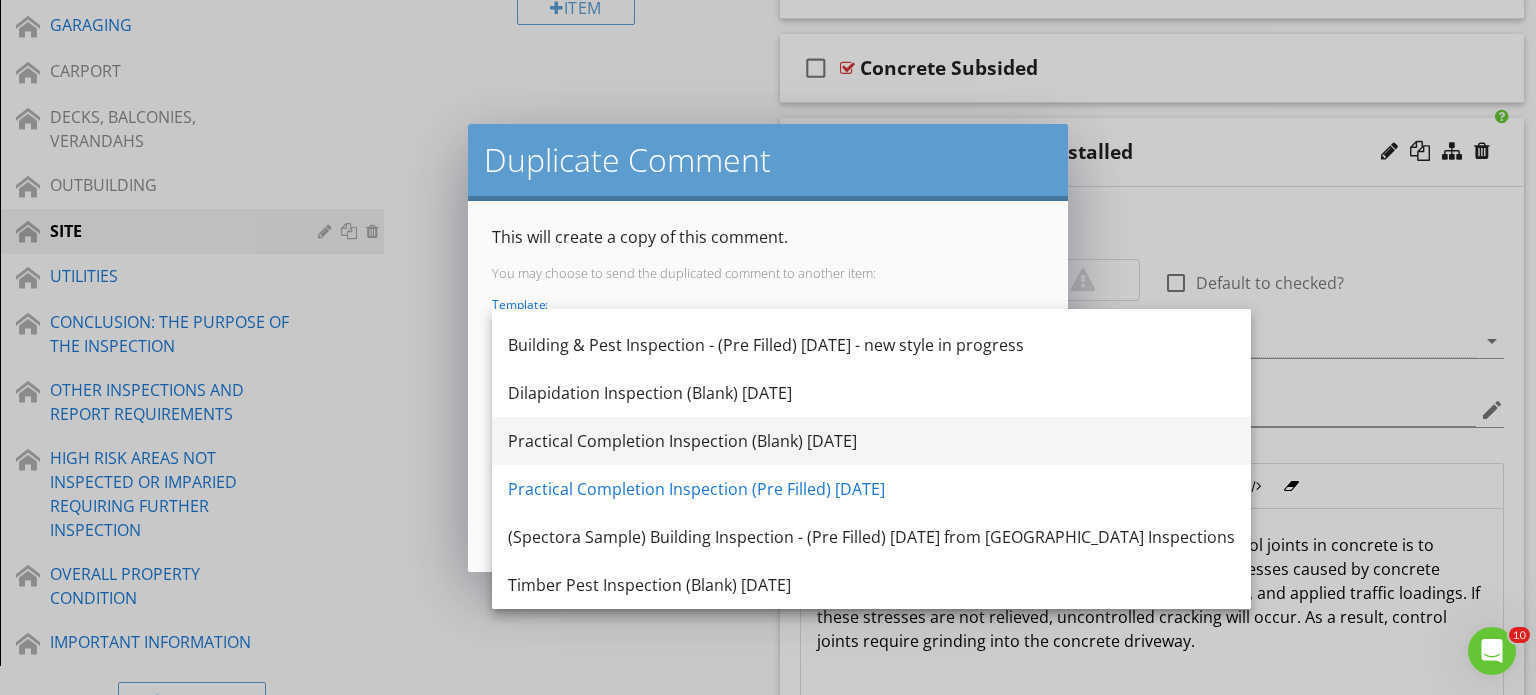 click on "Practical Completion Inspection (Blank) [DATE]" at bounding box center [871, 441] 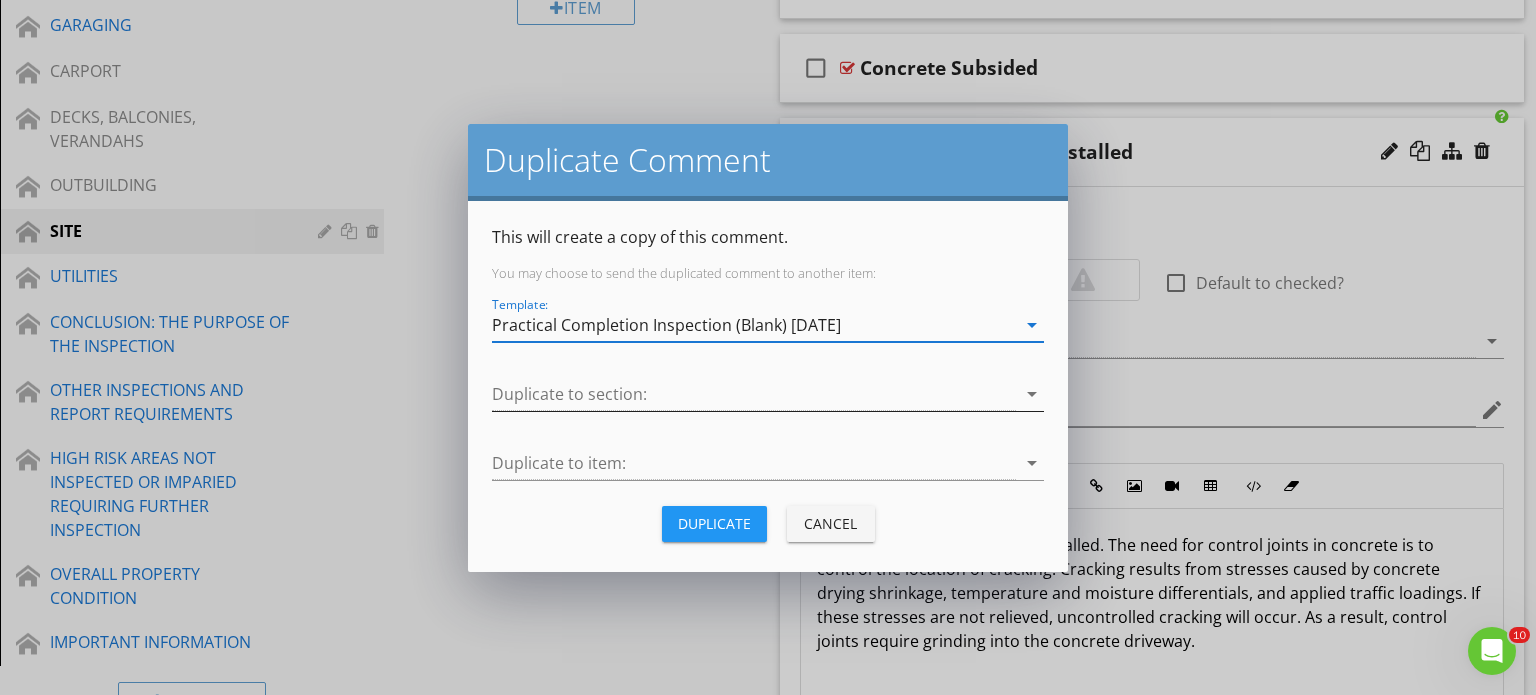 click at bounding box center [754, 394] 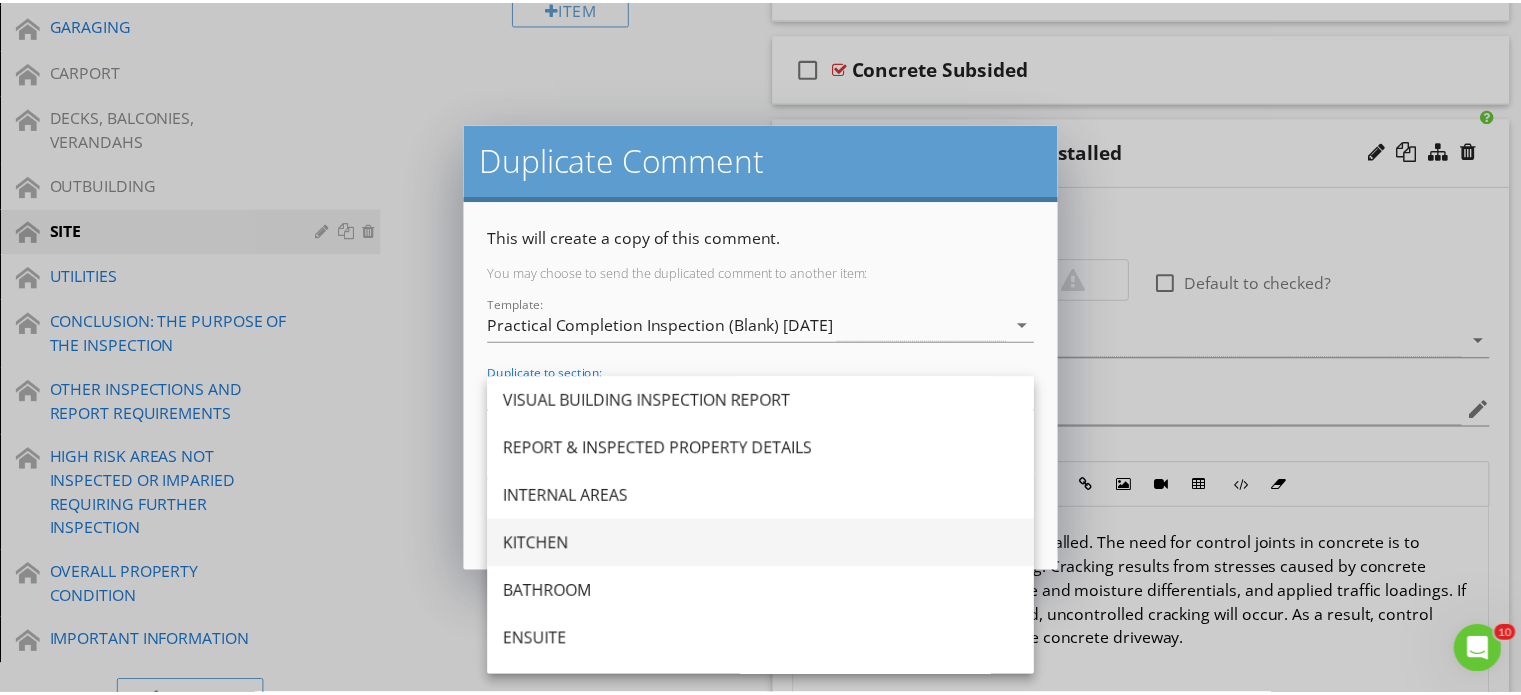 scroll, scrollTop: 500, scrollLeft: 0, axis: vertical 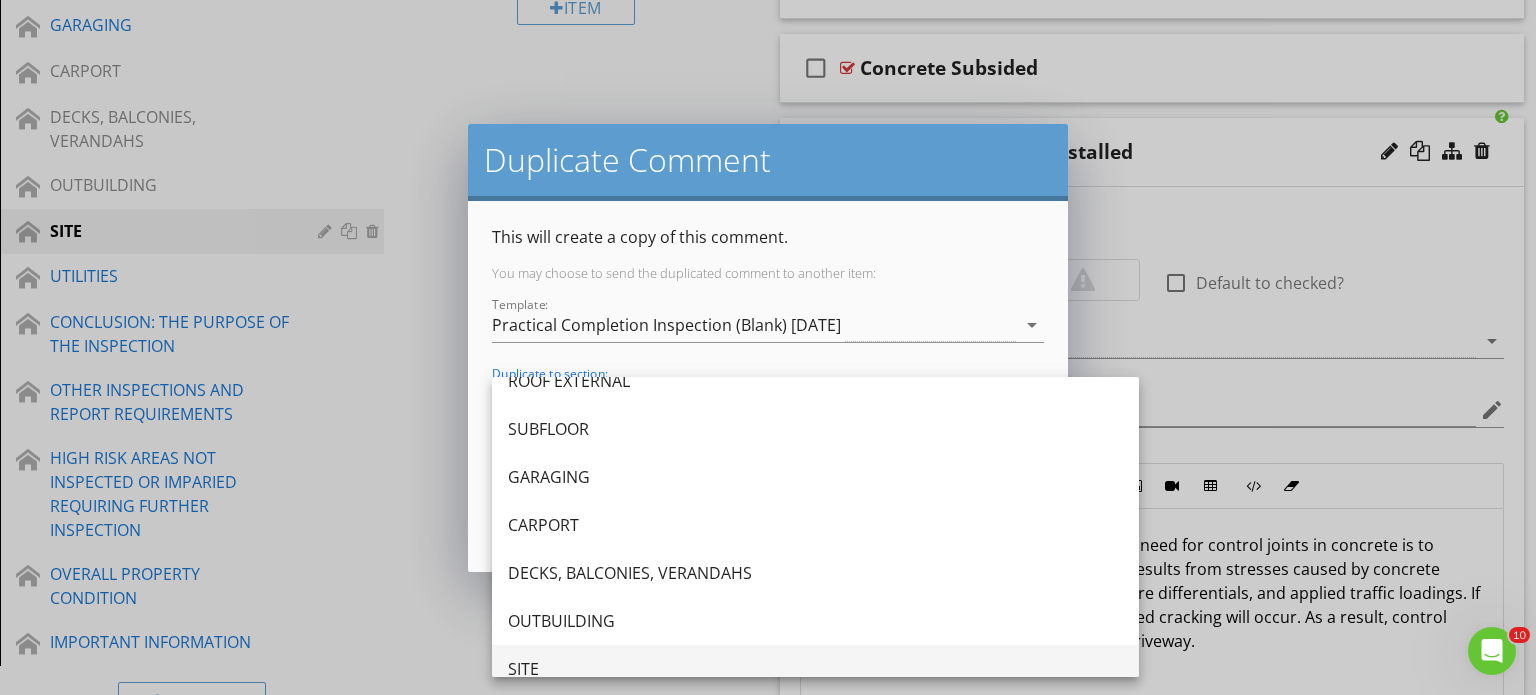 click on "SITE" at bounding box center (815, 669) 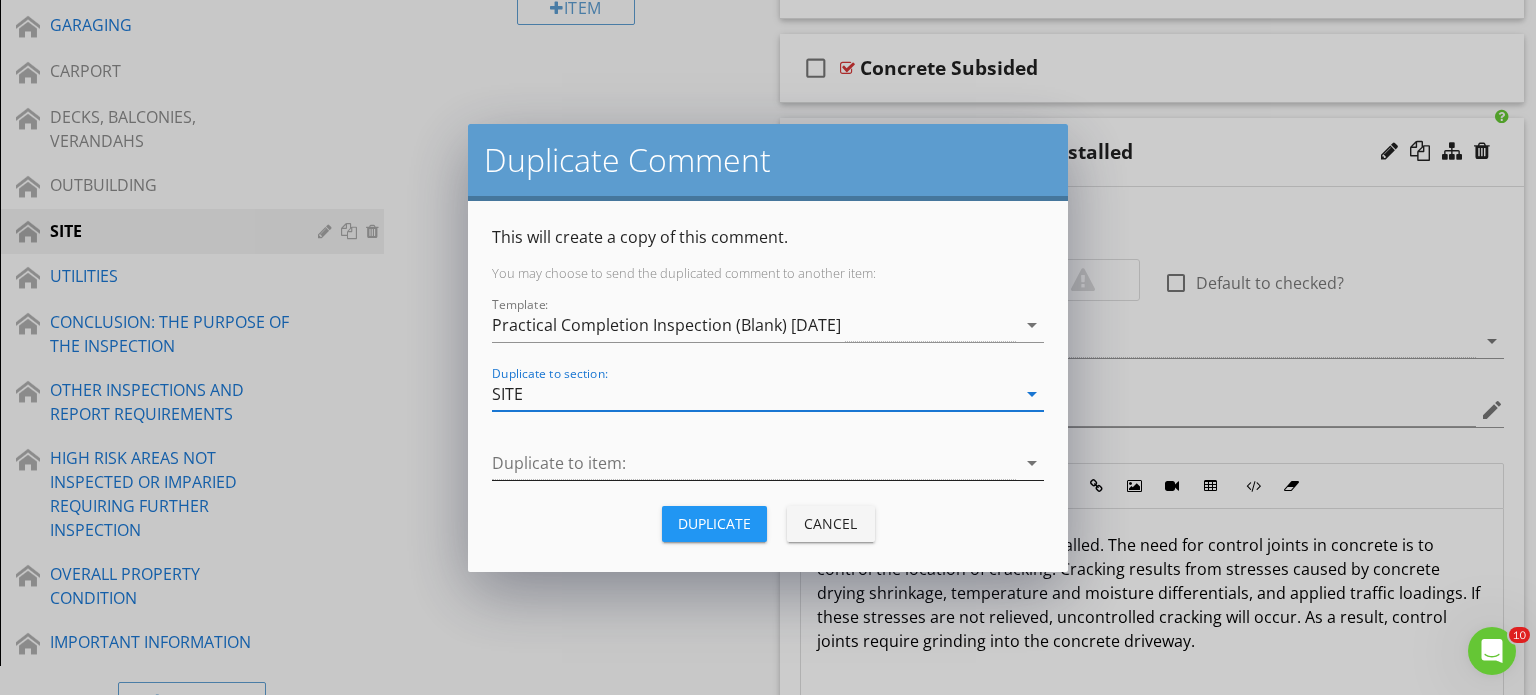 click at bounding box center [754, 463] 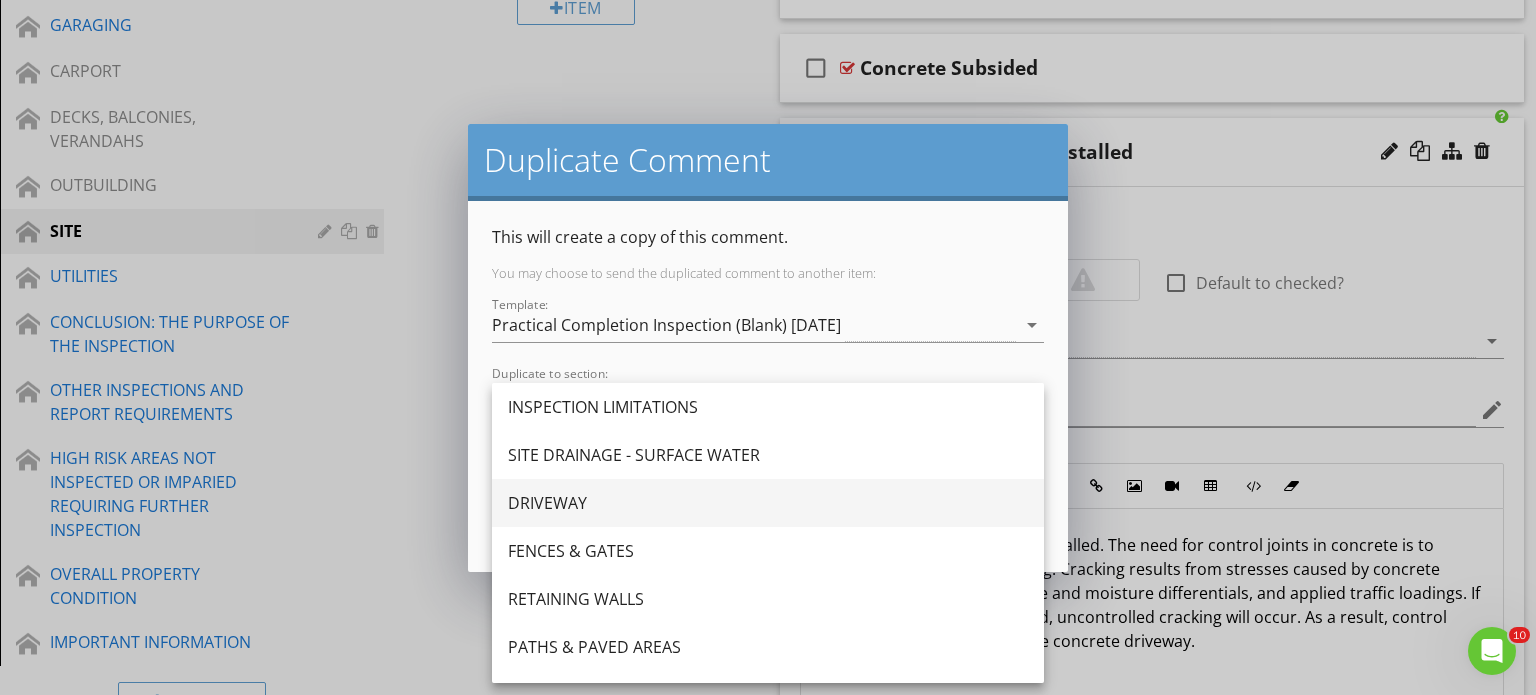 click on "DRIVEWAY" at bounding box center (768, 503) 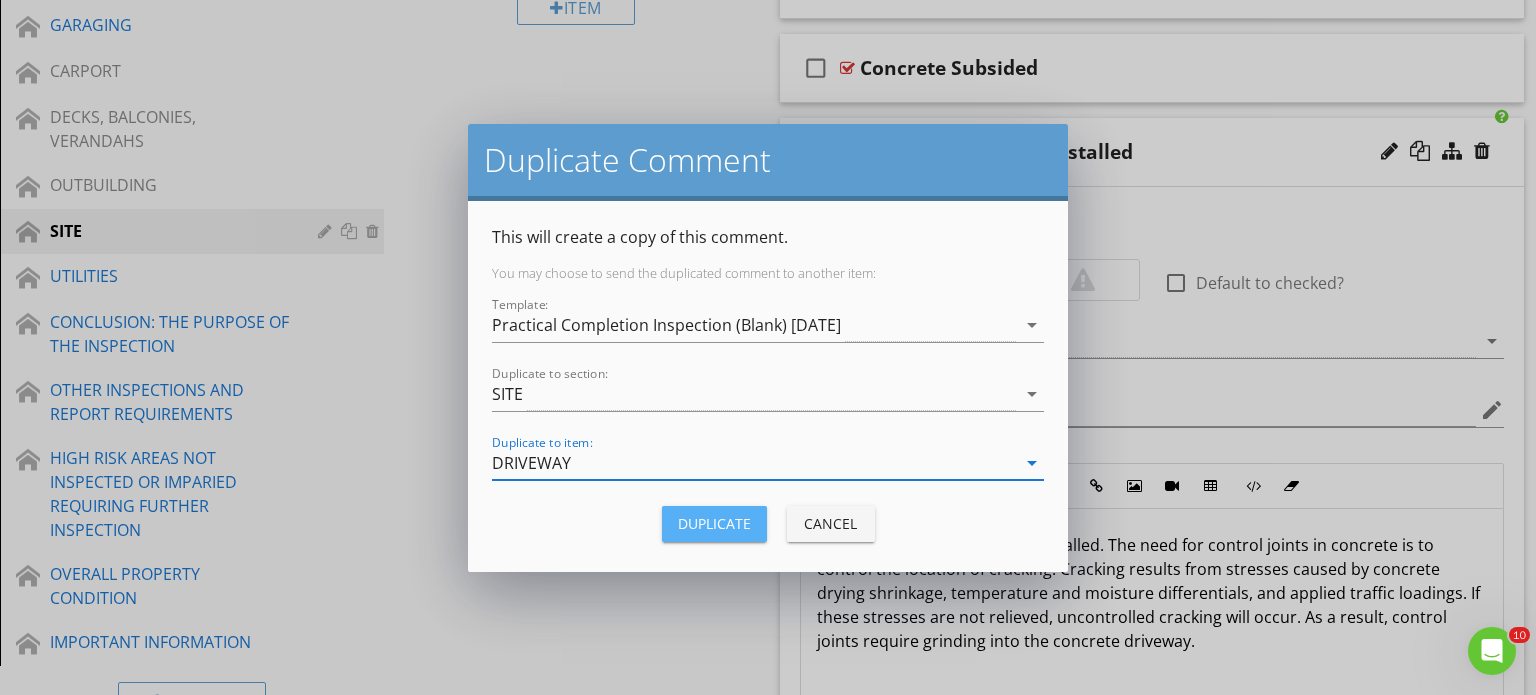 click on "Duplicate" at bounding box center (714, 523) 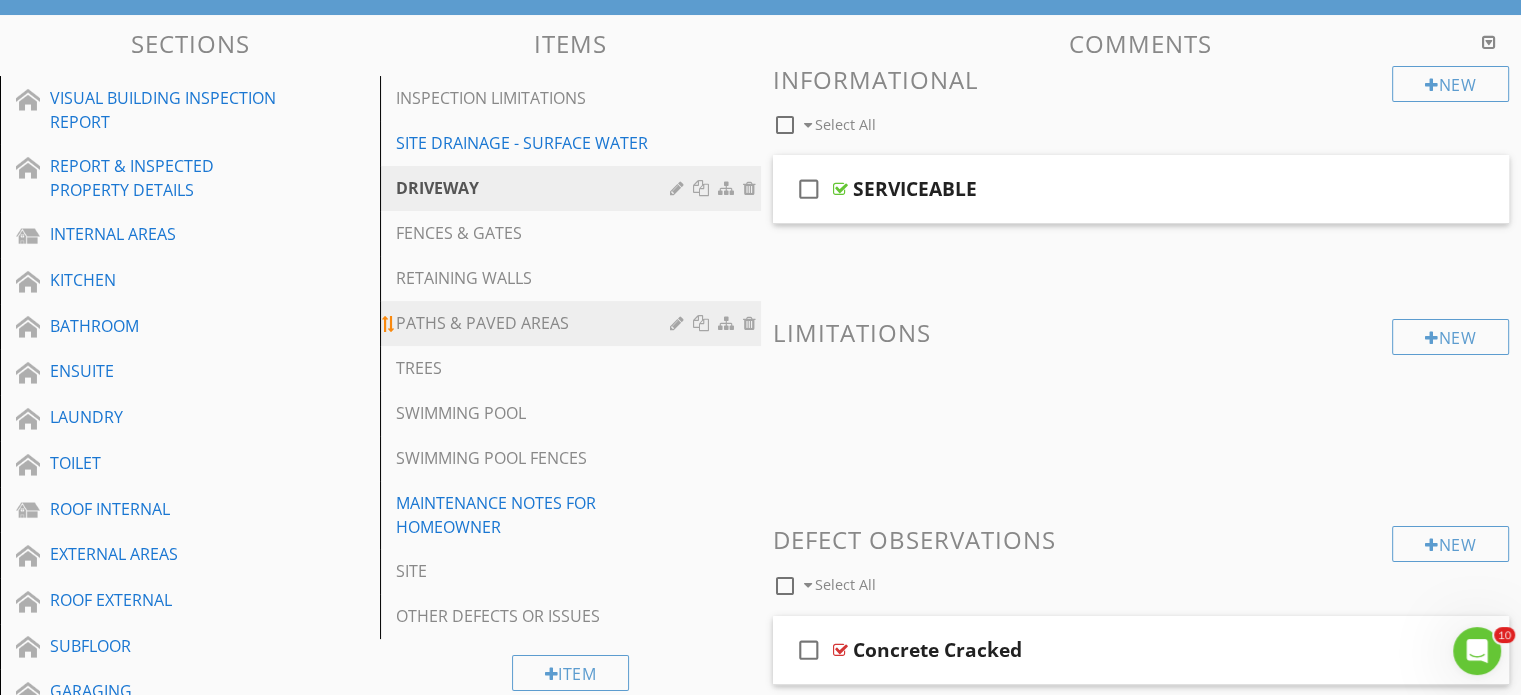 scroll, scrollTop: 151, scrollLeft: 0, axis: vertical 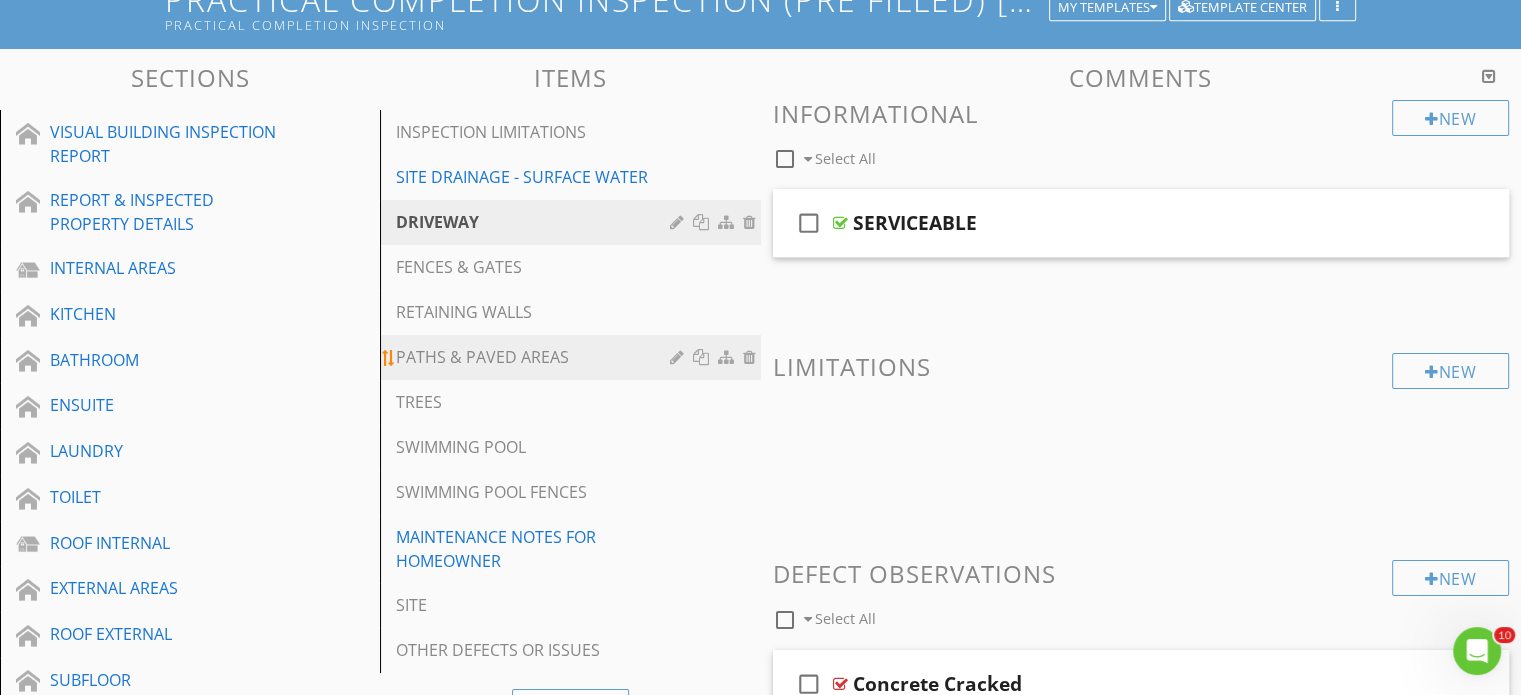 click on "PATHS & PAVED AREAS" at bounding box center [535, 357] 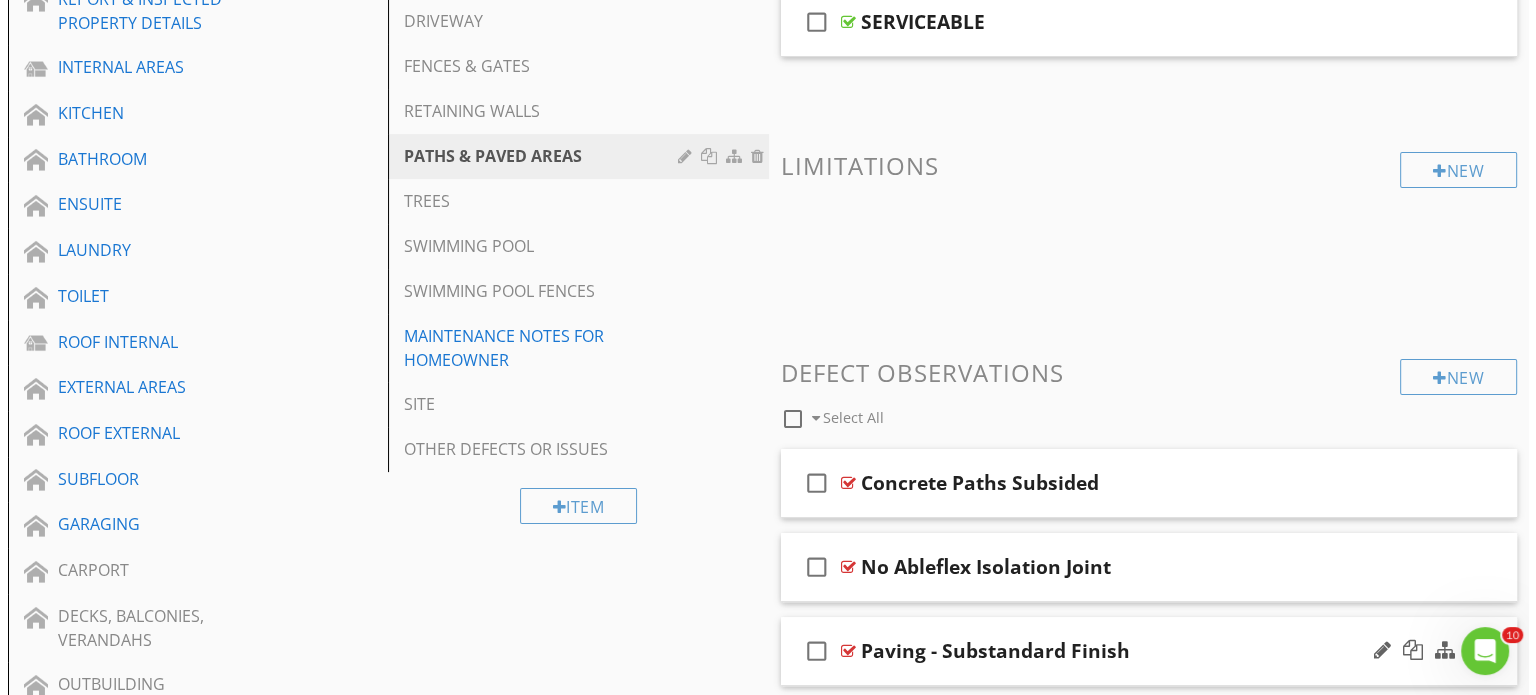 scroll, scrollTop: 551, scrollLeft: 0, axis: vertical 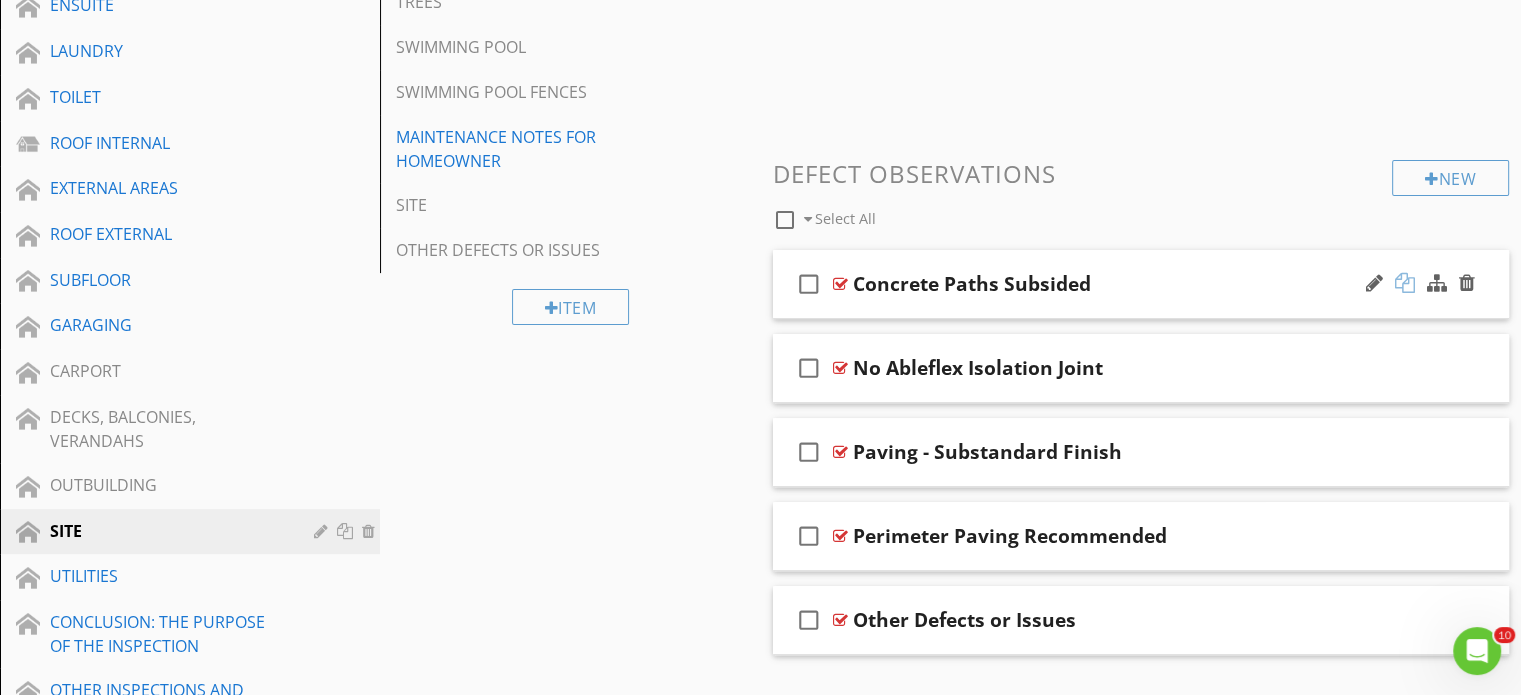 click at bounding box center [1405, 283] 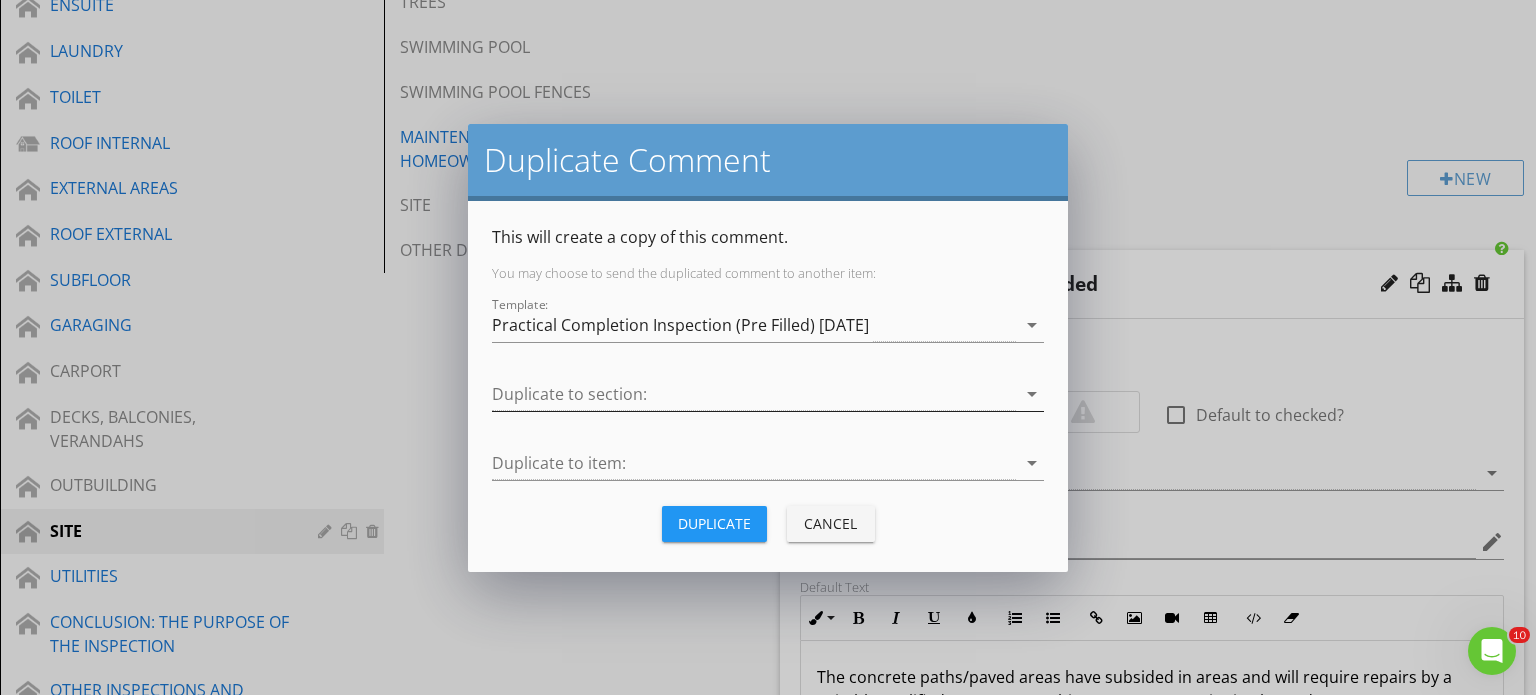 click at bounding box center (754, 394) 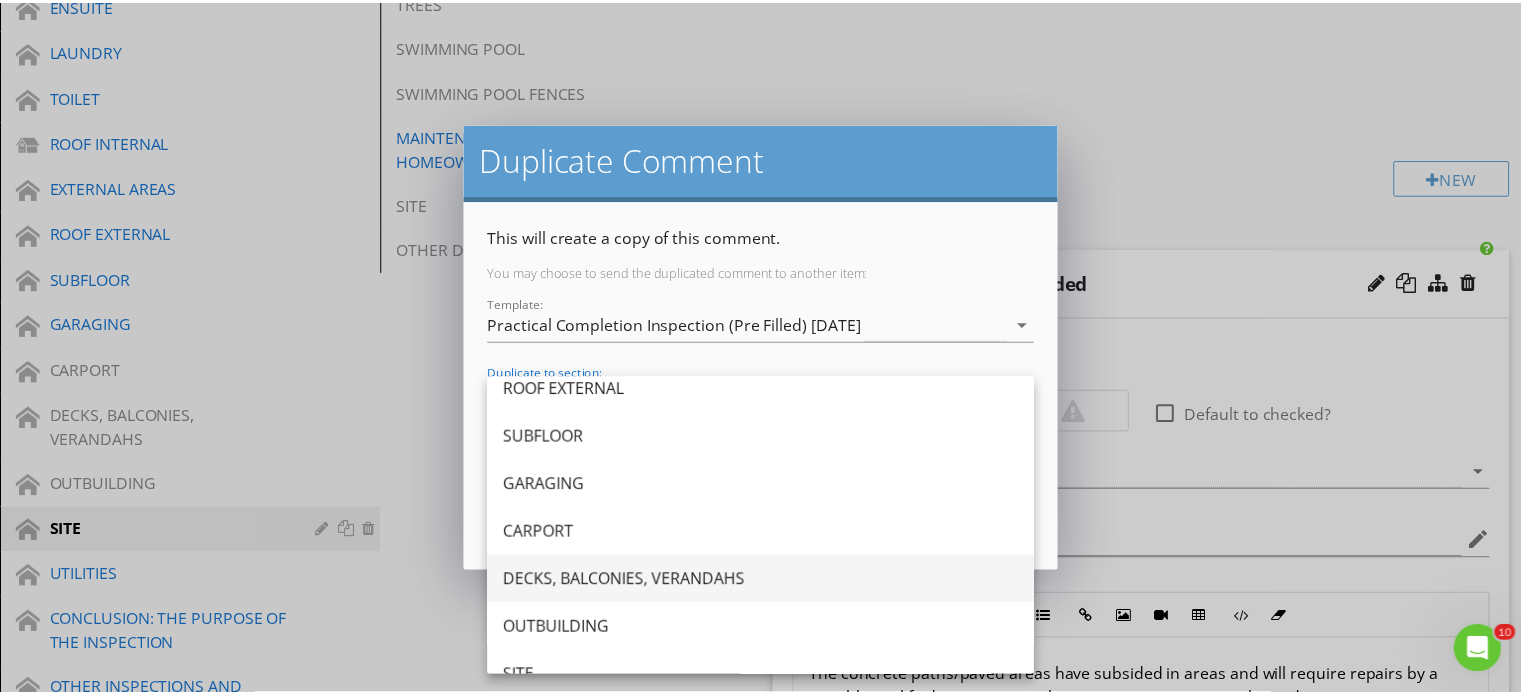 scroll, scrollTop: 500, scrollLeft: 0, axis: vertical 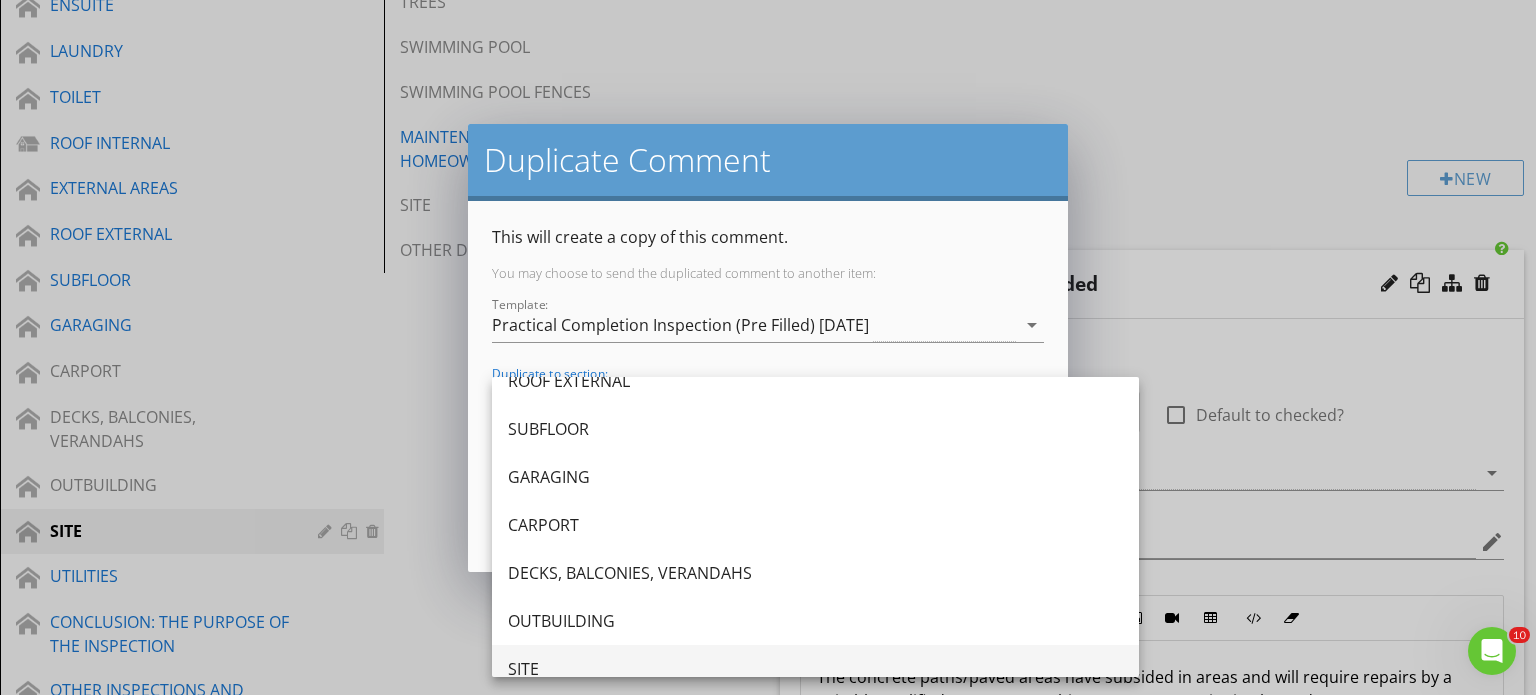 click on "SITE" at bounding box center [815, 669] 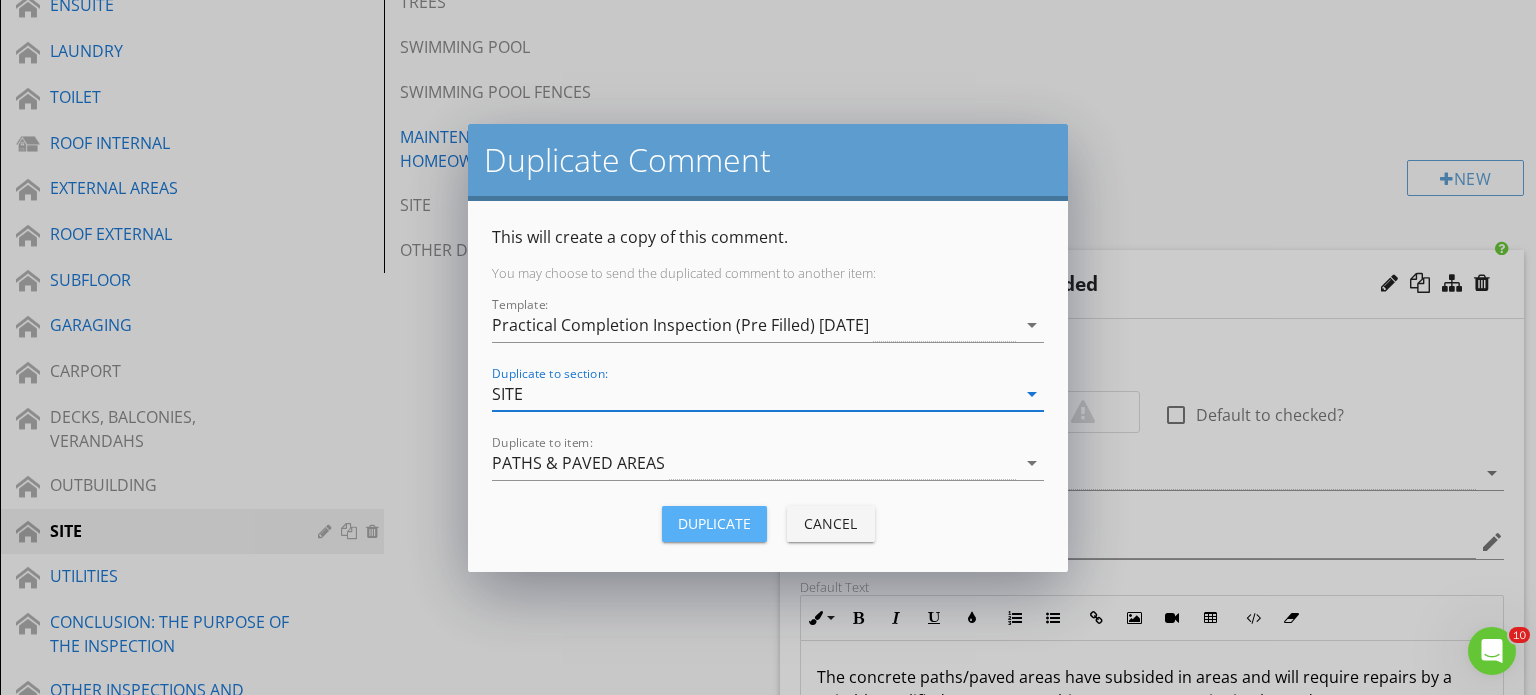click on "Duplicate" at bounding box center [714, 524] 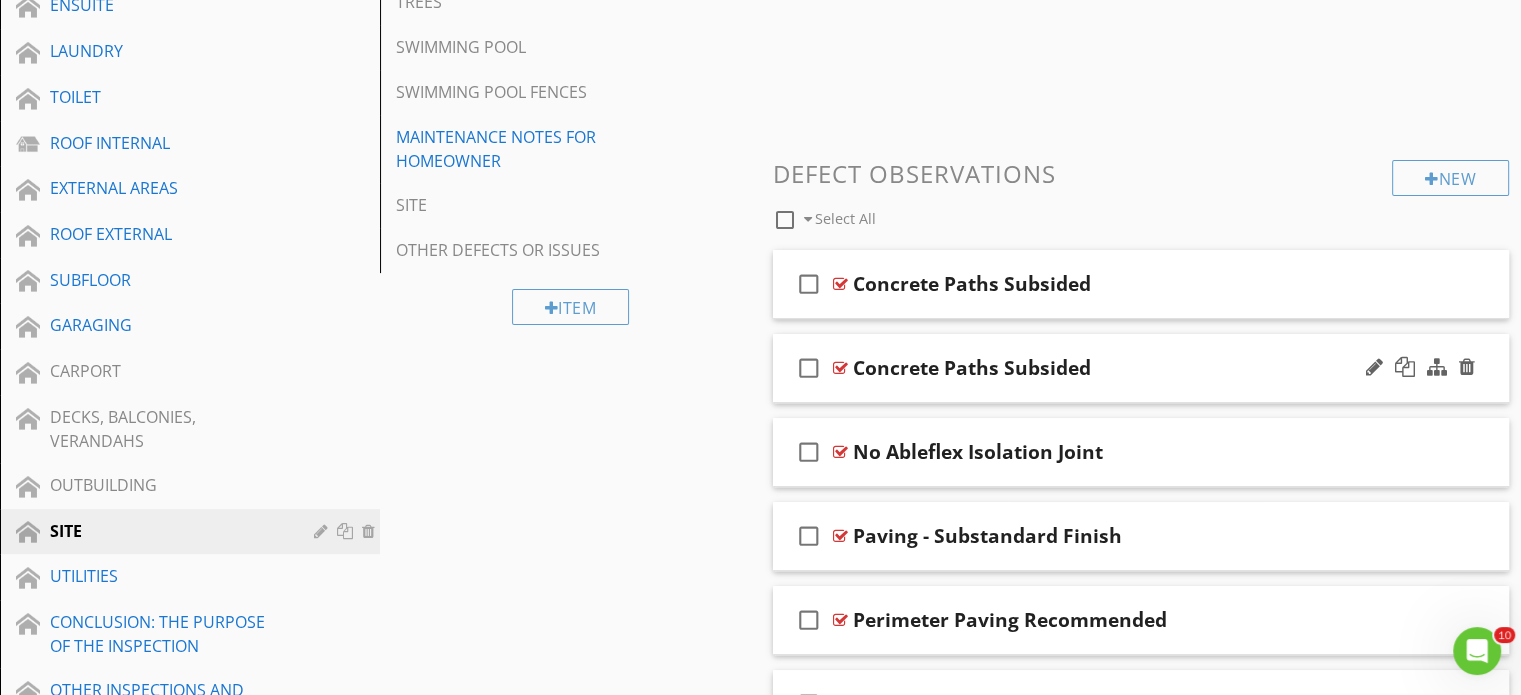 click on "Concrete Paths Subsided" at bounding box center [972, 368] 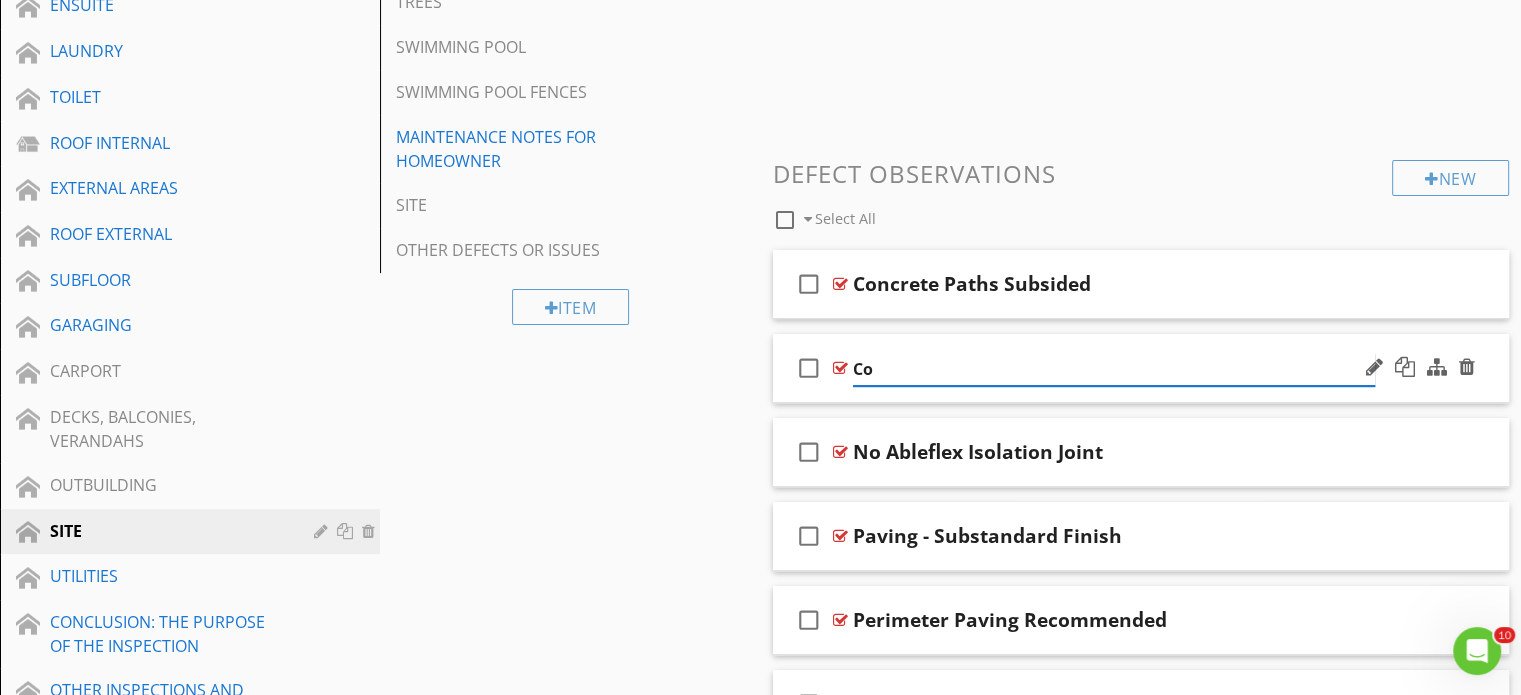 type on "C" 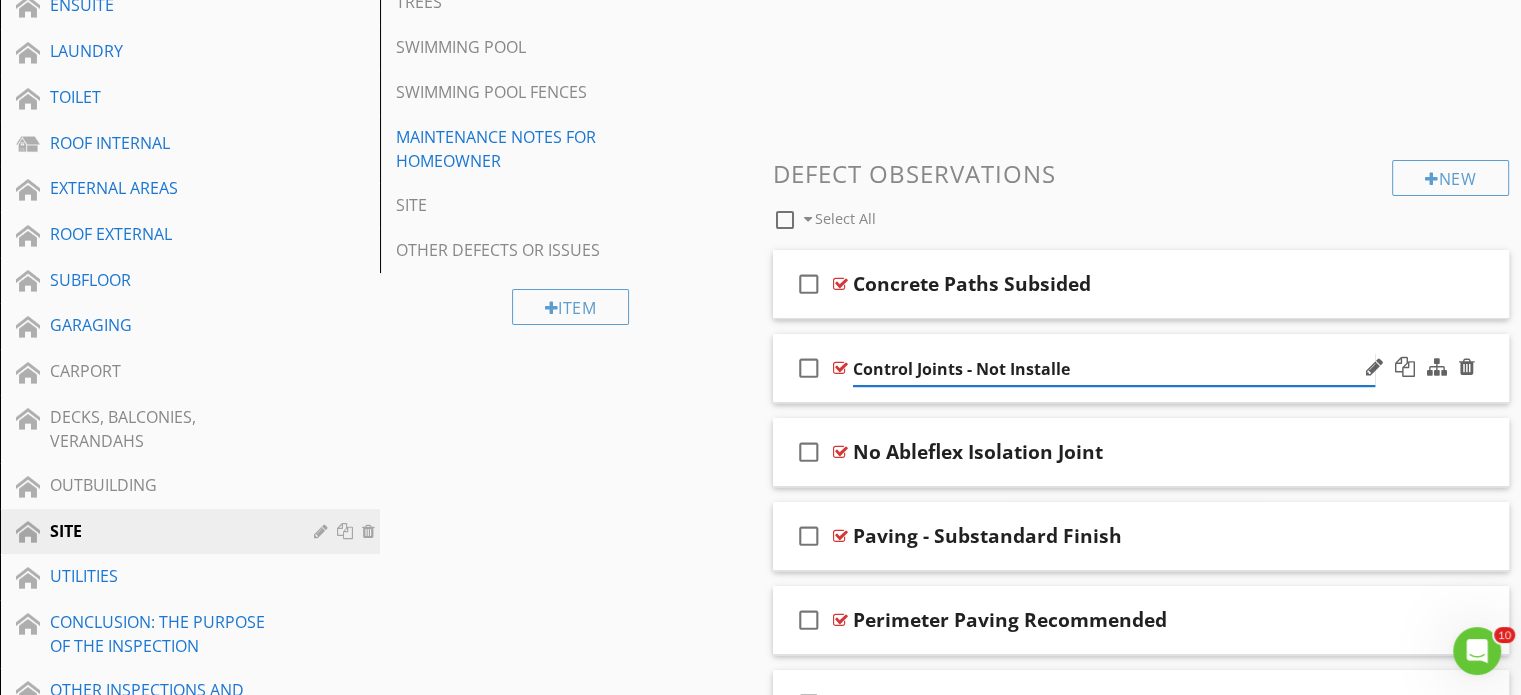 type on "Control Joints - Not Installed" 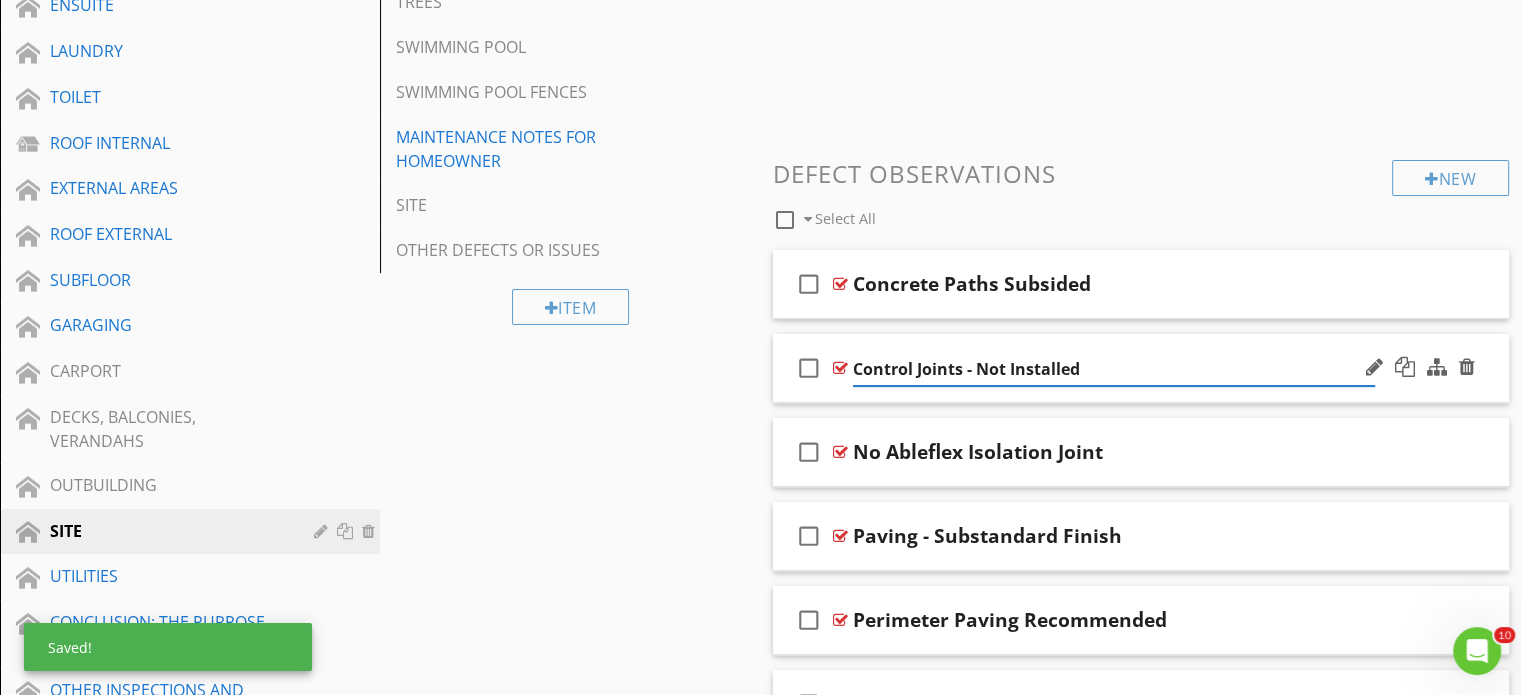 click on "check_box_outline_blank         Control Joints - Not Installed" at bounding box center (1141, 368) 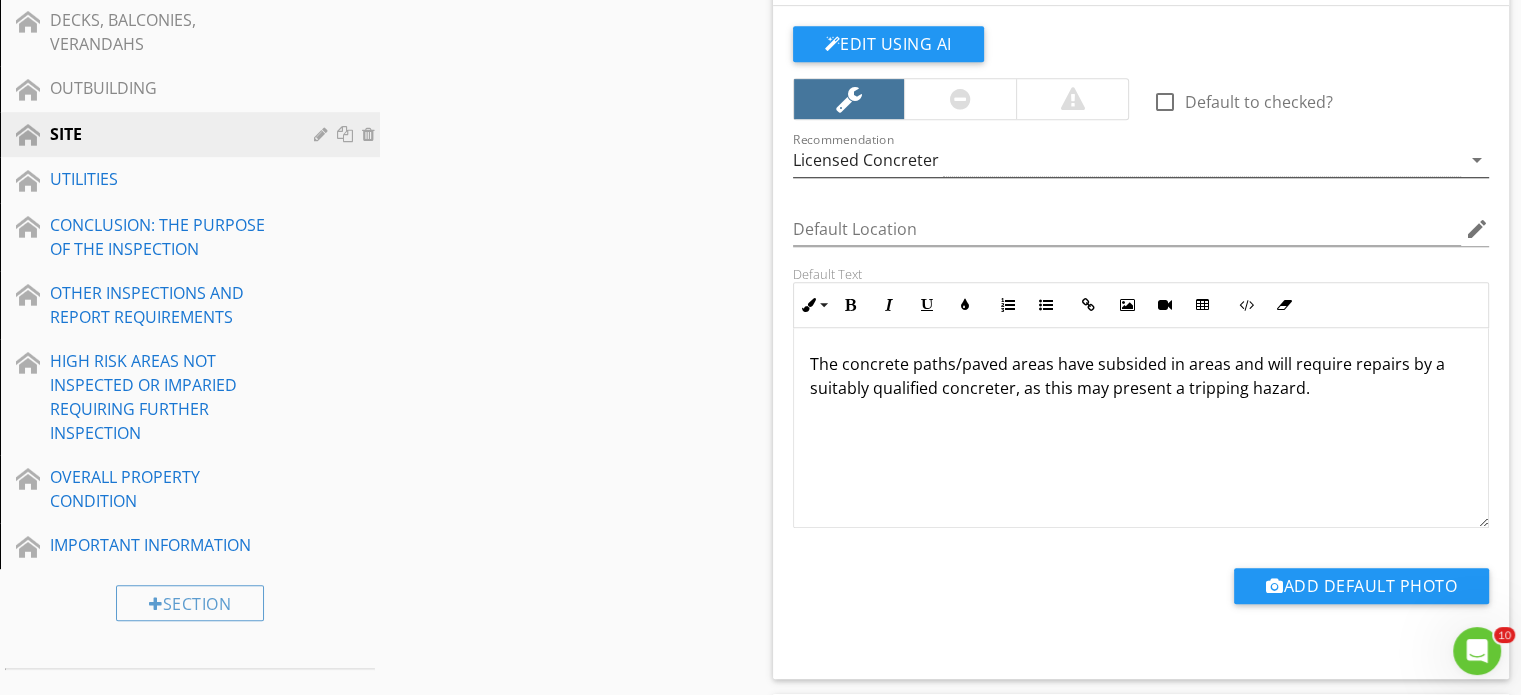 scroll, scrollTop: 951, scrollLeft: 0, axis: vertical 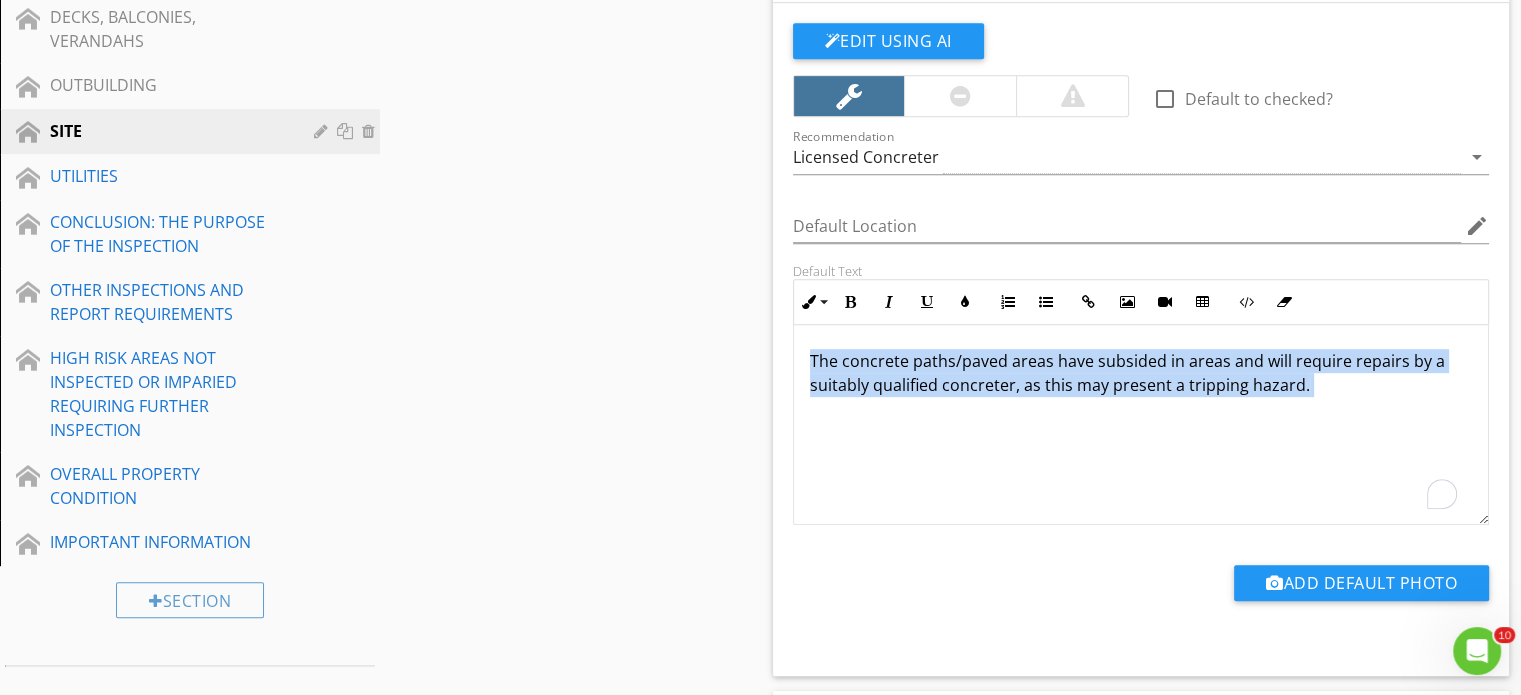 drag, startPoint x: 808, startPoint y: 360, endPoint x: 1308, endPoint y: 396, distance: 501.2943 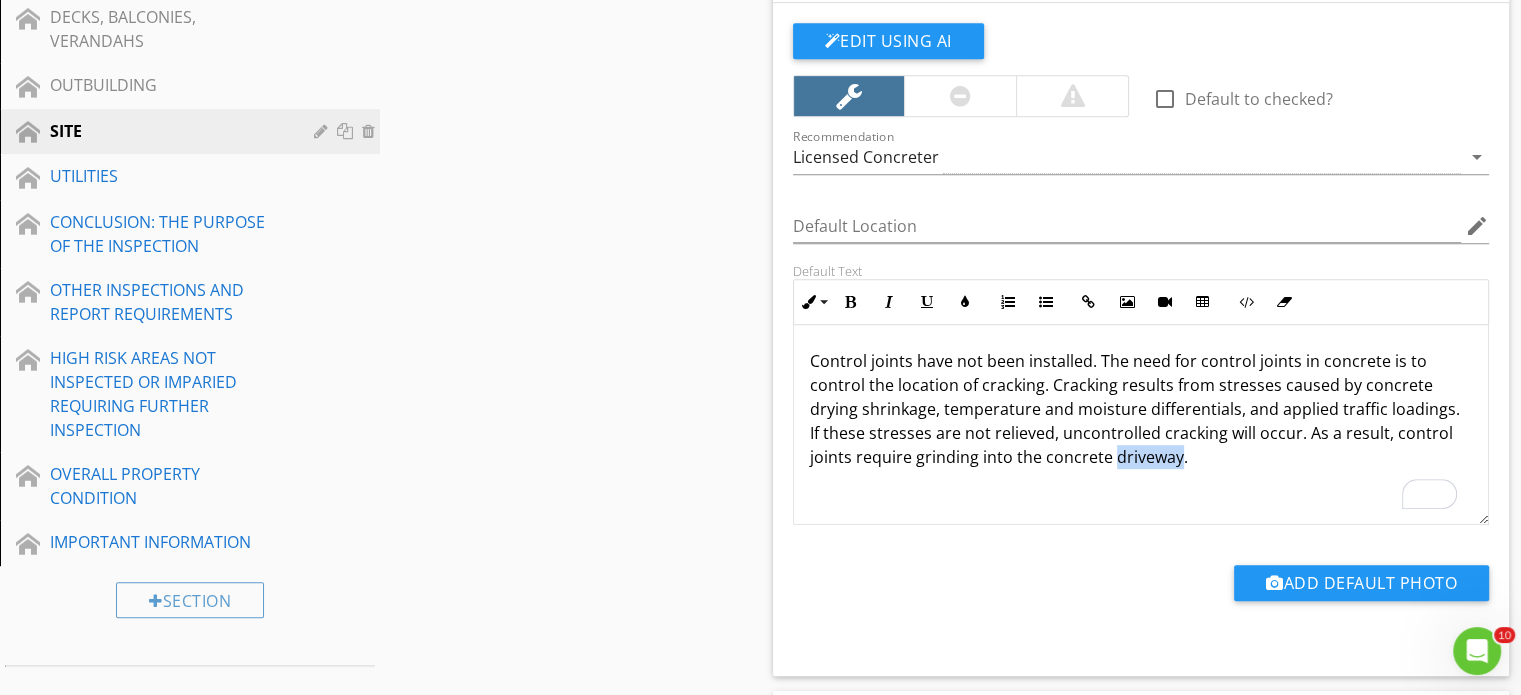 drag, startPoint x: 1110, startPoint y: 455, endPoint x: 1175, endPoint y: 463, distance: 65.490456 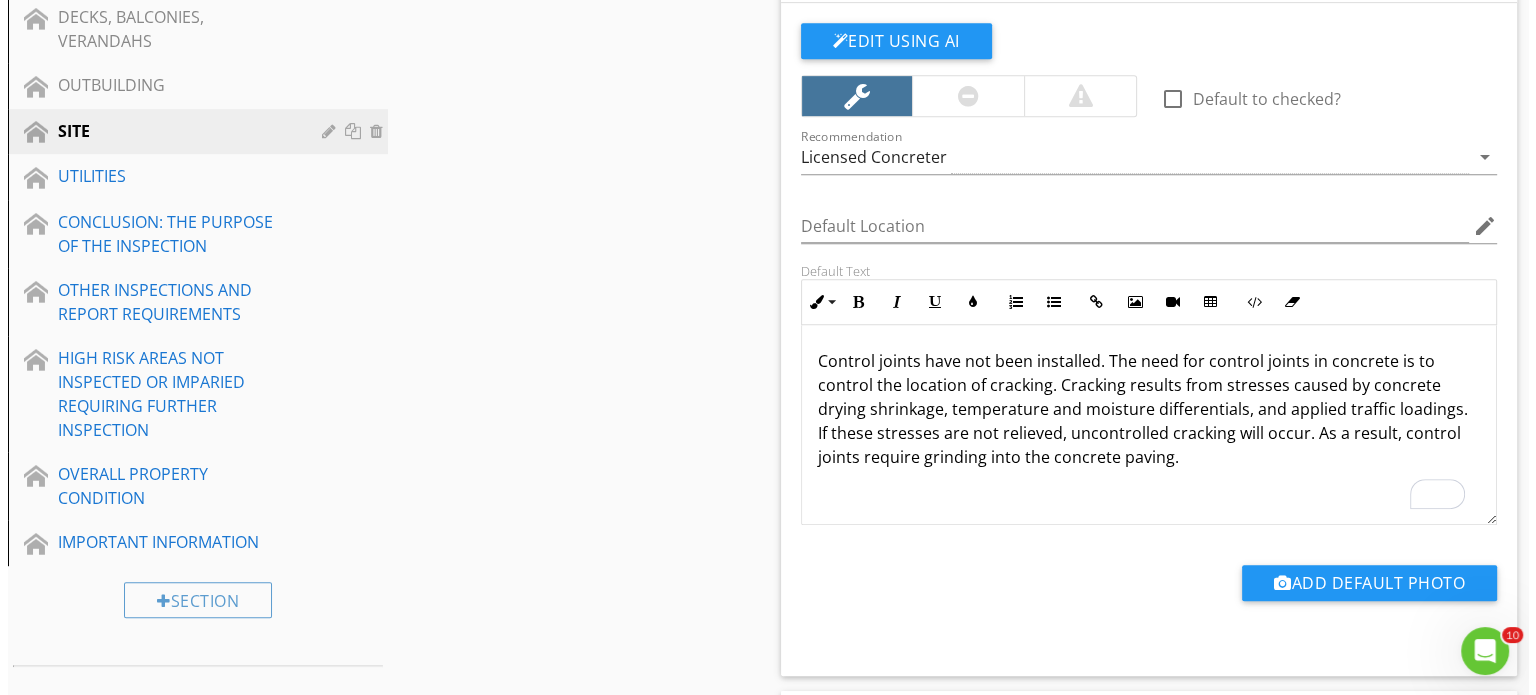 scroll, scrollTop: 551, scrollLeft: 0, axis: vertical 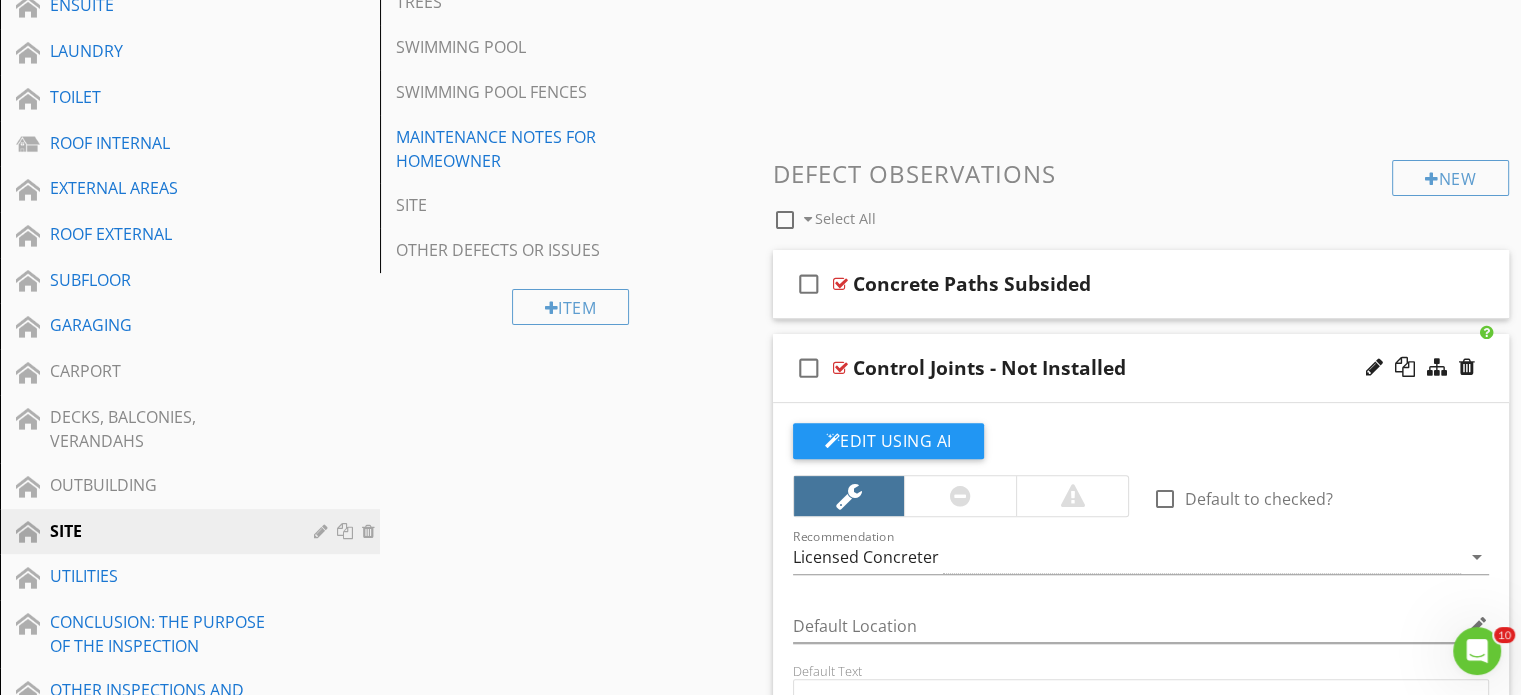 click on "check_box_outline_blank
Control Joints - Not Installed" at bounding box center (1141, 368) 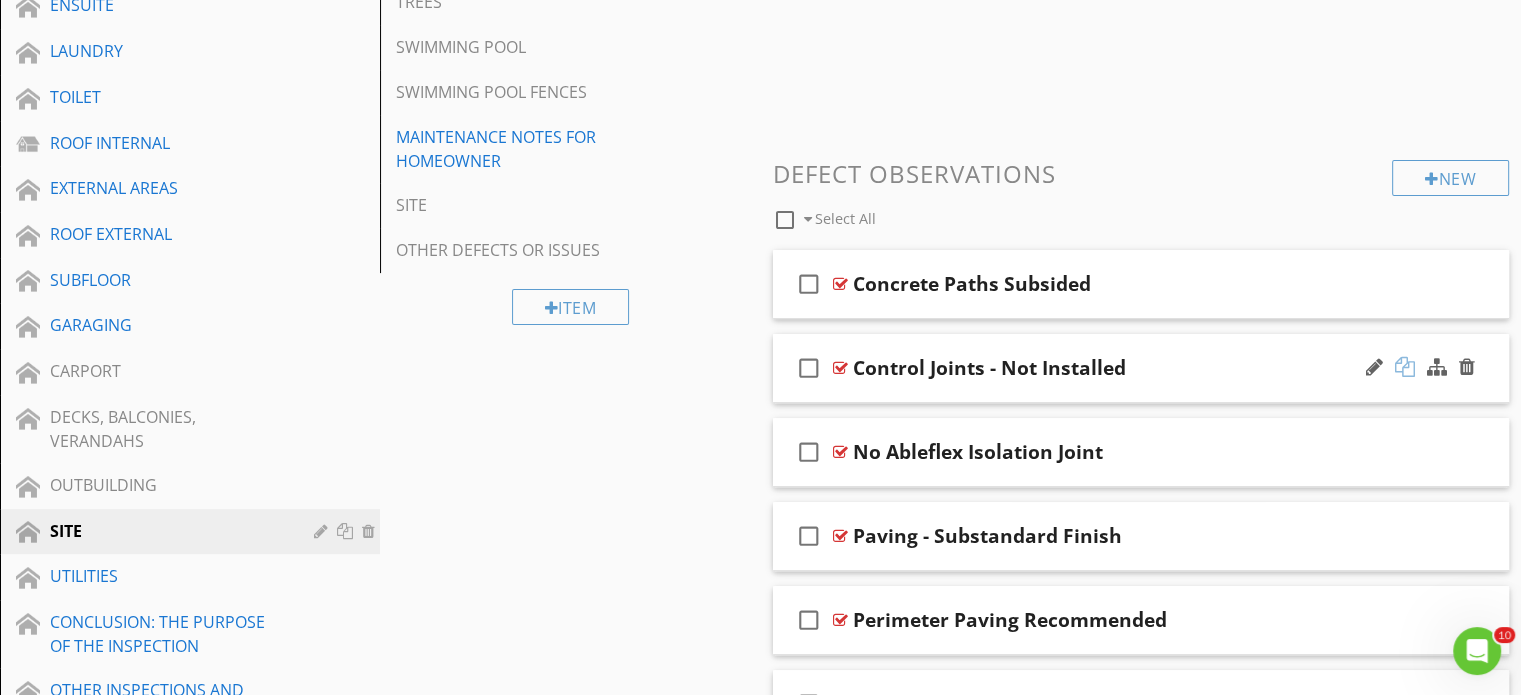 click at bounding box center (1405, 367) 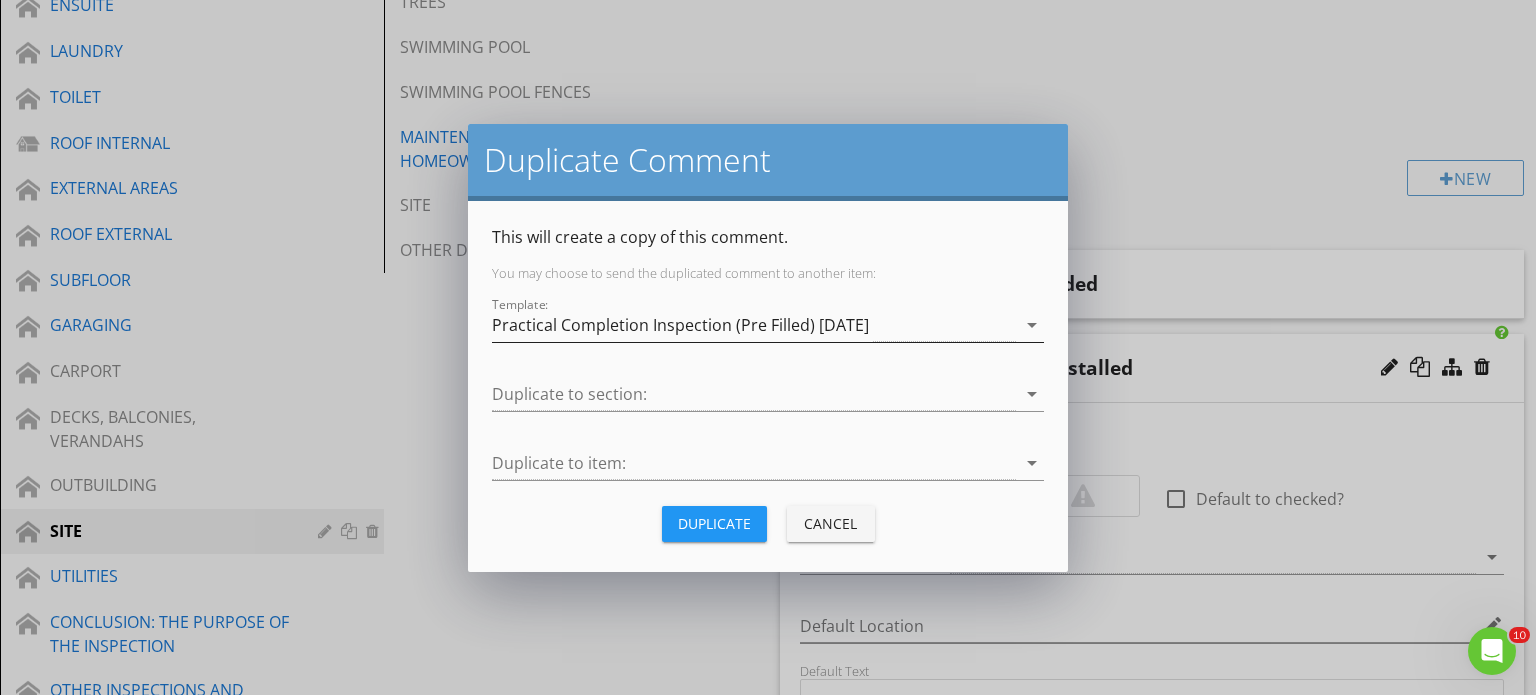 click on "Practical Completion Inspection (Pre Filled) [DATE]" at bounding box center [680, 325] 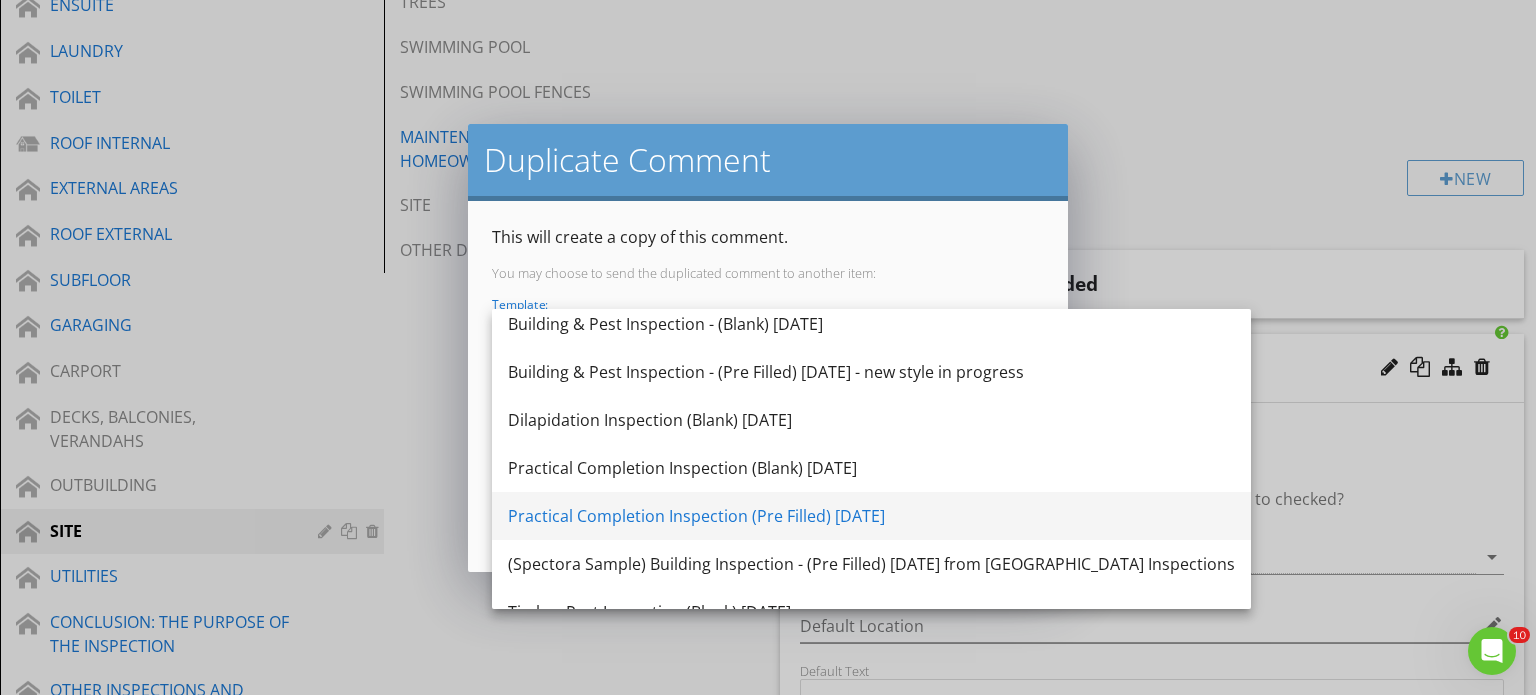 scroll, scrollTop: 80, scrollLeft: 0, axis: vertical 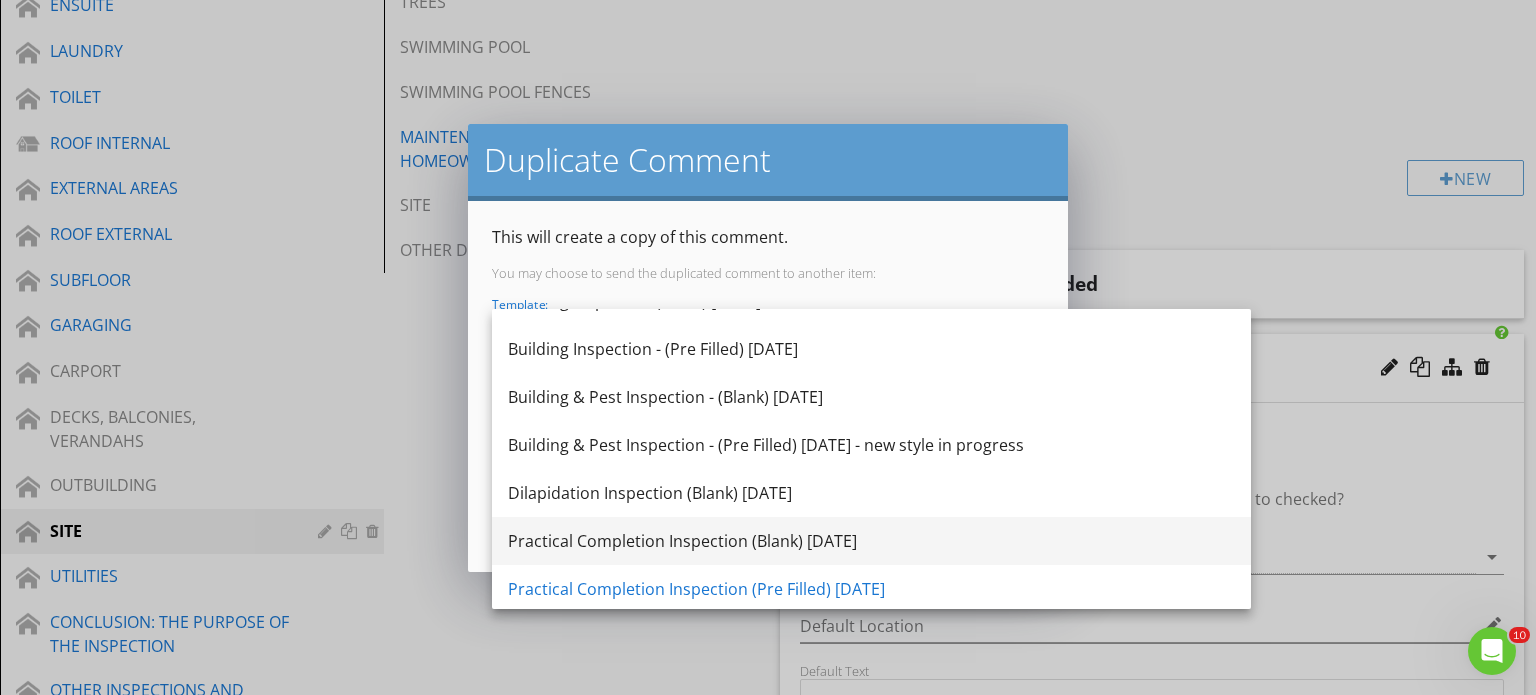 click on "Practical Completion Inspection (Blank) [DATE]" at bounding box center [871, 541] 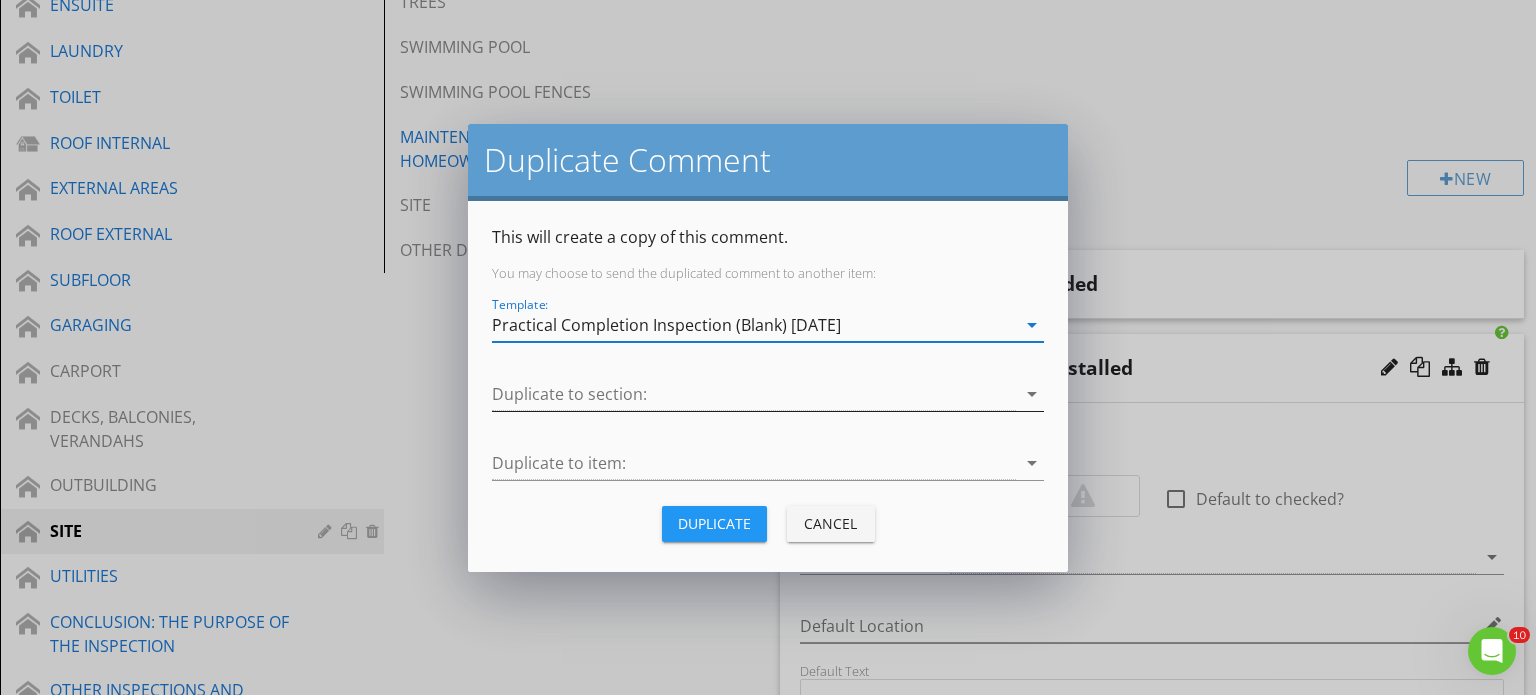click at bounding box center (754, 394) 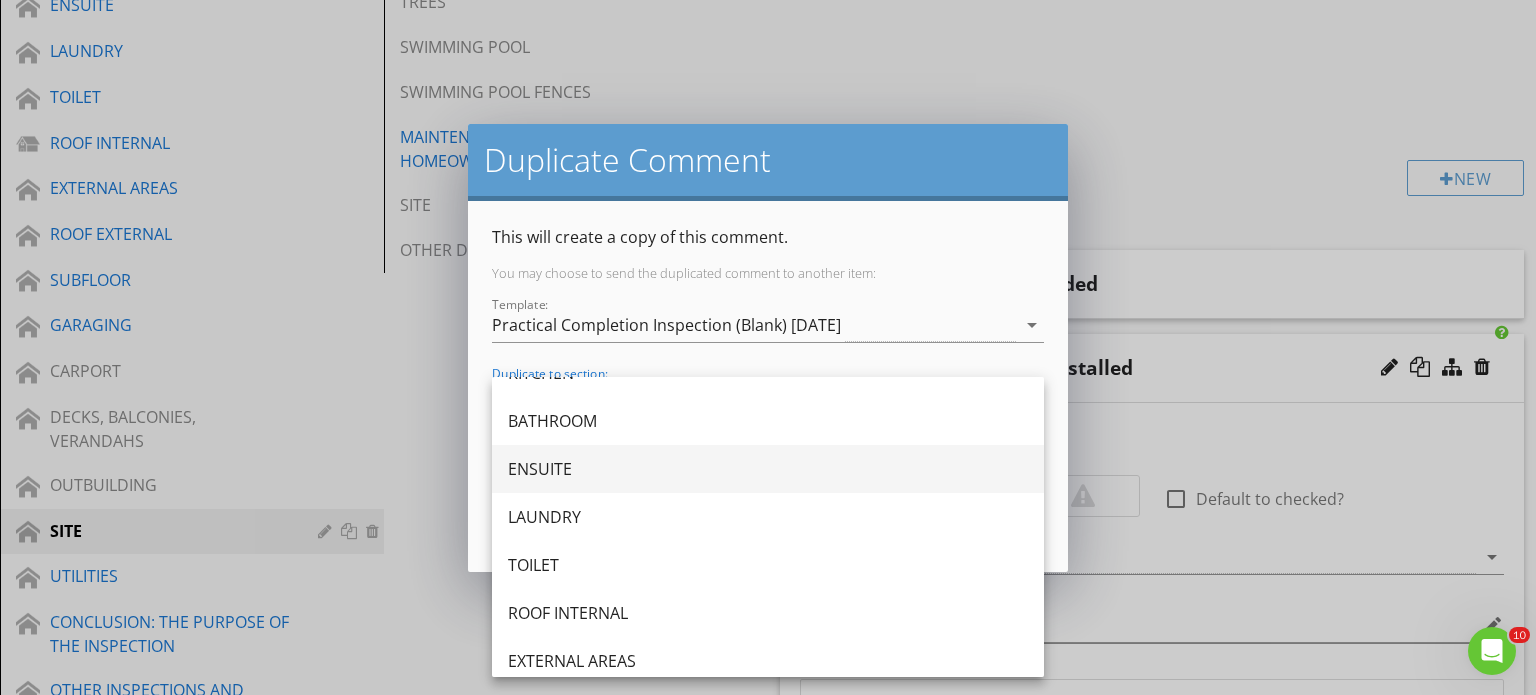 scroll, scrollTop: 500, scrollLeft: 0, axis: vertical 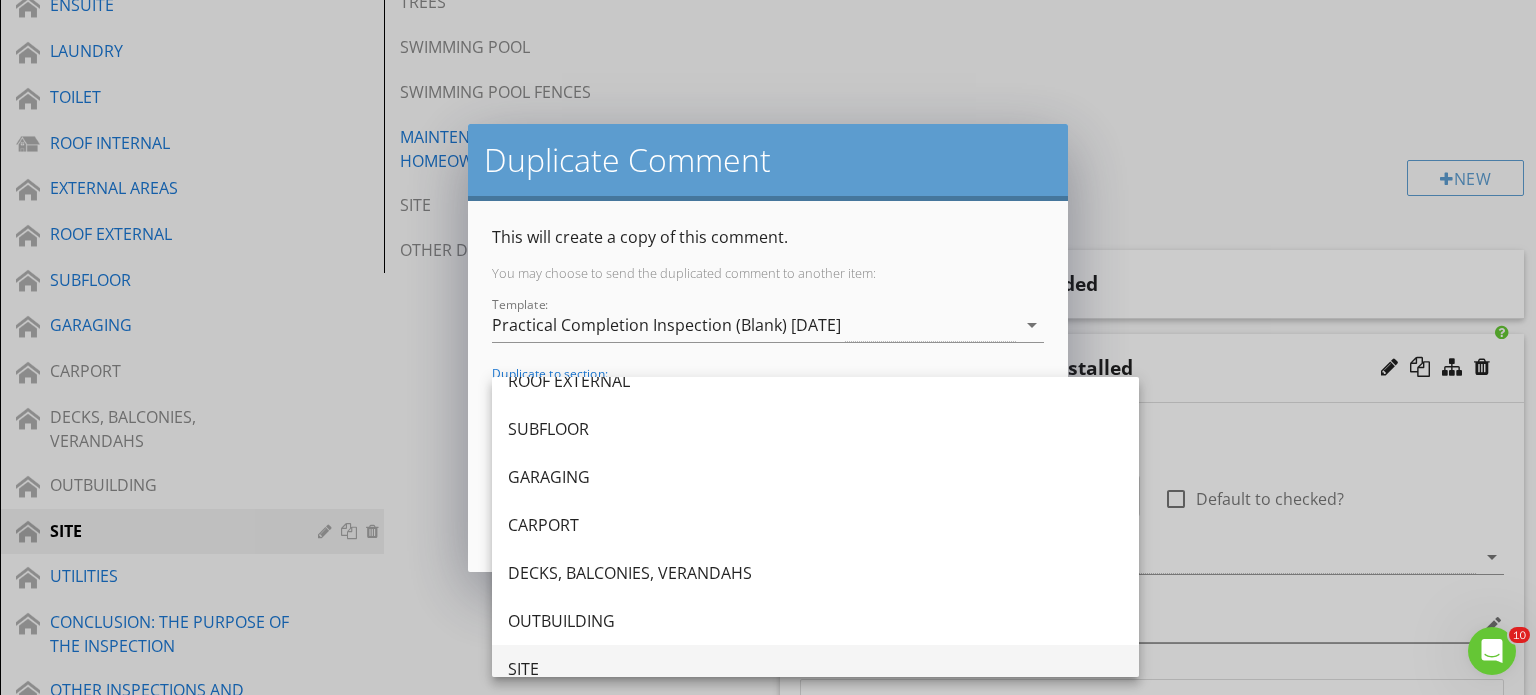 click on "SITE" at bounding box center (815, 669) 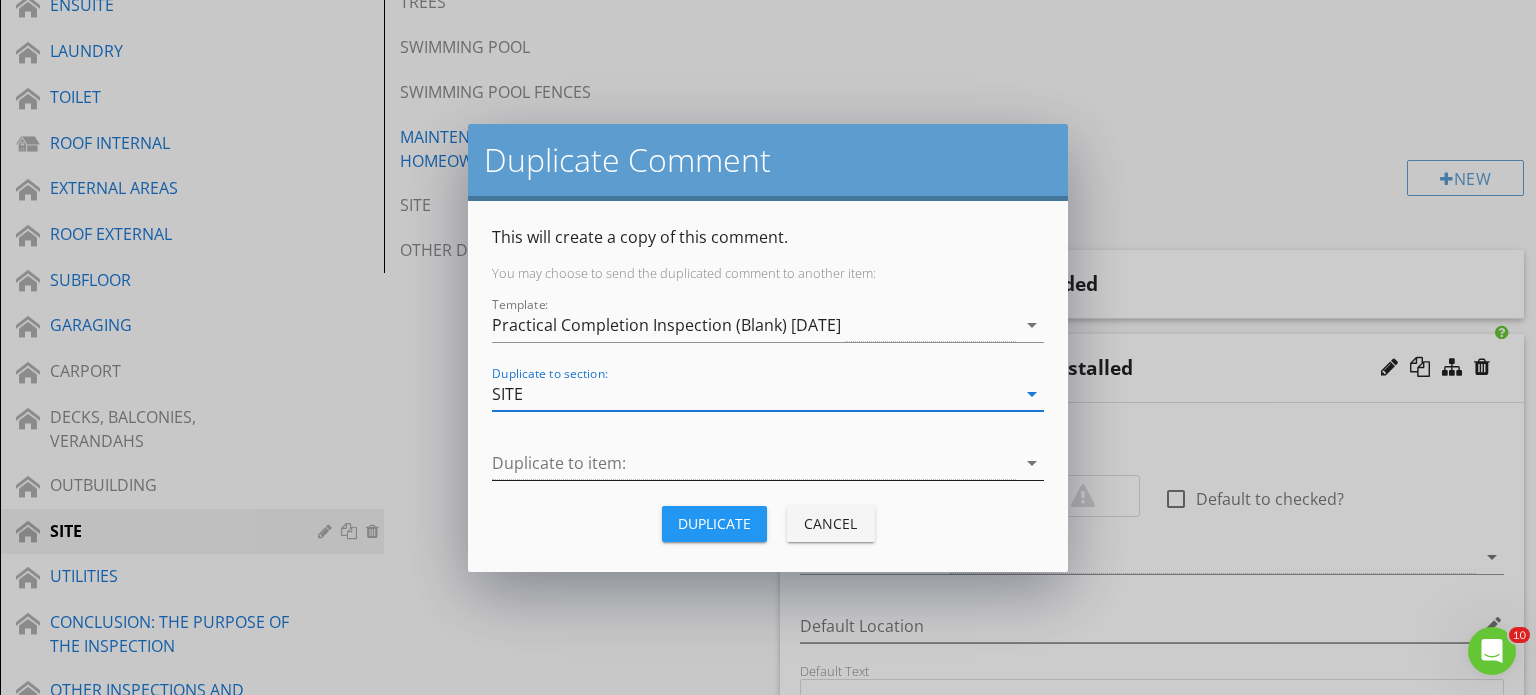 click at bounding box center [754, 463] 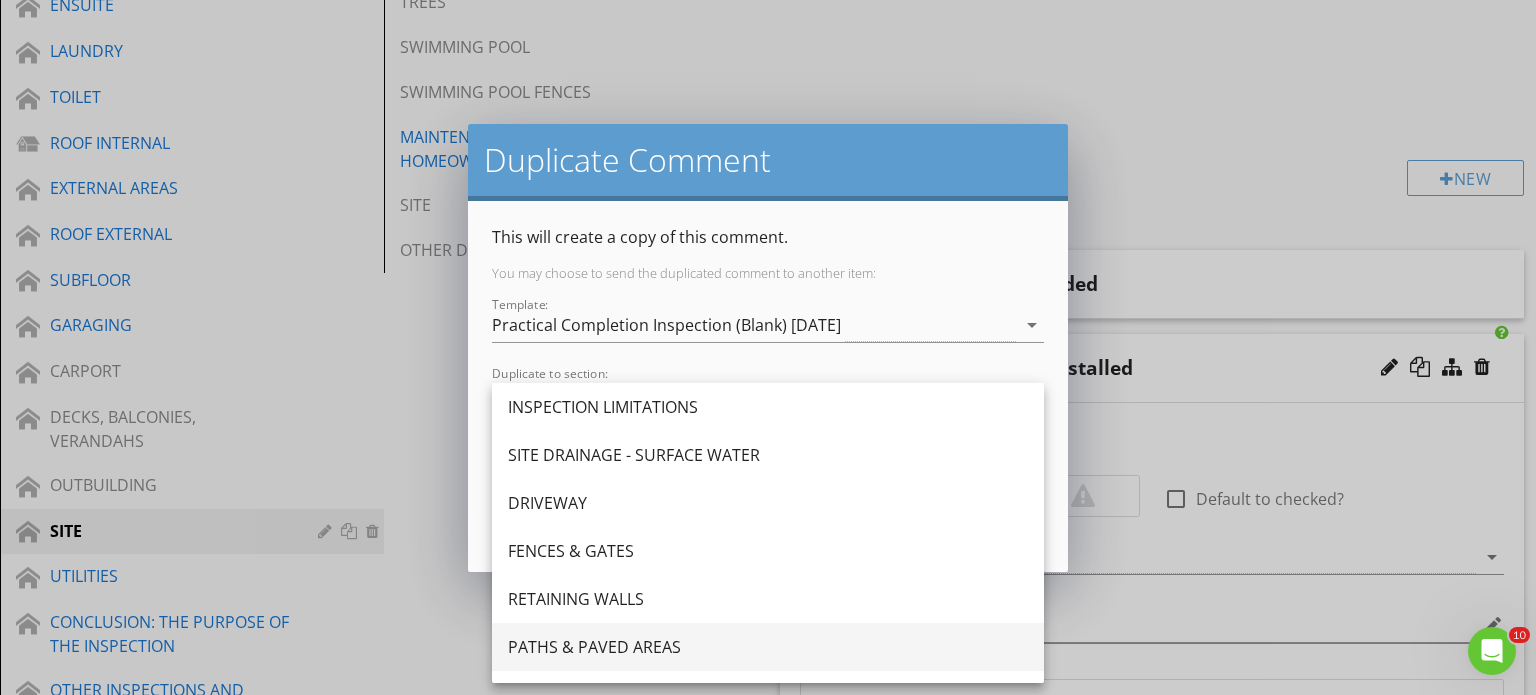 click on "PATHS & PAVED AREAS" at bounding box center [768, 647] 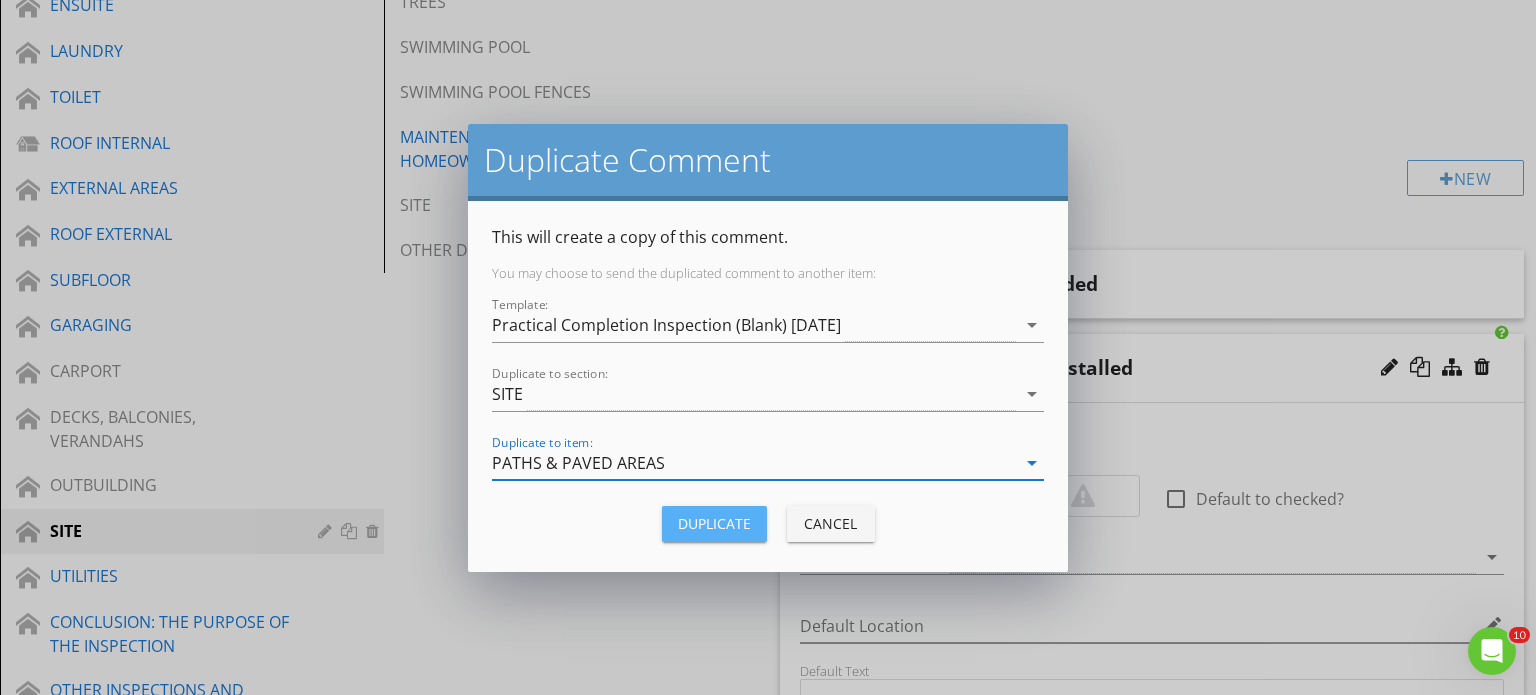 click on "Duplicate" at bounding box center [714, 523] 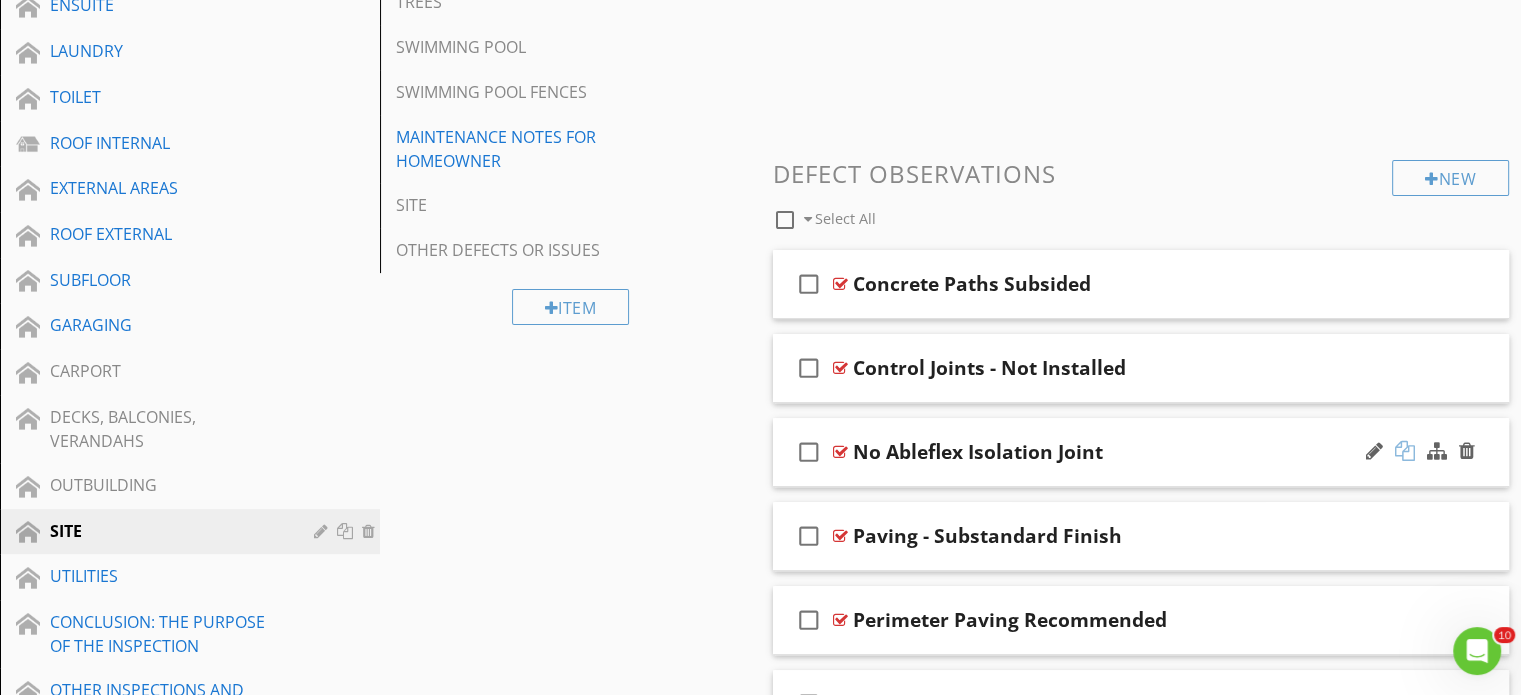 click at bounding box center (1405, 451) 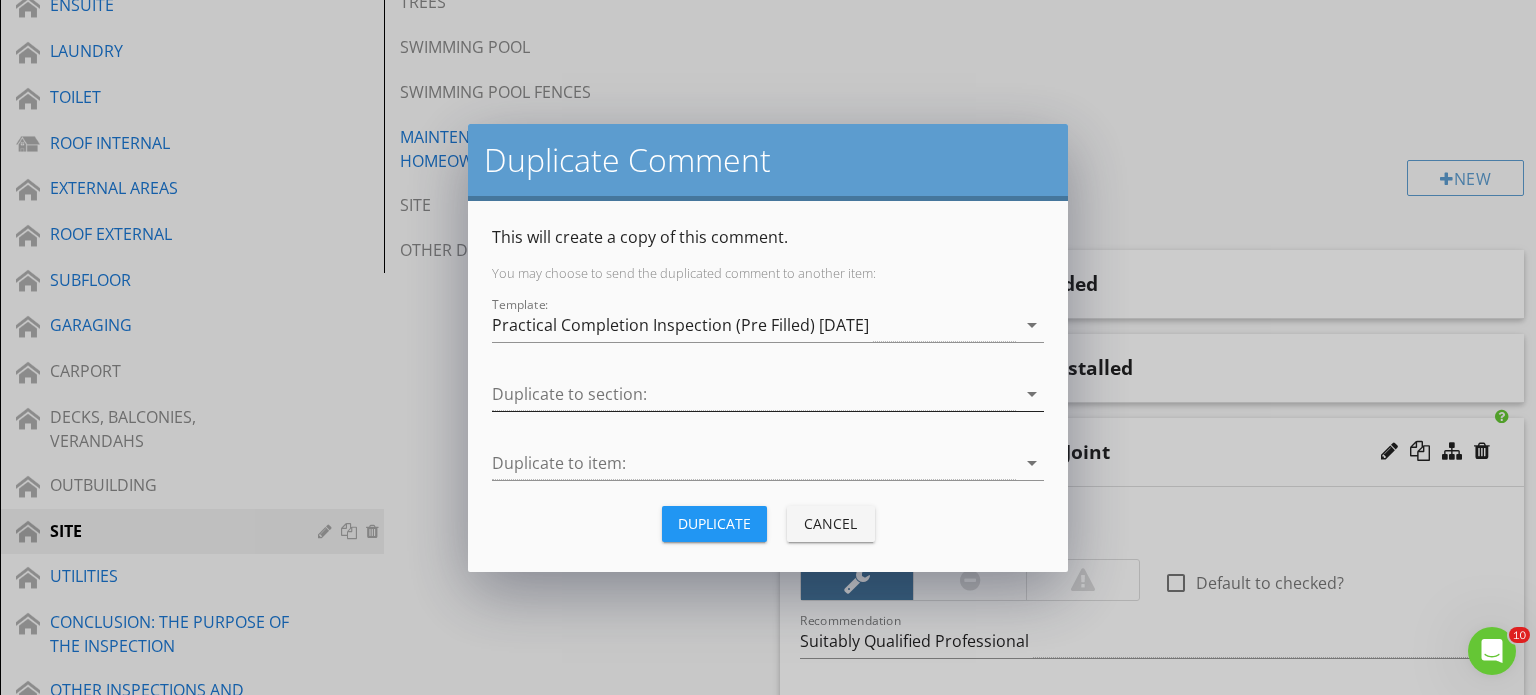 click at bounding box center (754, 394) 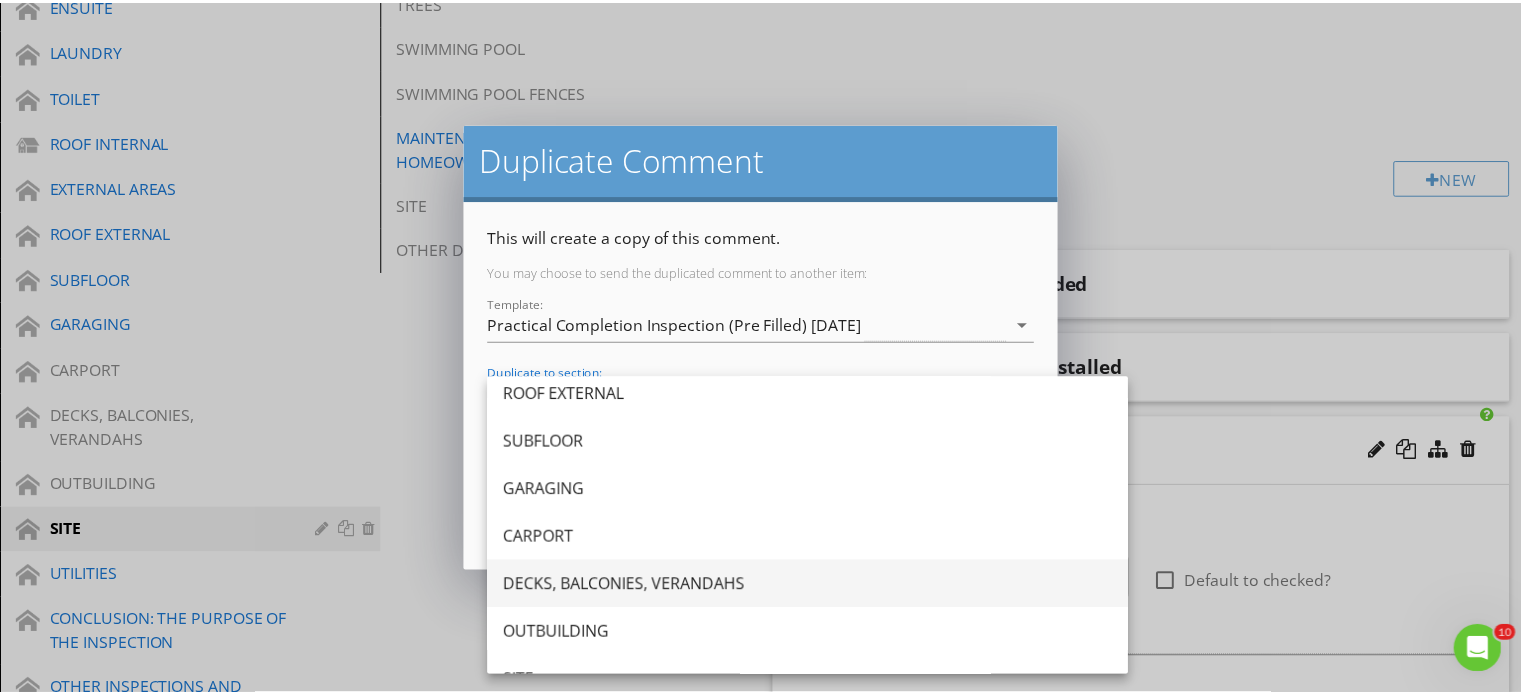 scroll, scrollTop: 500, scrollLeft: 0, axis: vertical 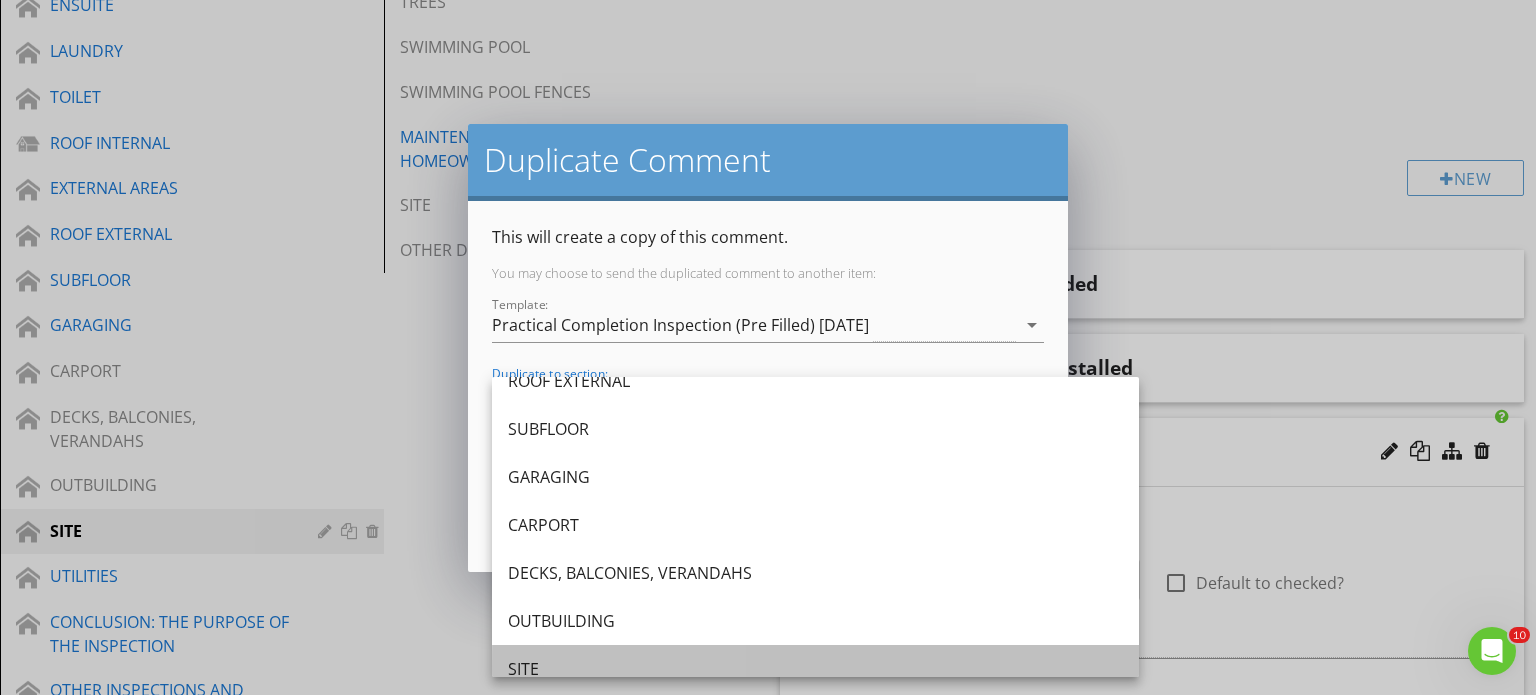 click on "SITE" at bounding box center (815, 669) 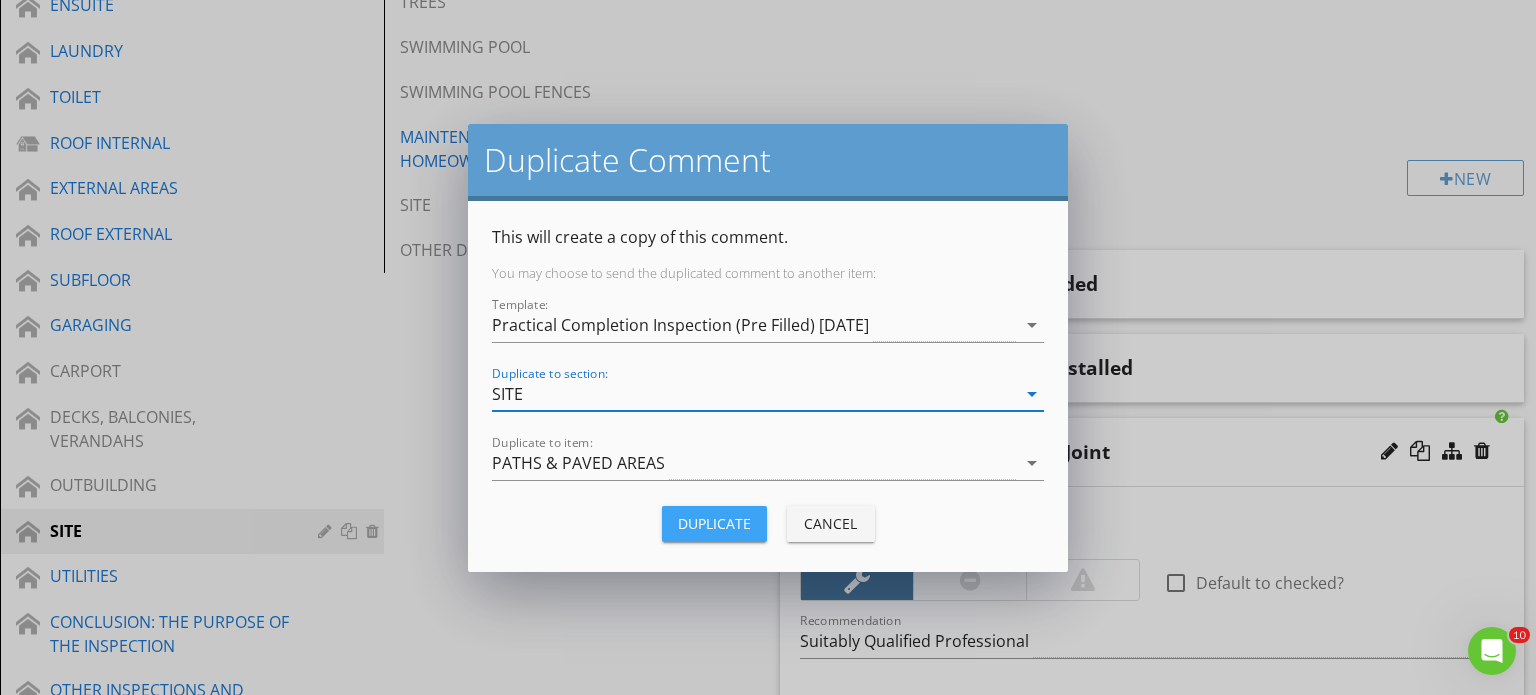 click on "Duplicate" at bounding box center [714, 523] 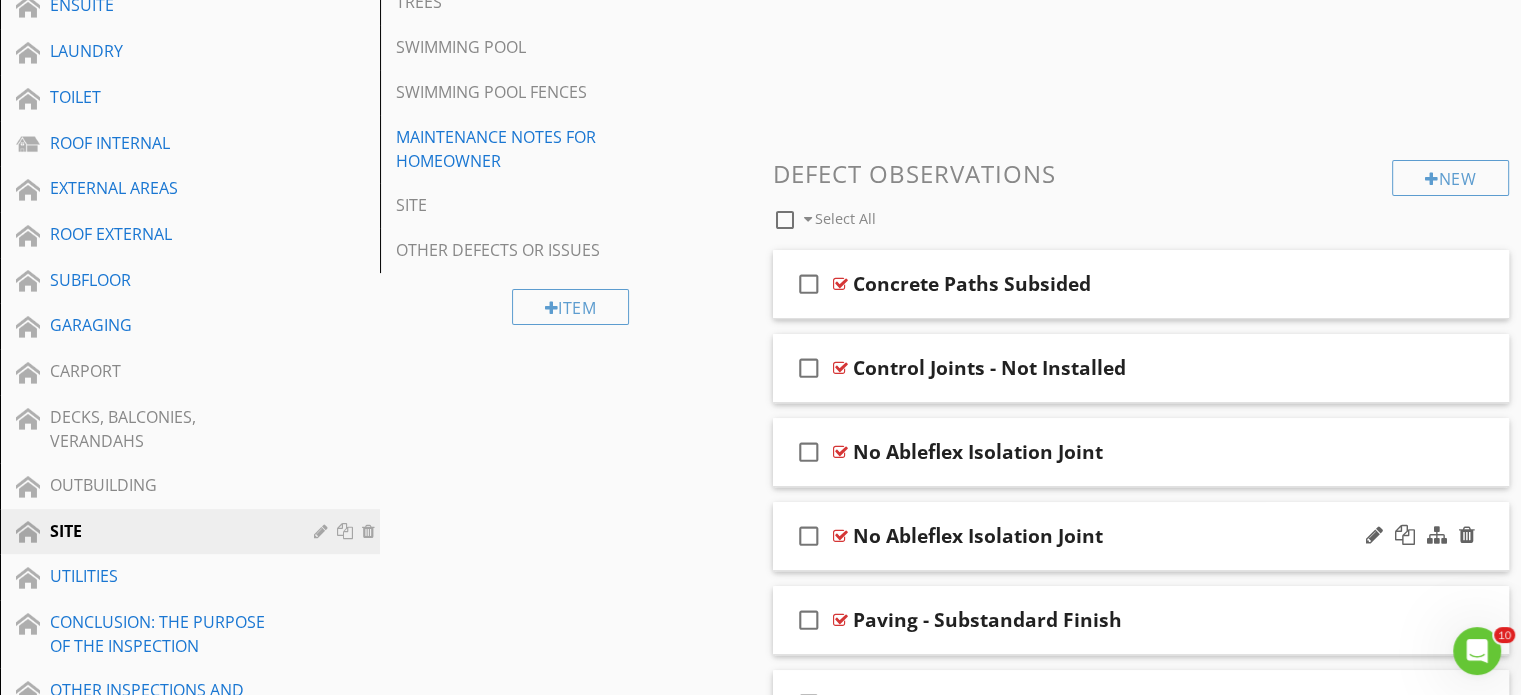 click on "No Ableflex Isolation Joint" at bounding box center [978, 536] 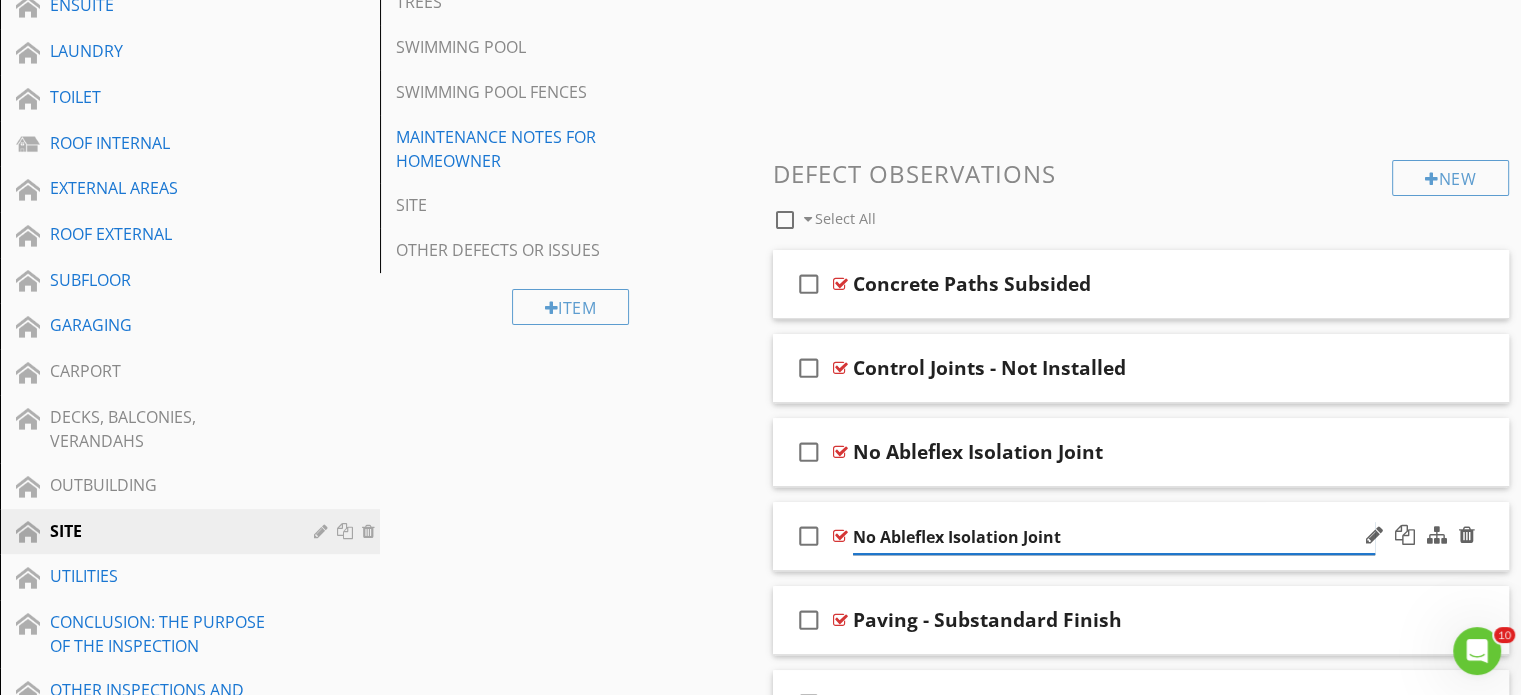 click on "No Ableflex Isolation Joint" at bounding box center [1114, 537] 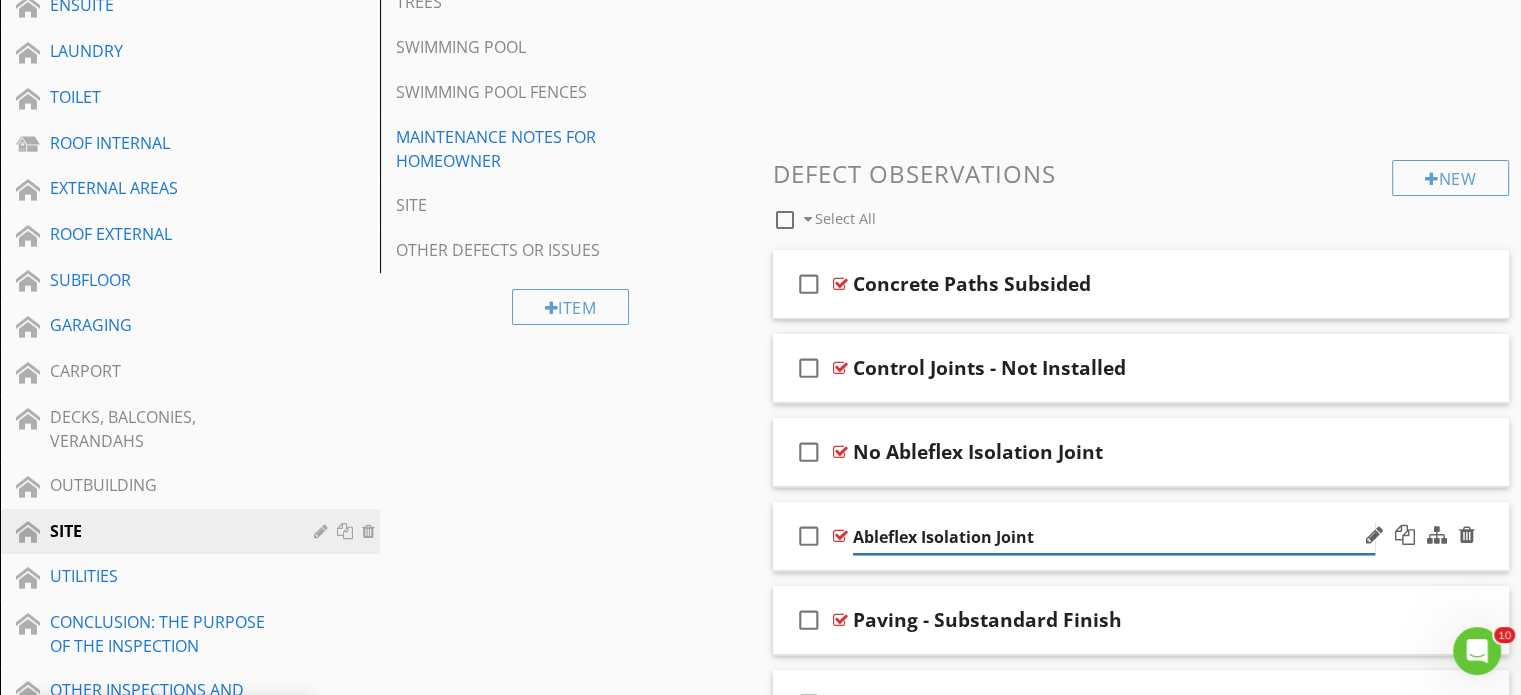click on "Ableflex Isolation Joint" at bounding box center [1114, 537] 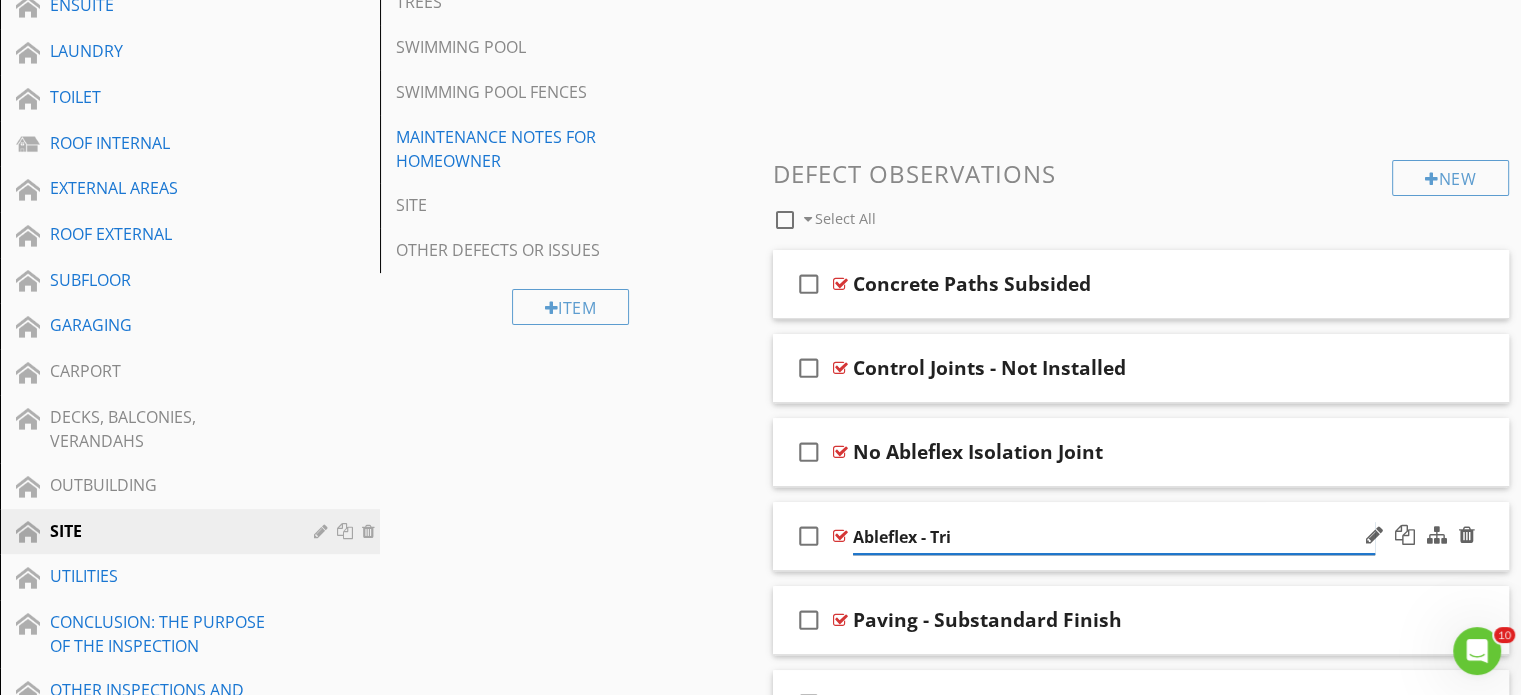 type on "Ableflex - Trim" 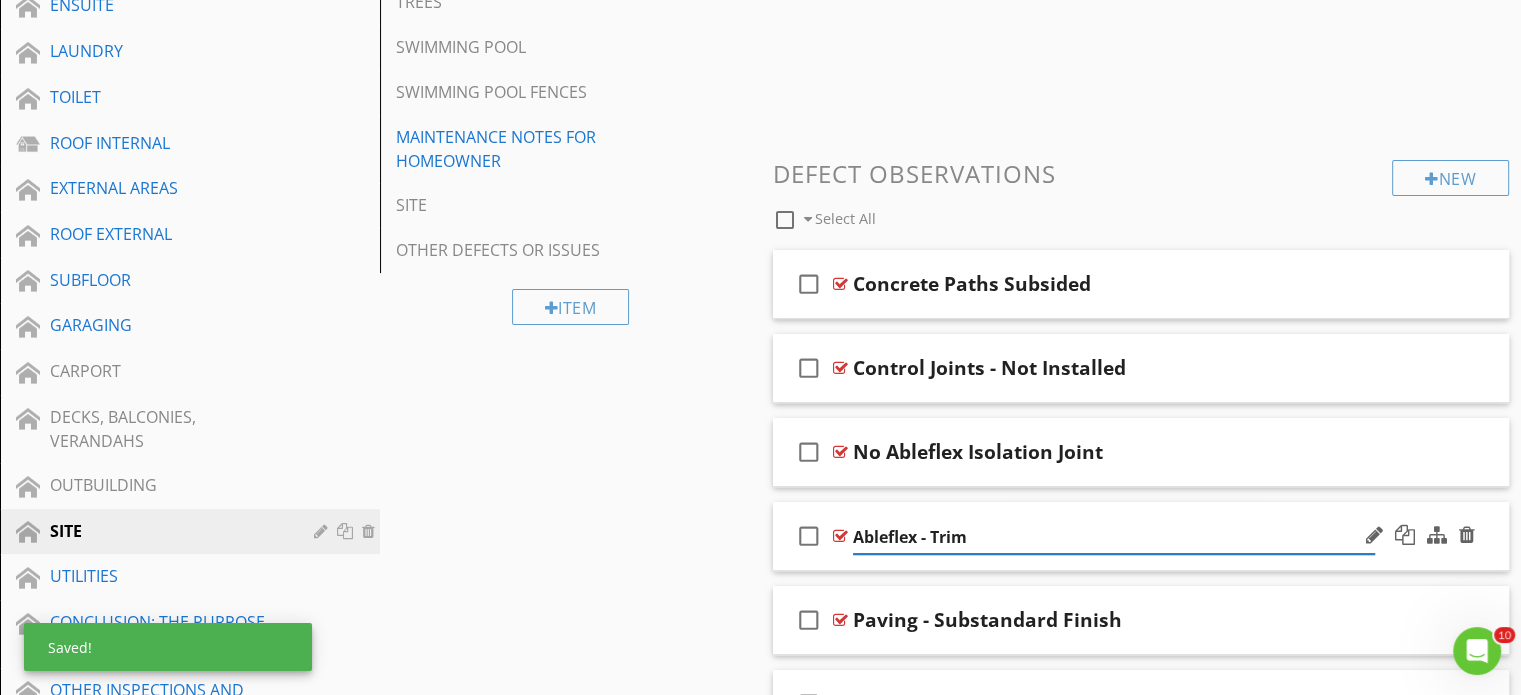 click on "check_box_outline_blank         Ableflex - Trim" at bounding box center [1141, 536] 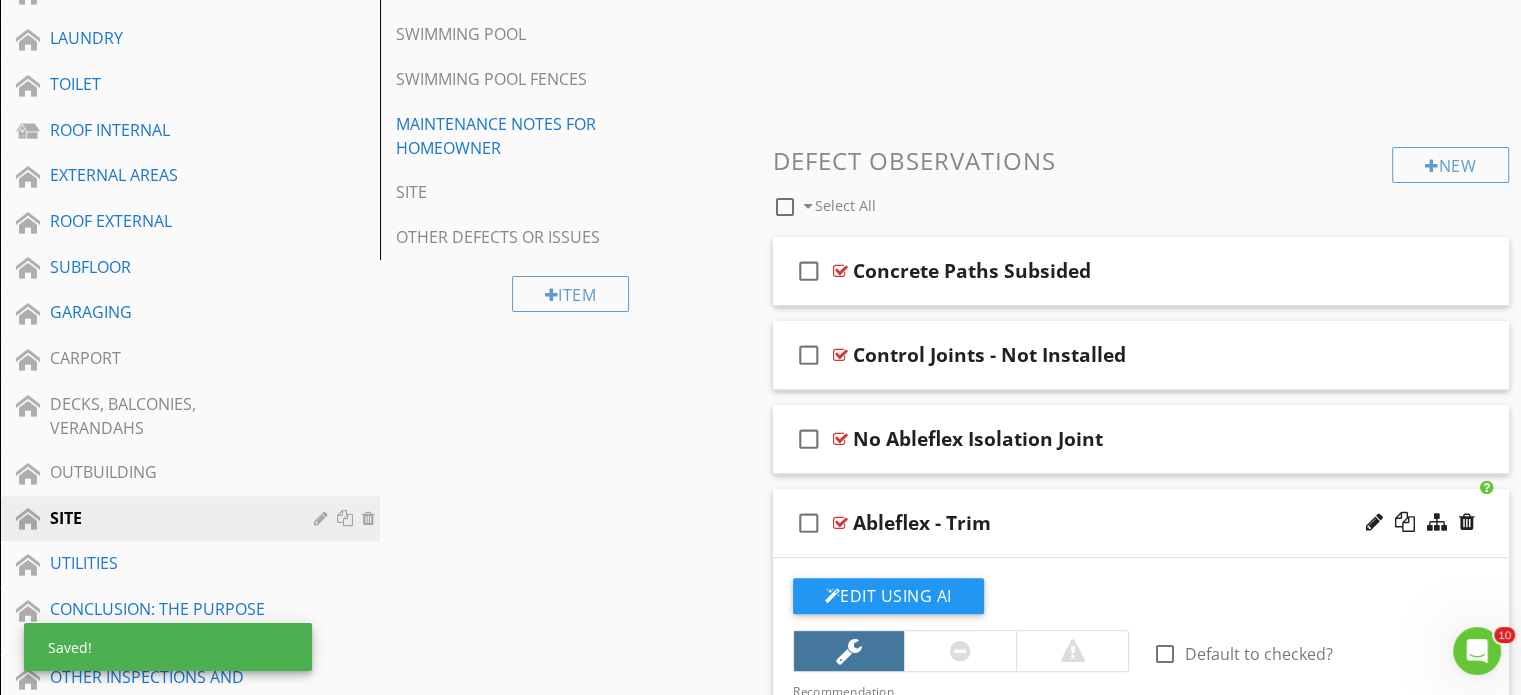 scroll, scrollTop: 951, scrollLeft: 0, axis: vertical 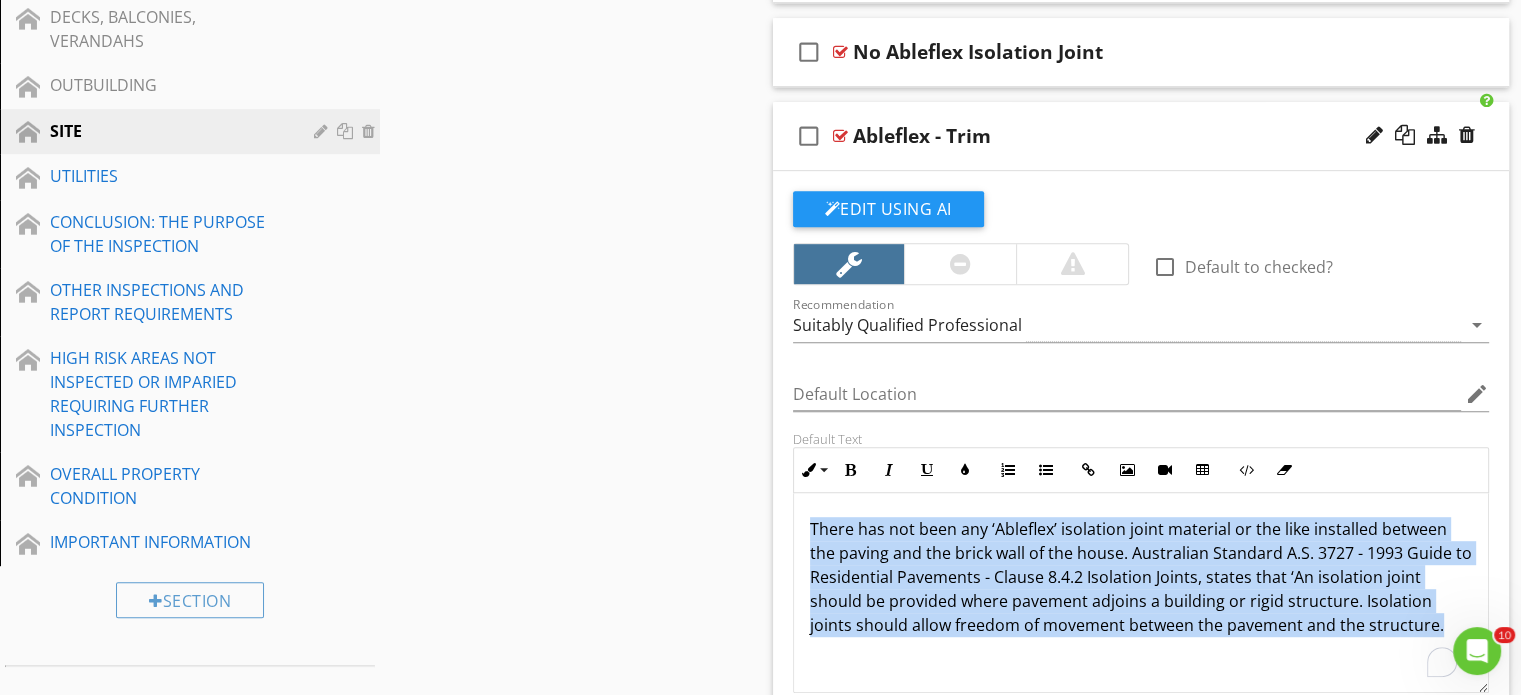 drag, startPoint x: 812, startPoint y: 528, endPoint x: 1443, endPoint y: 633, distance: 639.67645 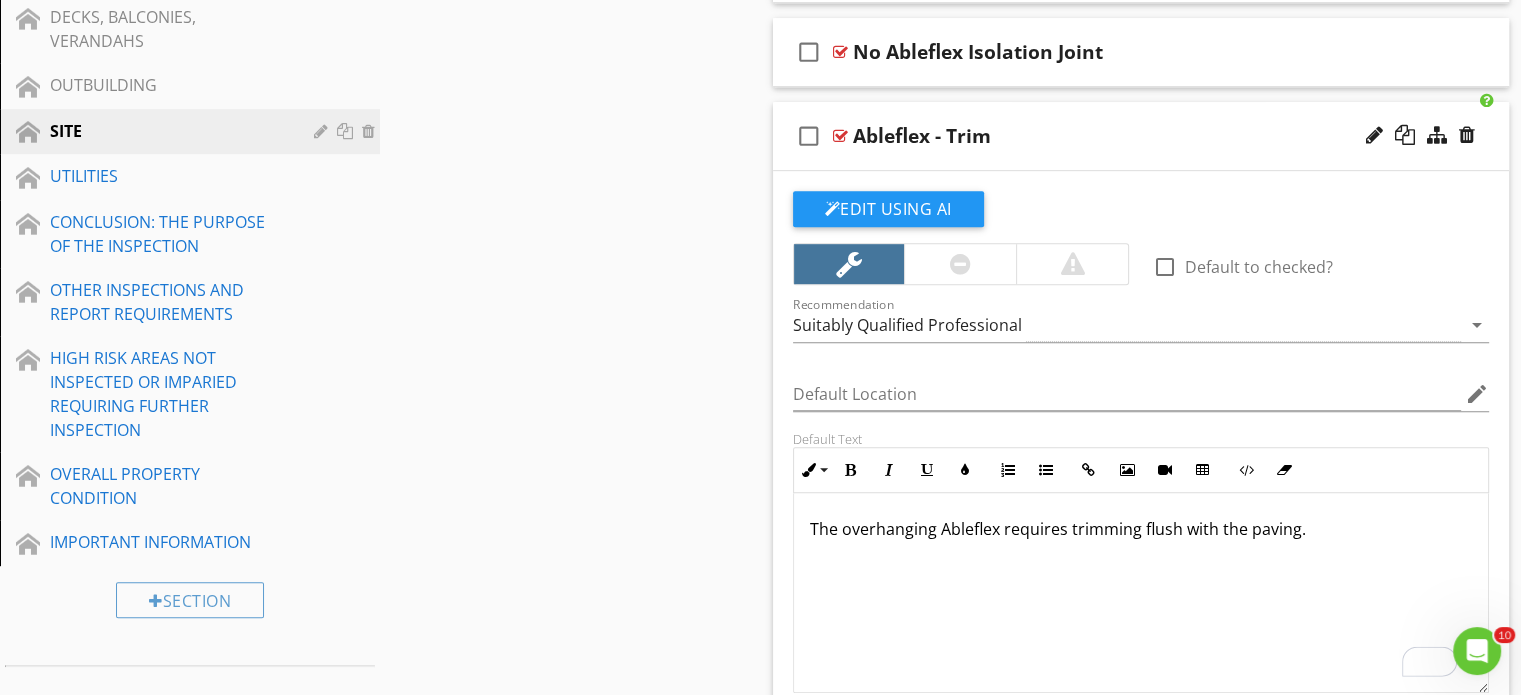 click on "The overhanging Ableflex requires trimming flush with the paving." at bounding box center [1141, 593] 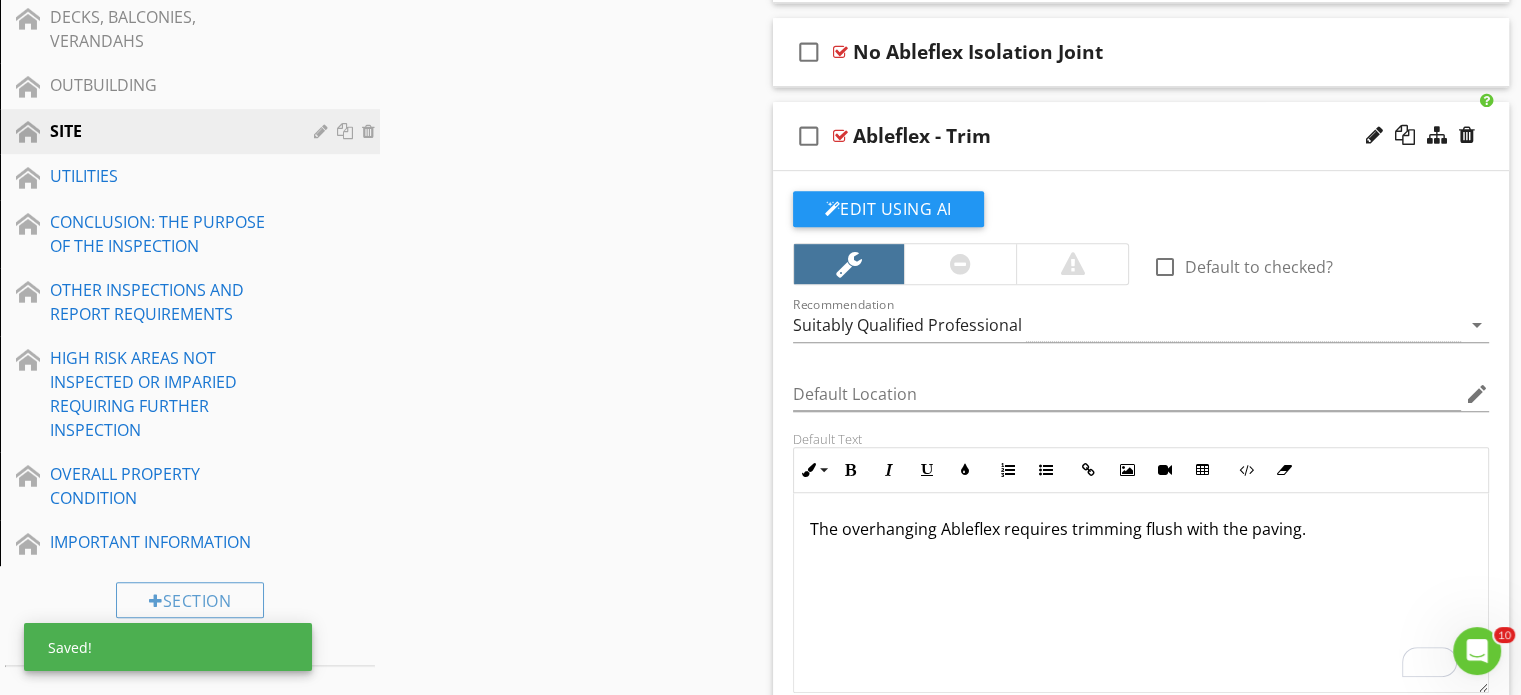 scroll, scrollTop: 0, scrollLeft: 0, axis: both 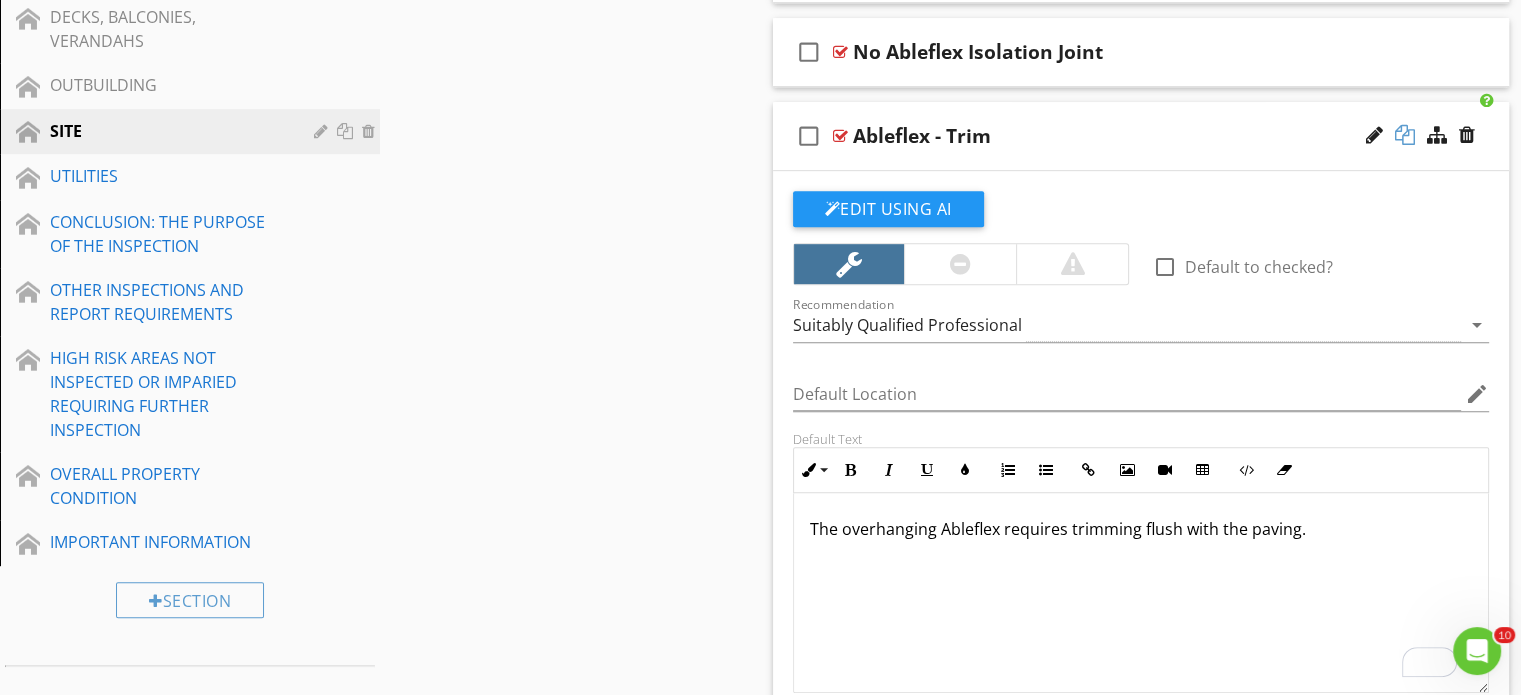 click at bounding box center [1405, 135] 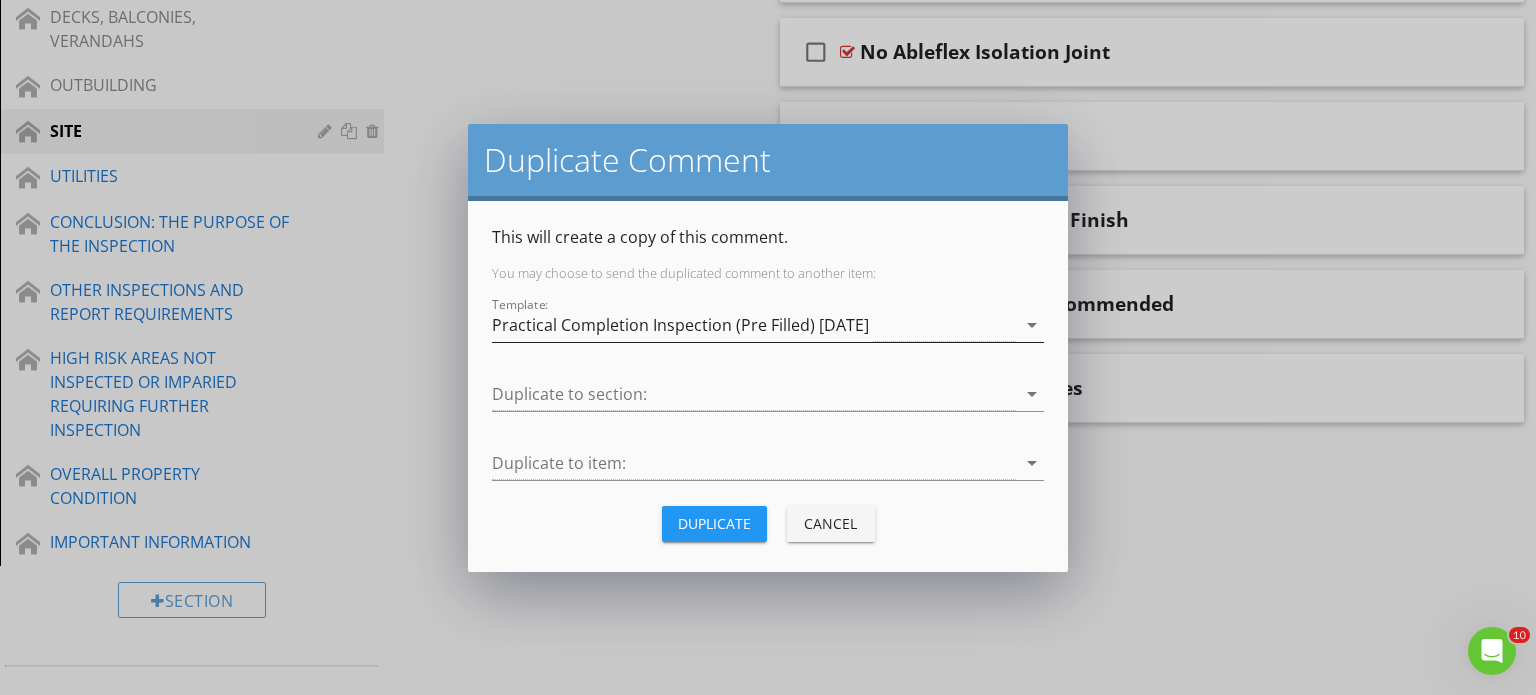 click on "Practical Completion Inspection (Pre Filled) [DATE]" at bounding box center [680, 325] 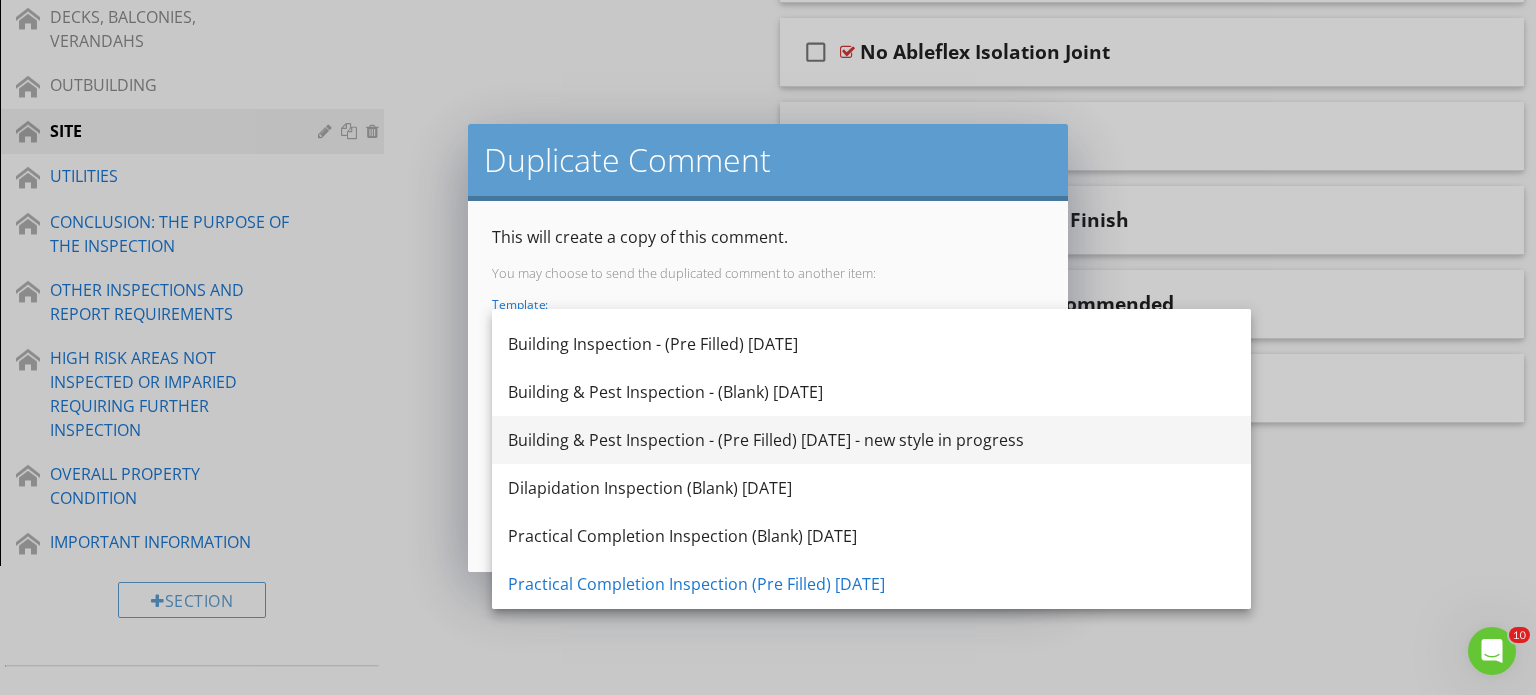 scroll, scrollTop: 180, scrollLeft: 0, axis: vertical 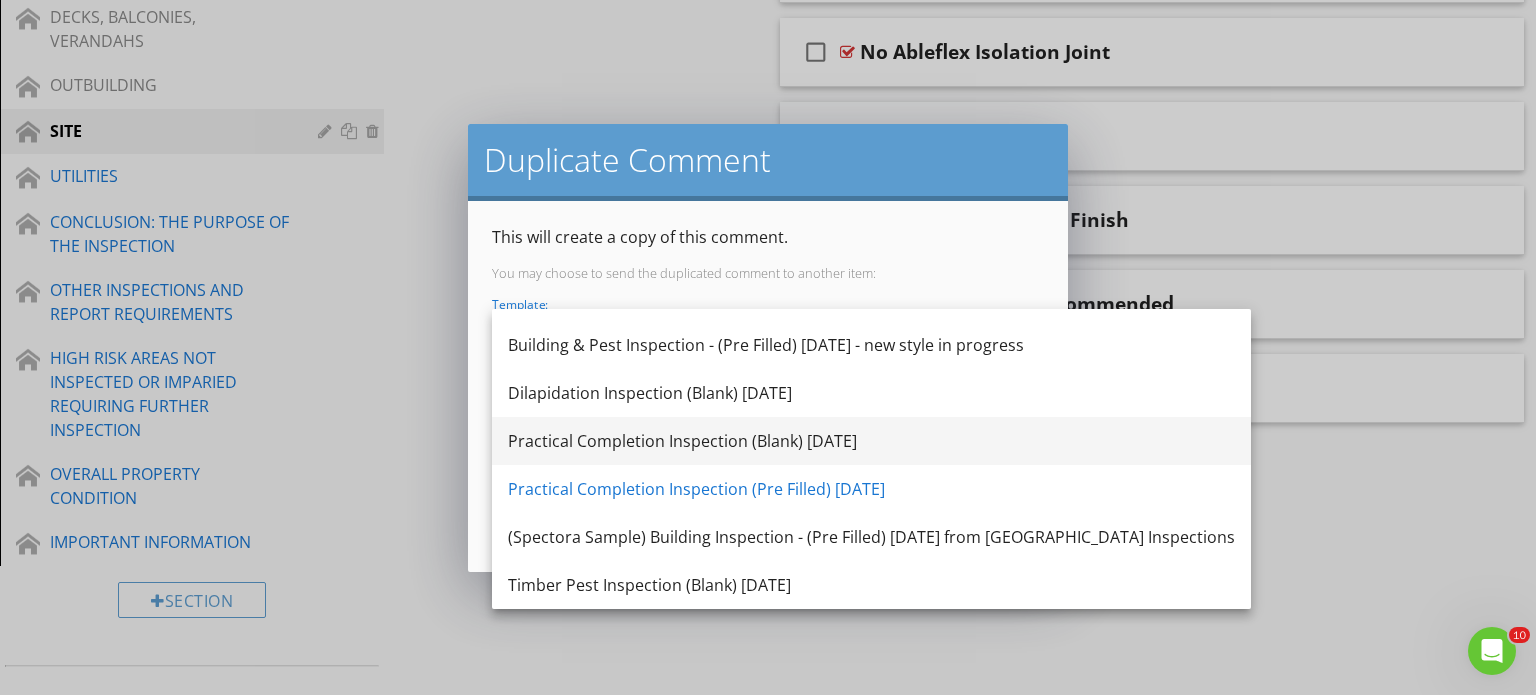 click on "Practical Completion Inspection (Blank) [DATE]" at bounding box center (871, 441) 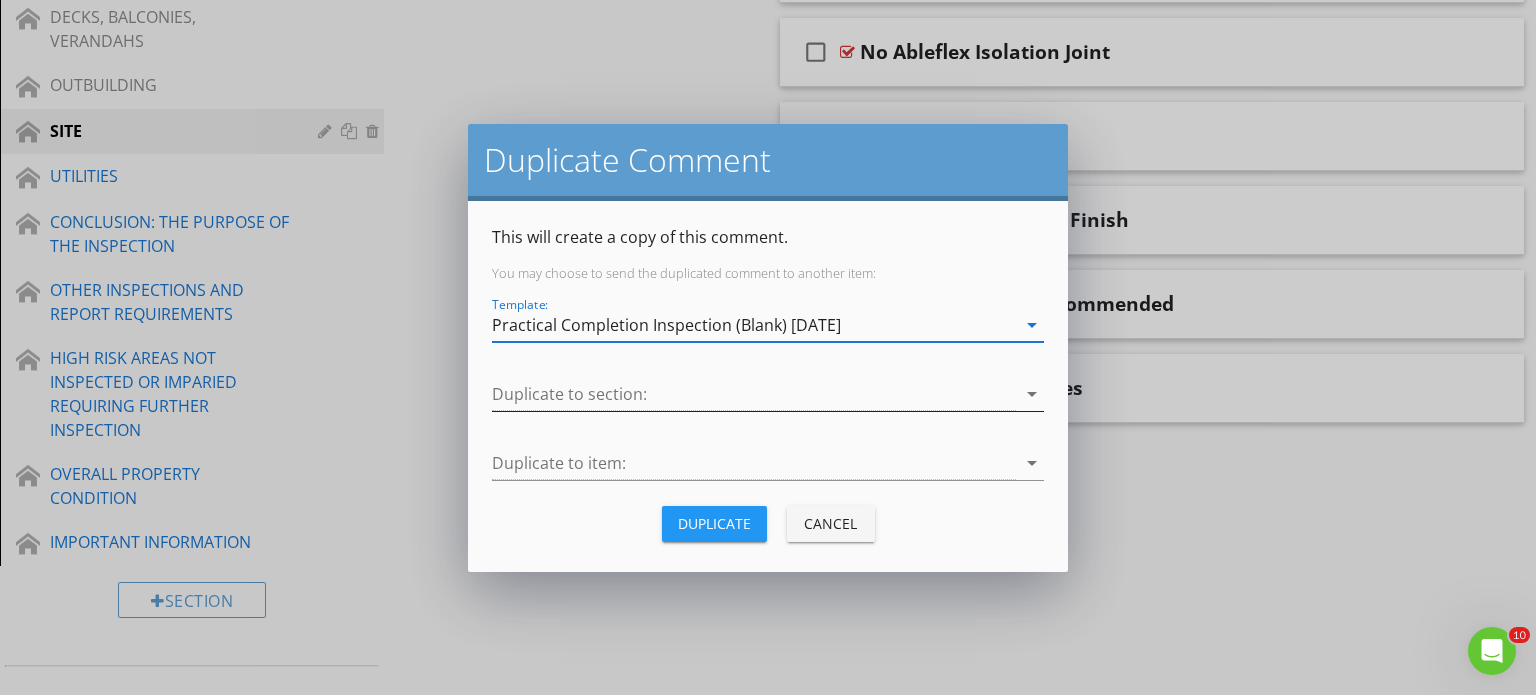 click at bounding box center [754, 394] 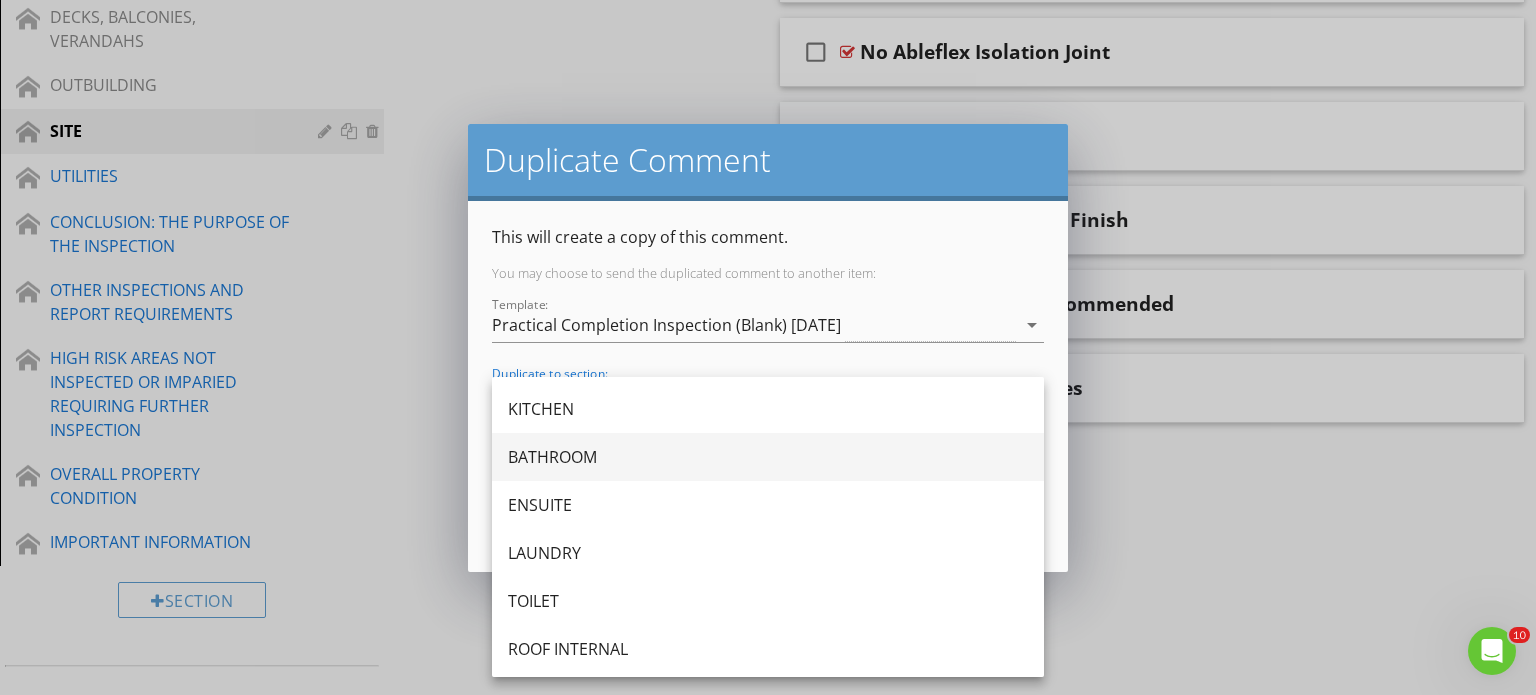 scroll, scrollTop: 500, scrollLeft: 0, axis: vertical 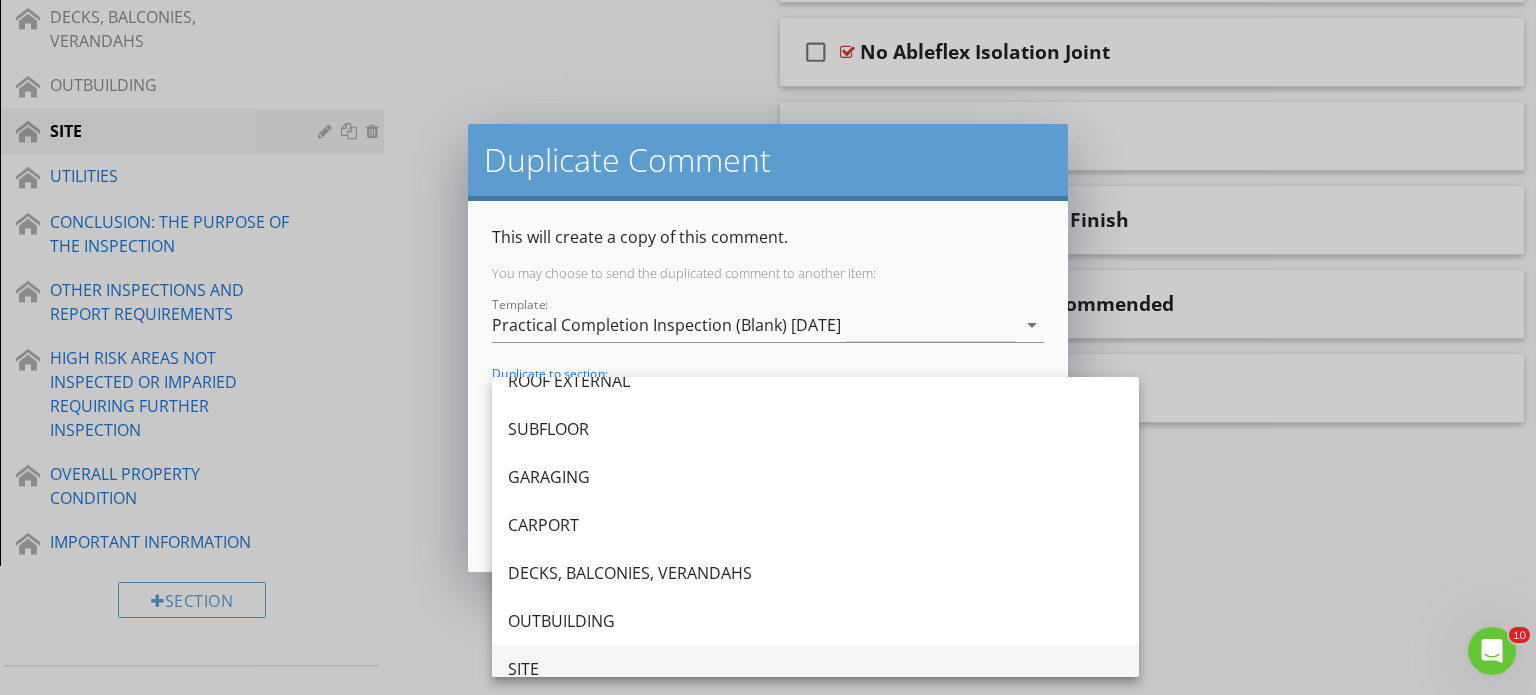 click on "SITE" at bounding box center [815, 669] 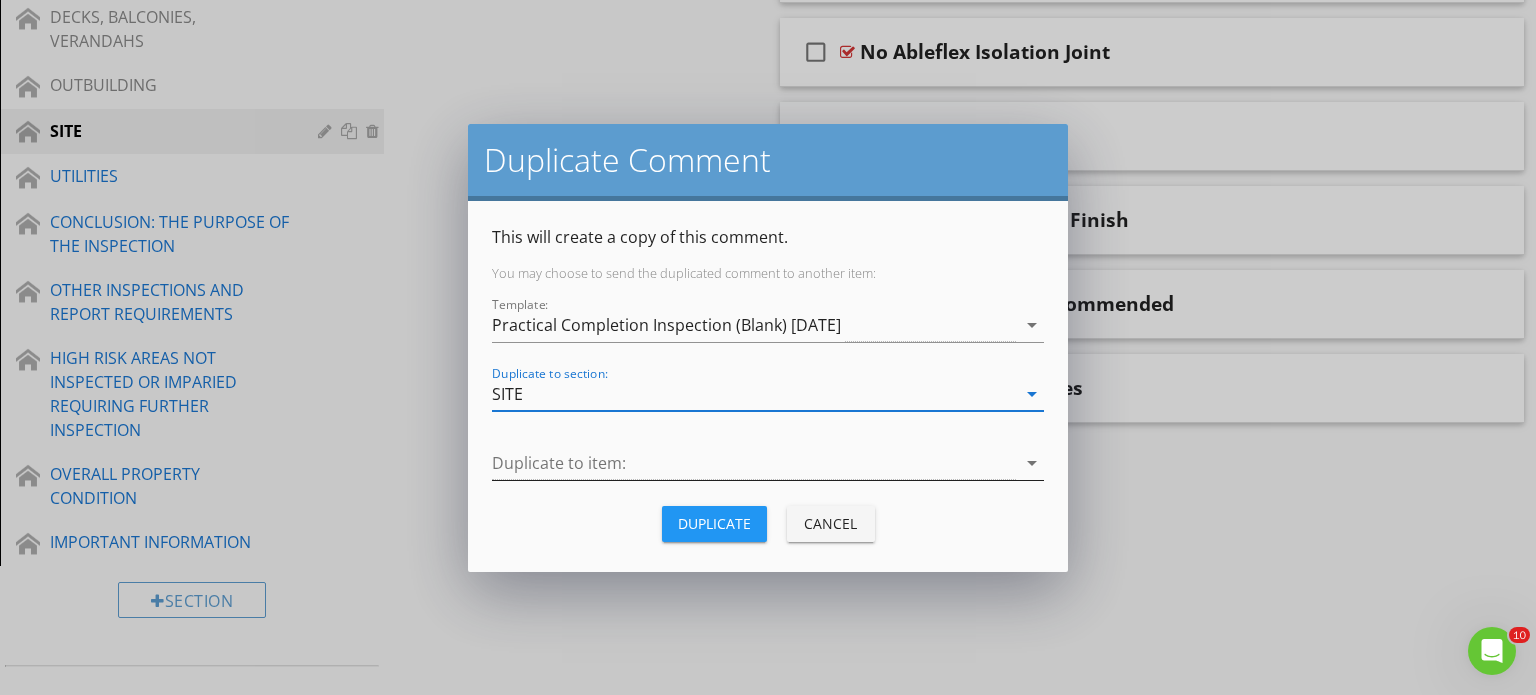 click at bounding box center [754, 463] 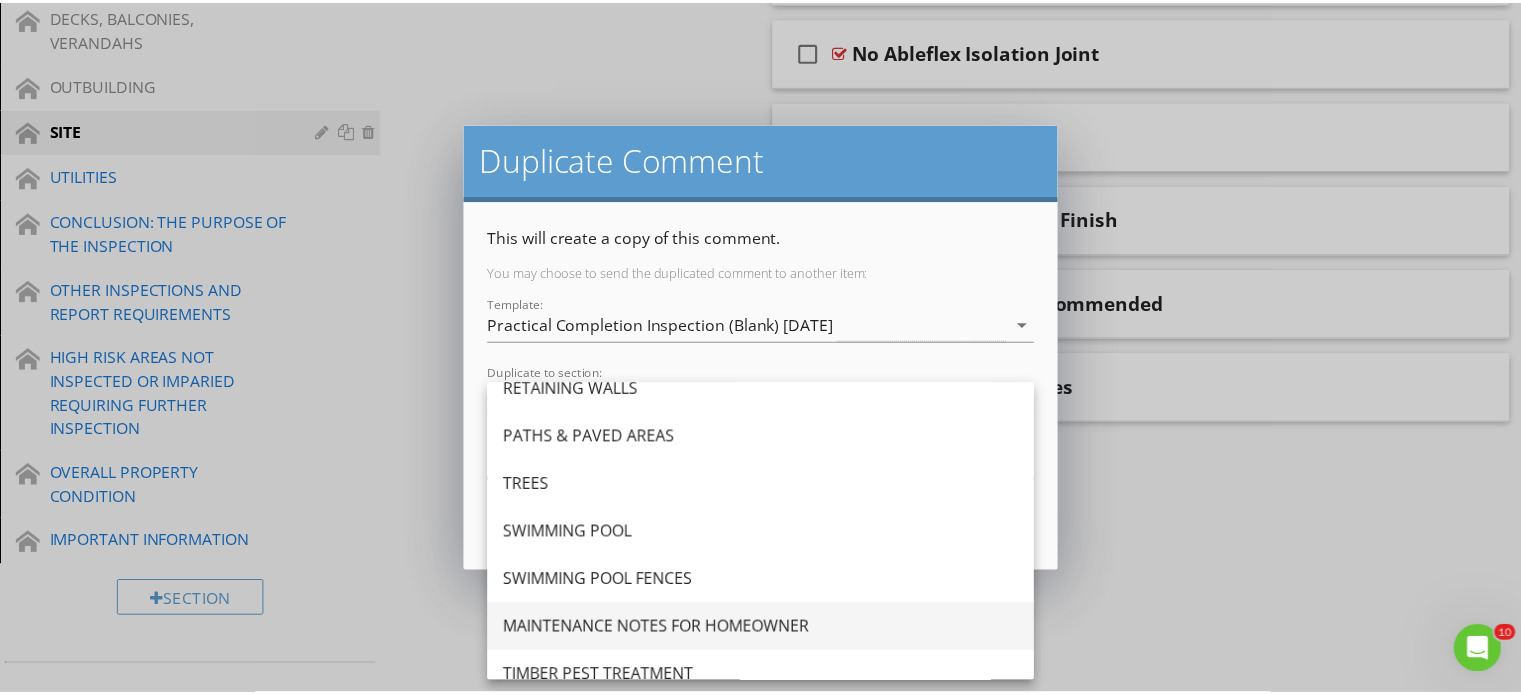 scroll, scrollTop: 176, scrollLeft: 0, axis: vertical 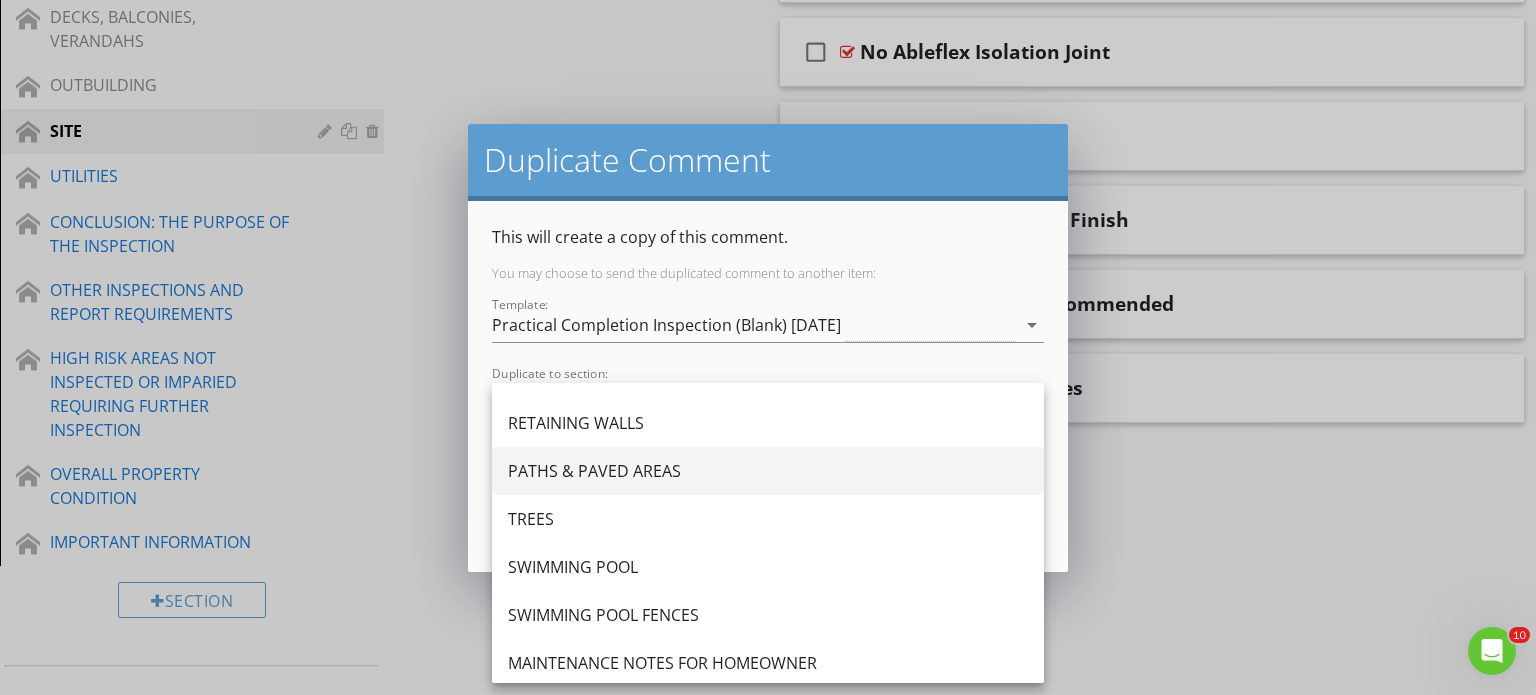 click on "PATHS & PAVED AREAS" at bounding box center [768, 471] 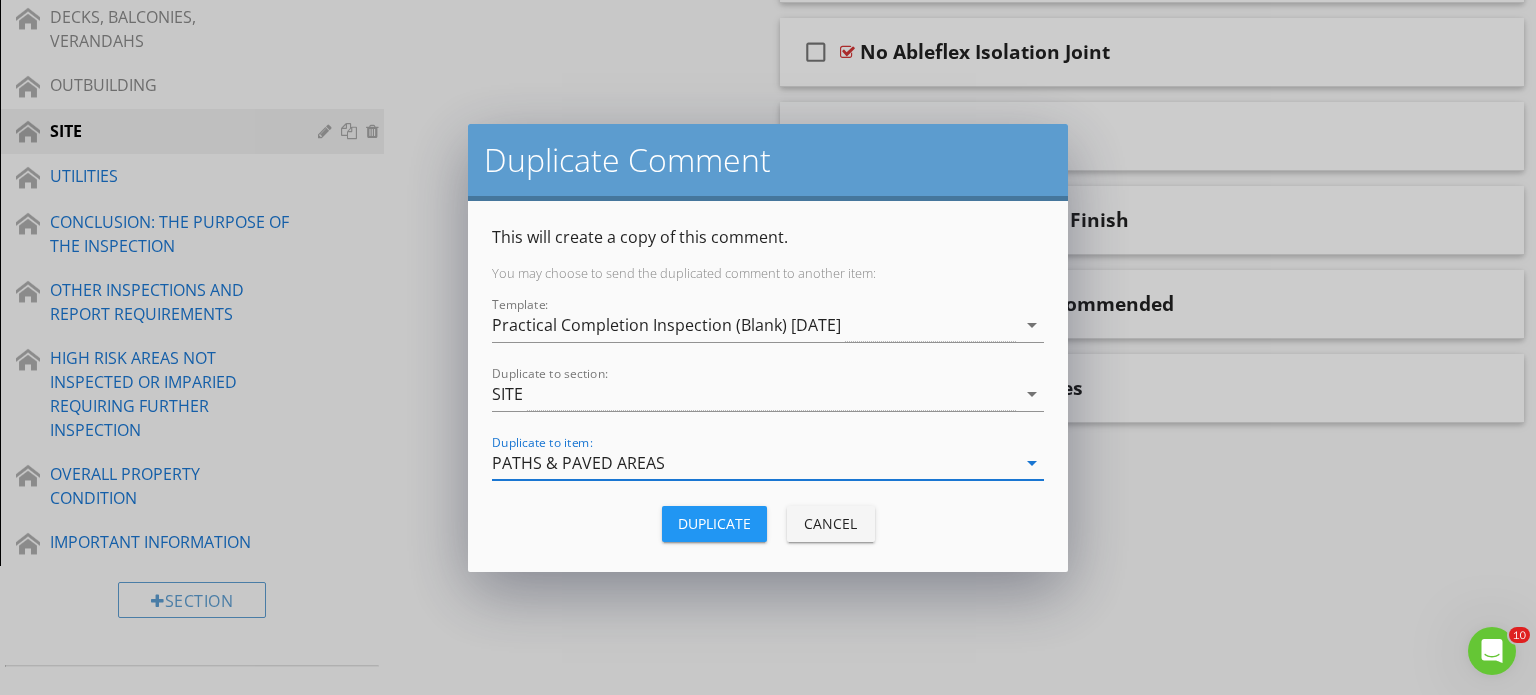 click on "Duplicate" at bounding box center (714, 523) 